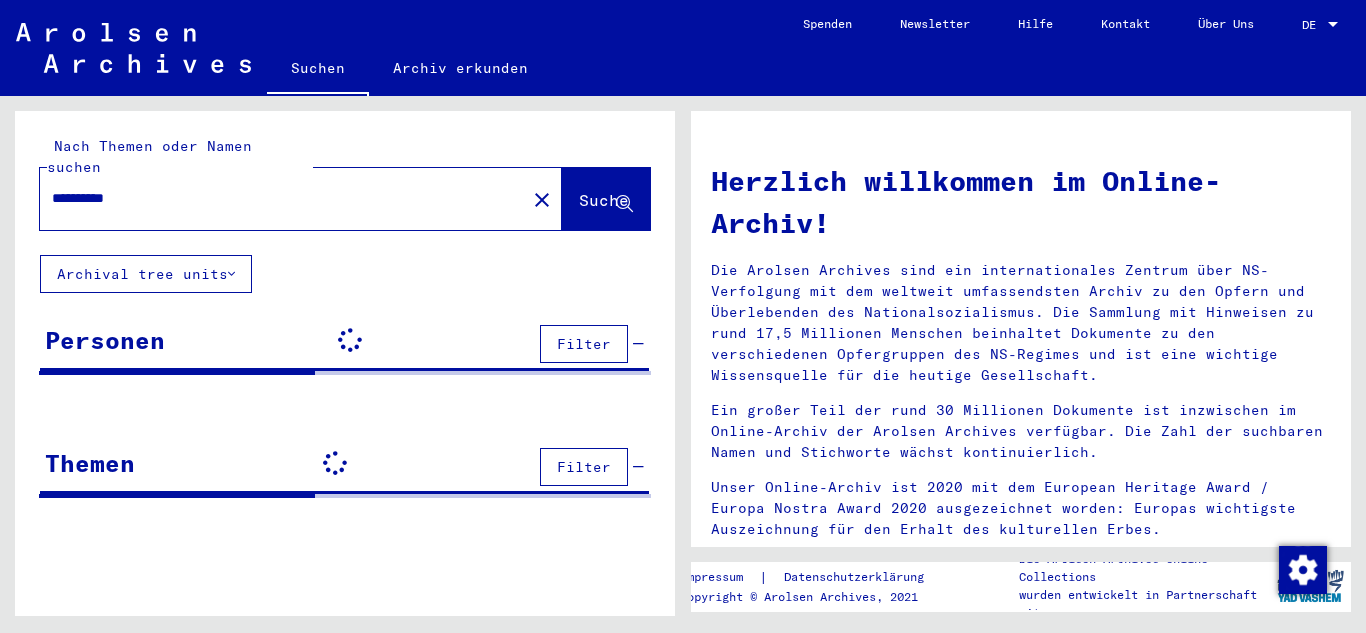 scroll, scrollTop: 0, scrollLeft: 0, axis: both 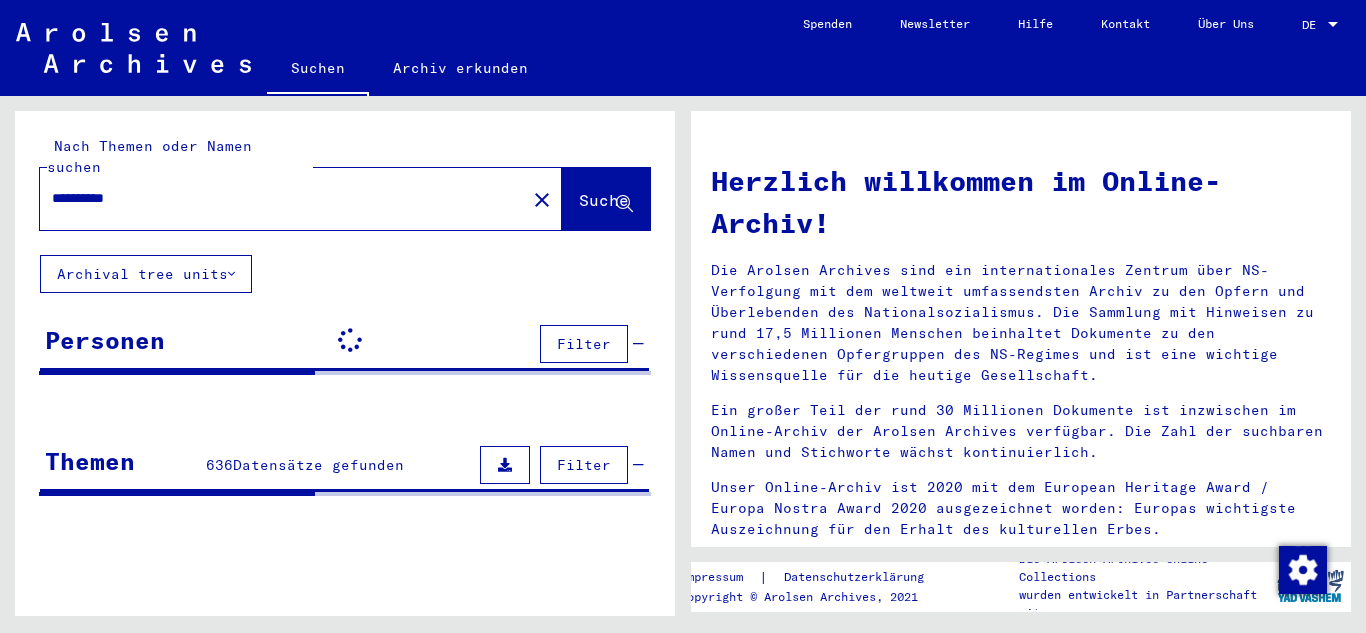 click on "Filter" at bounding box center (584, 344) 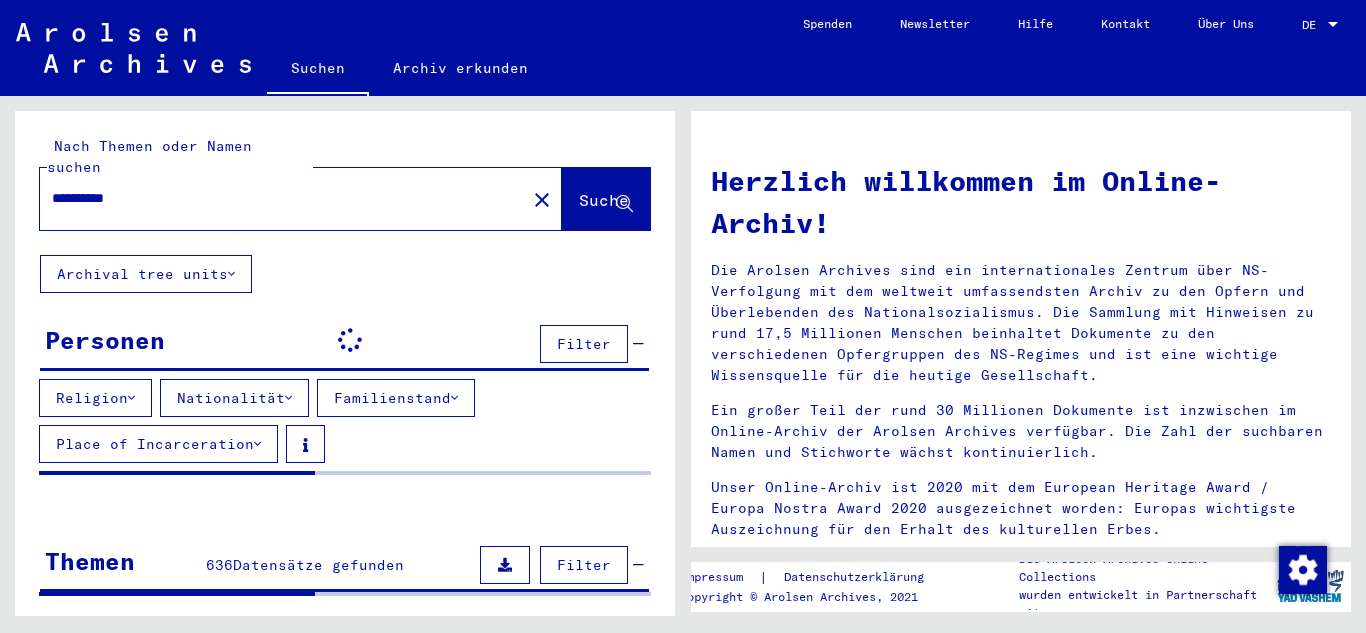 click on "Nationalität" at bounding box center (234, 398) 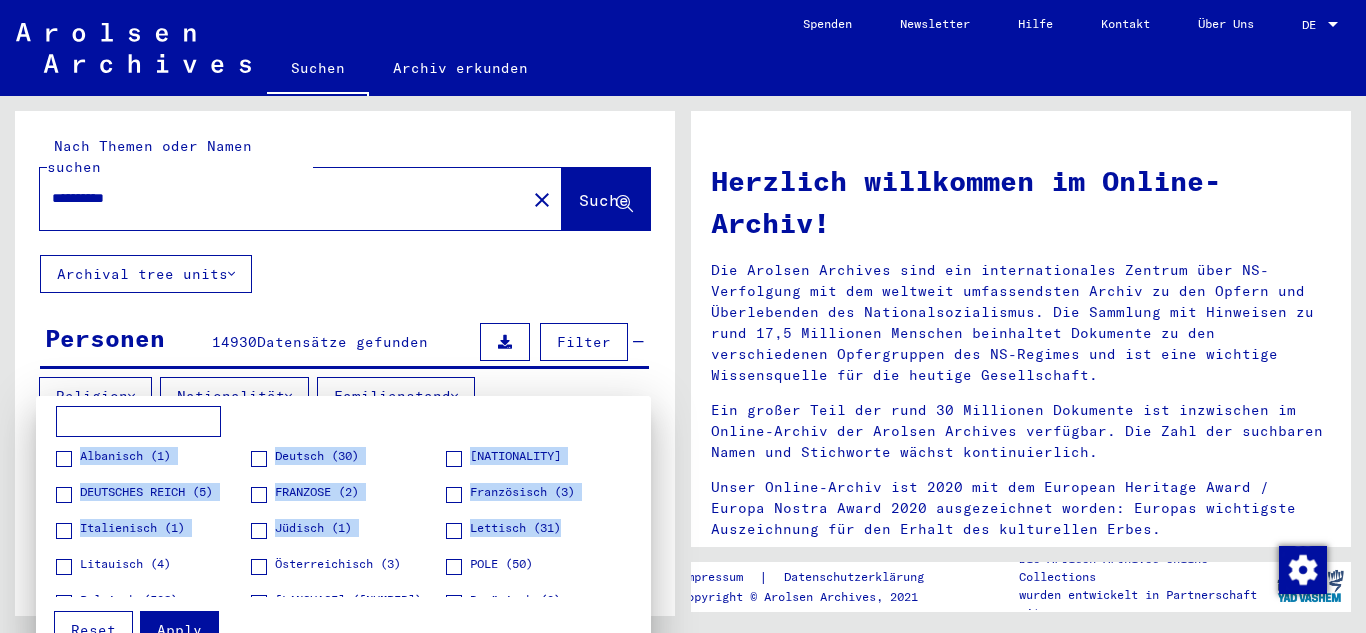 drag, startPoint x: 637, startPoint y: 436, endPoint x: 631, endPoint y: 528, distance: 92.19544 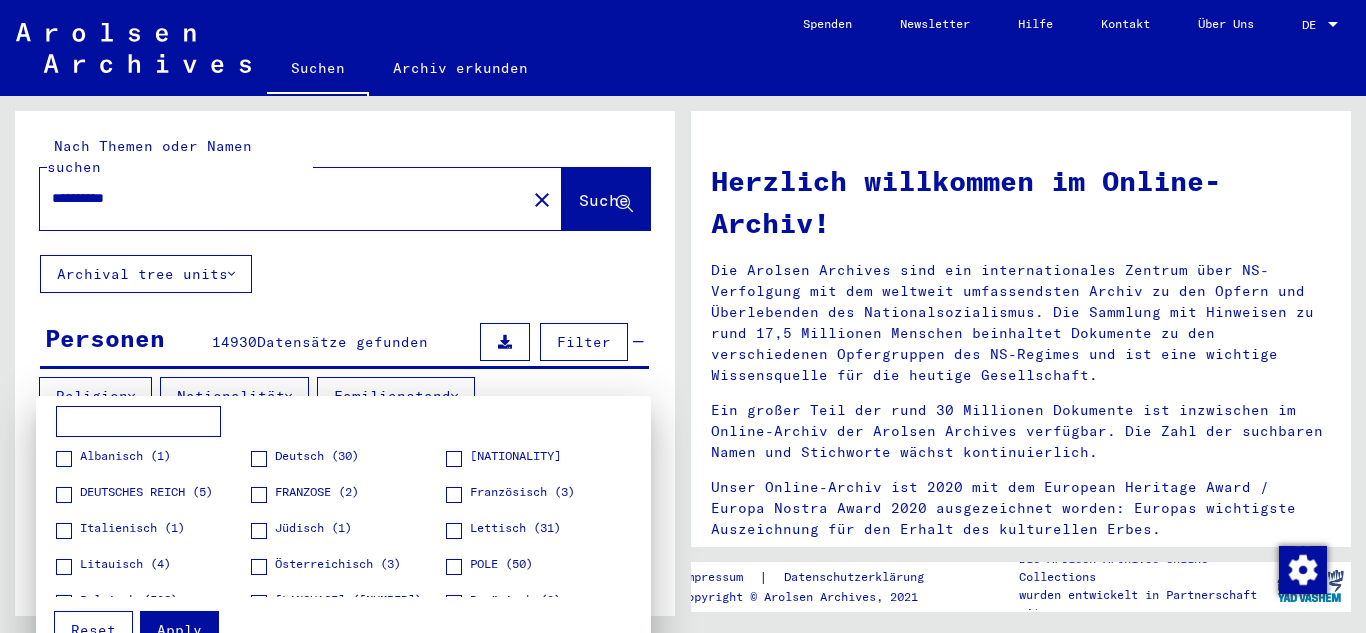 click on "Albanisch (1)    Deutsch (30)    DEUTSCHER (6)    DEUTSCHES REICH (5)    FRANZOSE (2)    Französisch (3)    Italienisch (1)    Jüdisch (1)    Lettisch (31)    Litauisch (4)    Österreichisch (3)    POLE (50)    Polnisch (523)    Polnisch (Galizien) (3)    Rumänisch (2)    RUSSE (3)    Russisch (38)    Staatenlos (7)    UdSSR (3)    Ukrainisch (7)    Unbekannt (2)    Ungarisch (1)    Volksdeutsche (1)    Zigeuner (Angabe im Dokument) (1)" at bounding box center [343, 502] 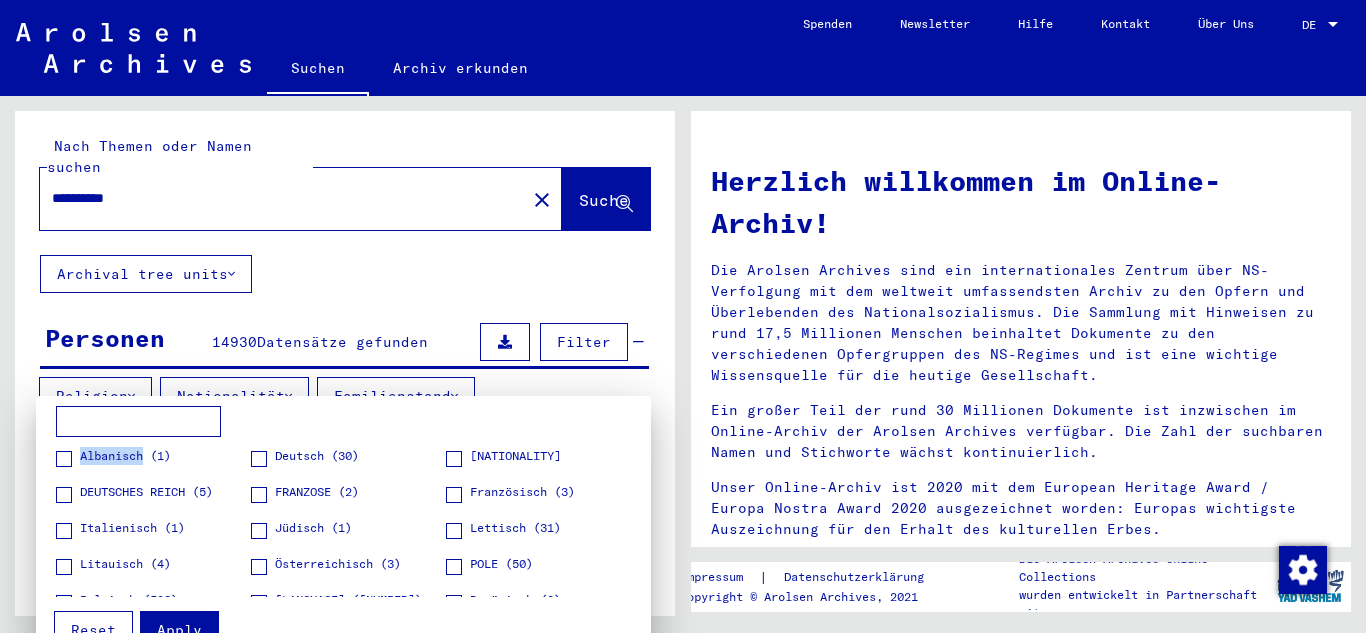 click on "Albanisch (1)    Deutsch (30)    DEUTSCHER (6)    DEUTSCHES REICH (5)    FRANZOSE (2)    Französisch (3)    Italienisch (1)    Jüdisch (1)    Lettisch (31)    Litauisch (4)    Österreichisch (3)    POLE (50)    Polnisch (523)    Polnisch (Galizien) (3)    Rumänisch (2)    RUSSE (3)    Russisch (38)    Staatenlos (7)    UdSSR (3)    Ukrainisch (7)    Unbekannt (2)    Ungarisch (1)    Volksdeutsche (1)    Zigeuner (Angabe im Dokument) (1)" at bounding box center (343, 502) 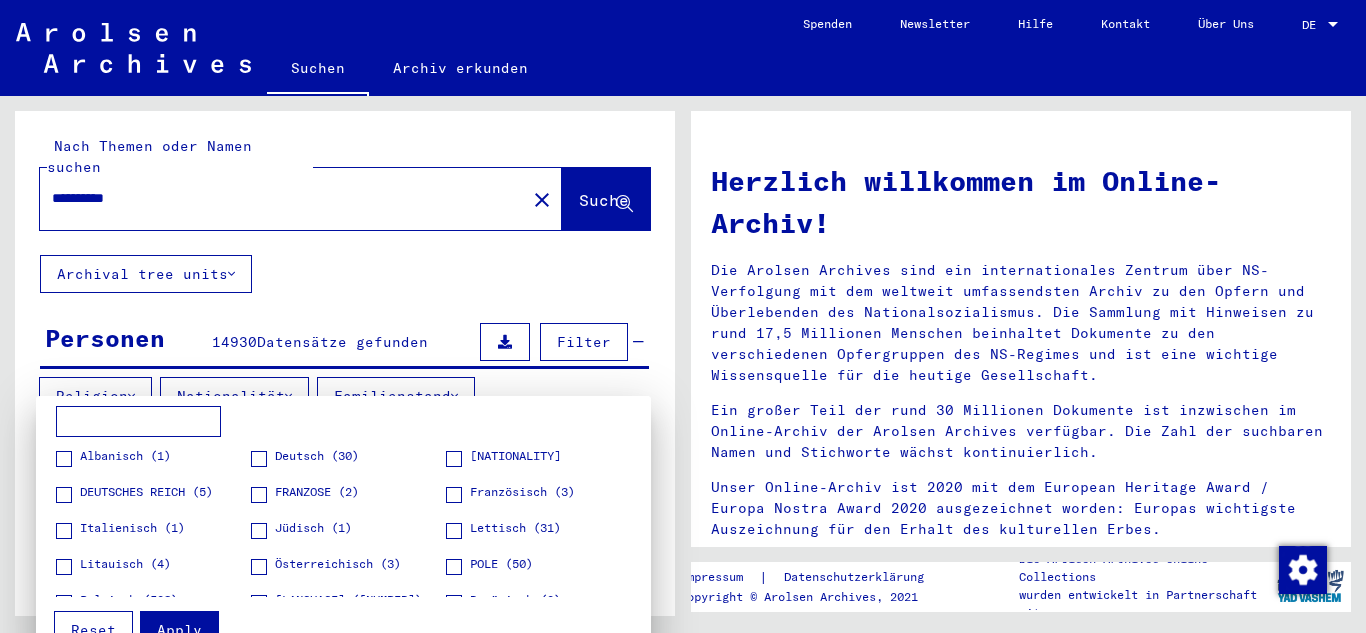 click on "Albanisch (1)    Deutsch (30)    DEUTSCHER (6)    DEUTSCHES REICH (5)    FRANZOSE (2)    Französisch (3)    Italienisch (1)    Jüdisch (1)    Lettisch (31)    Litauisch (4)    Österreichisch (3)    POLE (50)    Polnisch (523)    Polnisch (Galizien) (3)    Rumänisch (2)    RUSSE (3)    Russisch (38)    Staatenlos (7)    UdSSR (3)    Ukrainisch (7)    Unbekannt (2)    Ungarisch (1)    Volksdeutsche (1)    Zigeuner (Angabe im Dokument) (1)  Apply Reset" at bounding box center (343, 528) 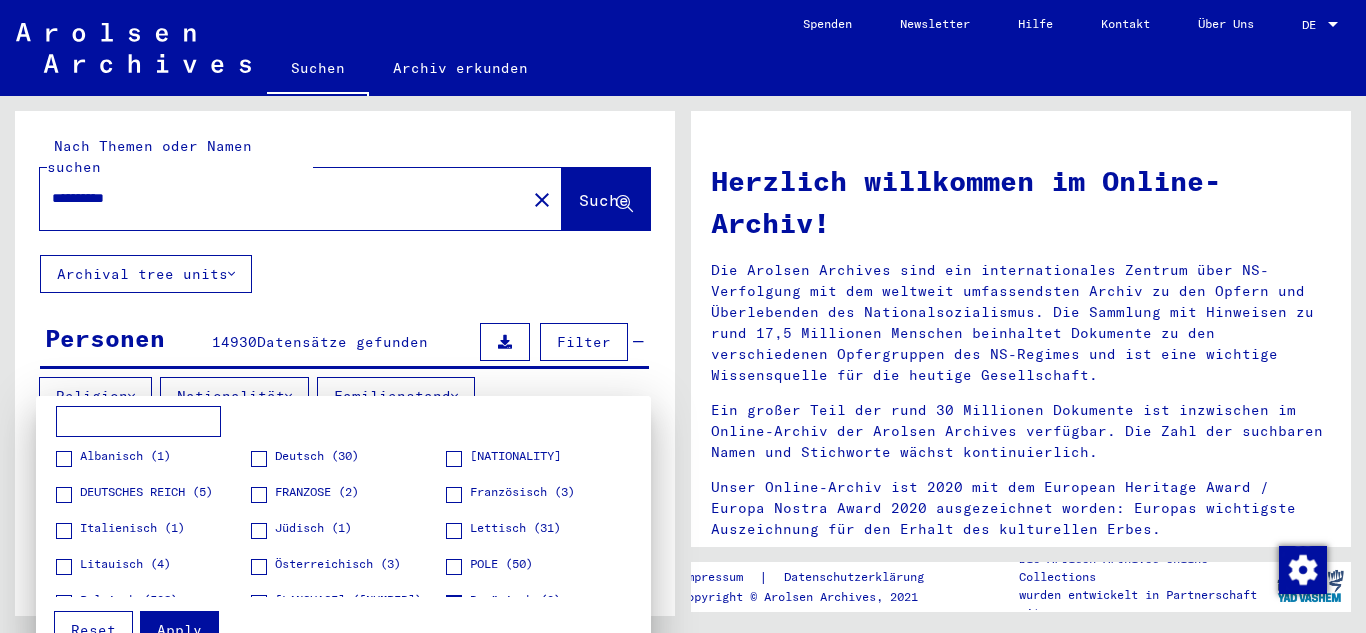 scroll, scrollTop: 90, scrollLeft: 0, axis: vertical 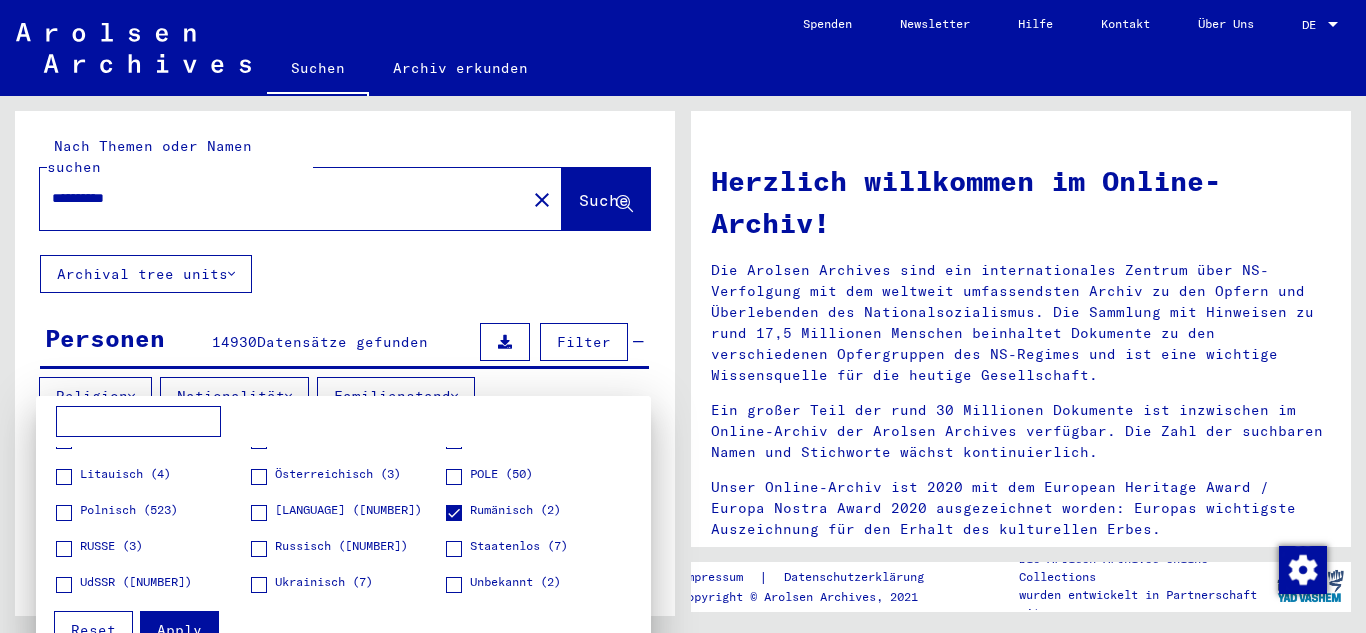 click on "Unbekannt (2)" at bounding box center (515, 582) 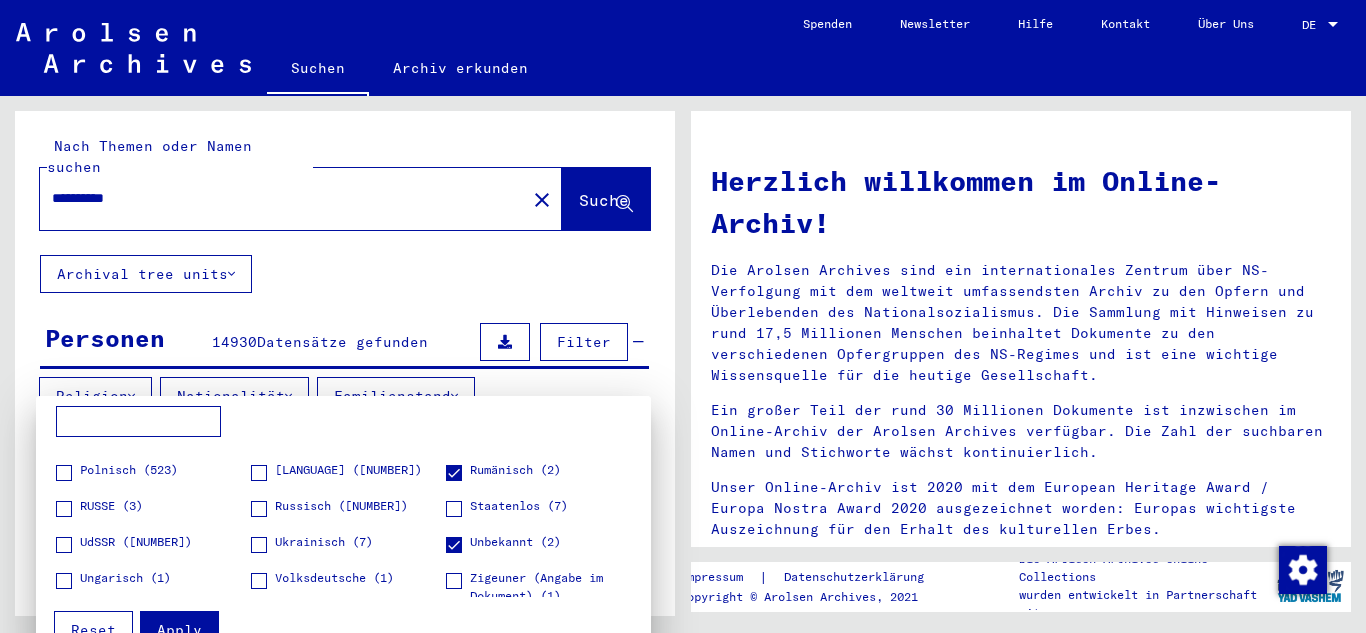 scroll, scrollTop: 137, scrollLeft: 0, axis: vertical 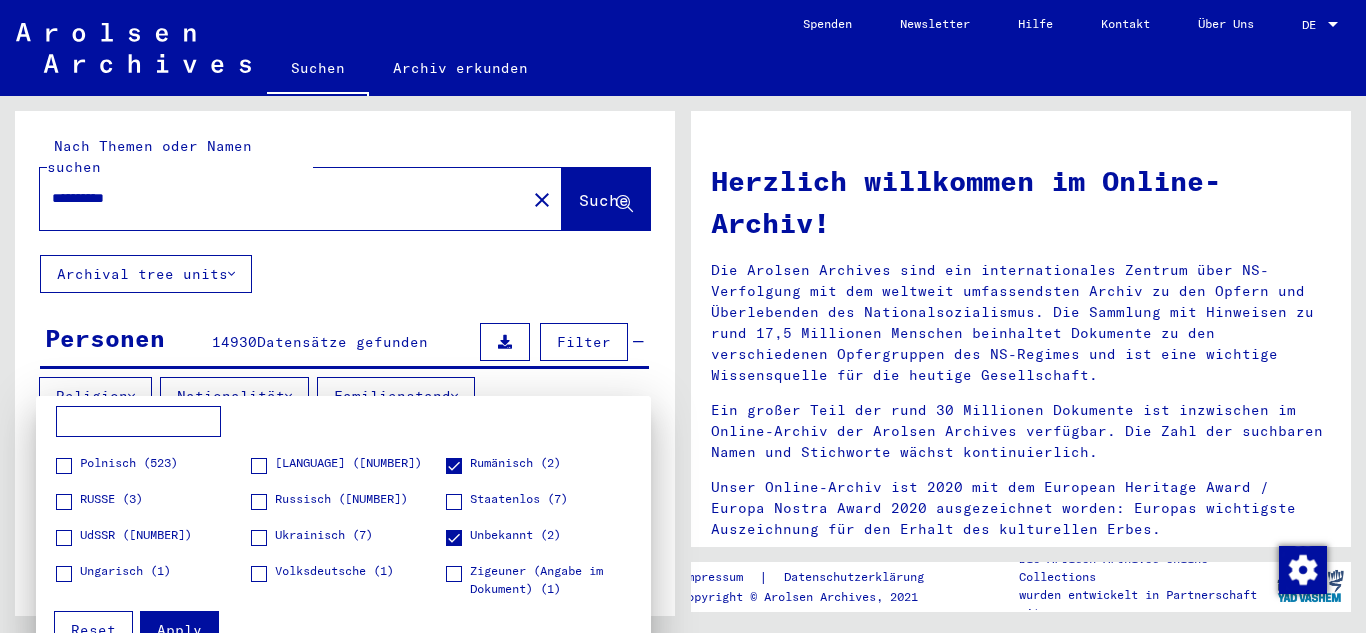 click on "Rumänisch (2)" at bounding box center [503, 469] 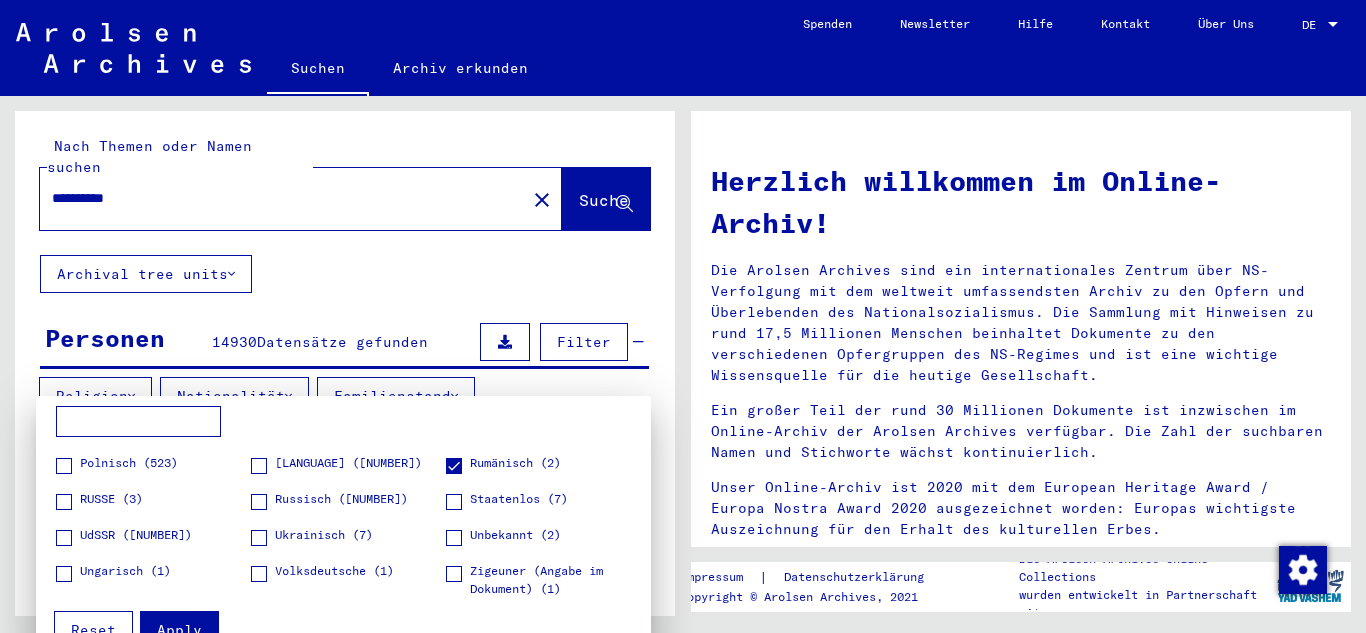 click at bounding box center [454, 466] 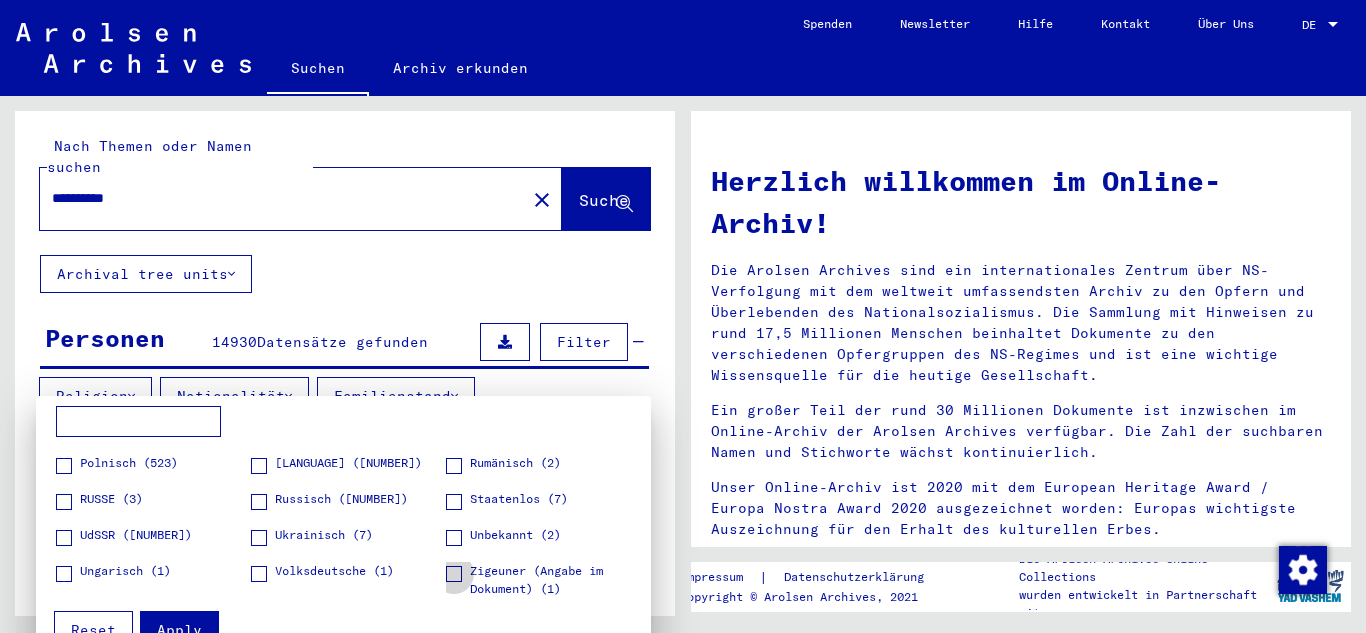 click at bounding box center (454, 574) 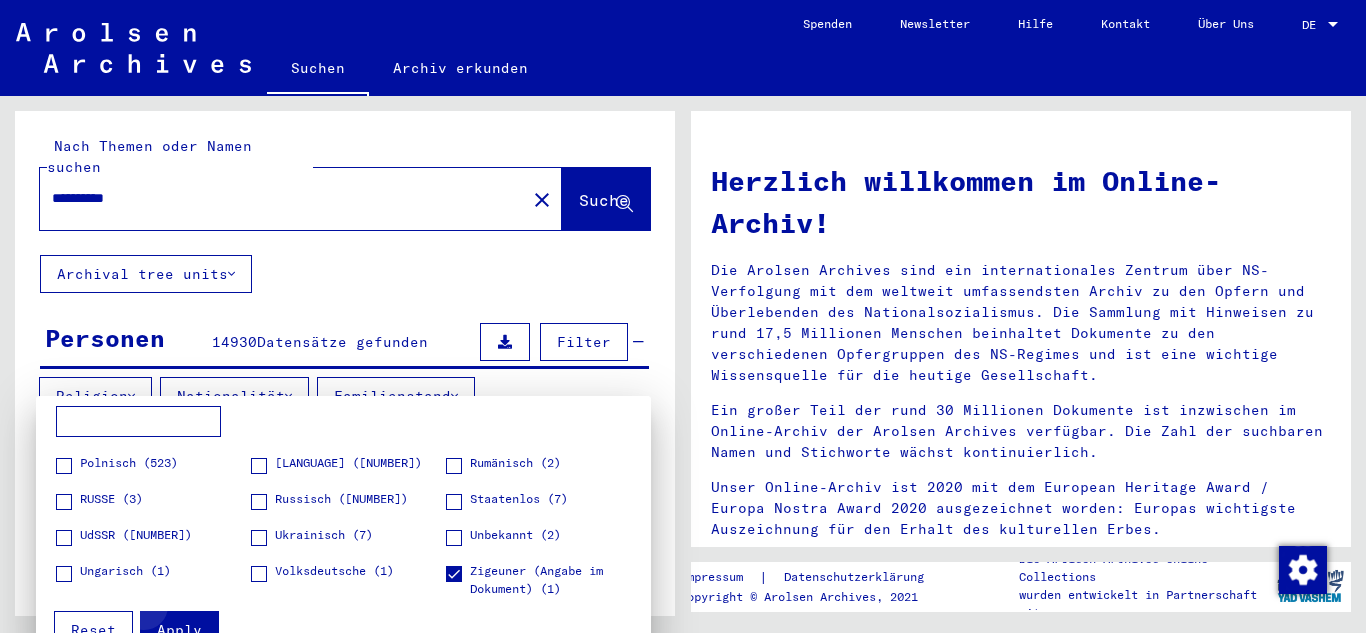 click on "Apply" at bounding box center [179, 630] 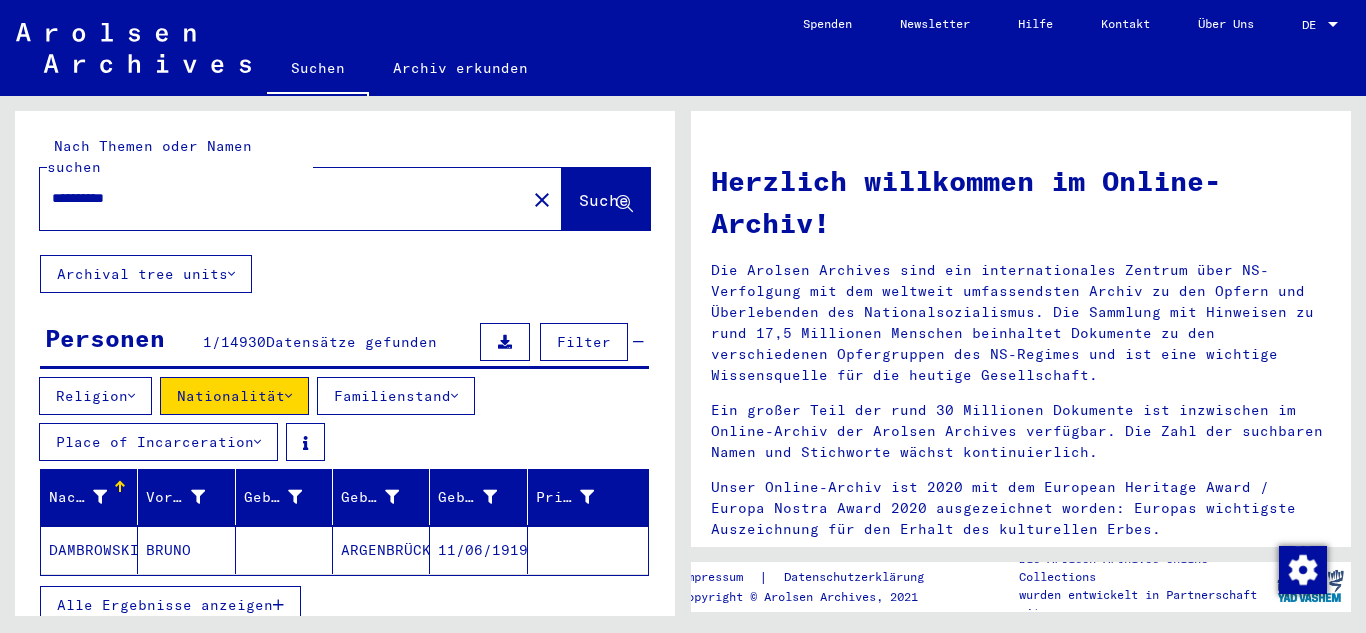 click on "Alle Ergebnisse anzeigen" at bounding box center [165, 605] 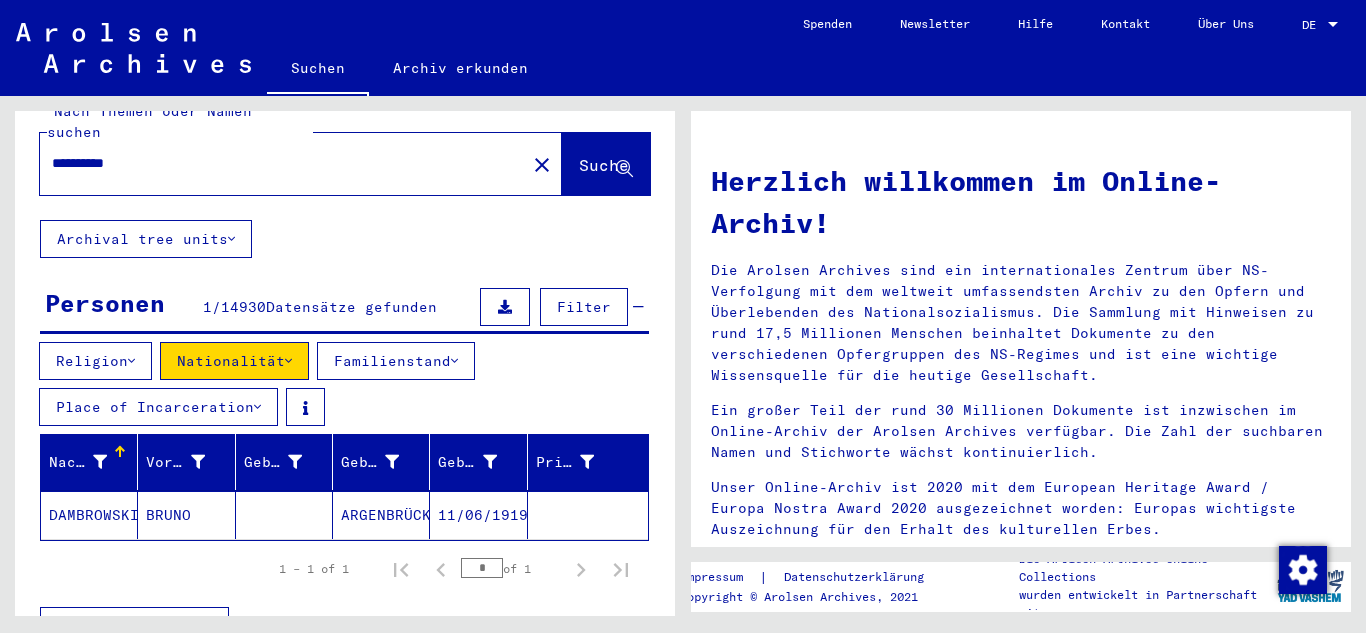 scroll, scrollTop: 40, scrollLeft: 0, axis: vertical 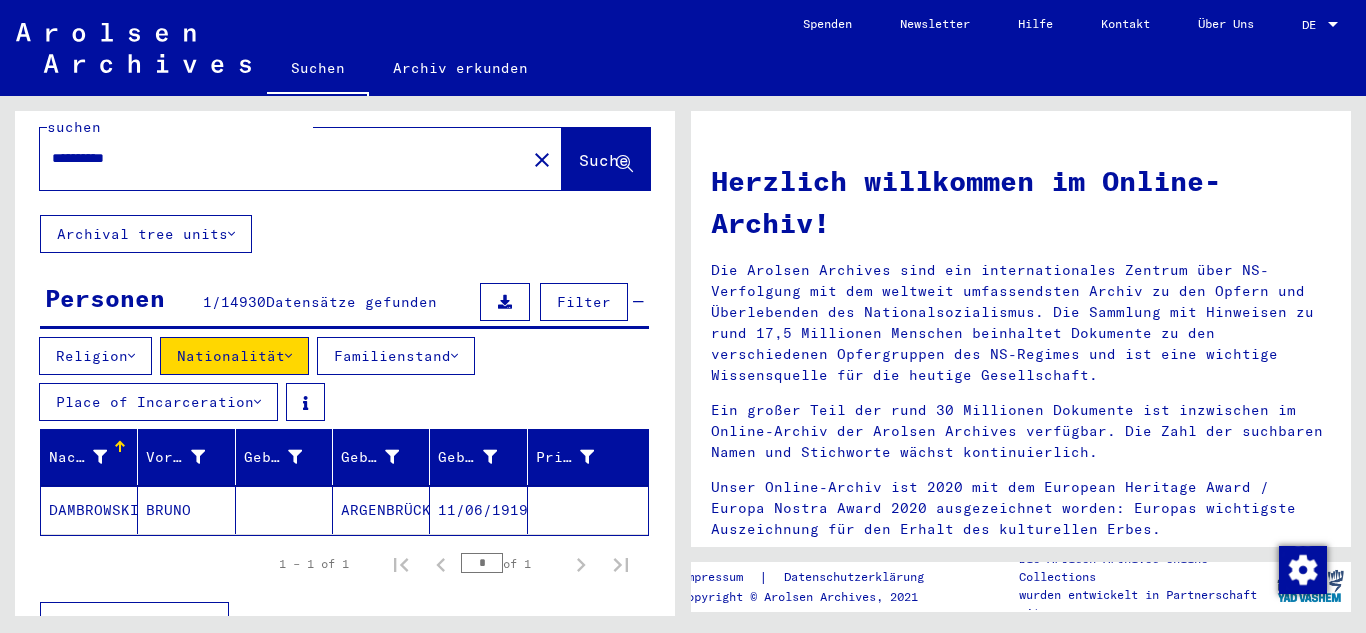 click on "ARGENBRÜCK" 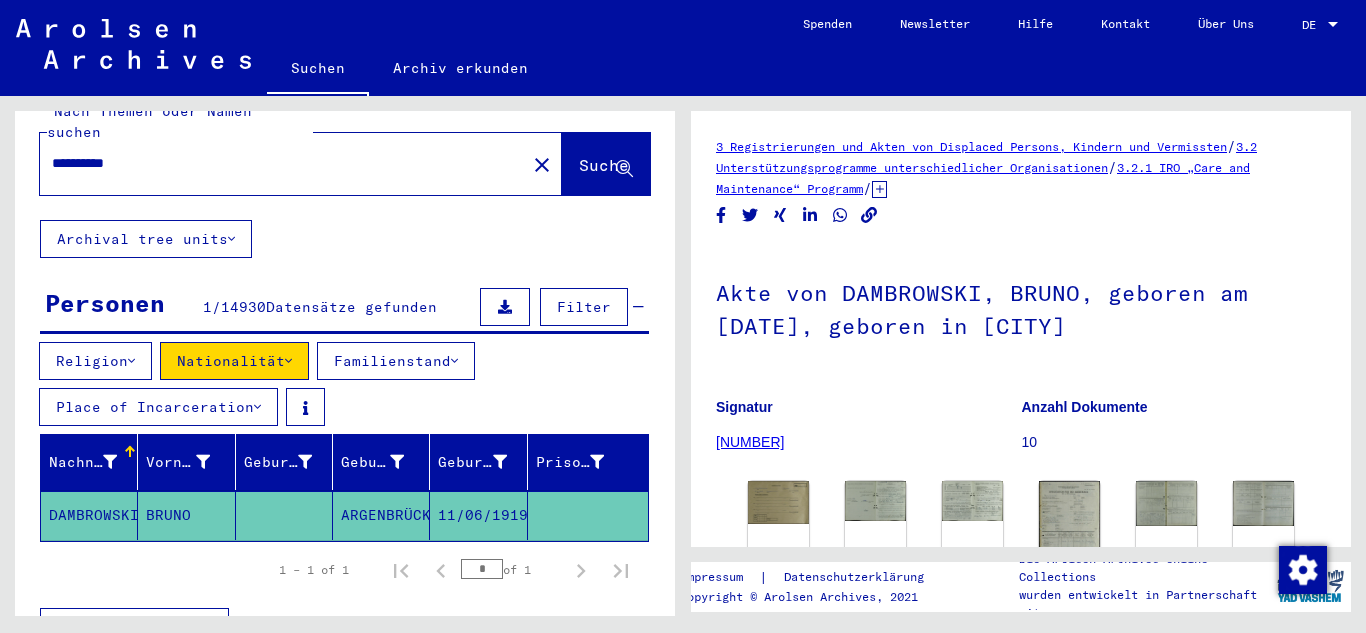 scroll, scrollTop: 0, scrollLeft: 0, axis: both 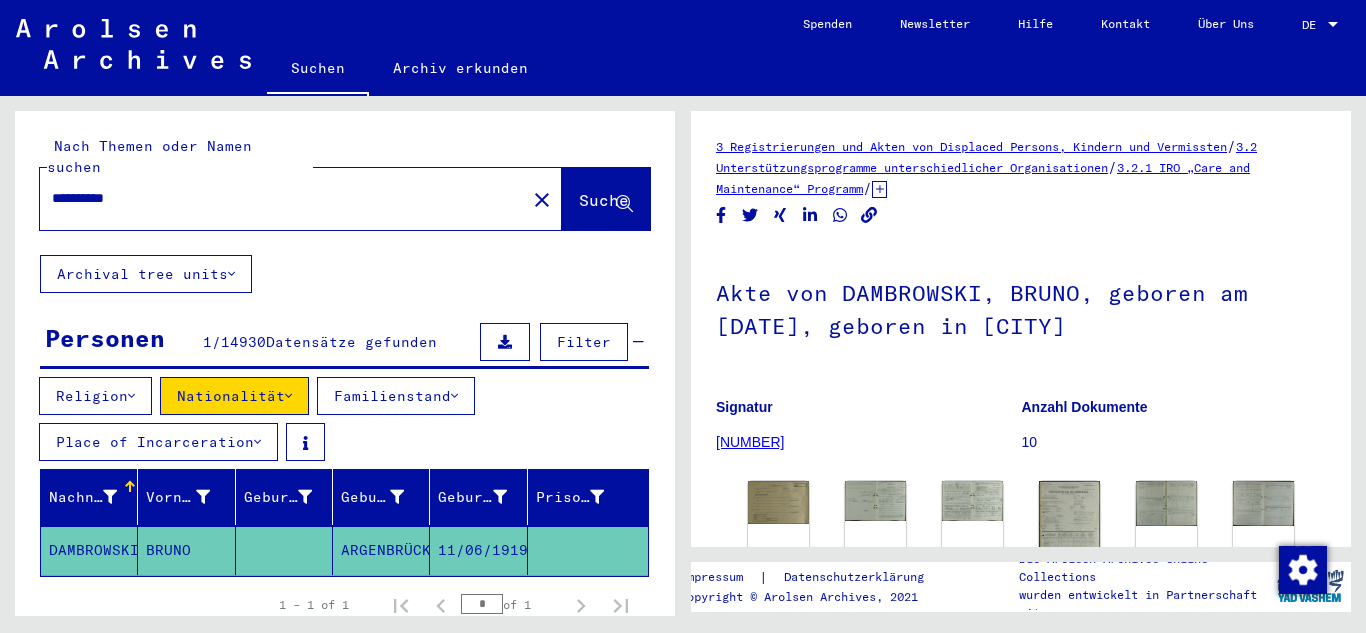 click on "**********" 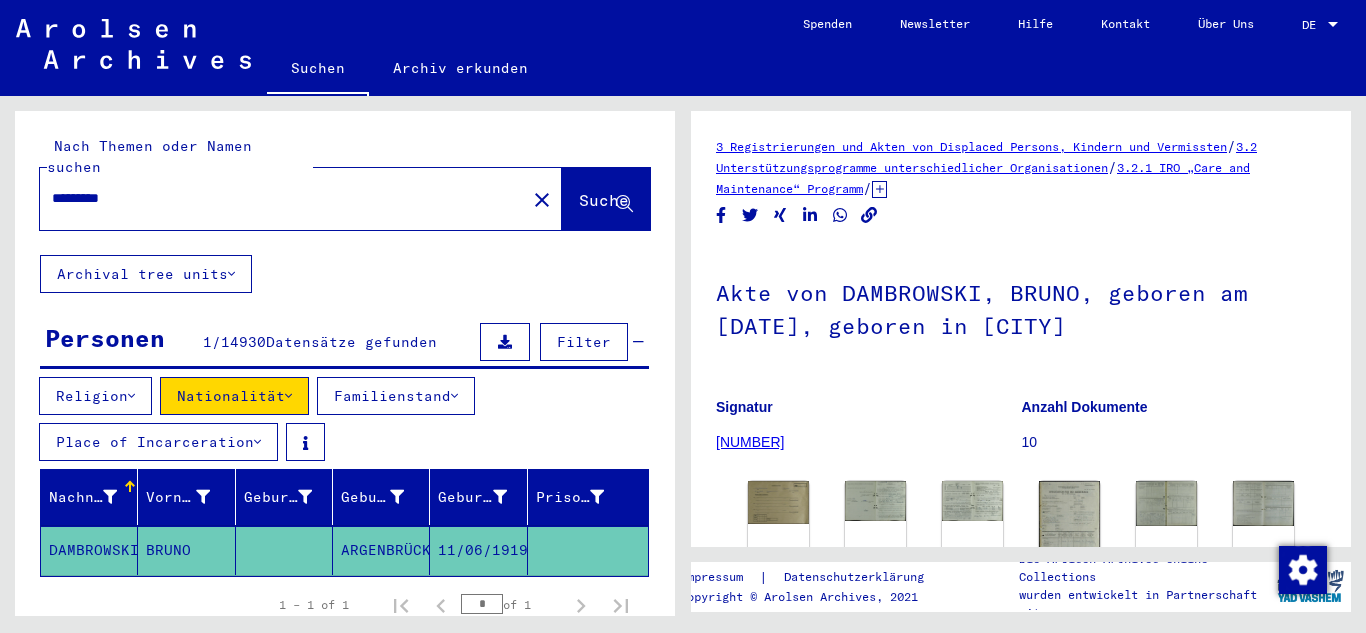 scroll, scrollTop: 0, scrollLeft: 0, axis: both 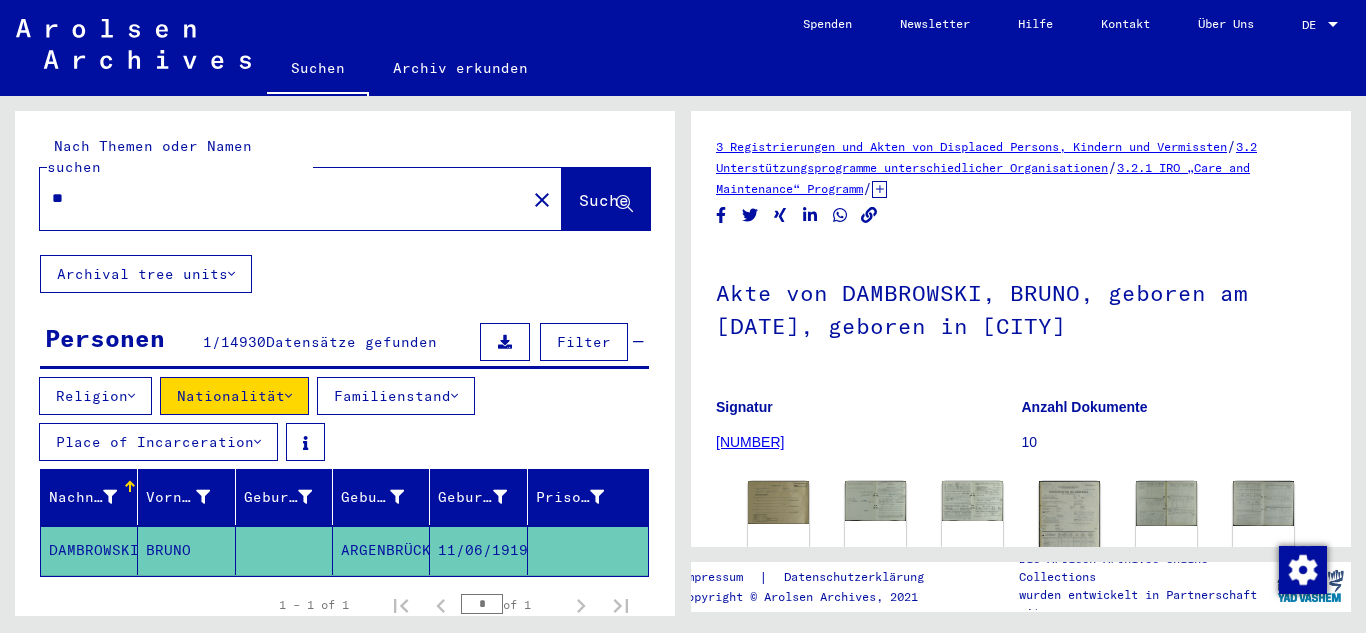 type on "*" 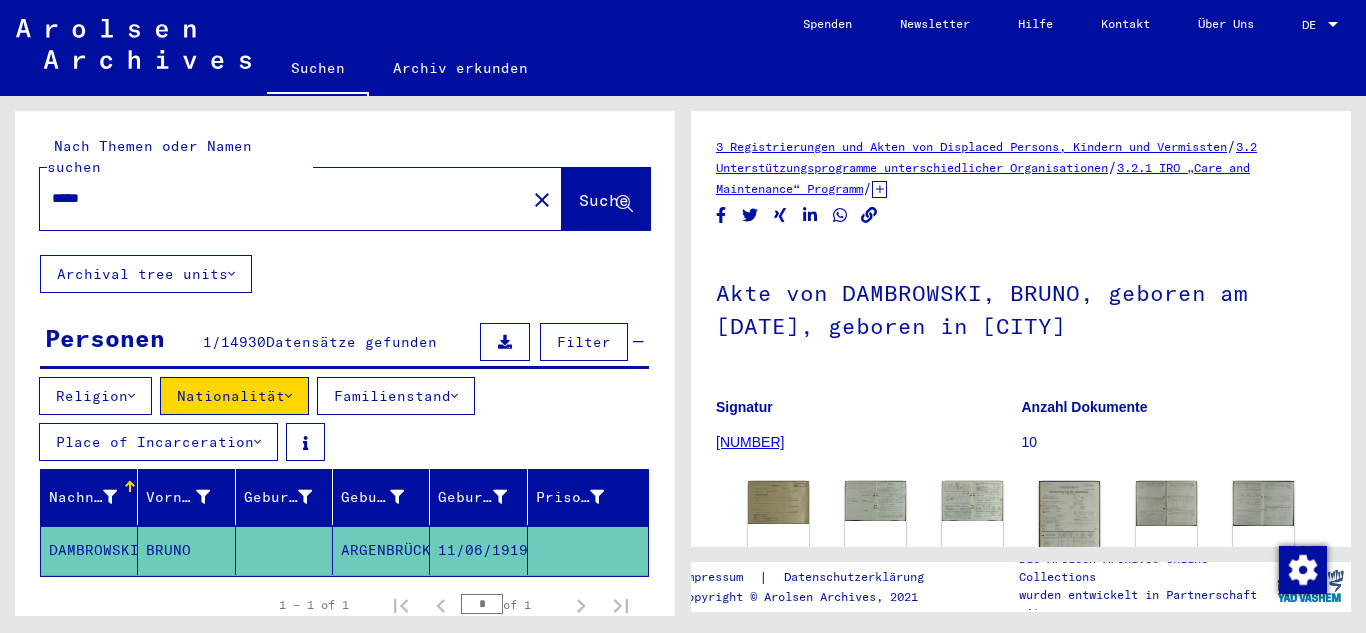 type on "*****" 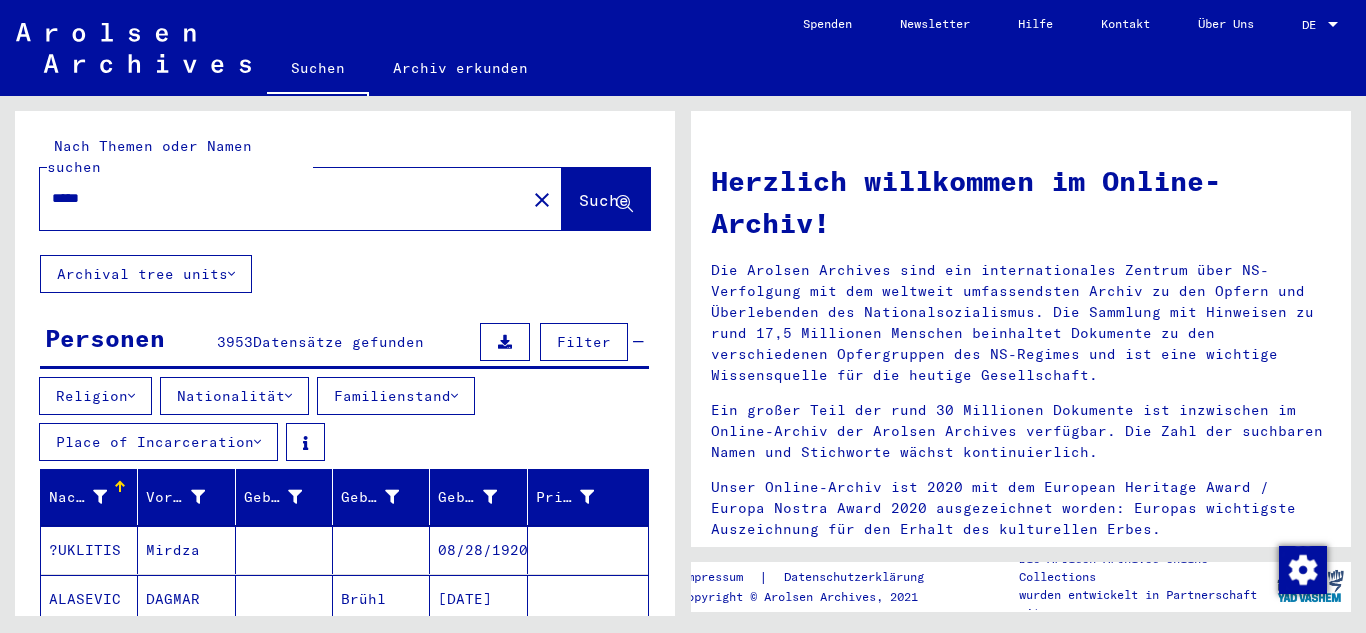 click on "Nationalität" at bounding box center [234, 396] 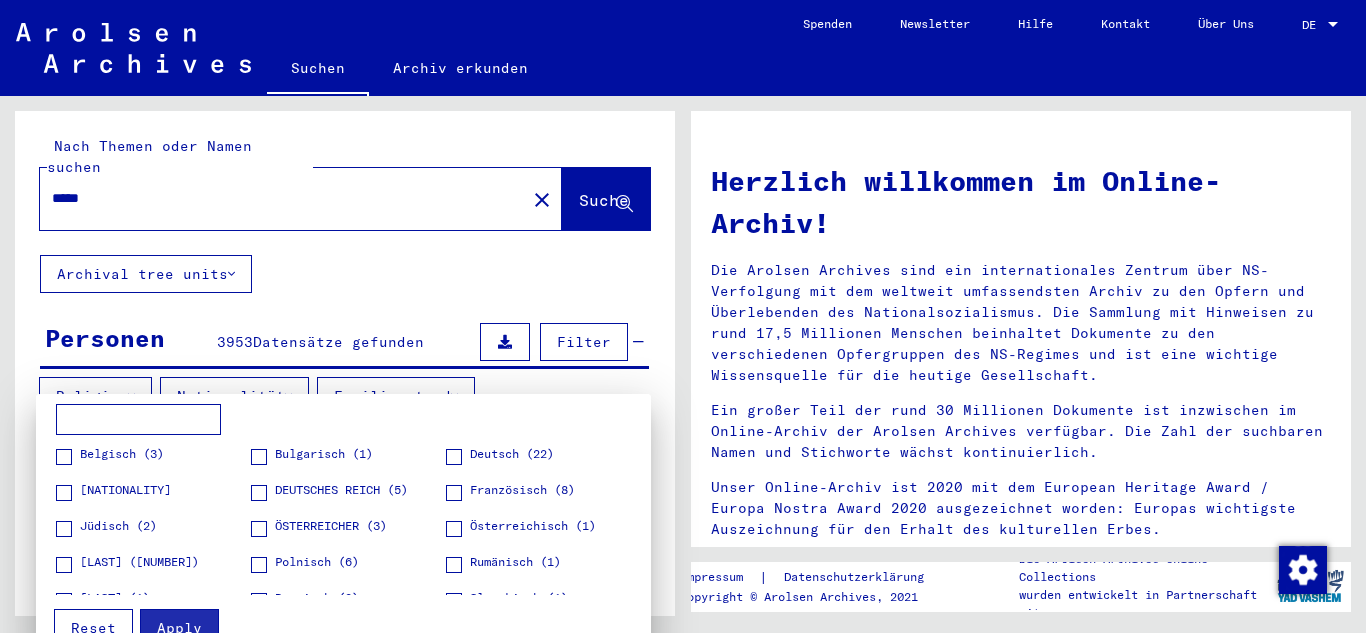 click on "Französisch (8)" at bounding box center [543, 498] 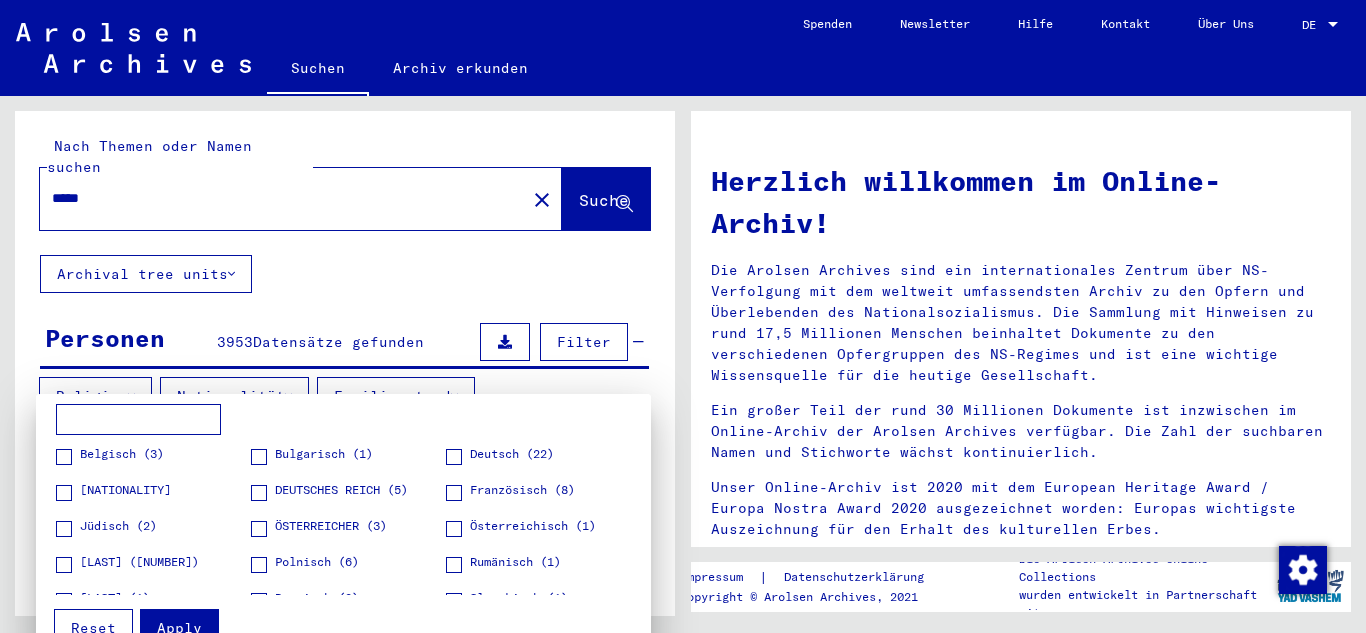 drag, startPoint x: 629, startPoint y: 536, endPoint x: 636, endPoint y: 458, distance: 78.31347 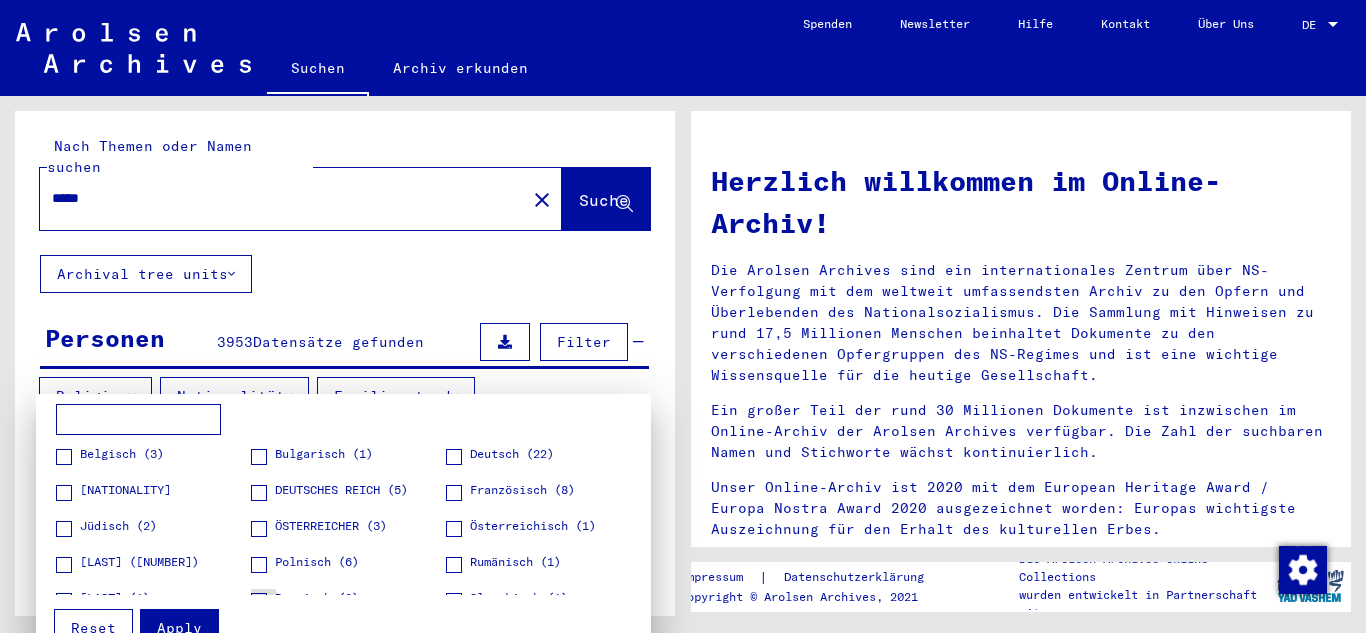 scroll, scrollTop: 90, scrollLeft: 0, axis: vertical 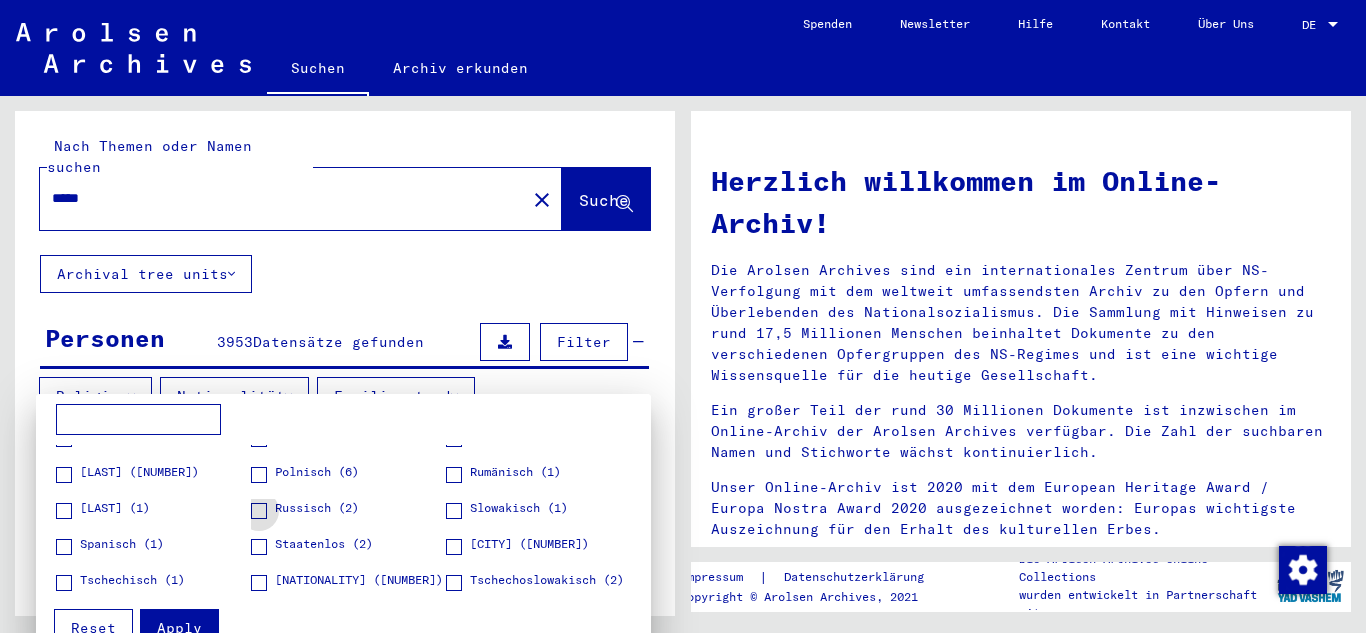 type 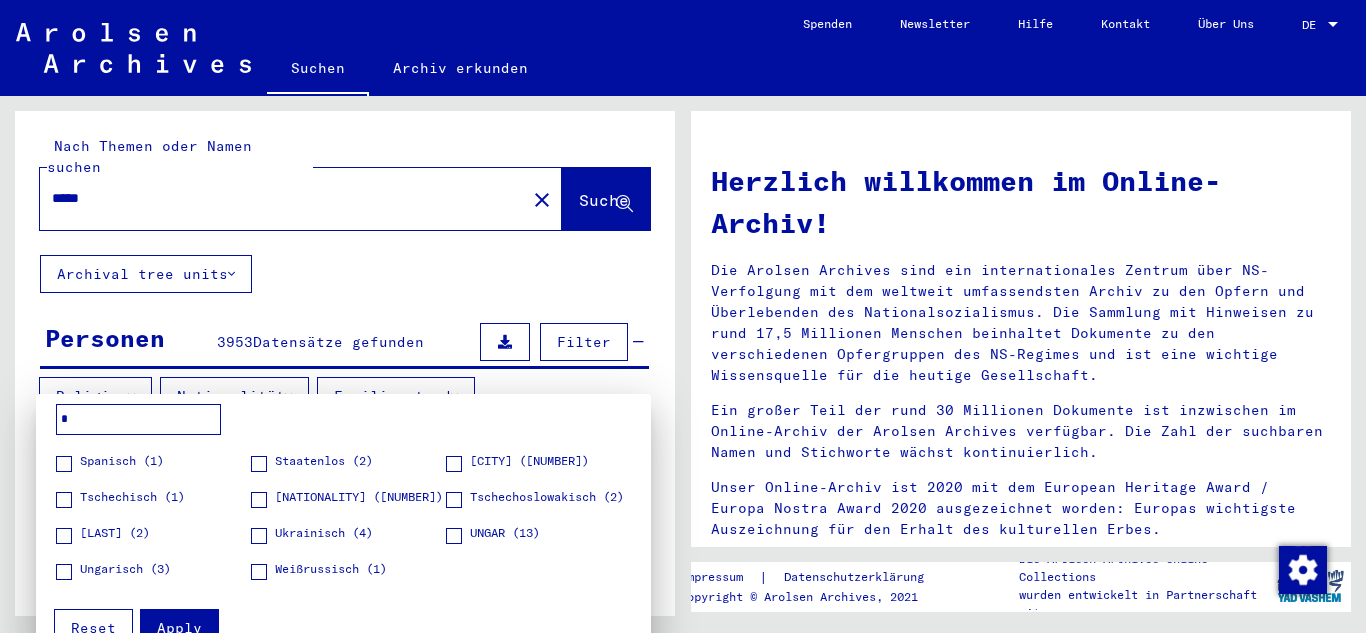 scroll, scrollTop: 0, scrollLeft: 0, axis: both 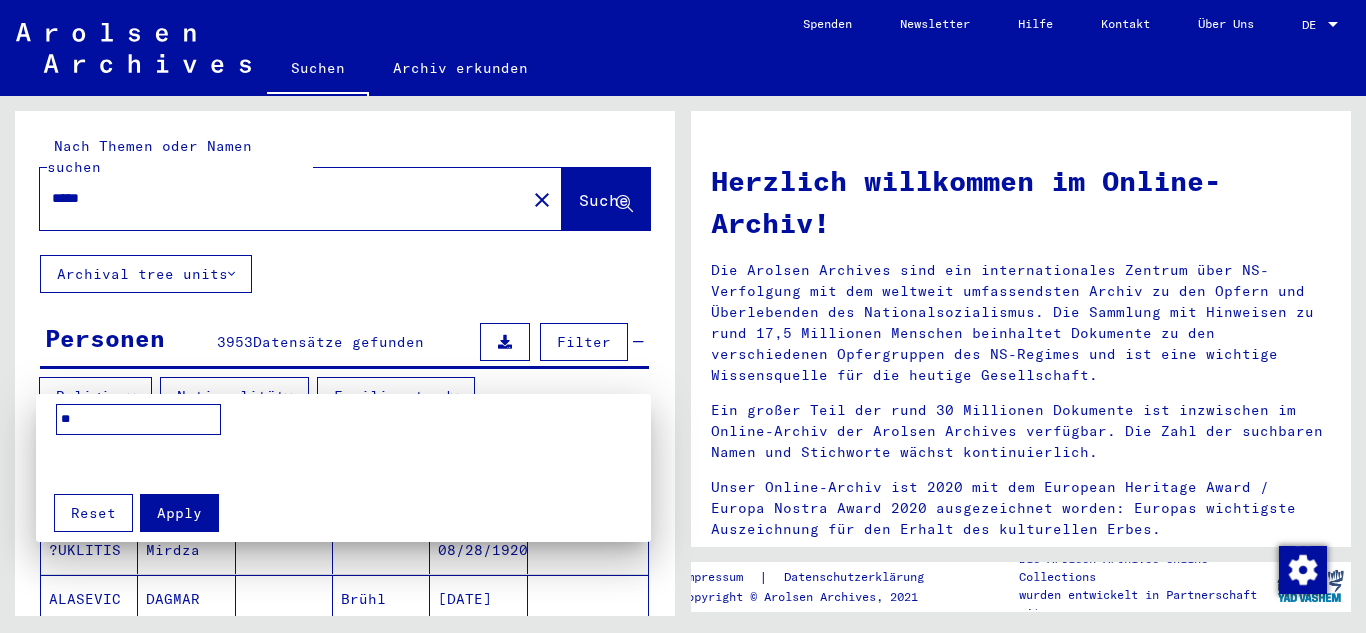type on "*" 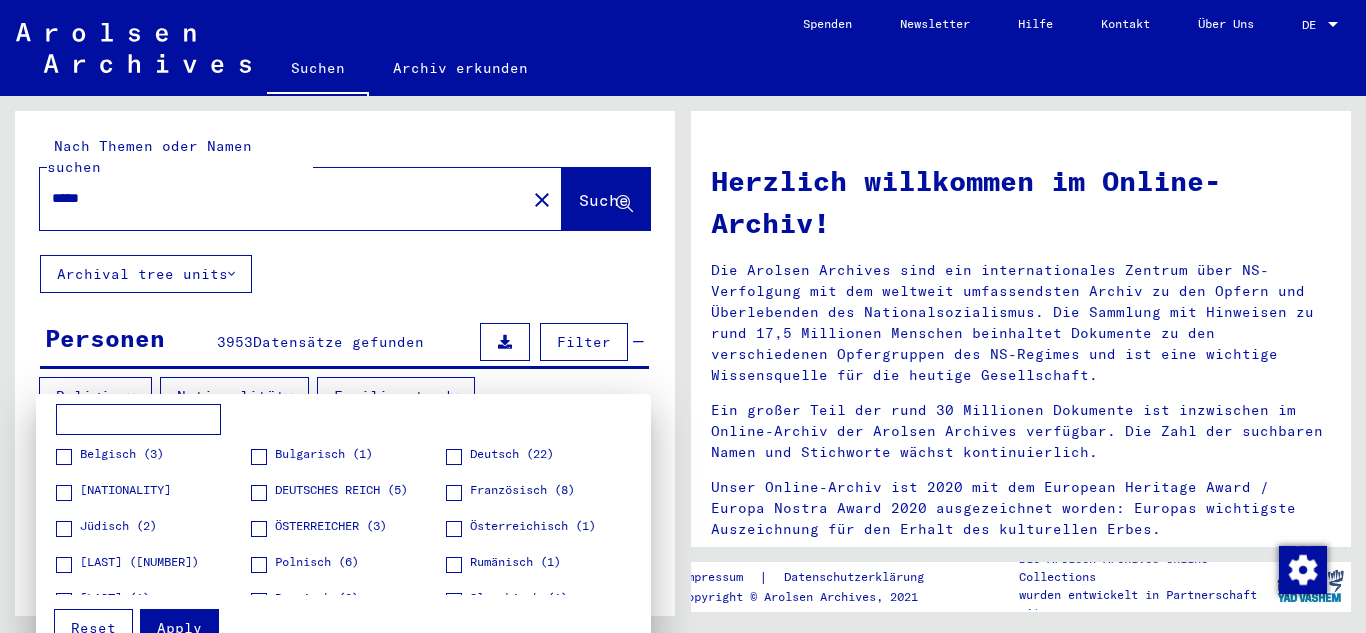 type 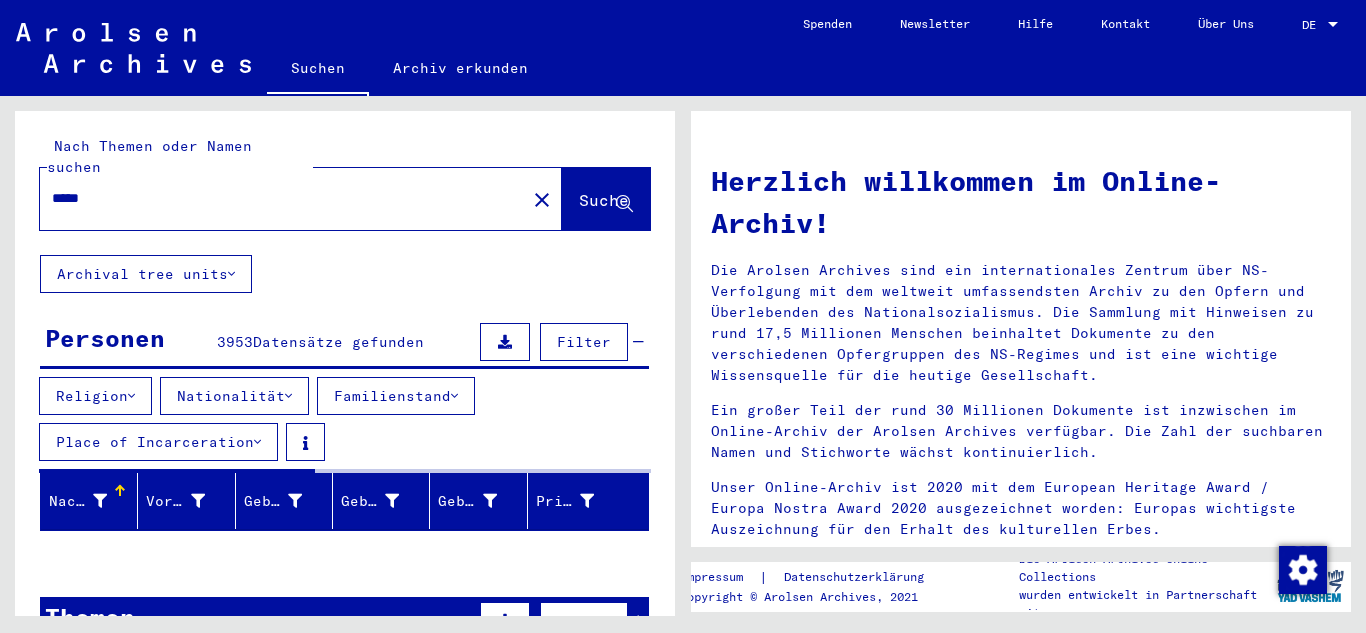 click on "close" 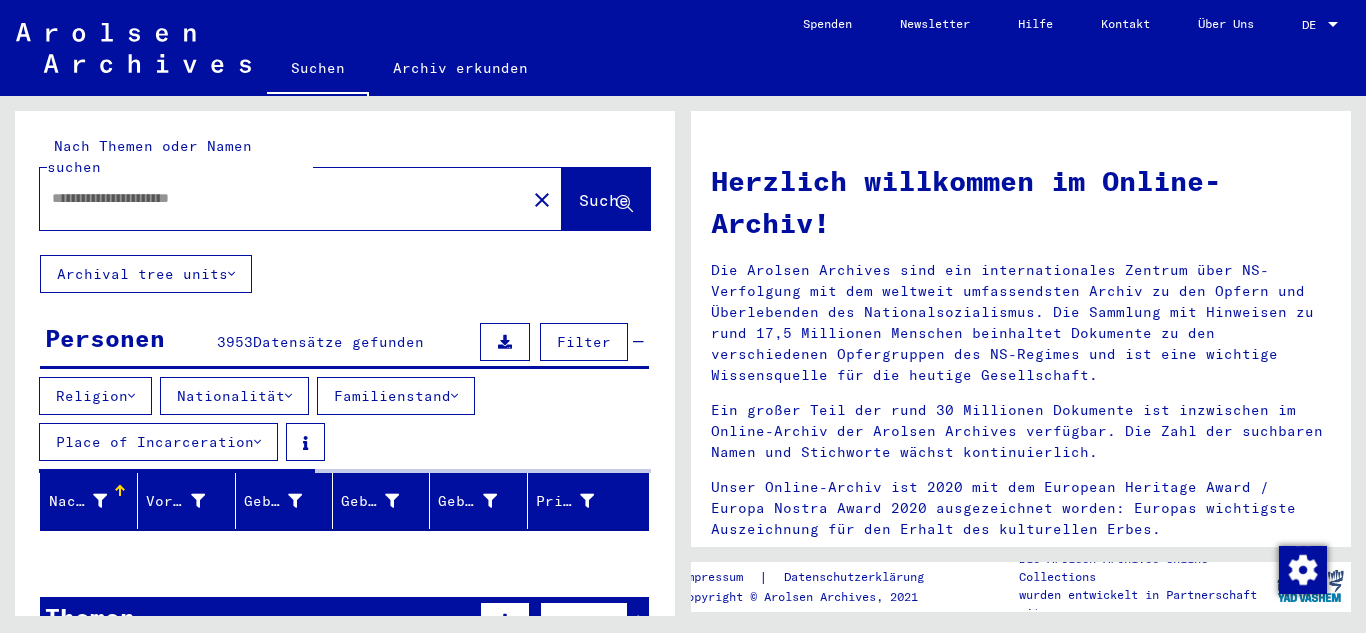 click at bounding box center [277, 198] 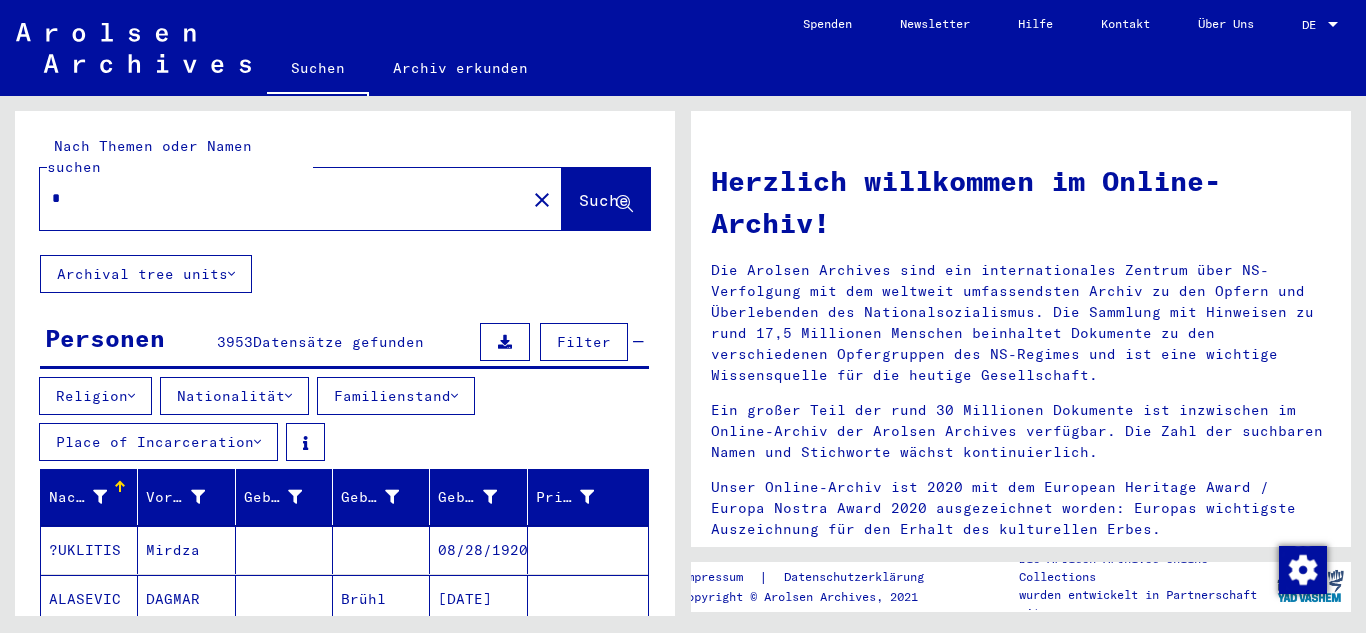 click on "*" at bounding box center (277, 198) 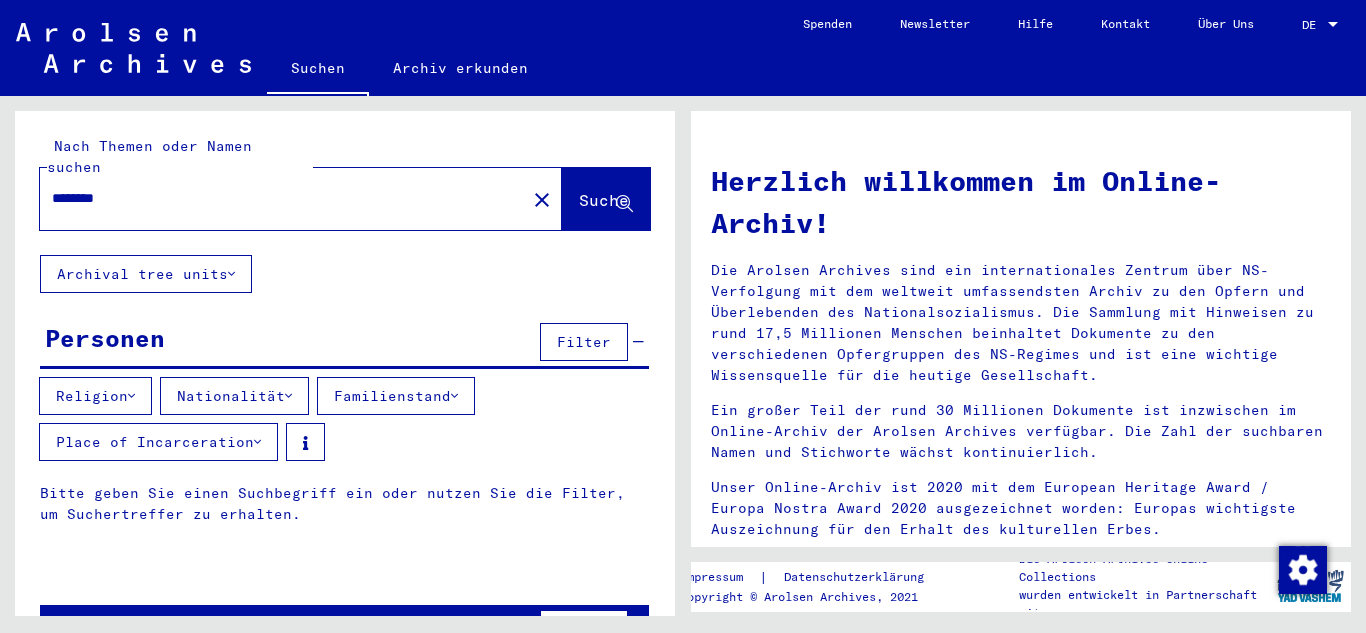 type on "********" 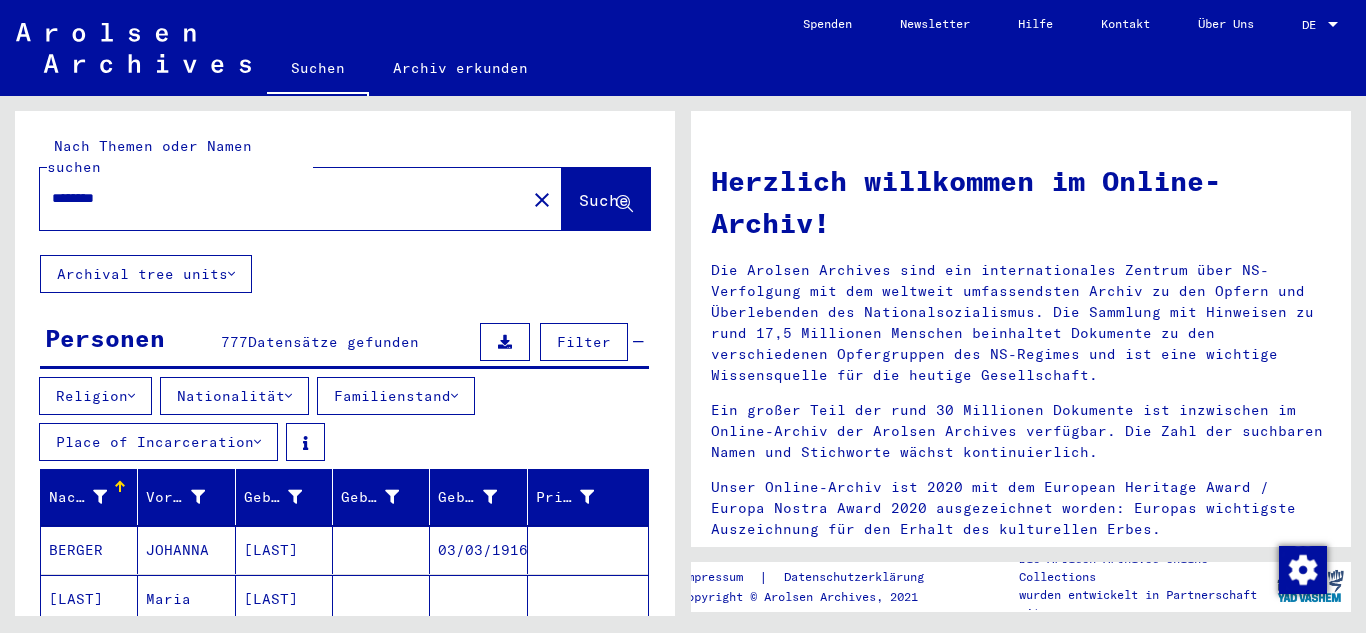 click on "Religion   Nationalität   Familienstand   Place of Incarceration" at bounding box center [345, 423] 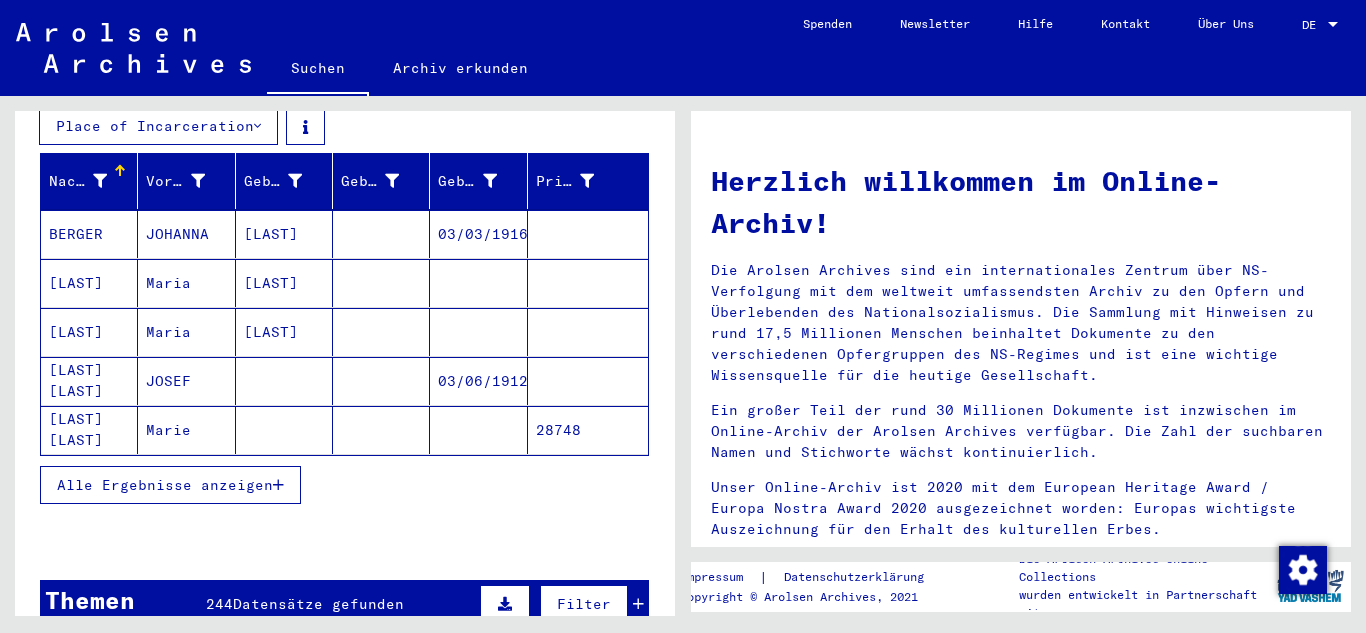 scroll, scrollTop: 320, scrollLeft: 0, axis: vertical 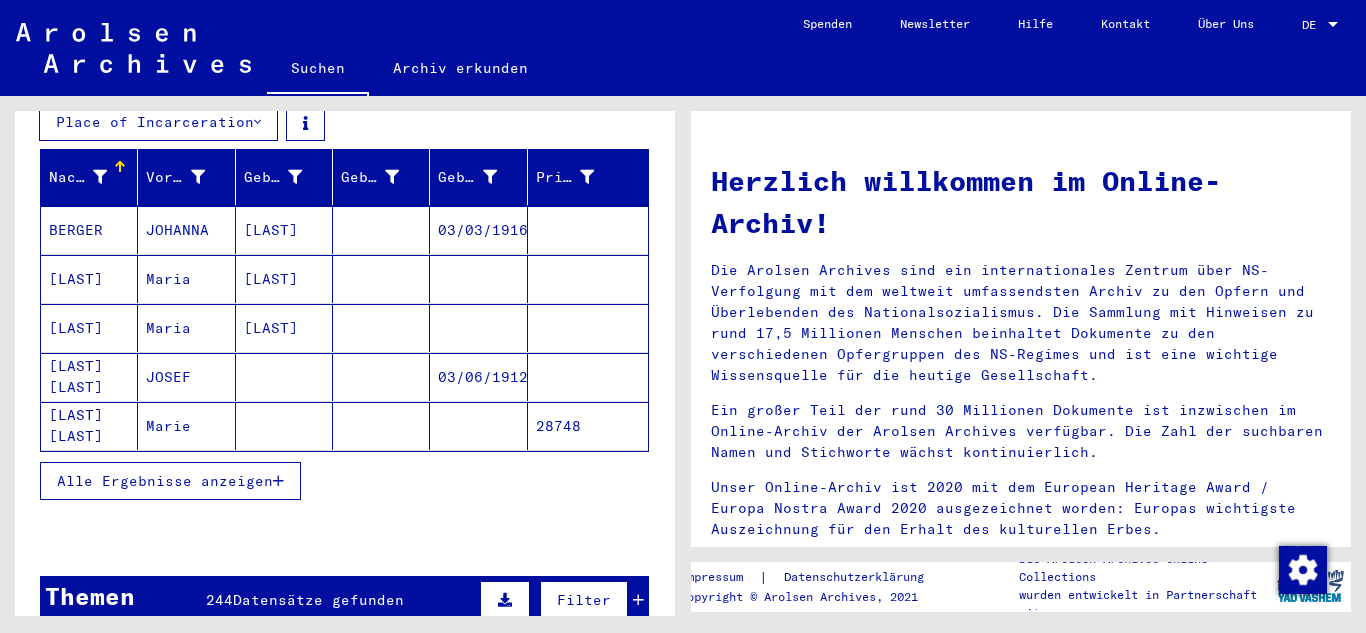 click on "Alle Ergebnisse anzeigen" at bounding box center (165, 481) 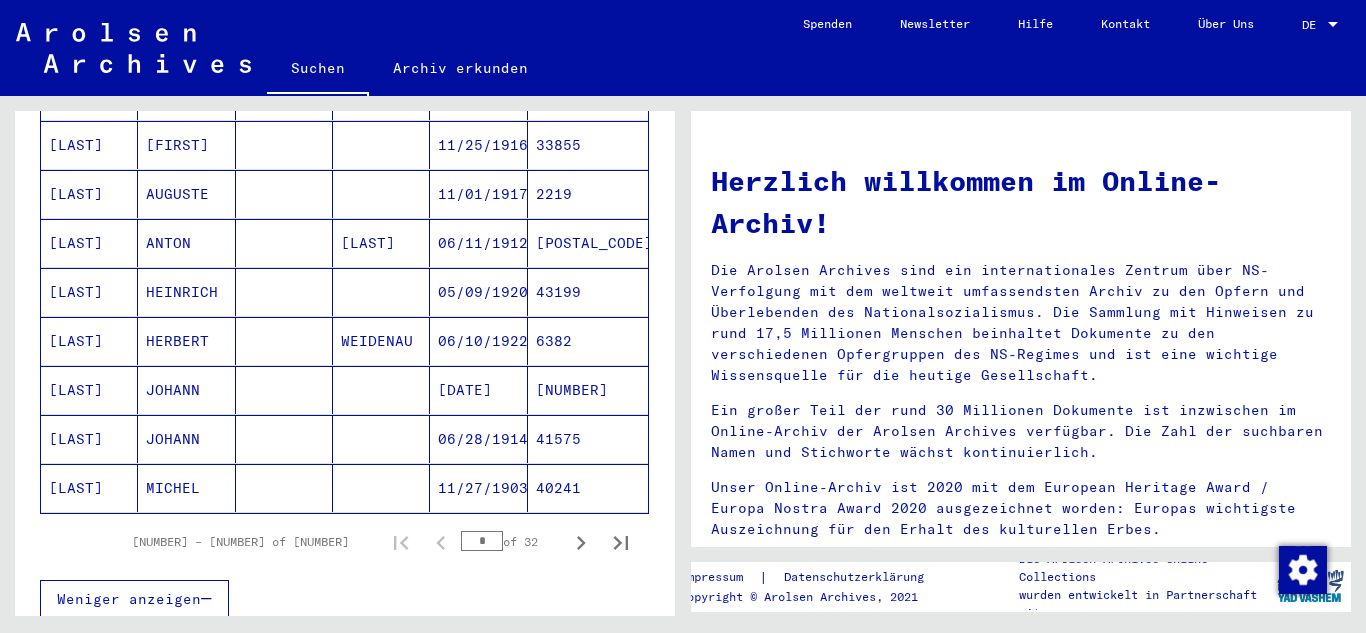 scroll, scrollTop: 1240, scrollLeft: 0, axis: vertical 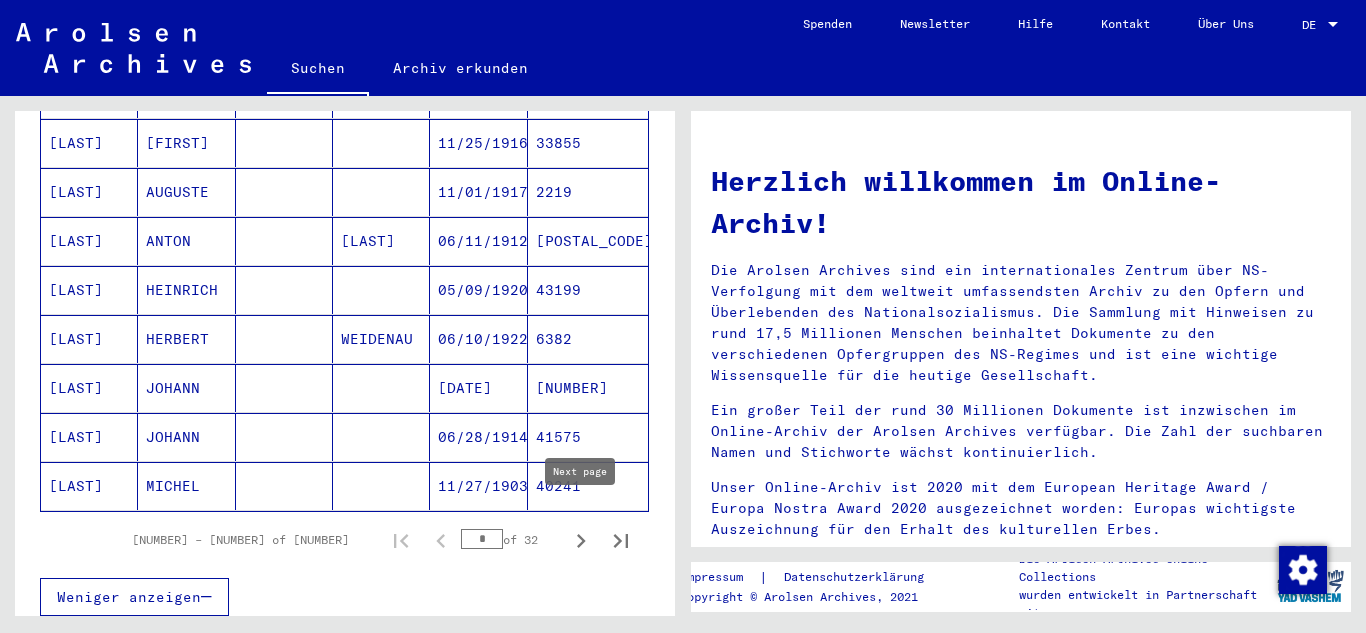 click 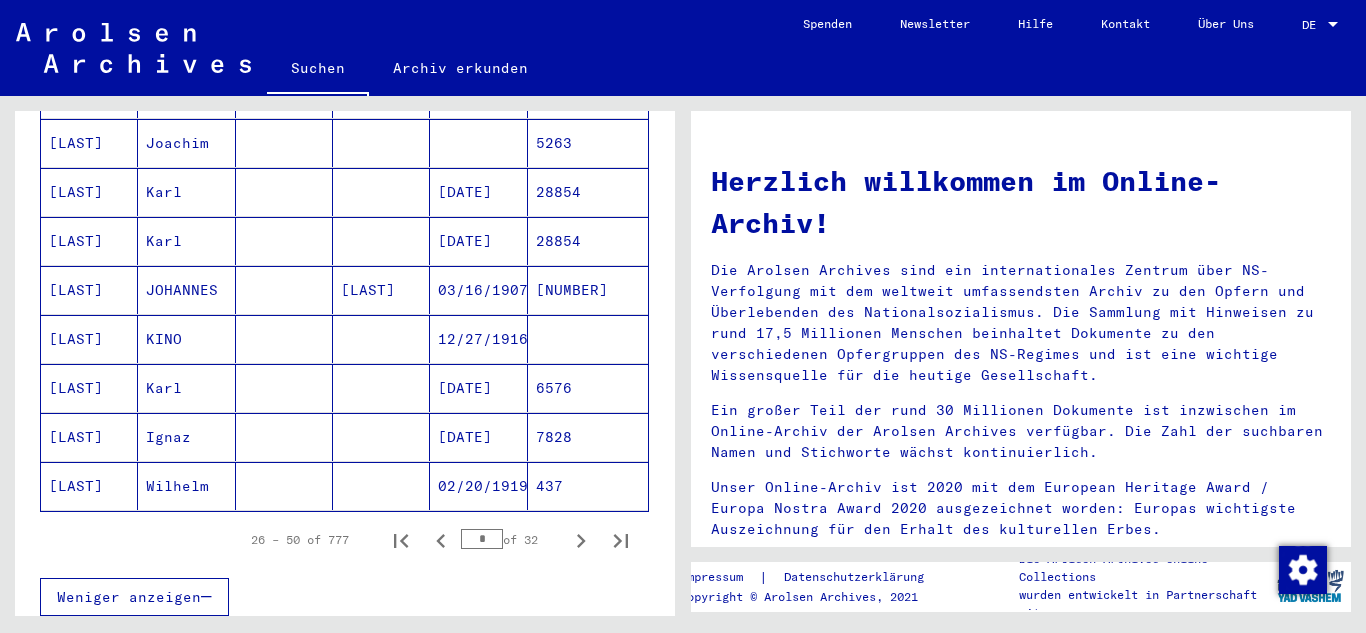 click 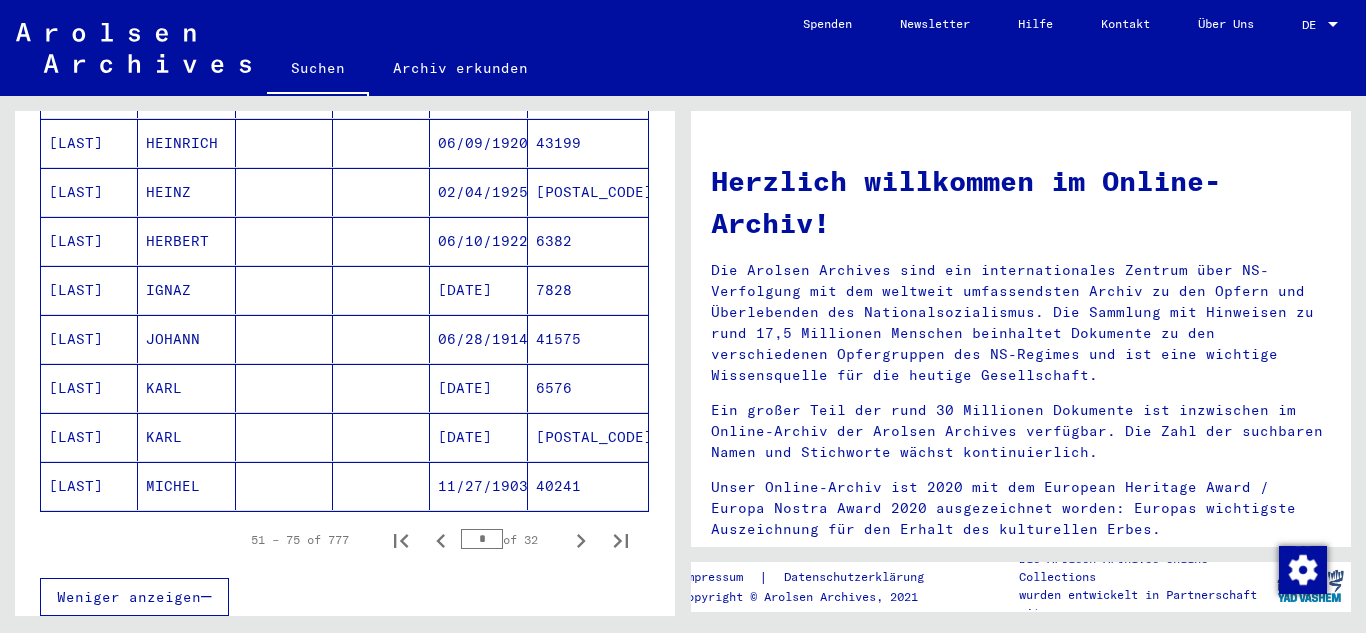 click 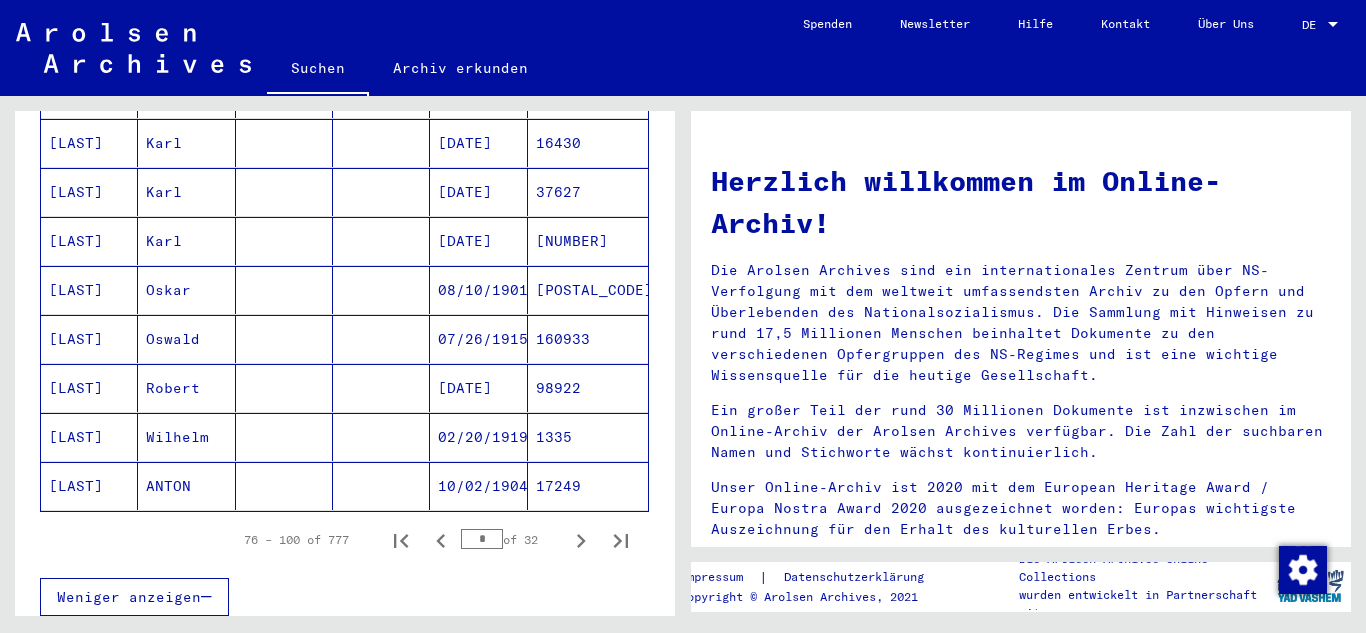 click 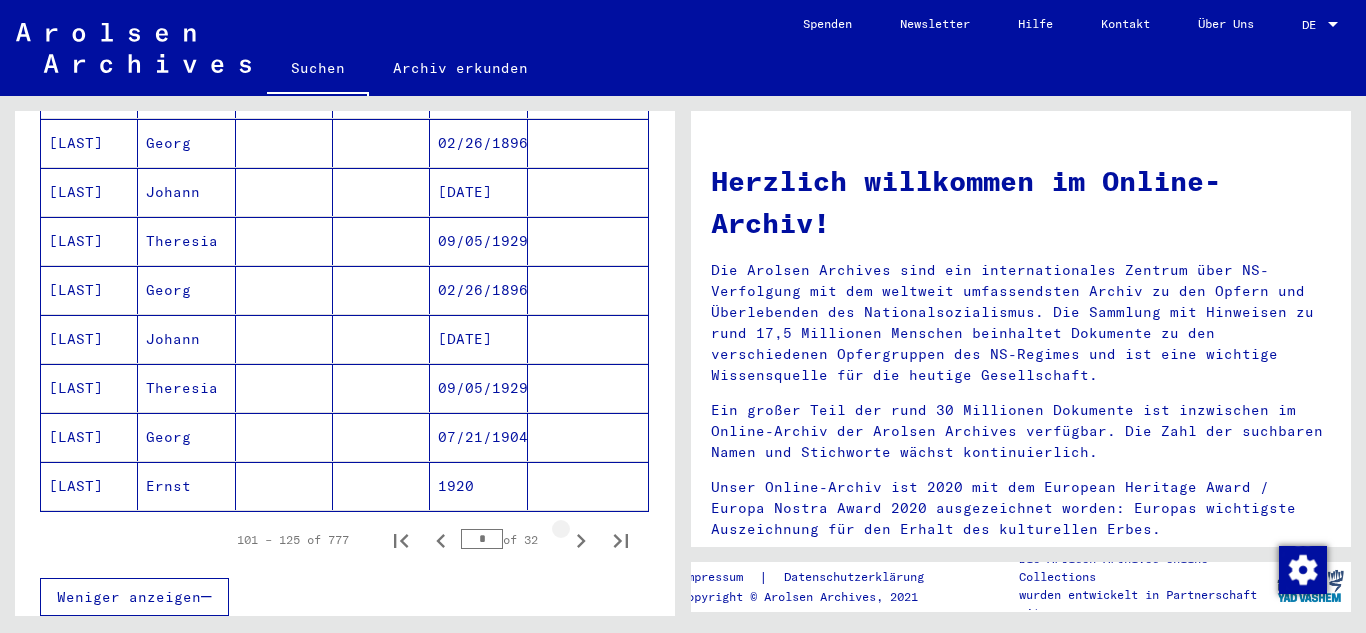 click 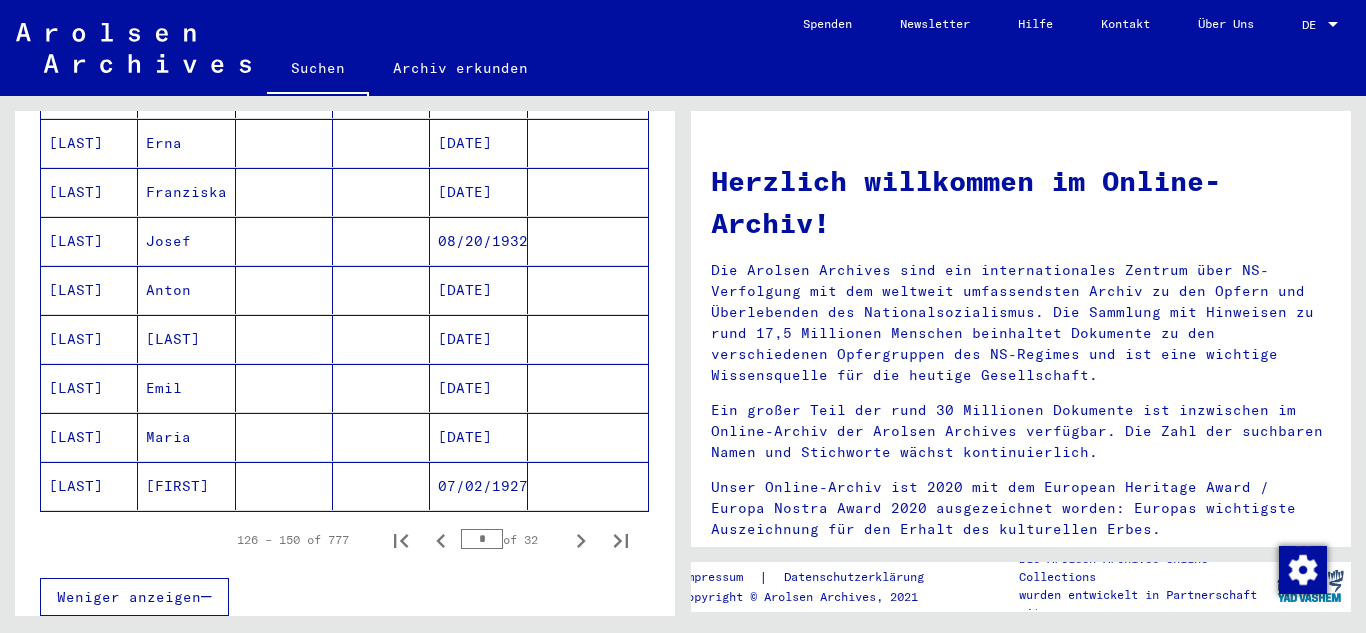 click 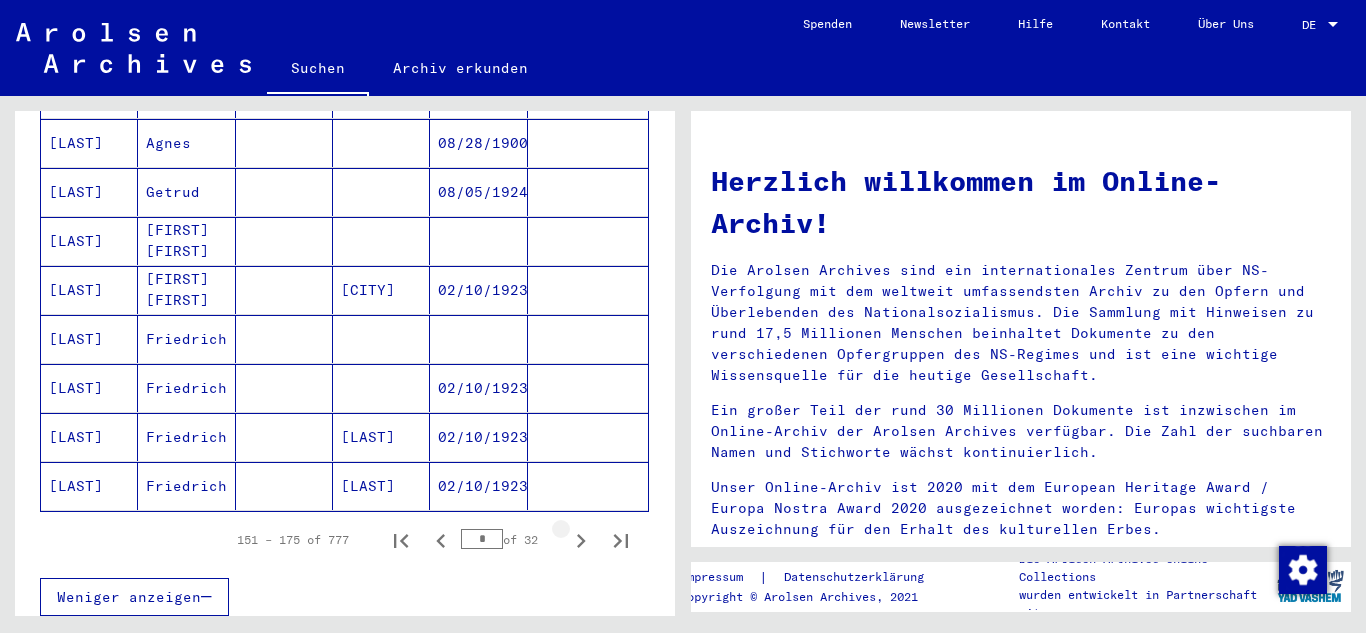 click 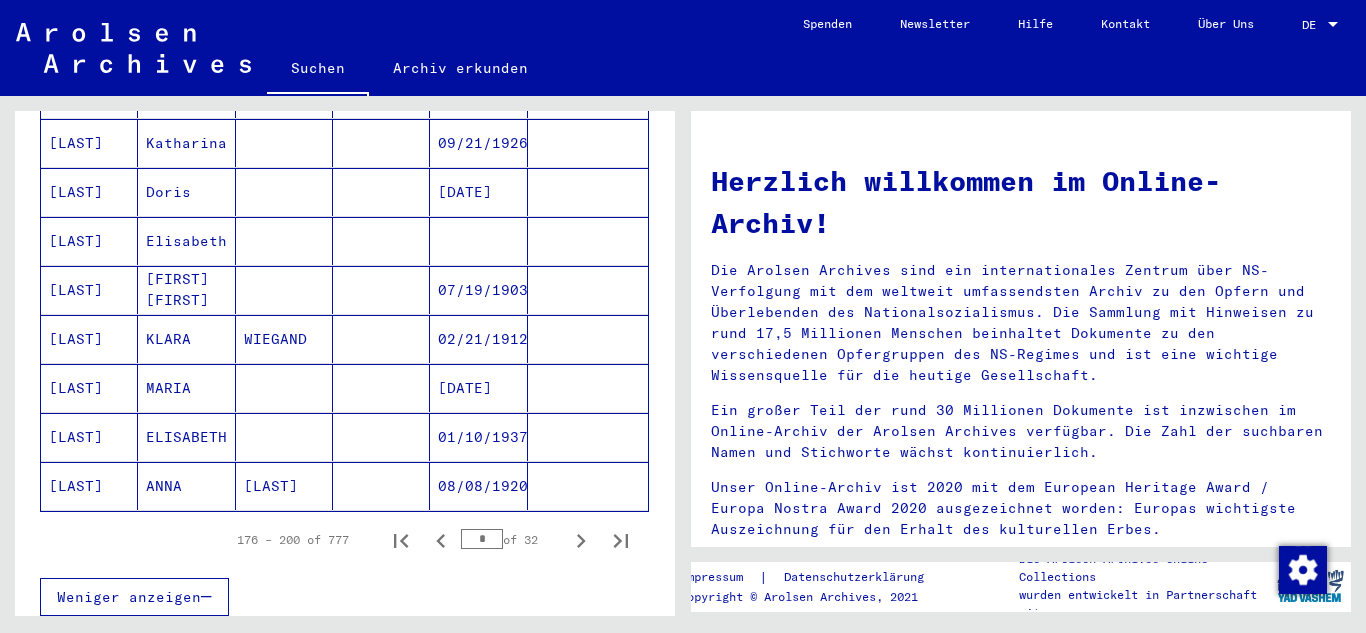 click 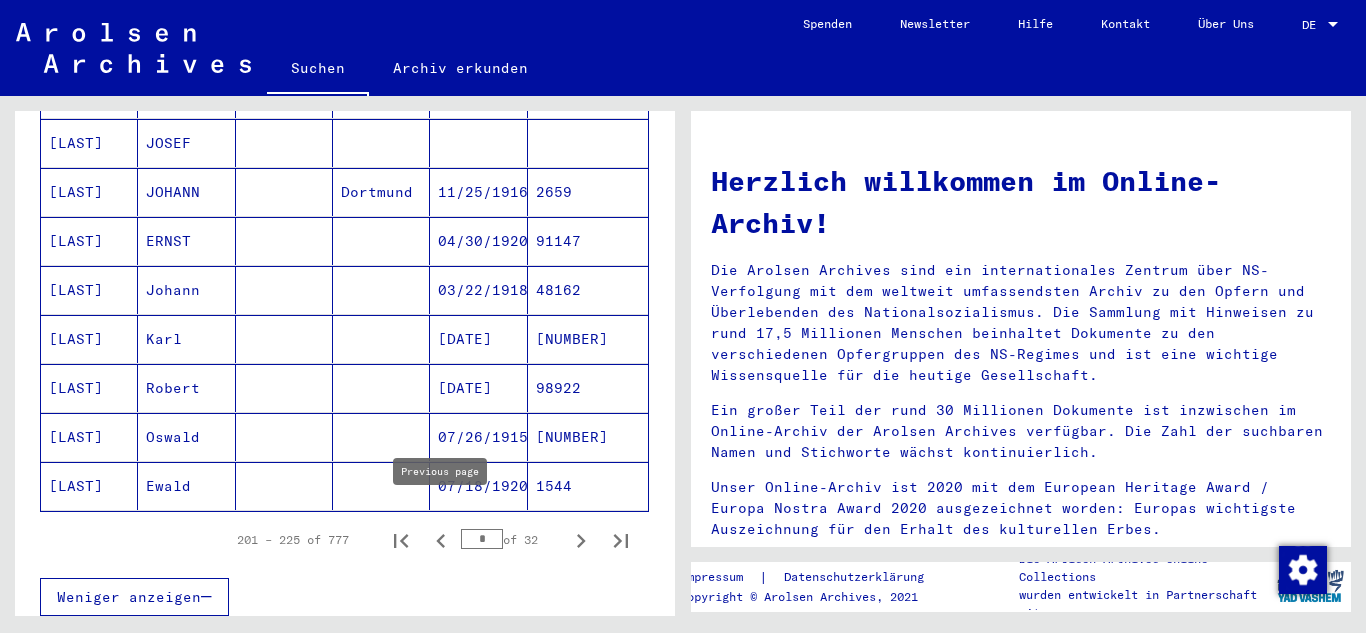 click 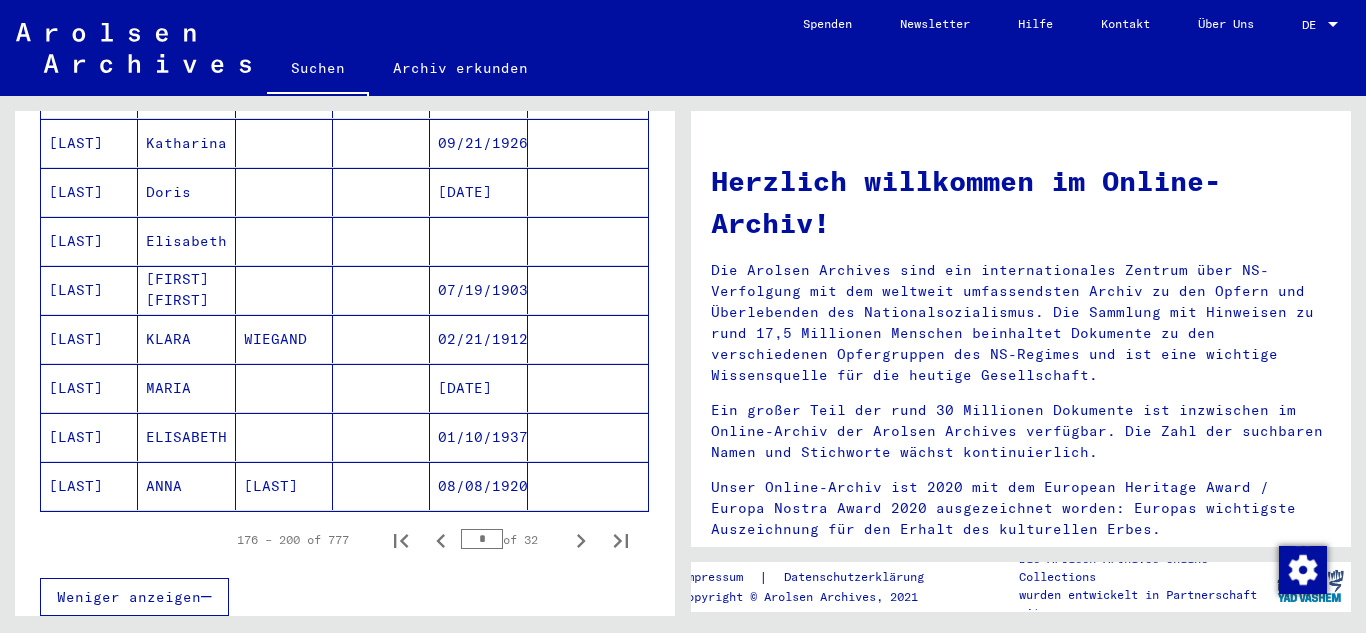 type 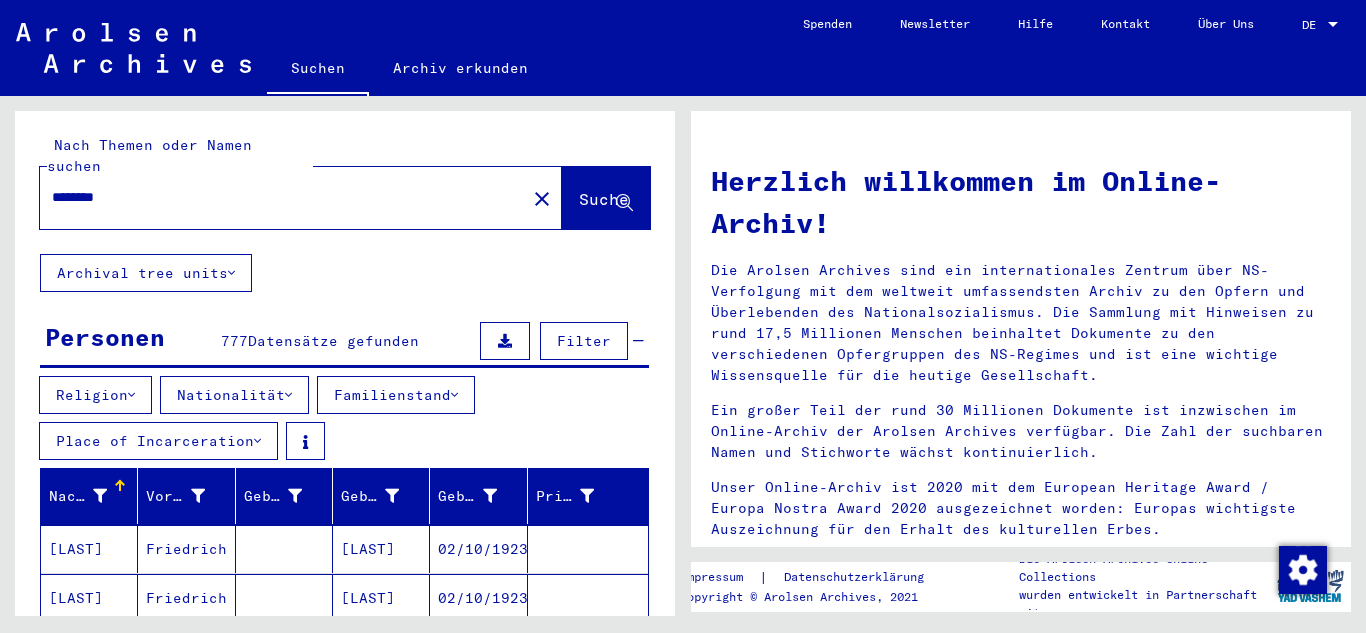 scroll, scrollTop: 0, scrollLeft: 0, axis: both 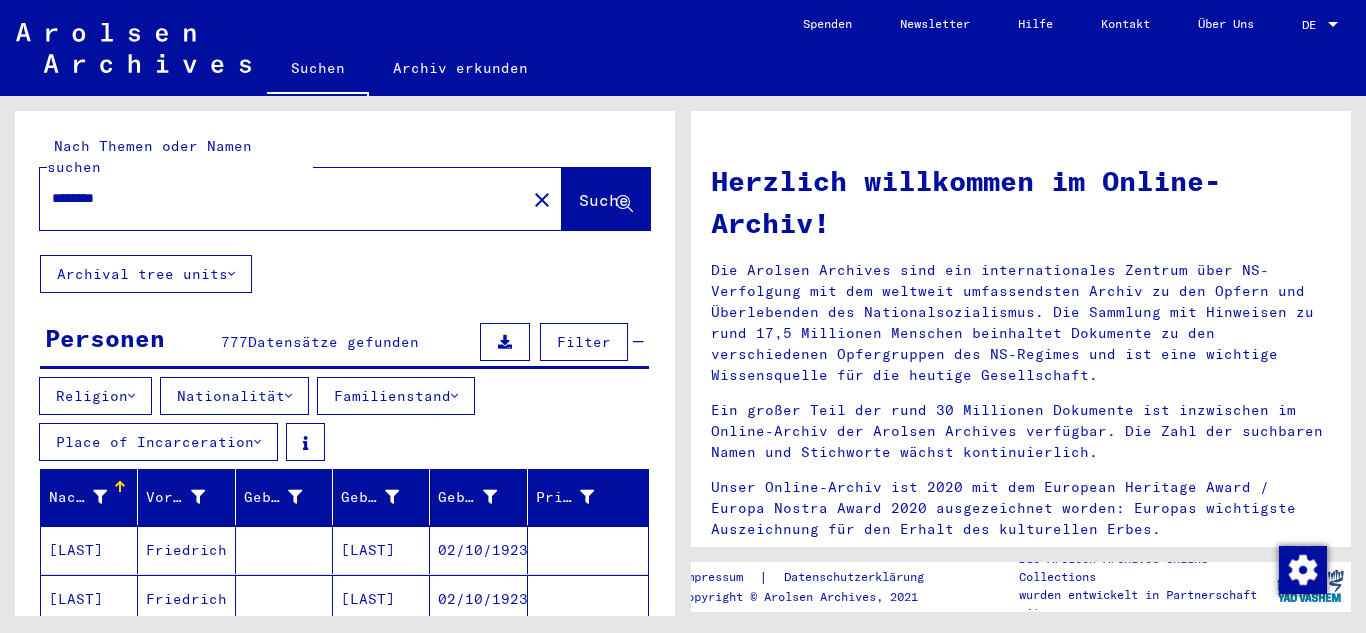 click on "********" at bounding box center [277, 198] 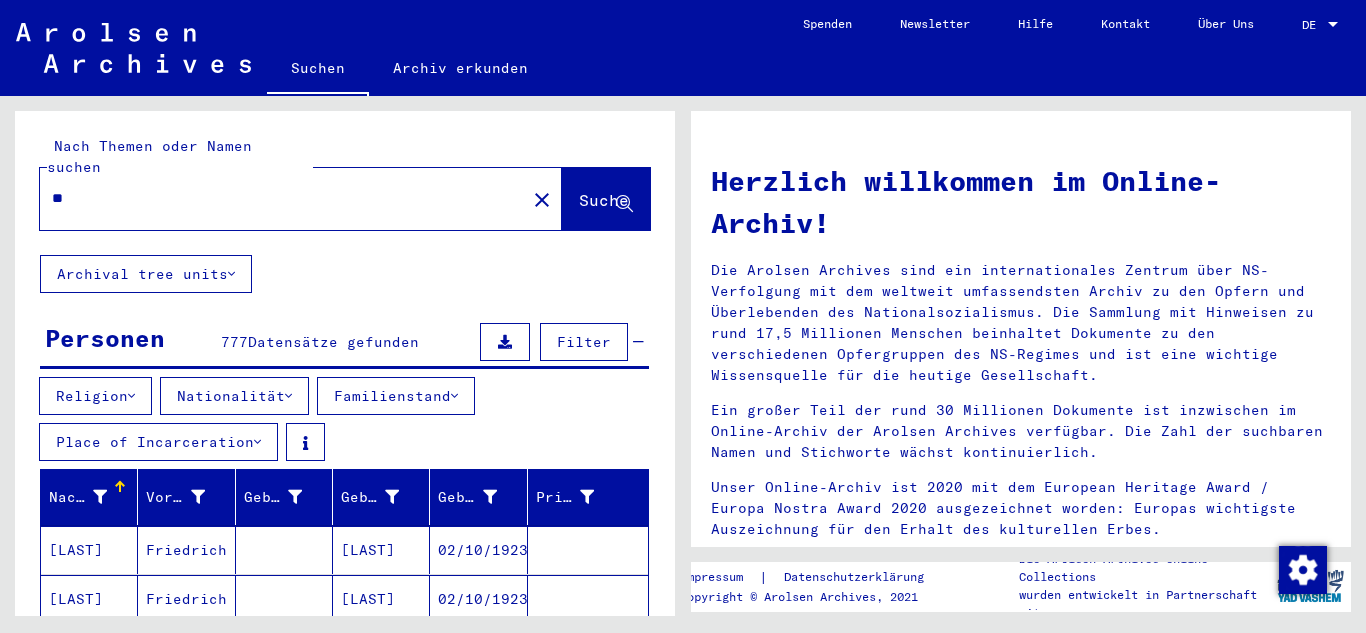 type on "*" 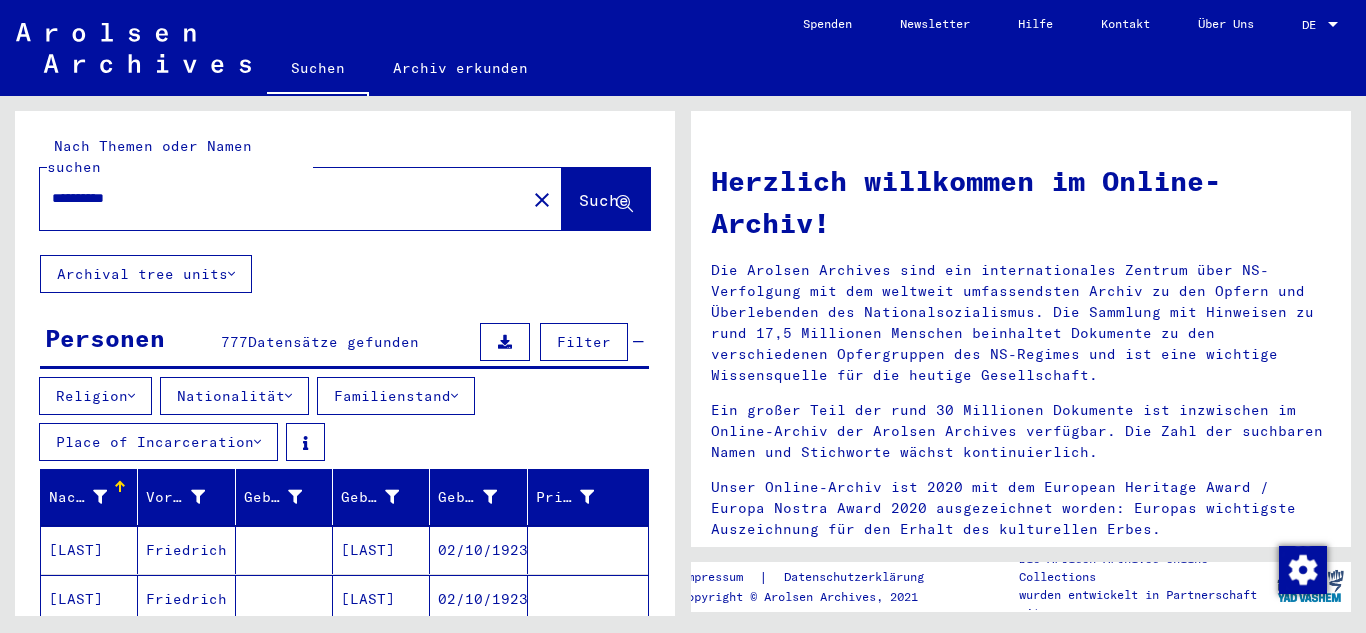 type on "**********" 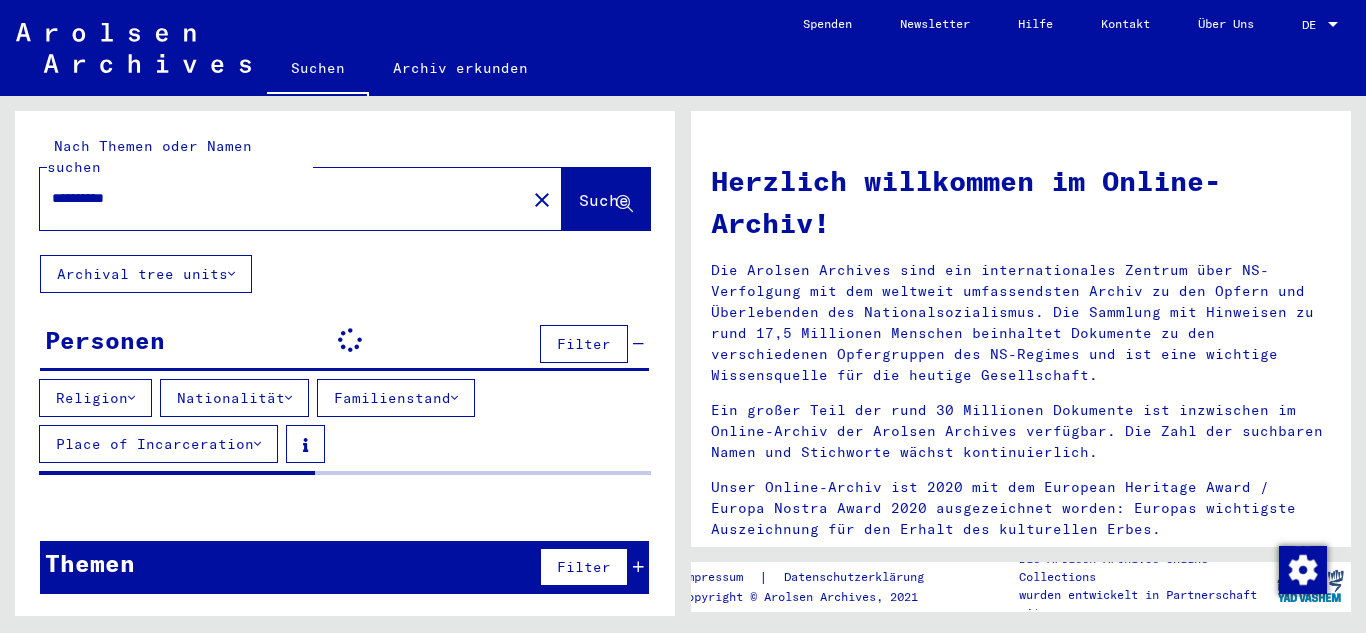 type 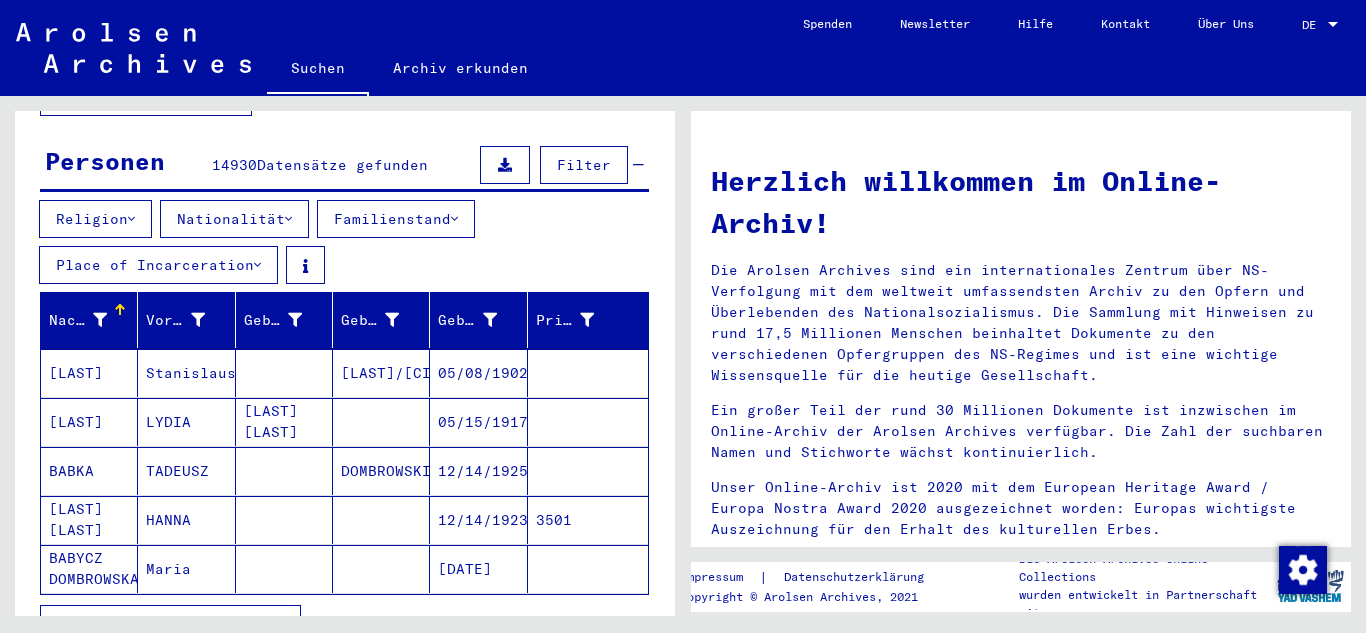 scroll, scrollTop: 320, scrollLeft: 0, axis: vertical 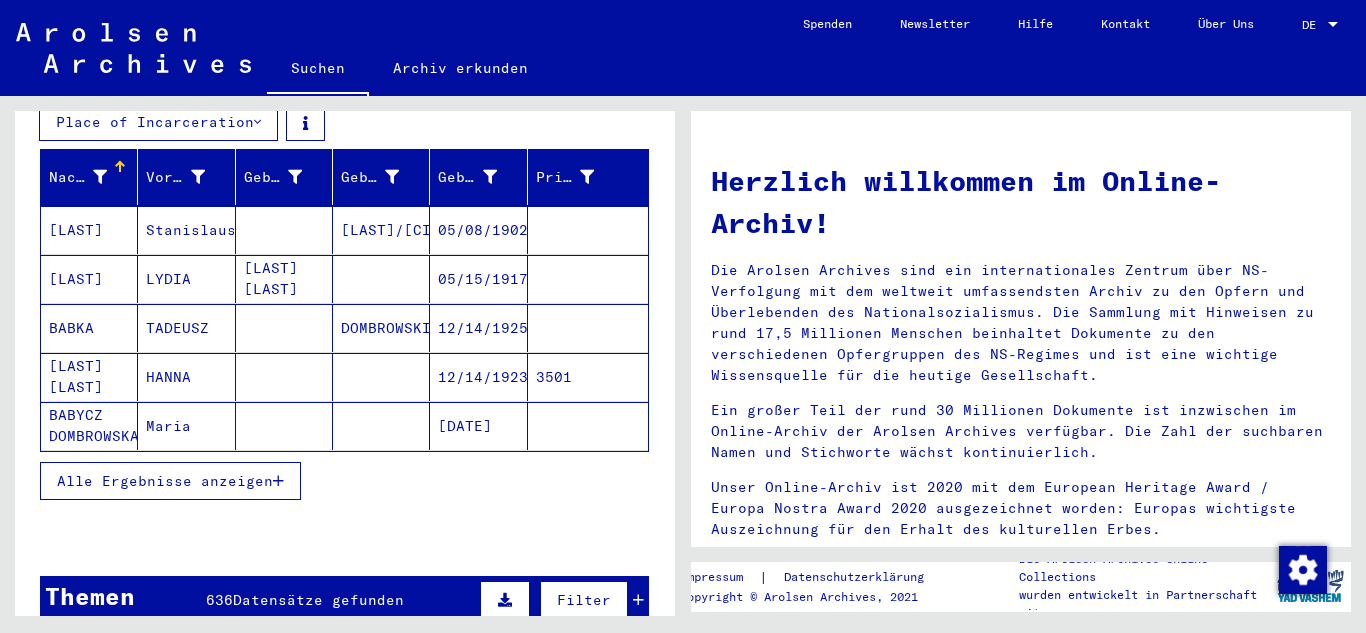 click on "Alle Ergebnisse anzeigen" at bounding box center [165, 481] 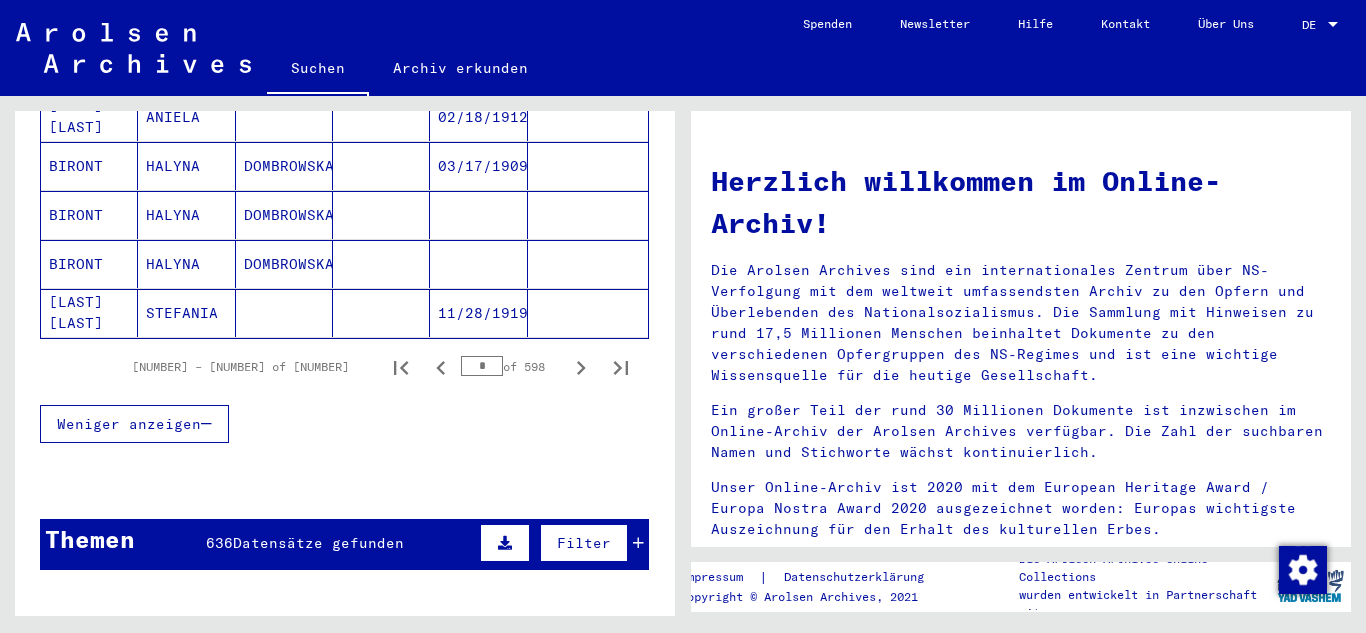 scroll, scrollTop: 1480, scrollLeft: 0, axis: vertical 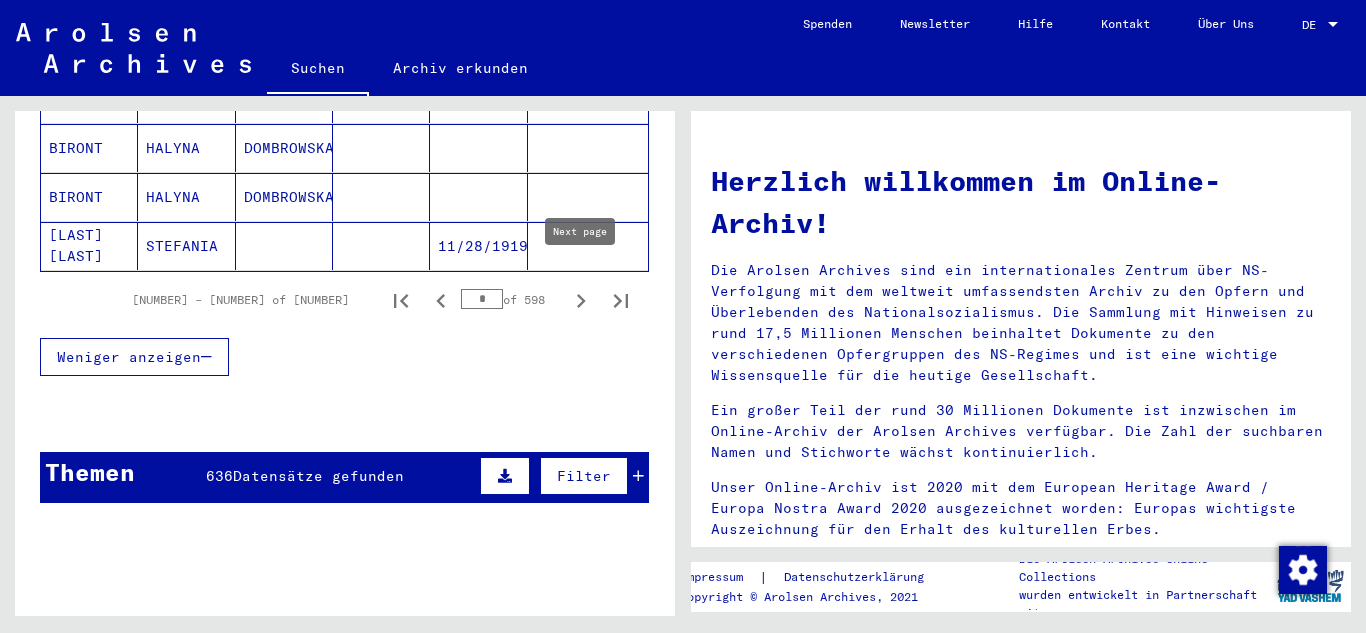 click 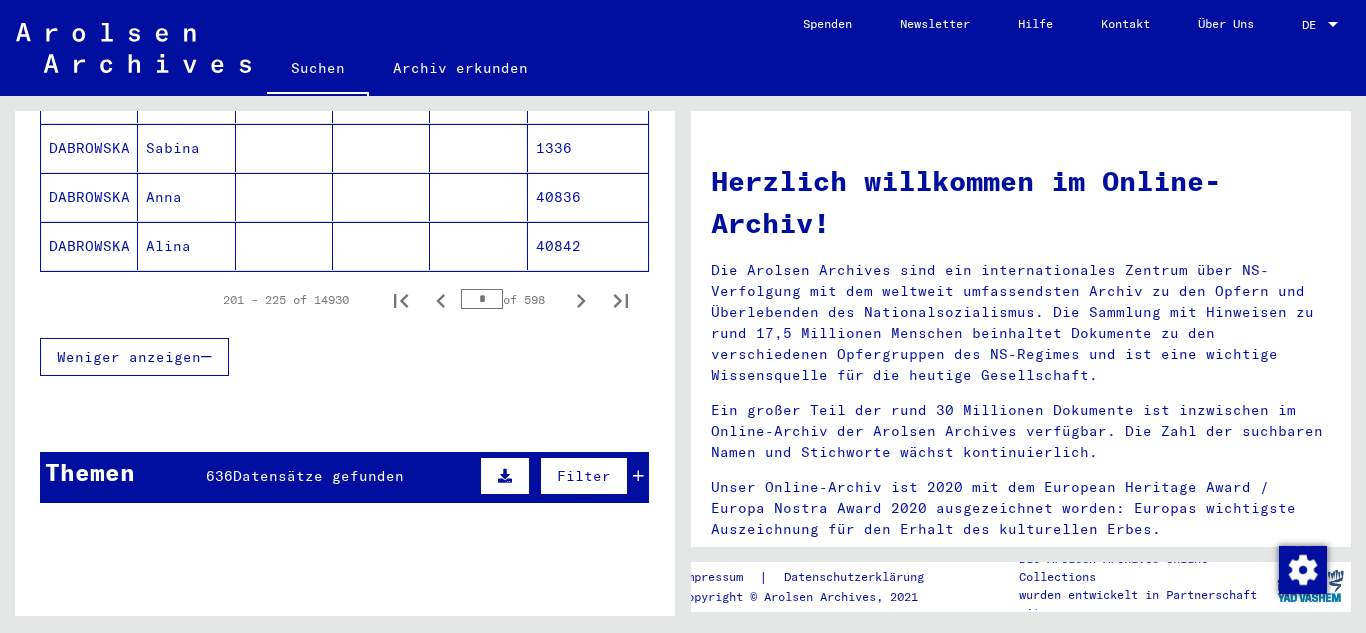 type 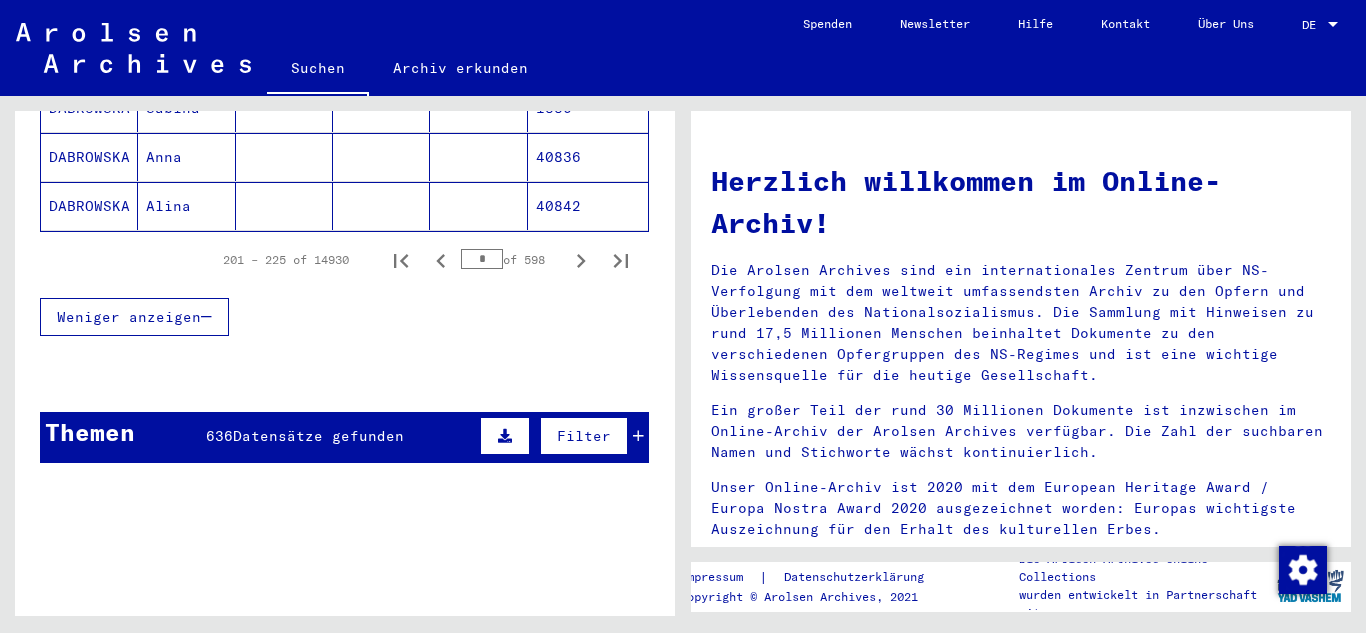 scroll, scrollTop: 1480, scrollLeft: 0, axis: vertical 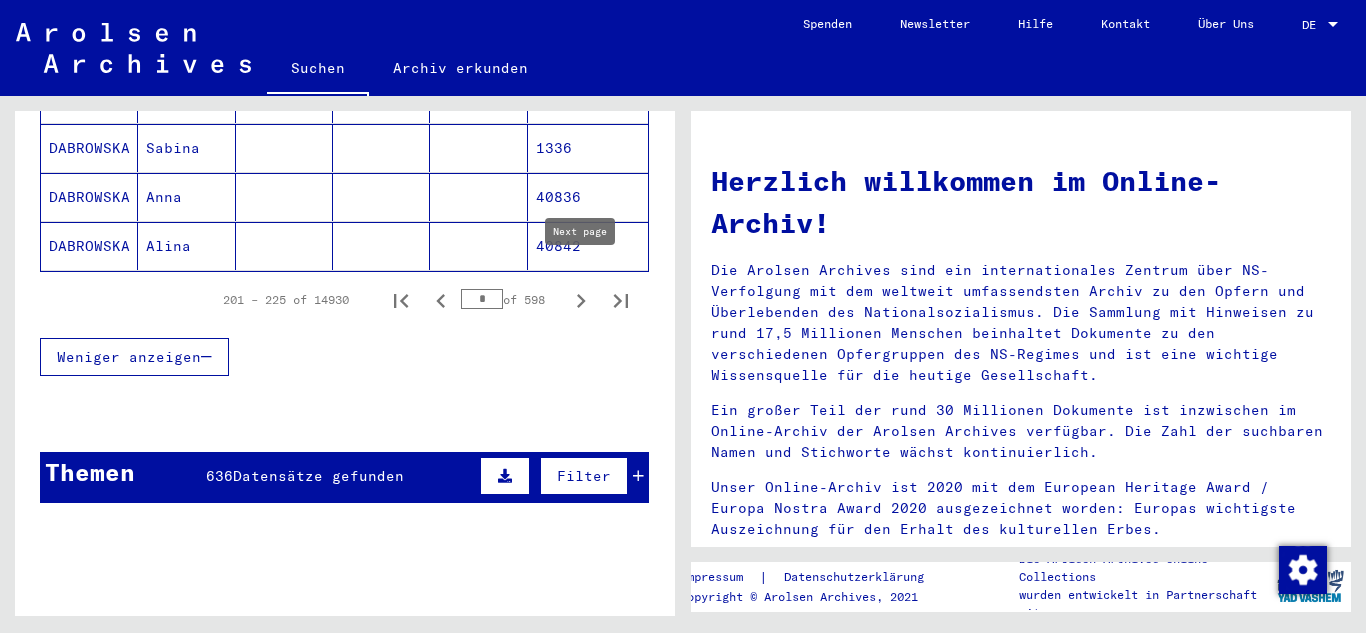 click 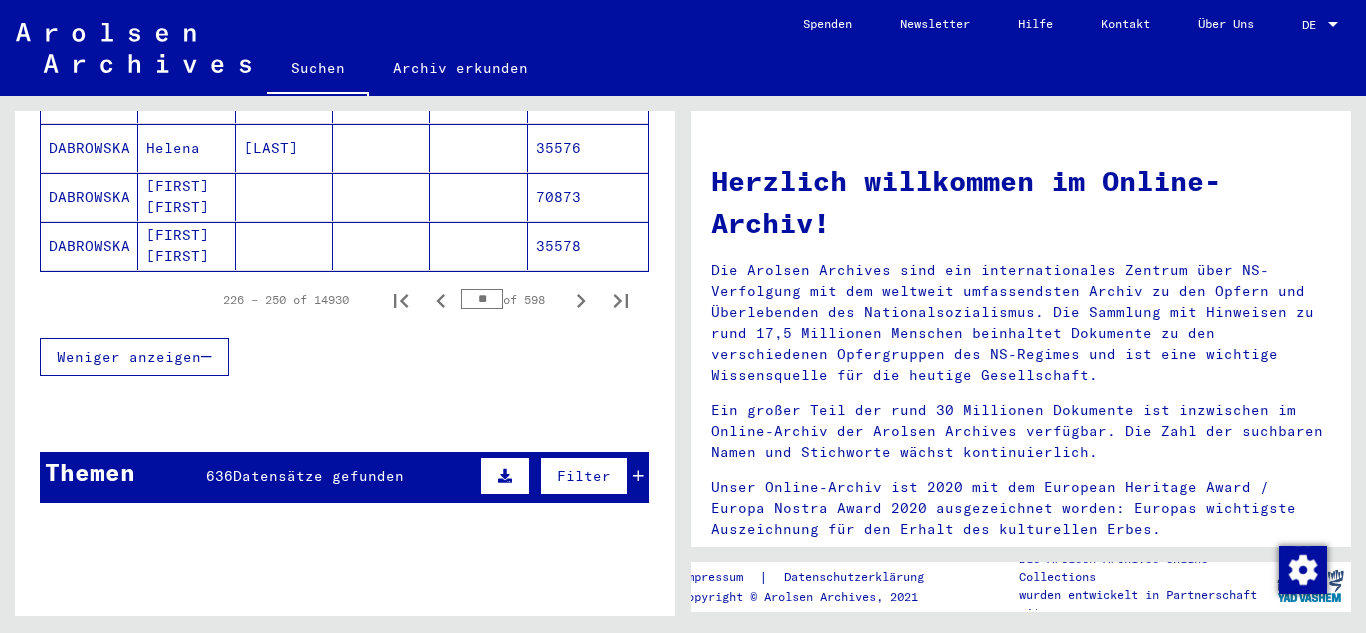 click 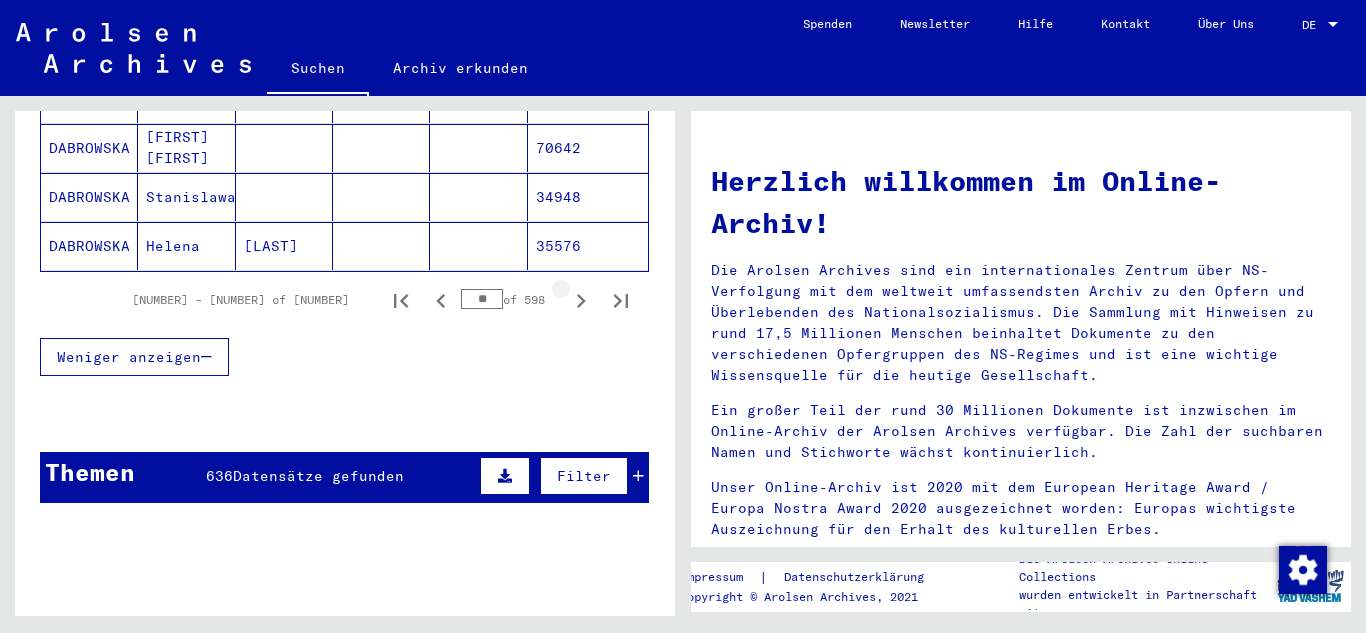 click 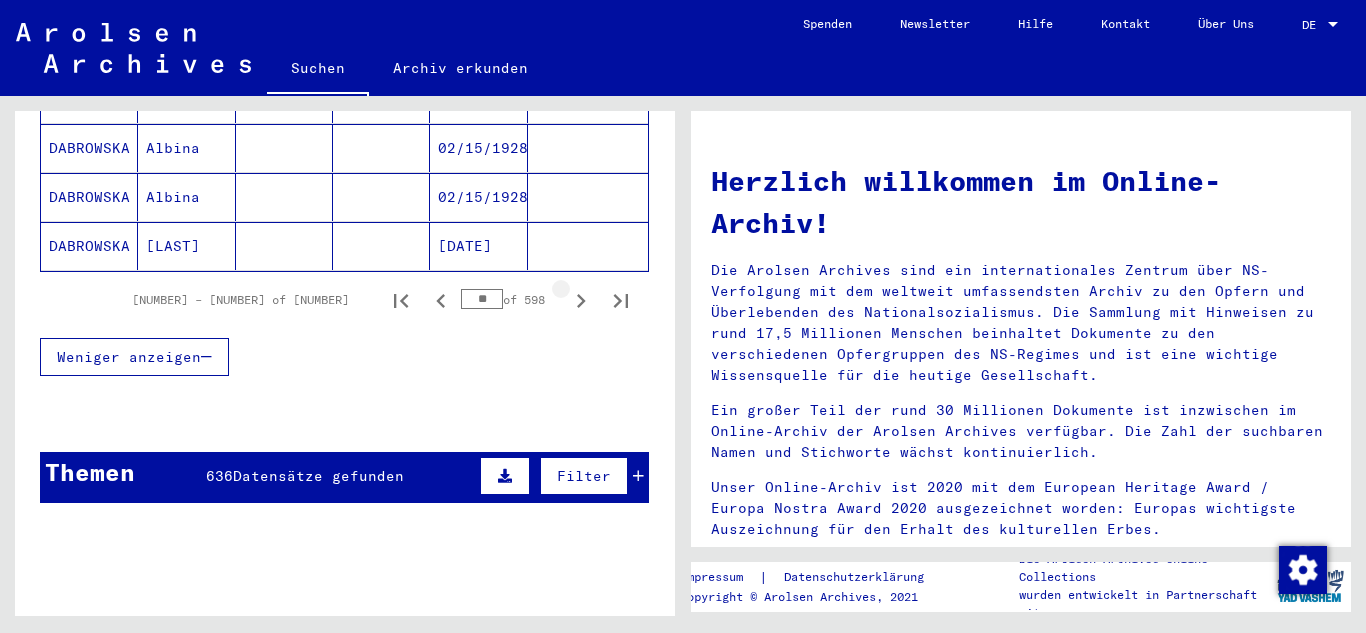 click 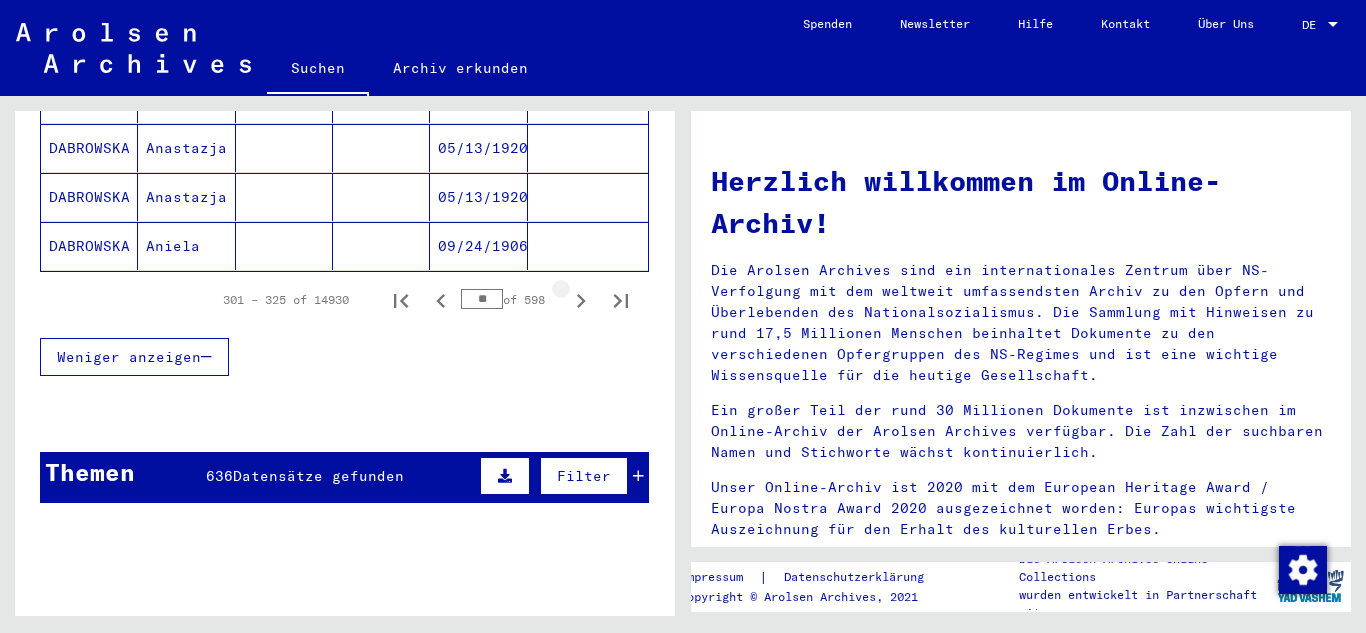 click 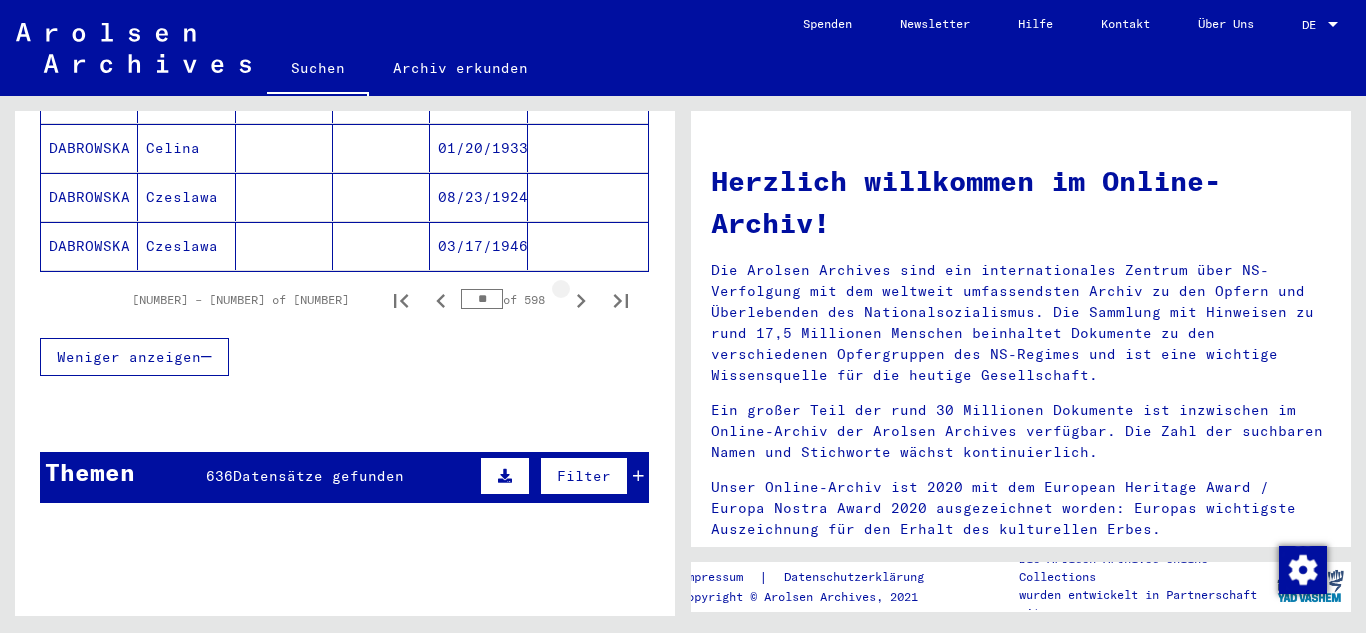 click 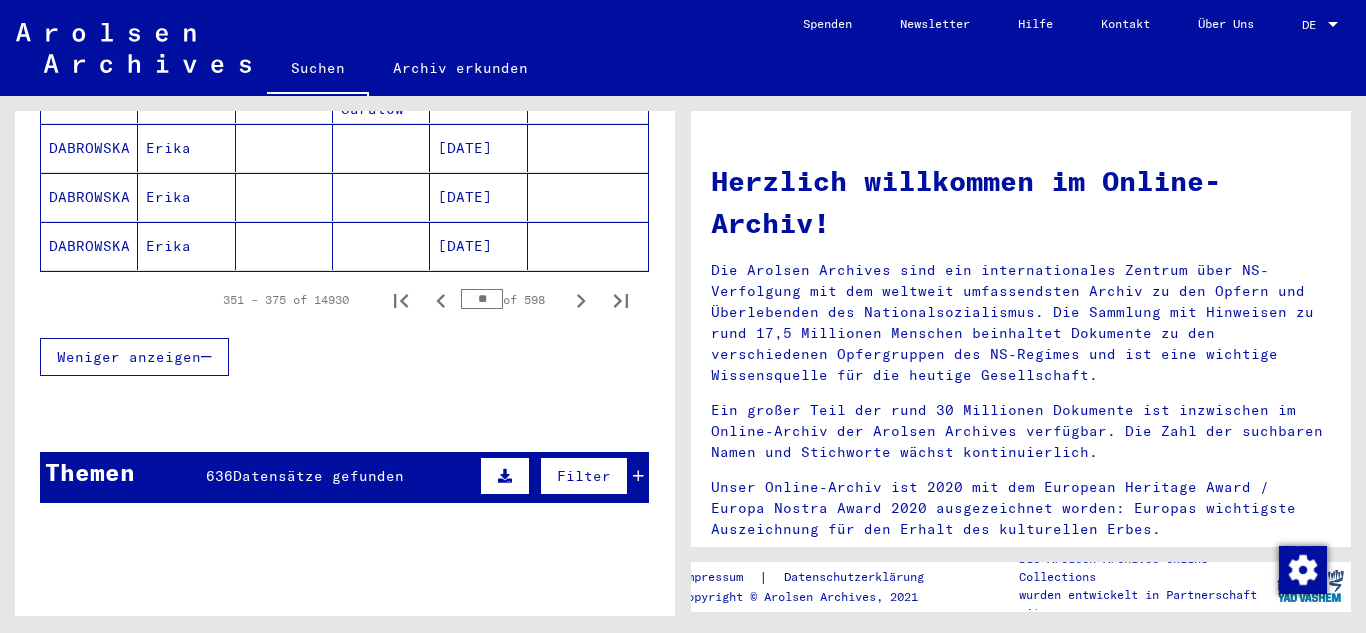 click 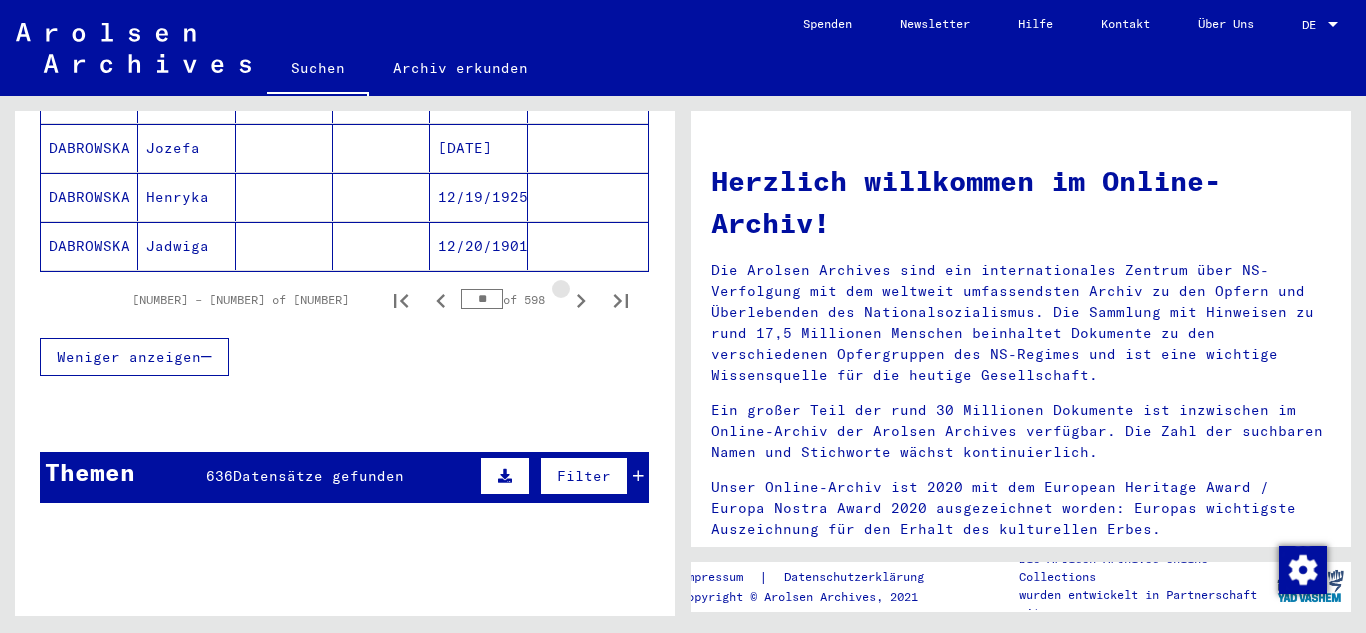 click 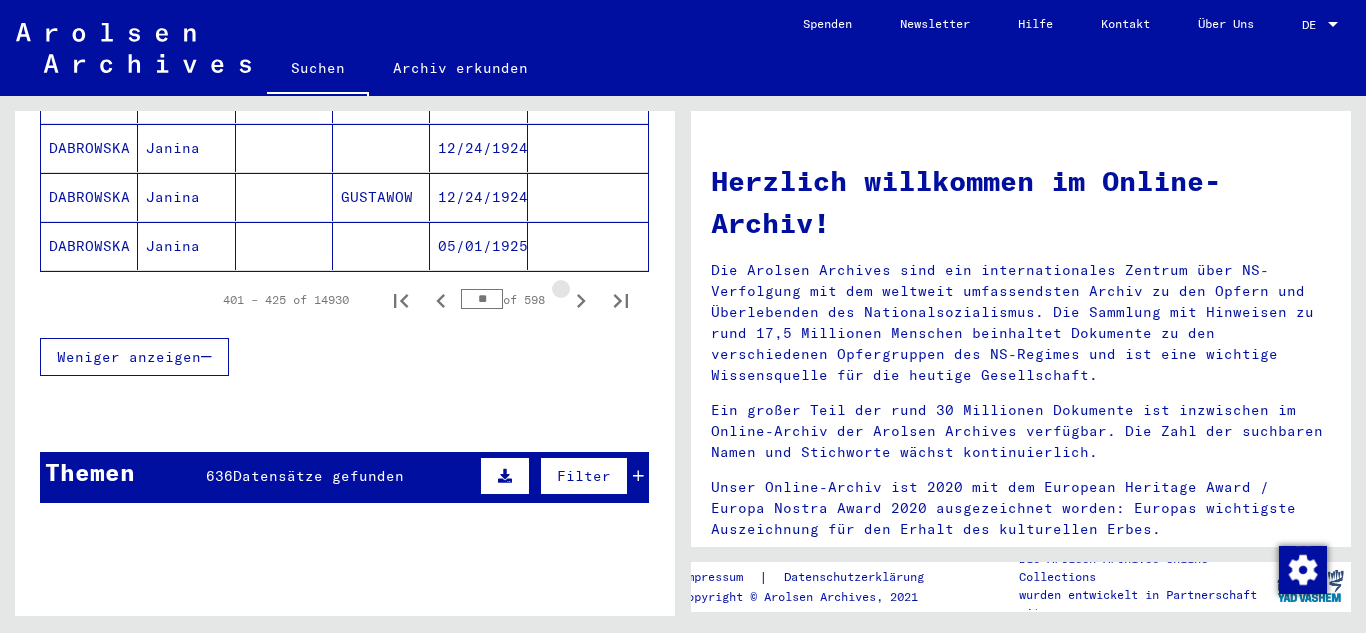 click 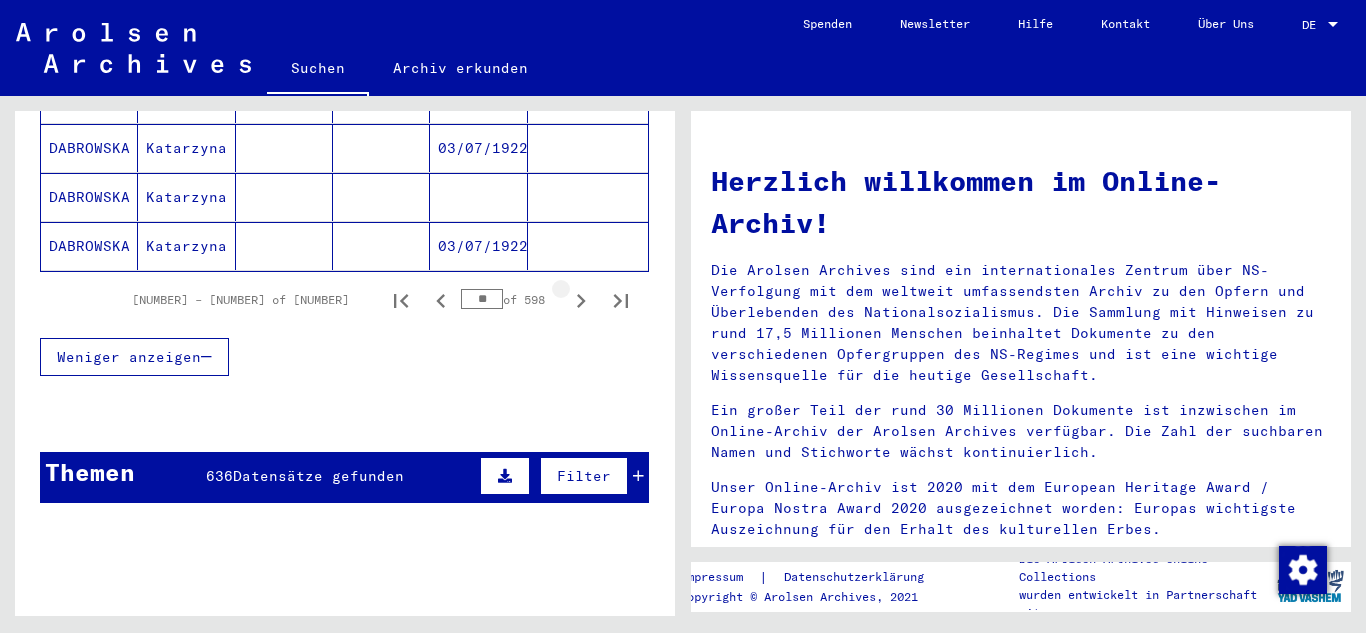 click 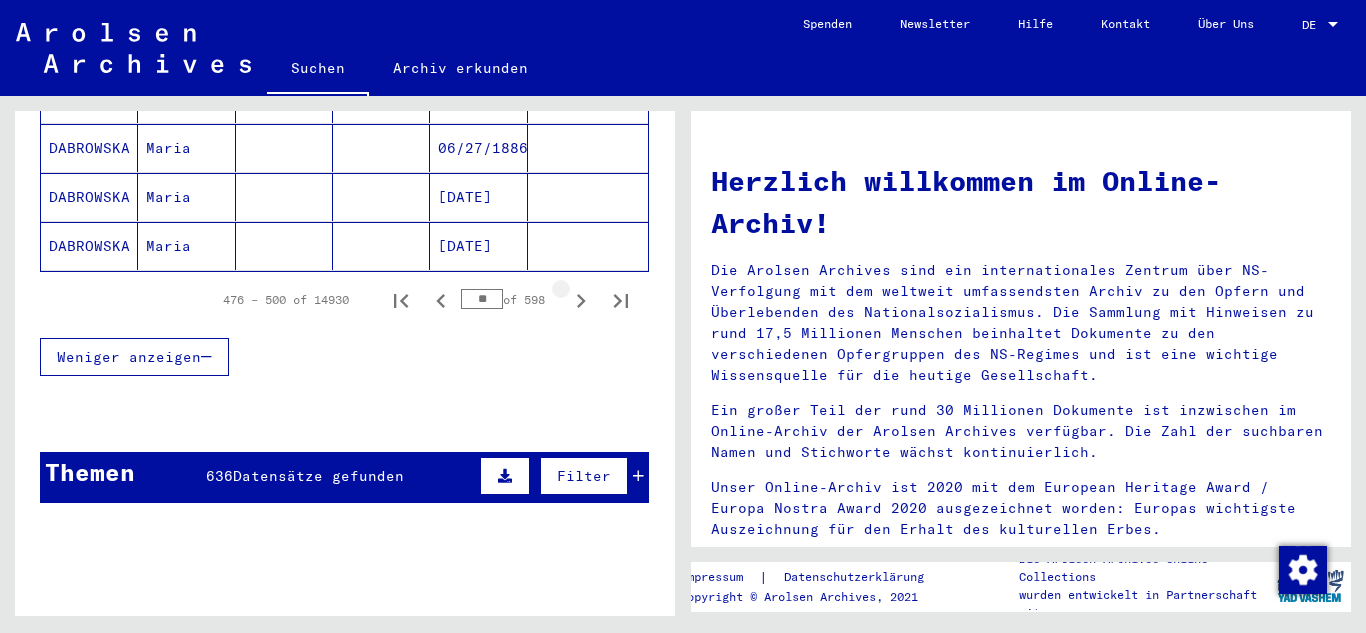 click 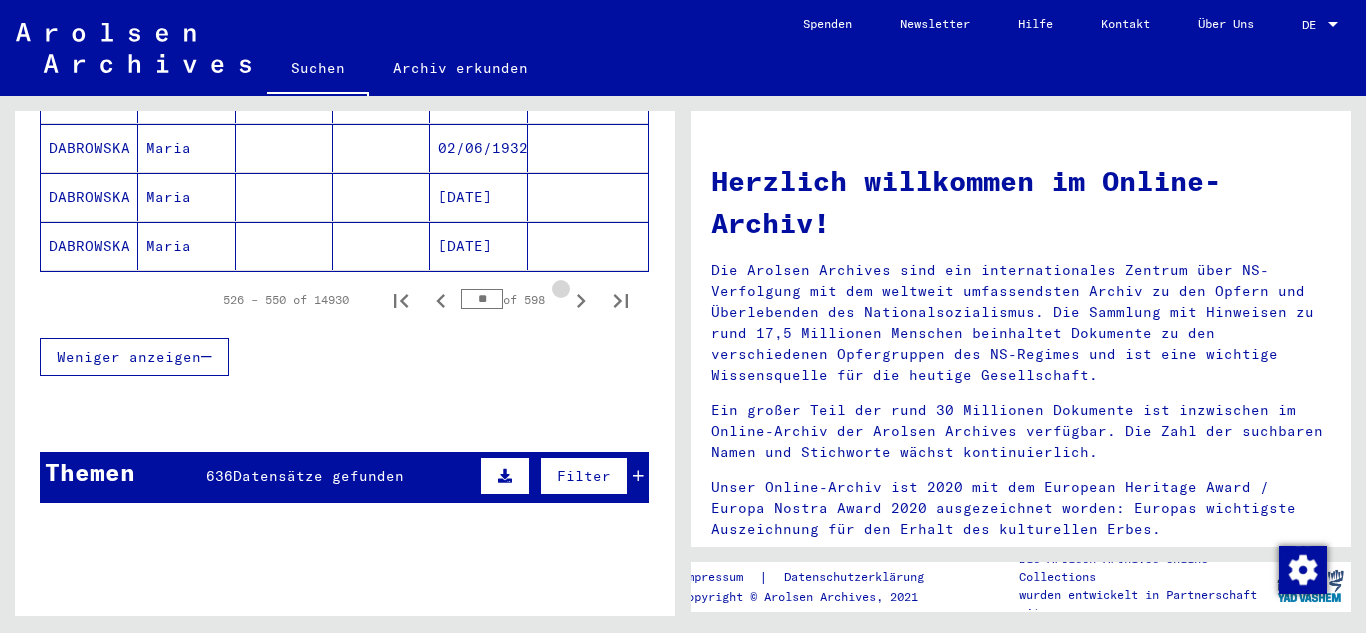 click 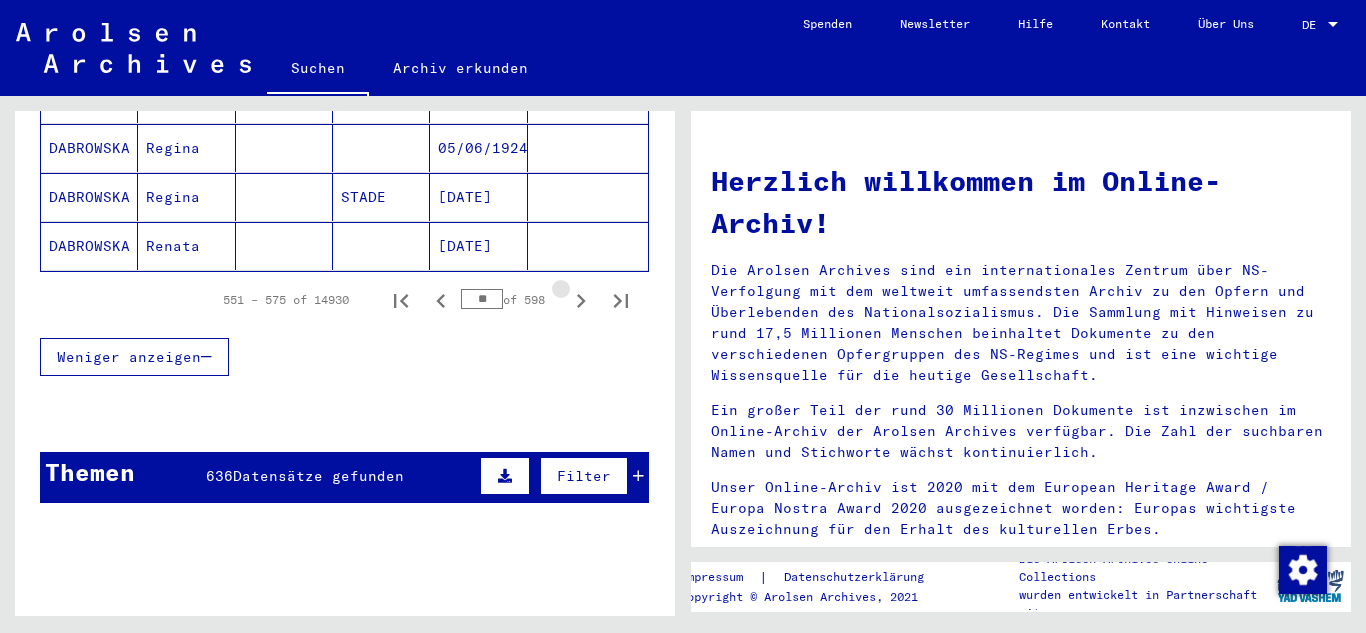 click 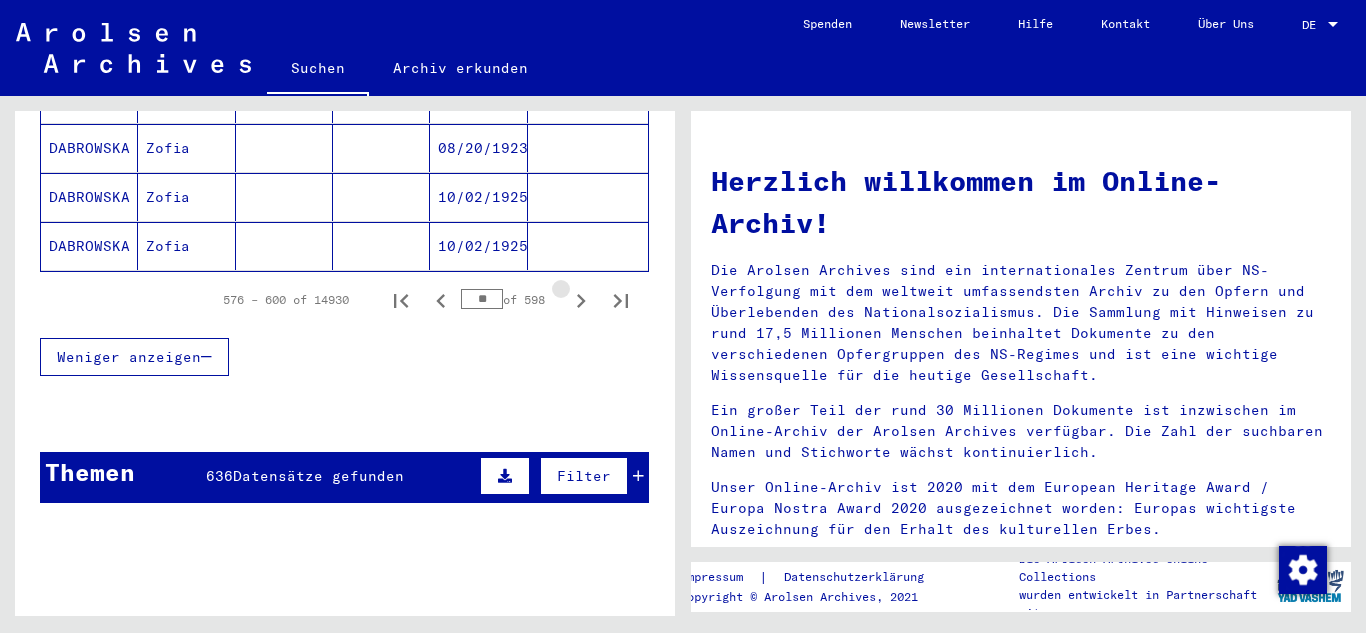 click 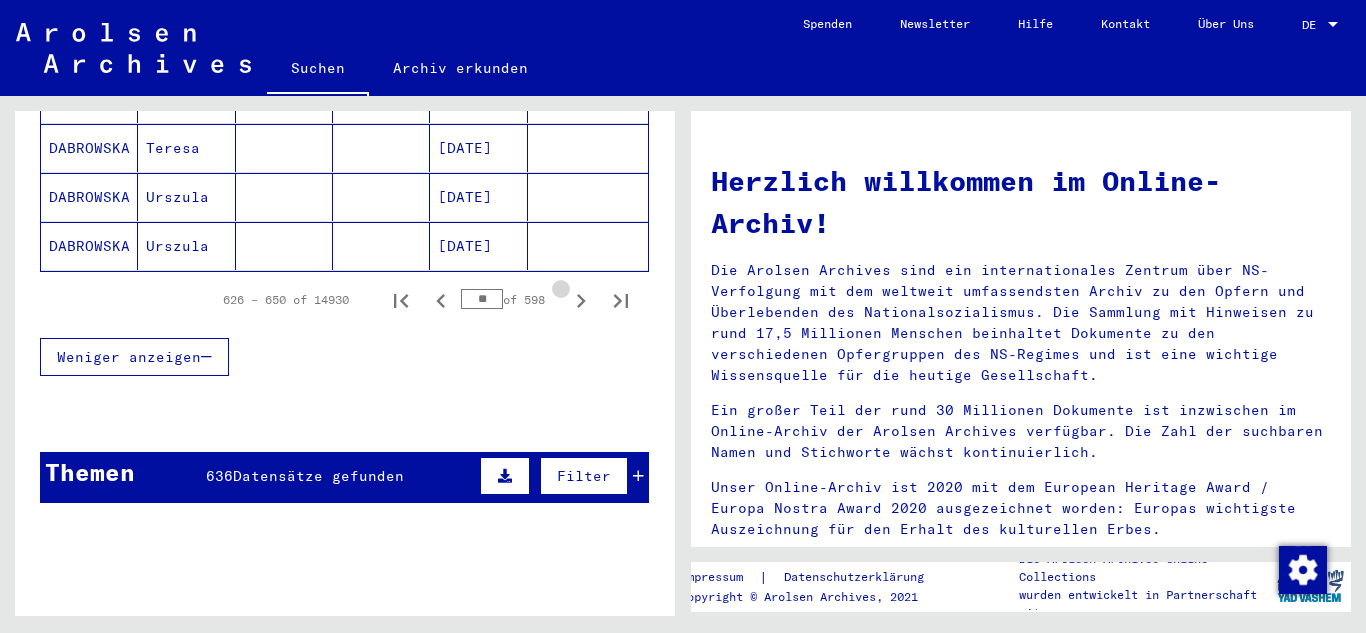 click 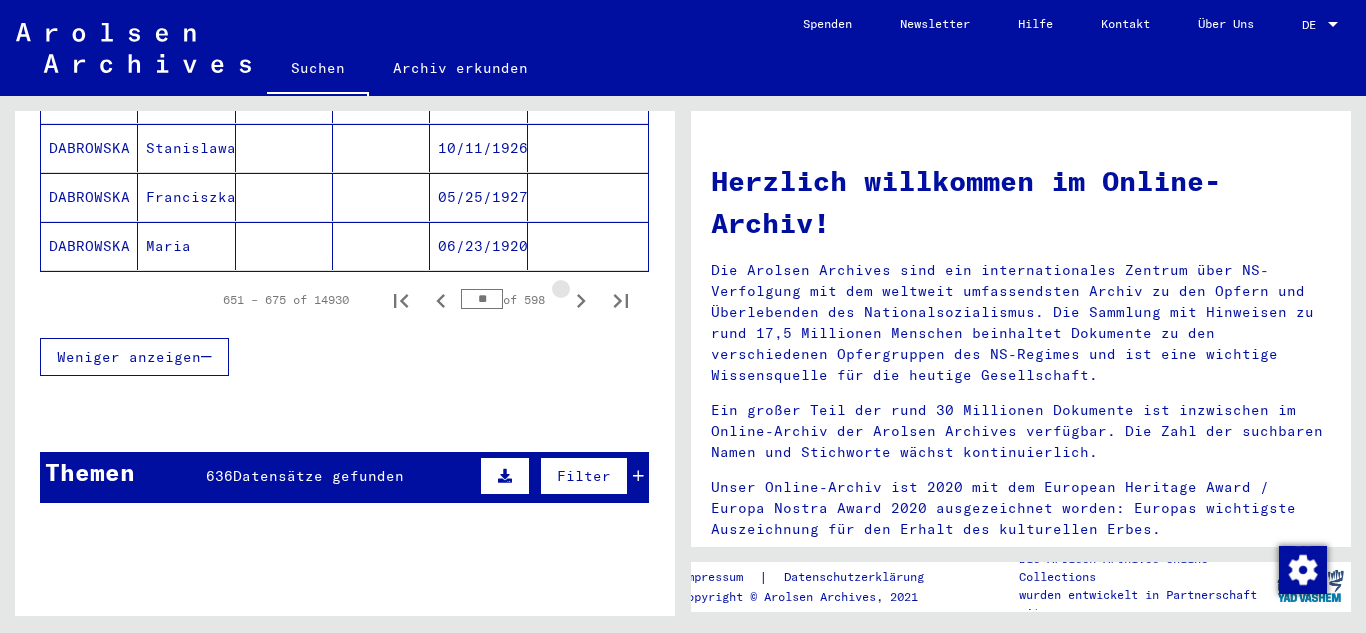 click 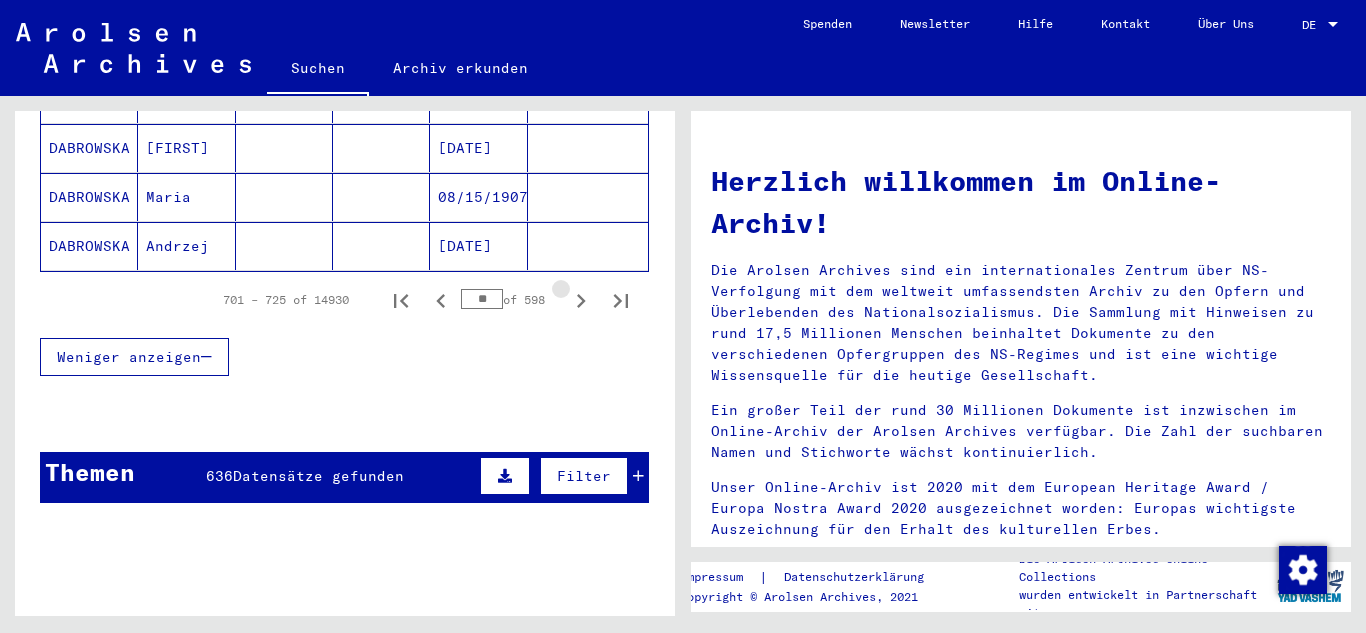click 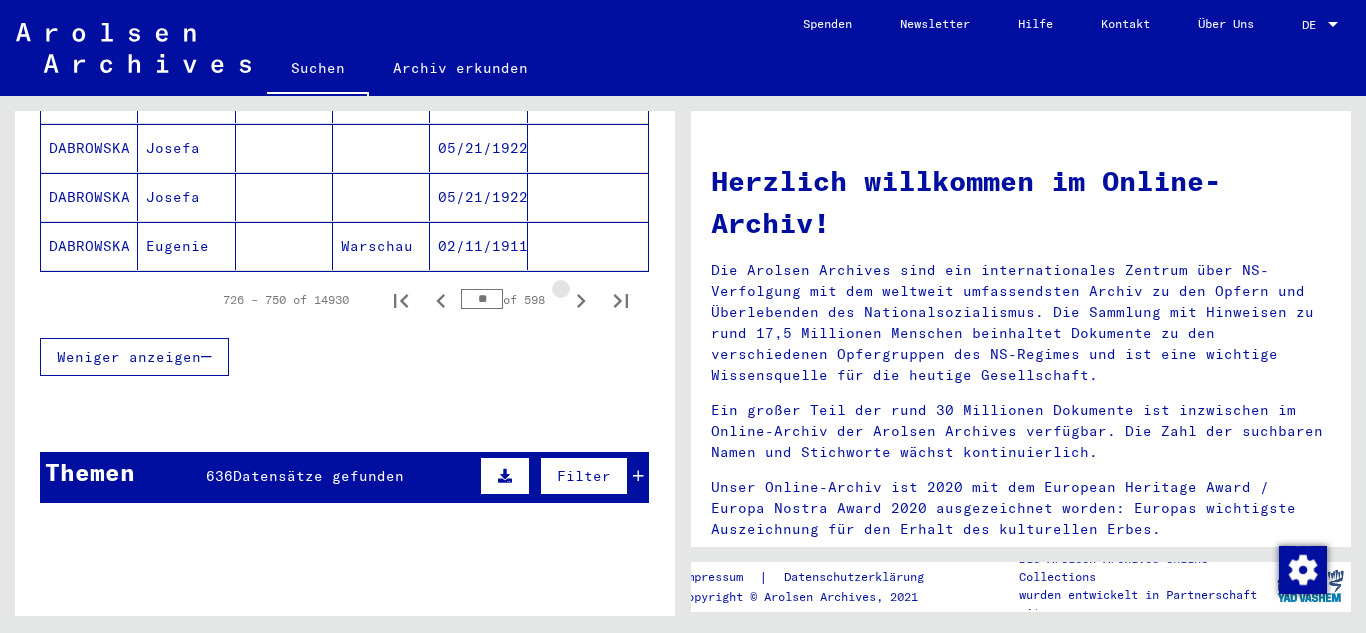 click 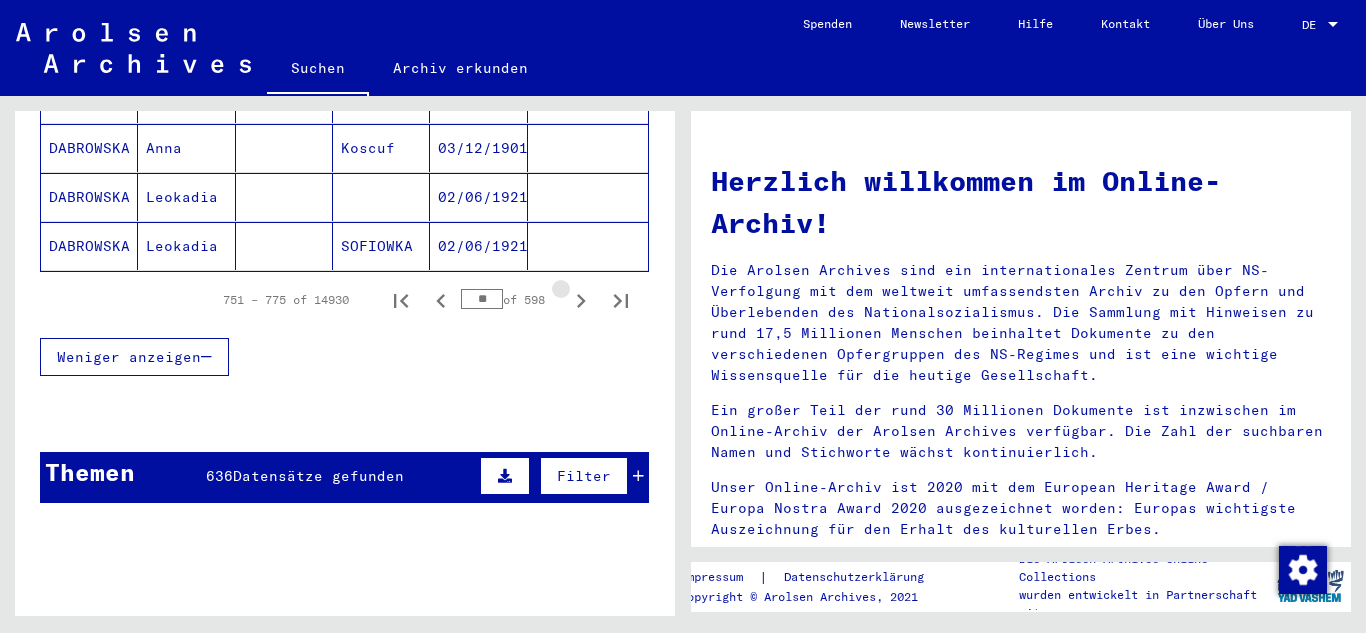 click 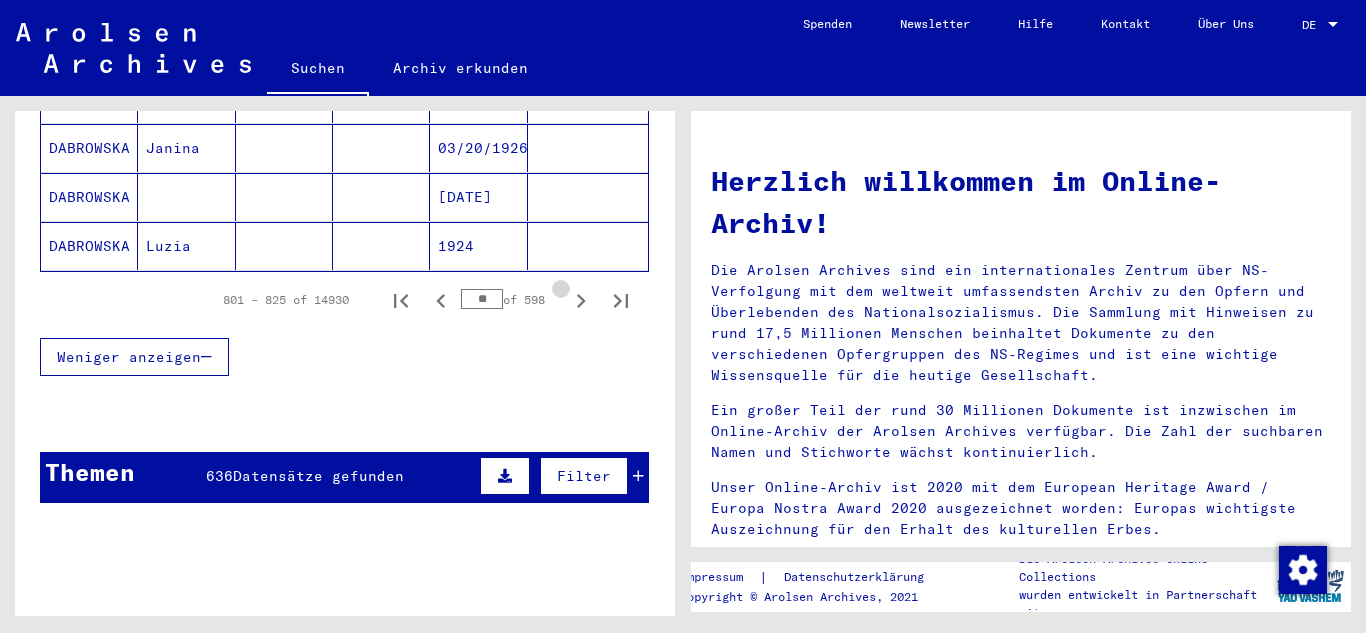 click 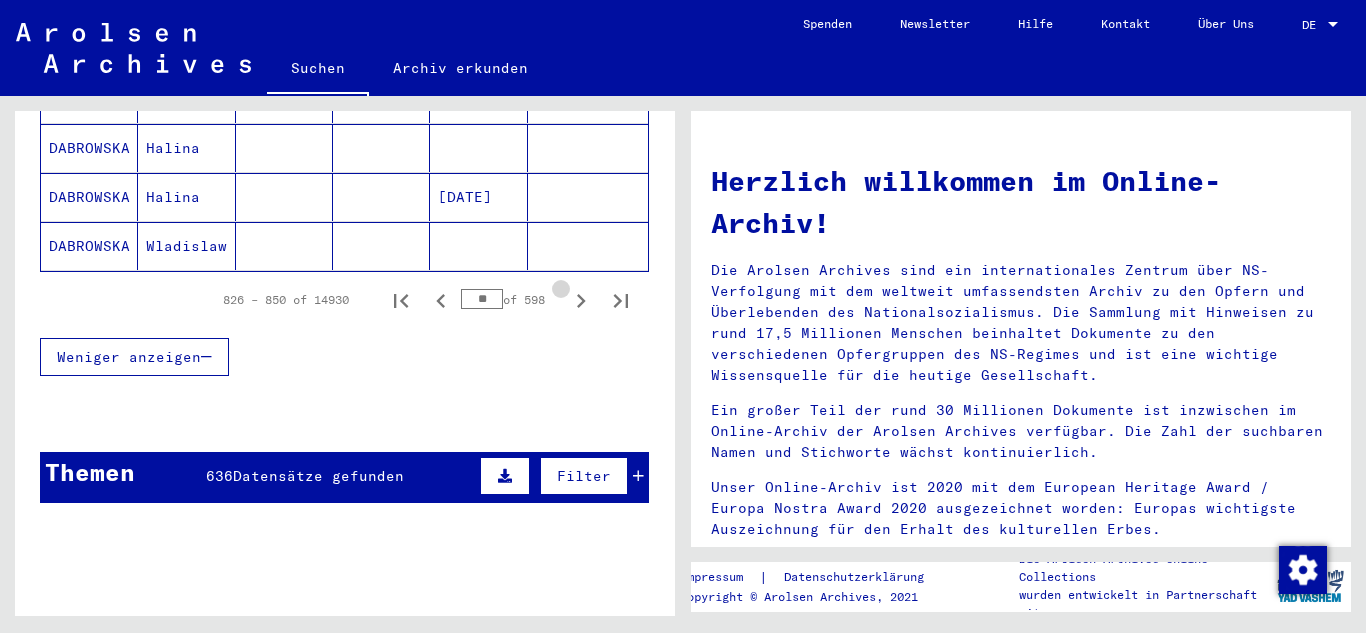 click 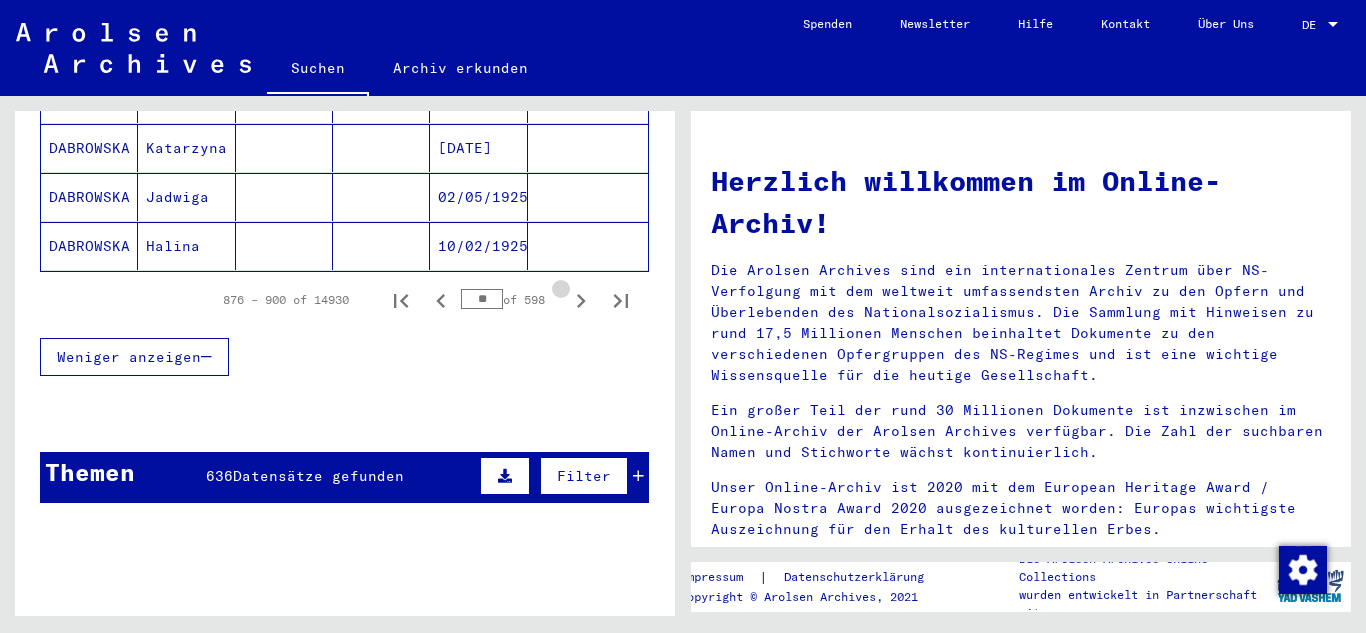 click 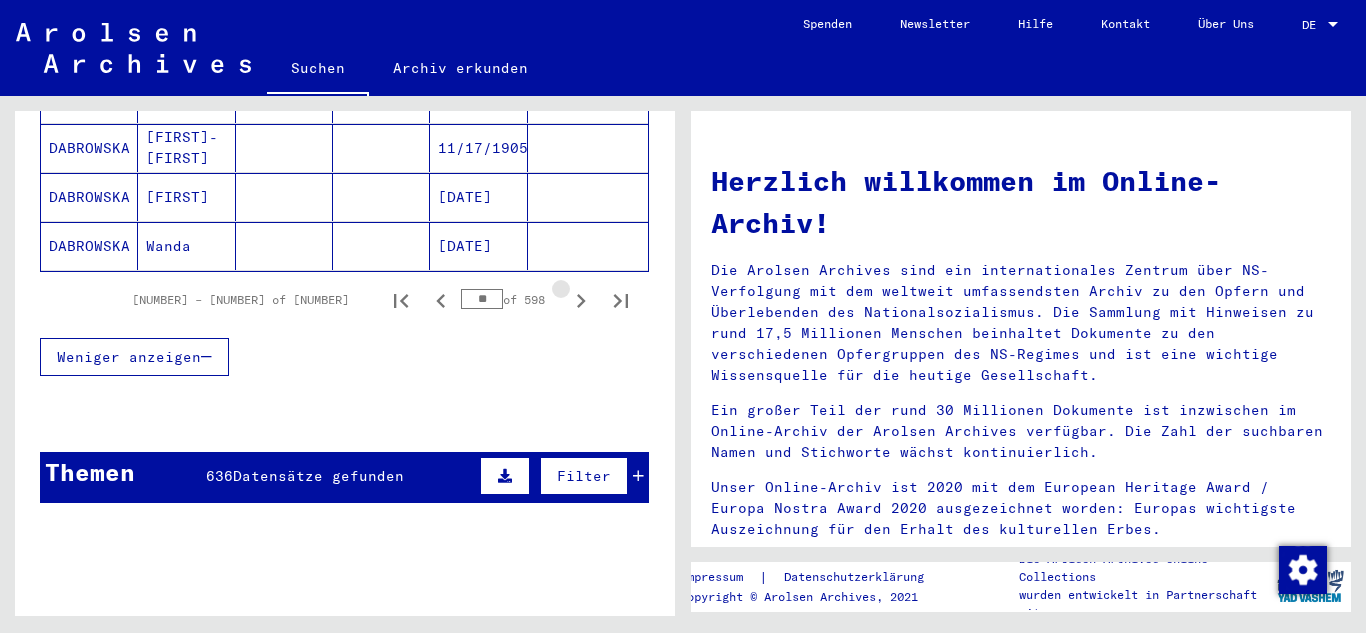 click 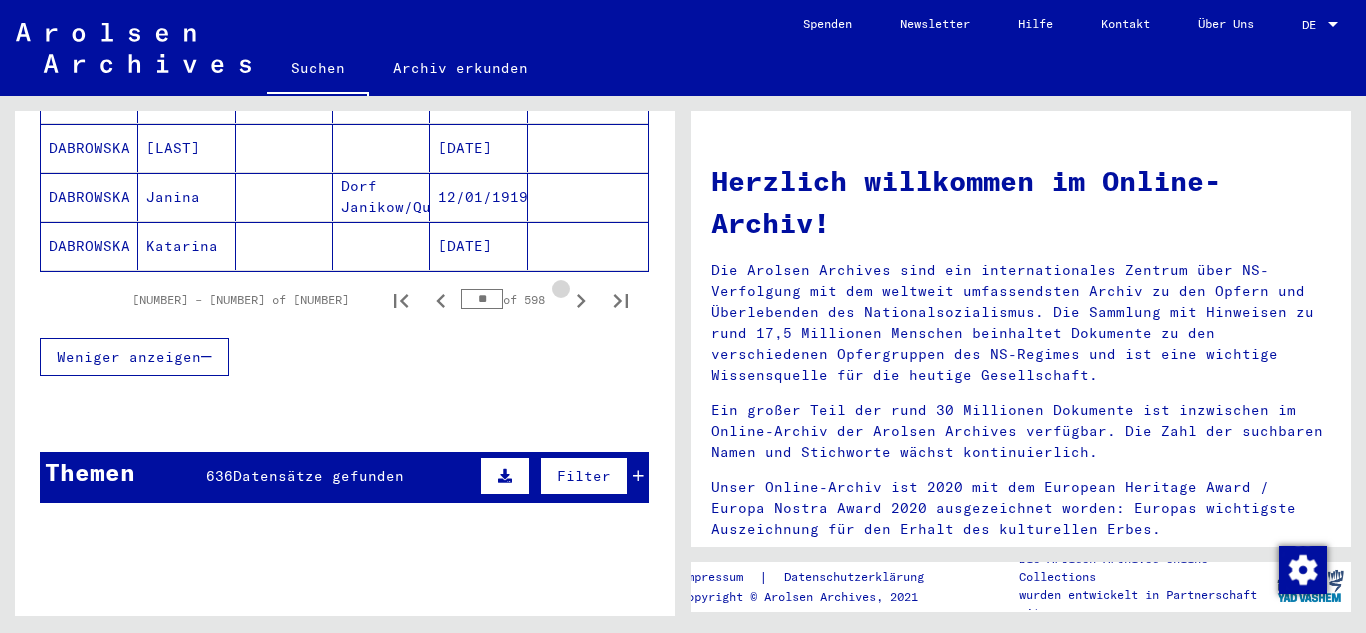 click 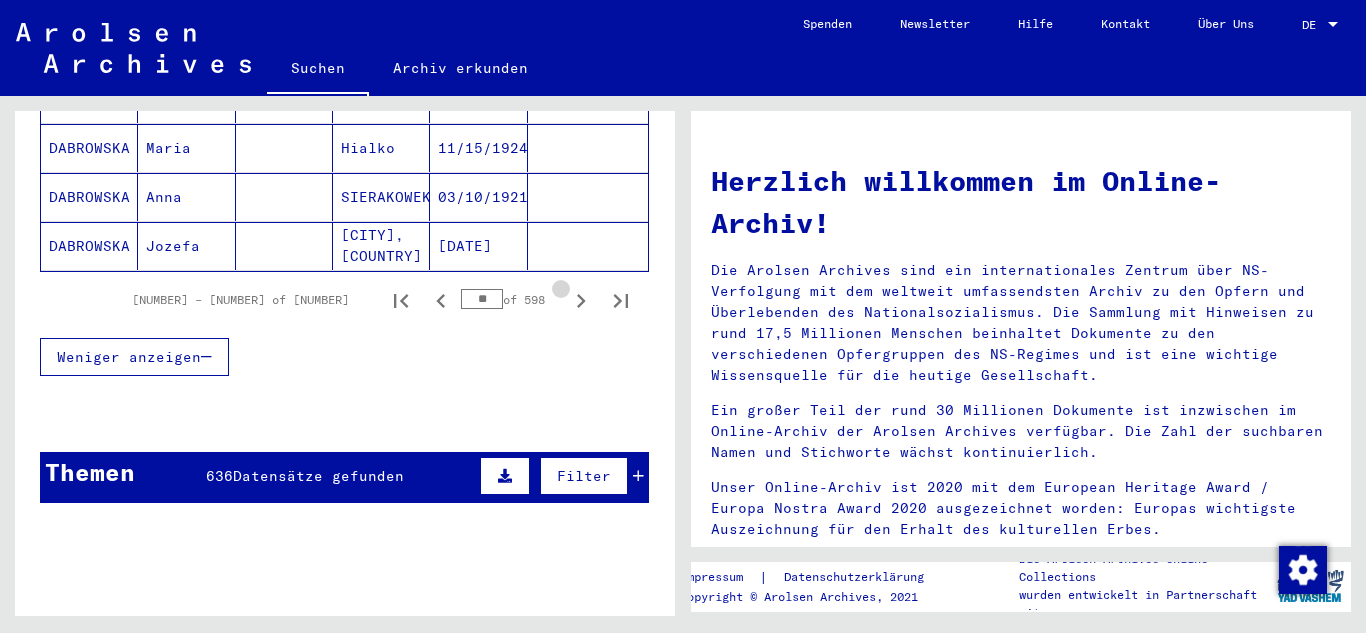 click 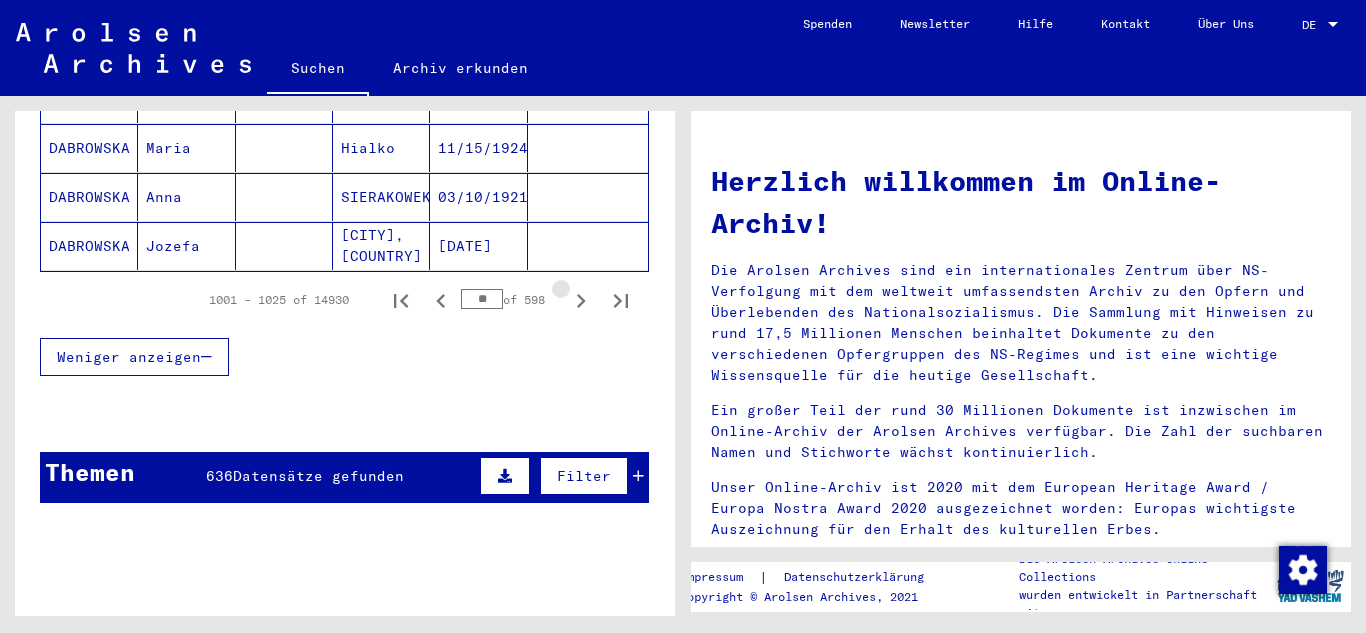 click 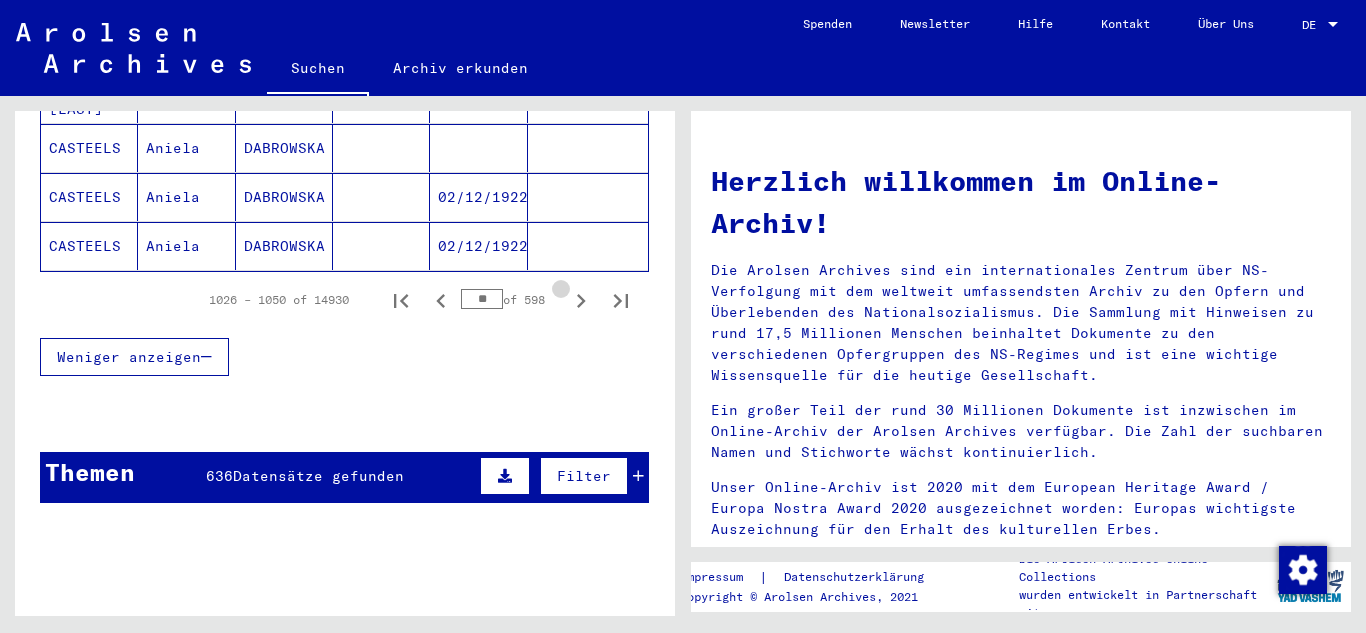 click 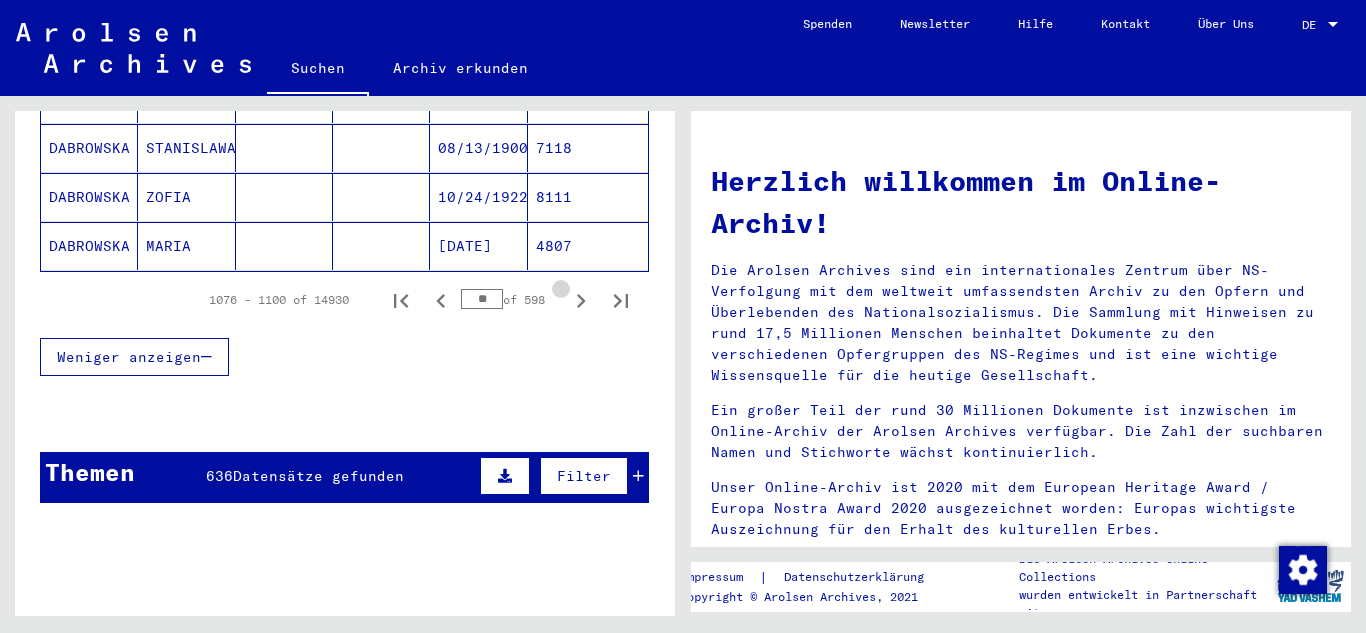 click 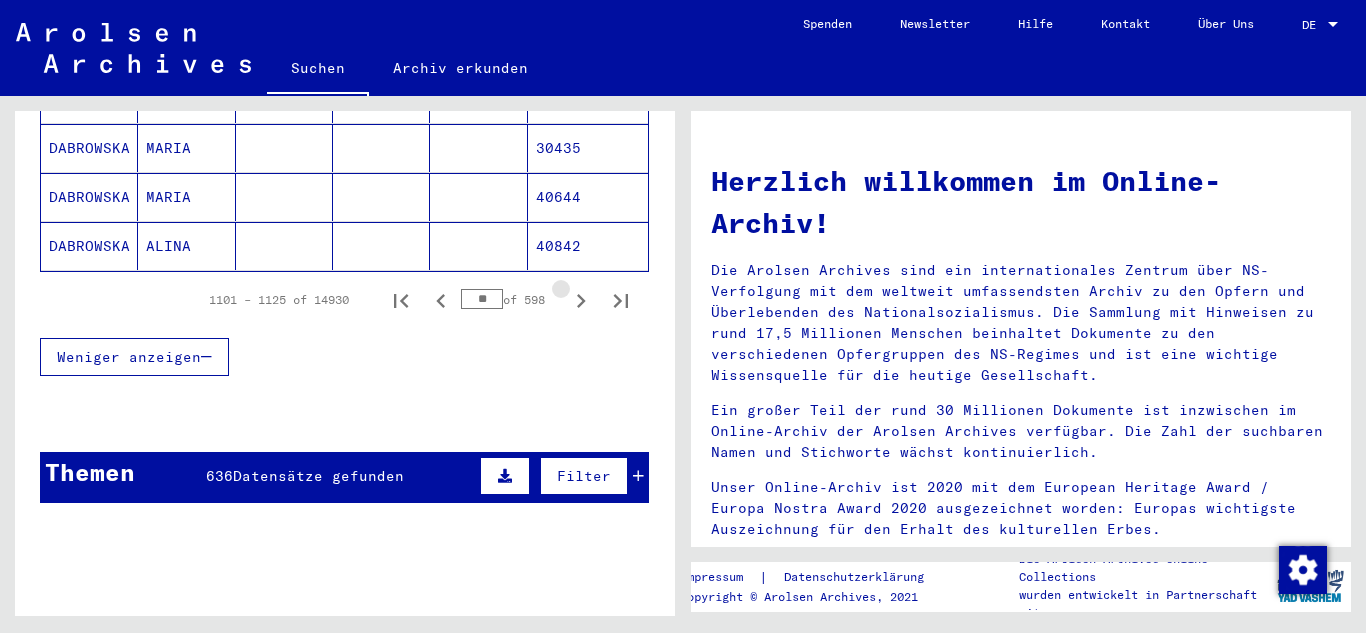 click 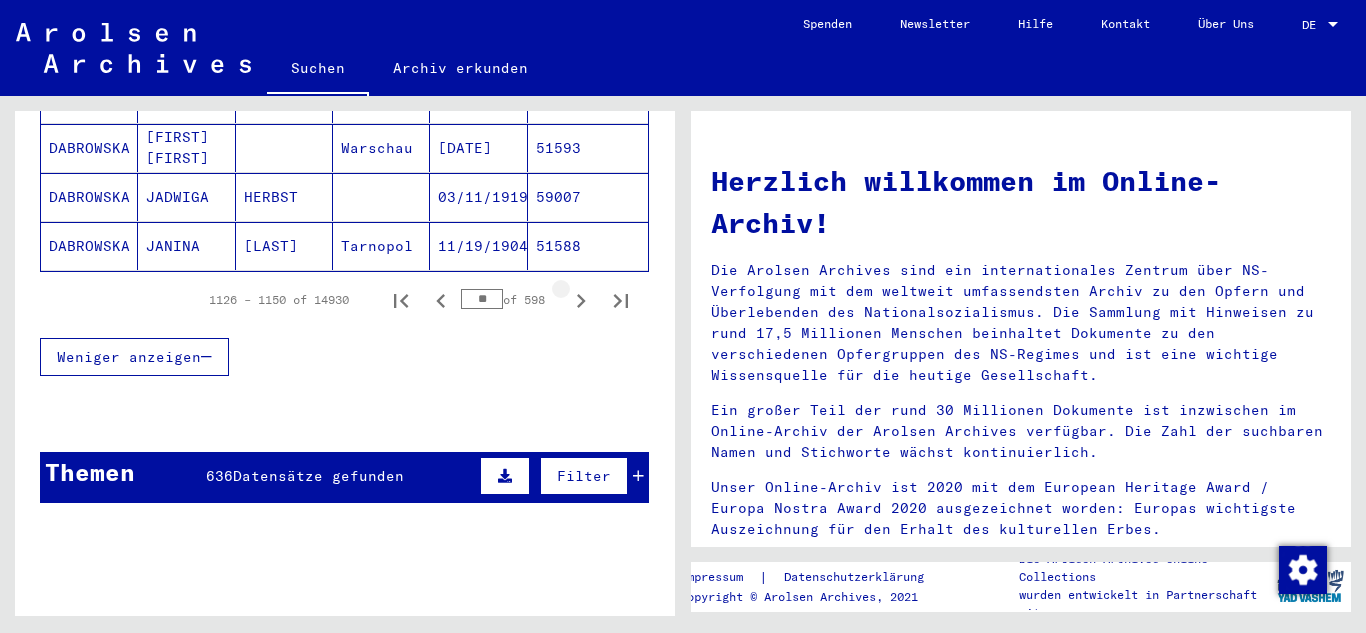 click 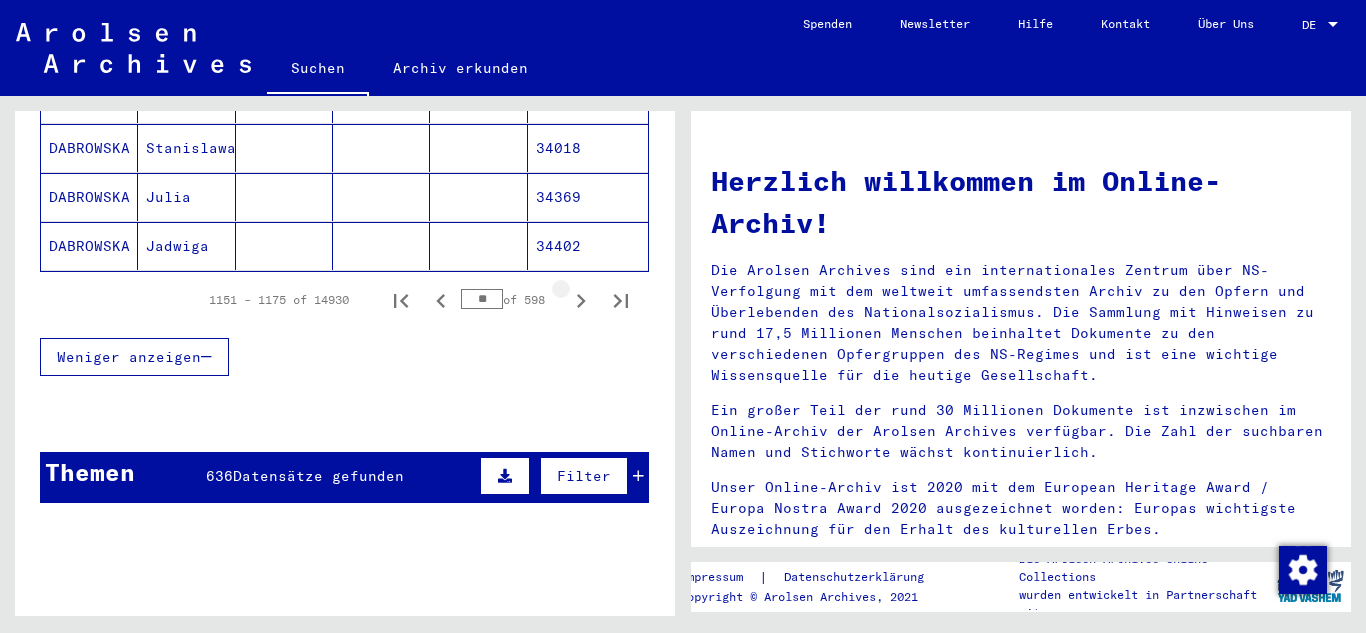 click 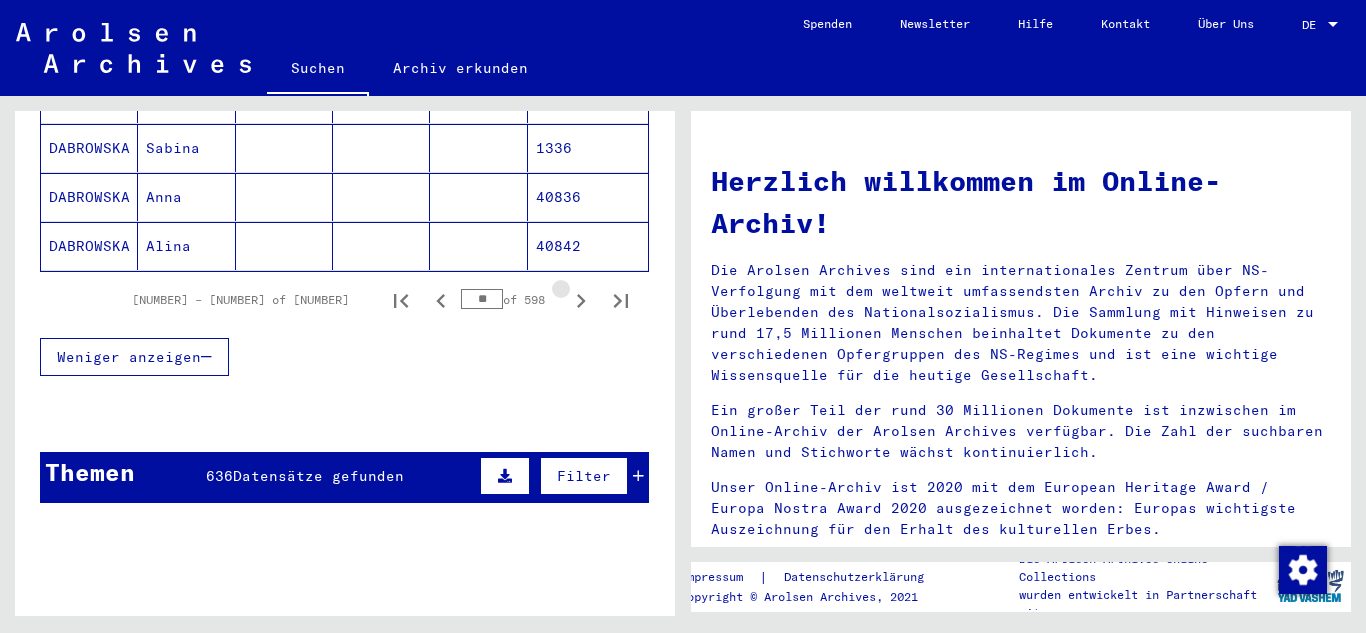 click 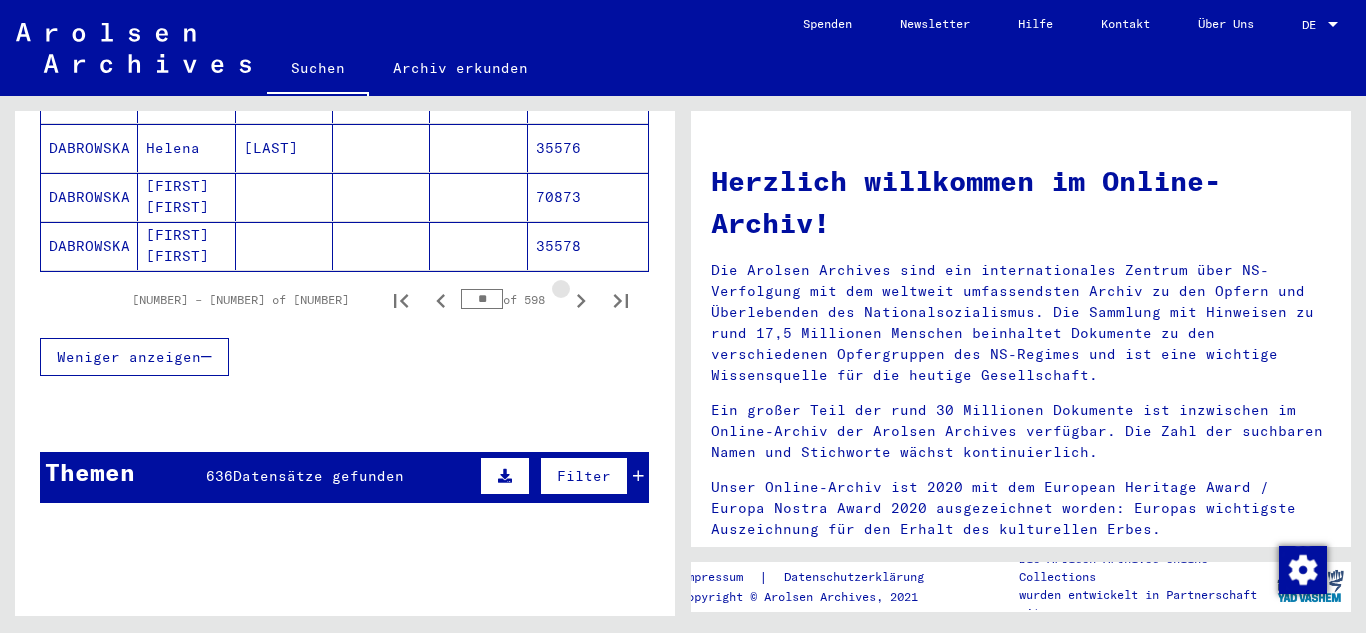 click 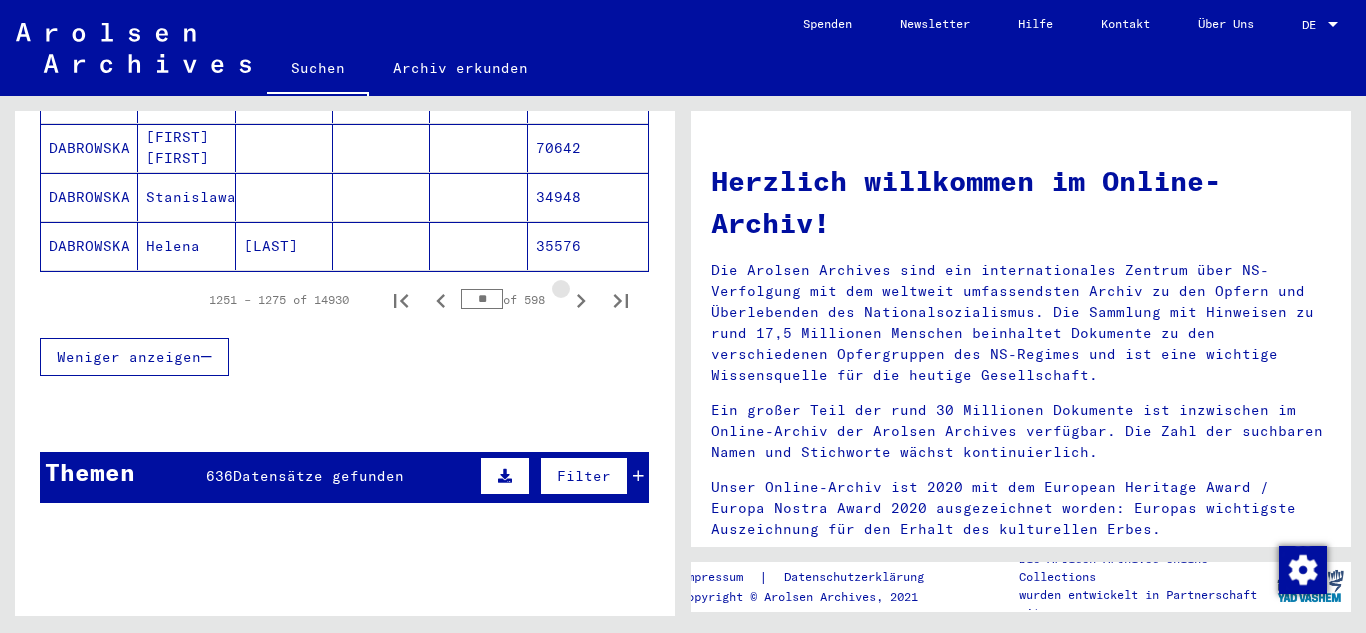 click 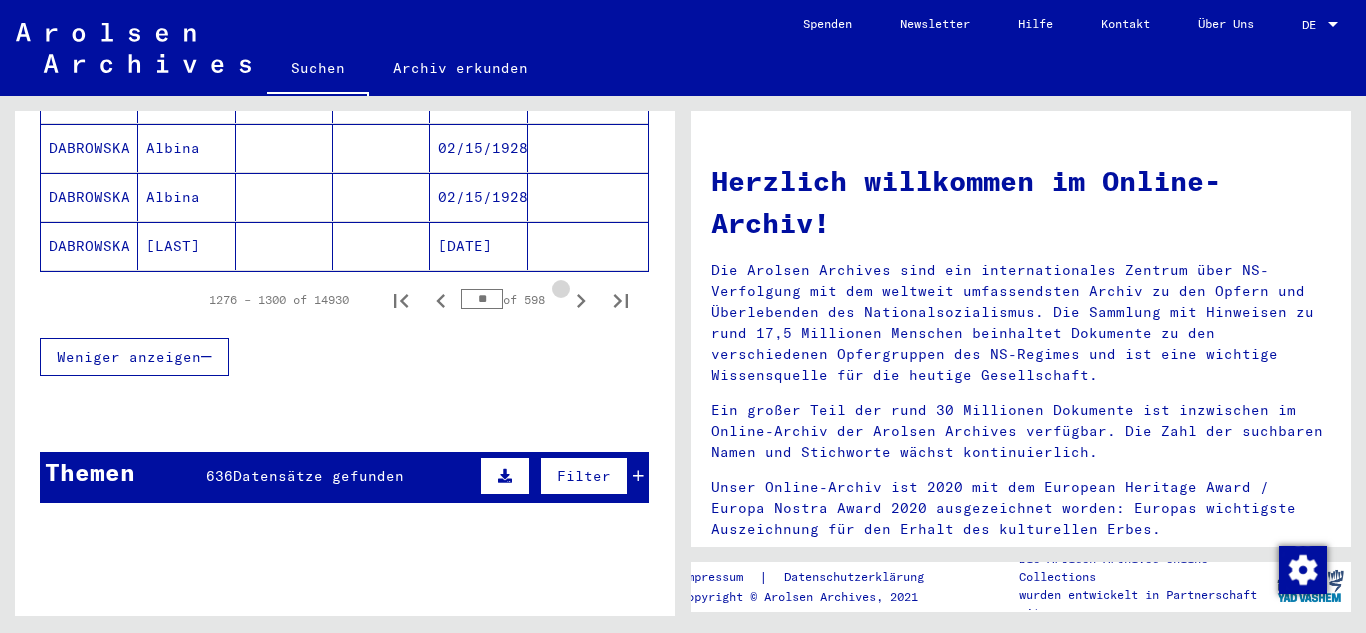 click 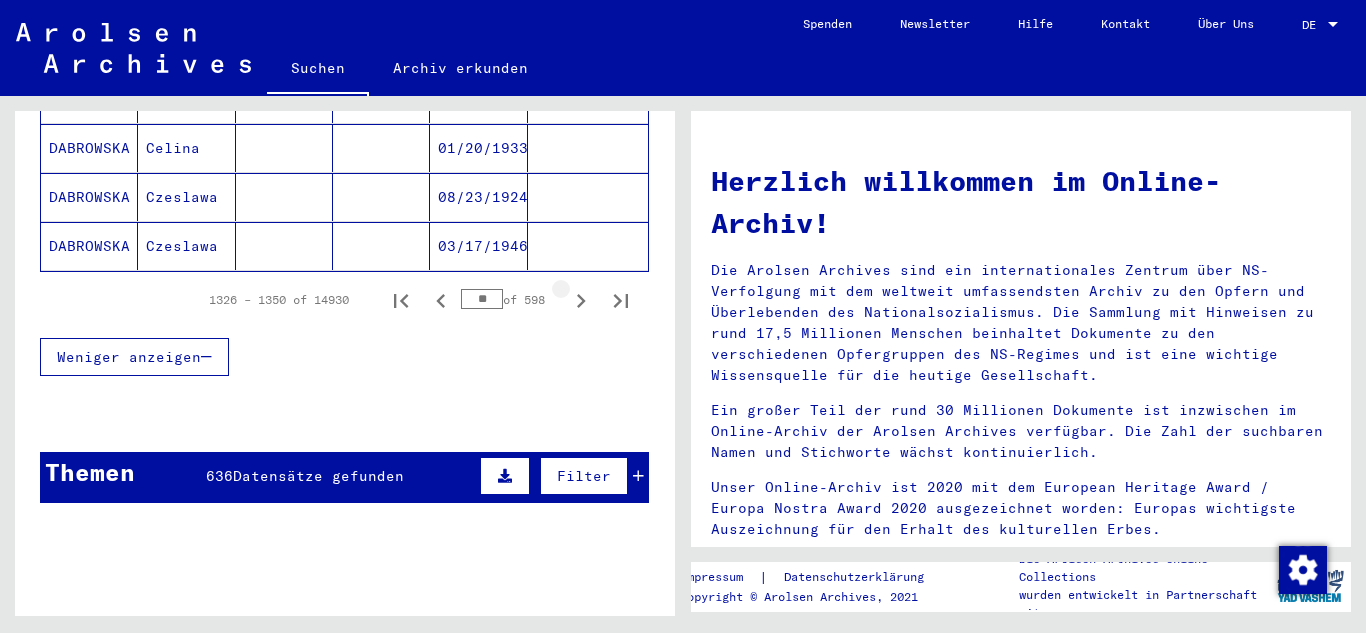 click 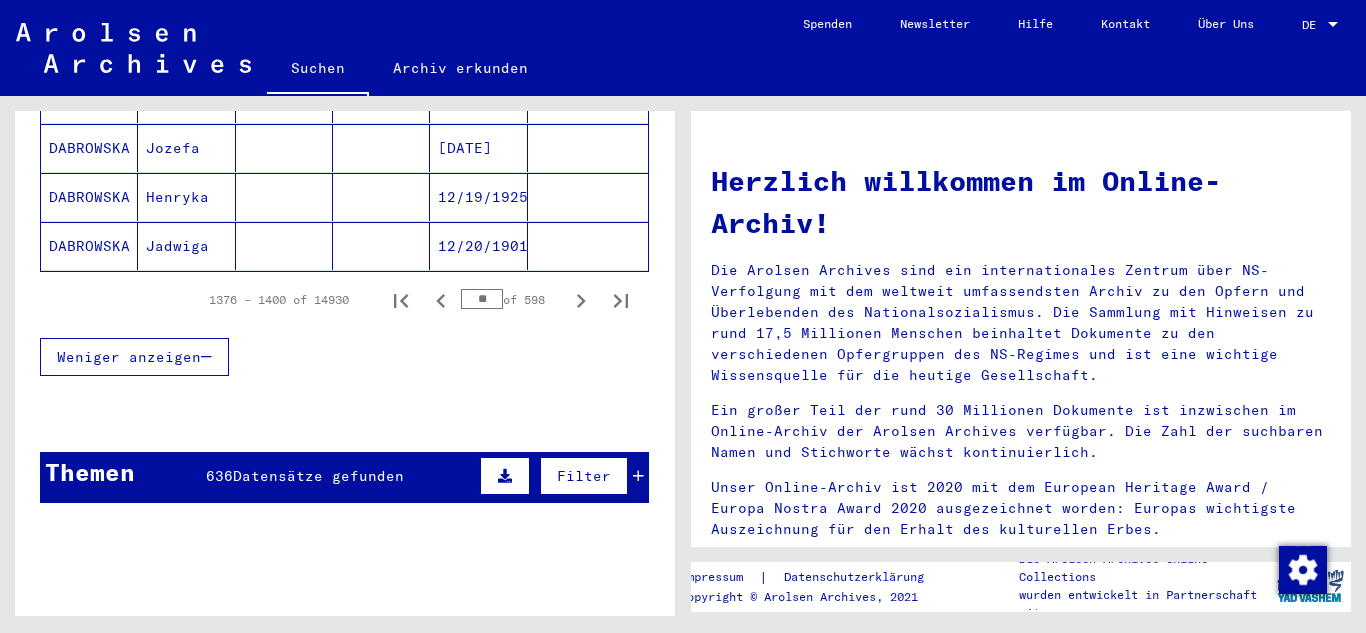 click 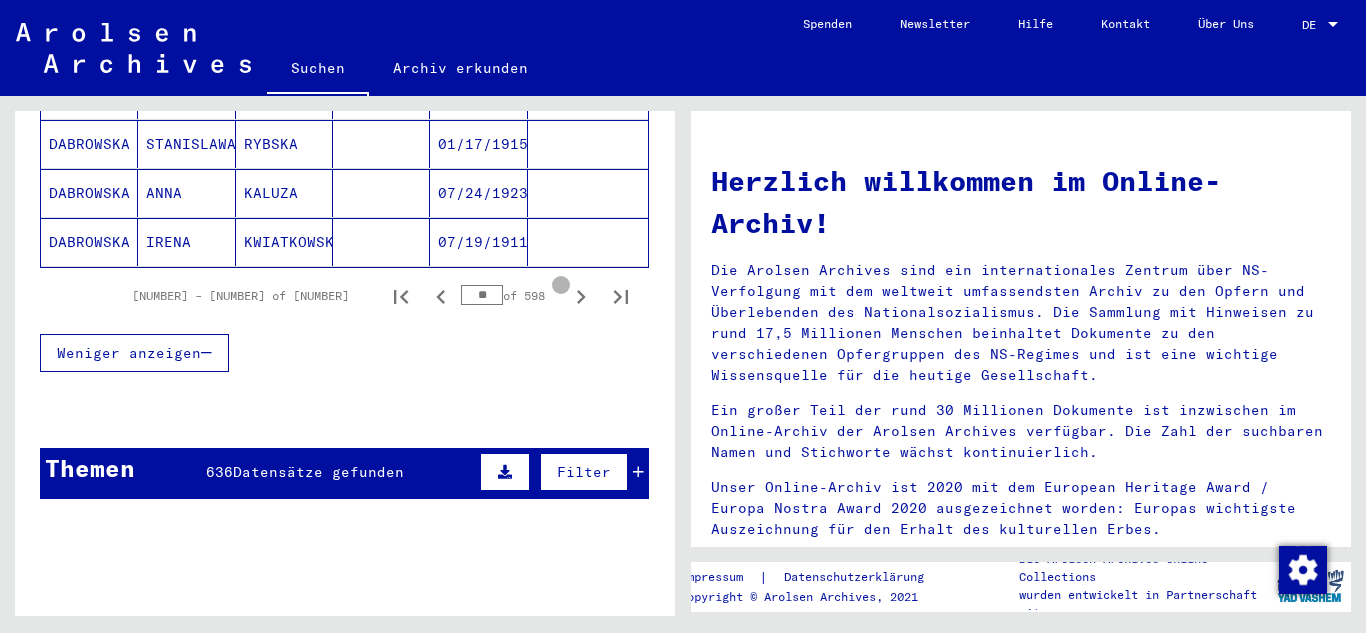 click on "**" at bounding box center (482, 295) 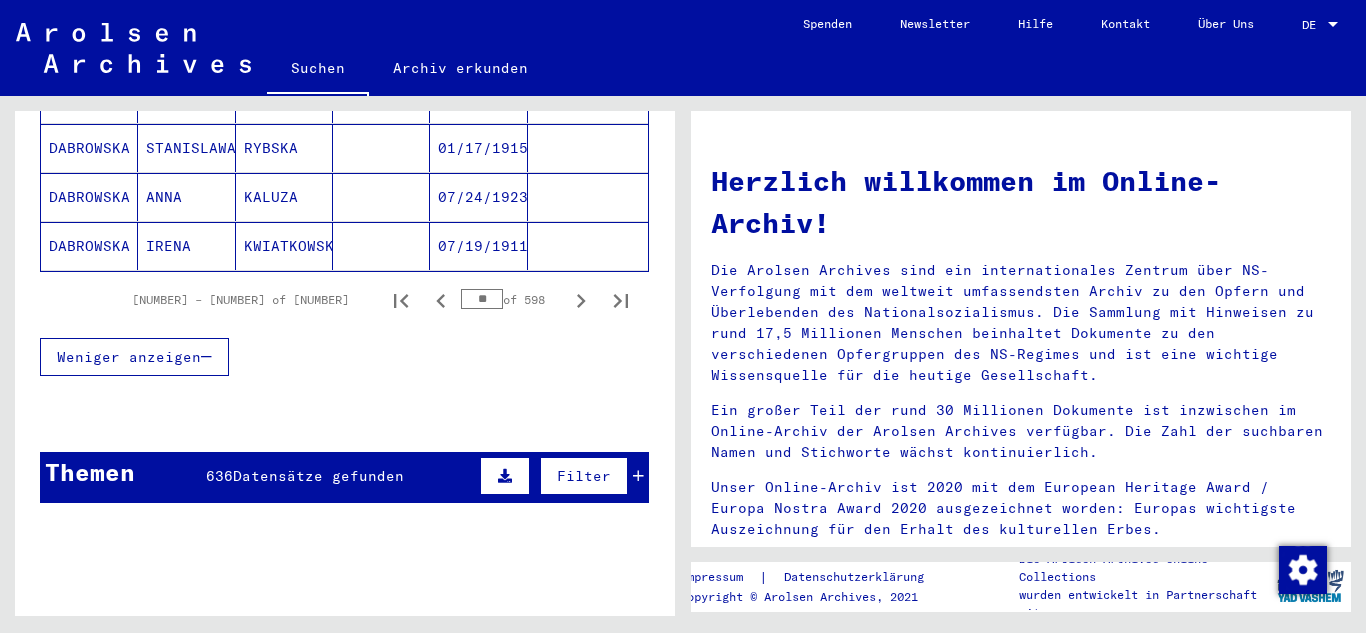type on "*" 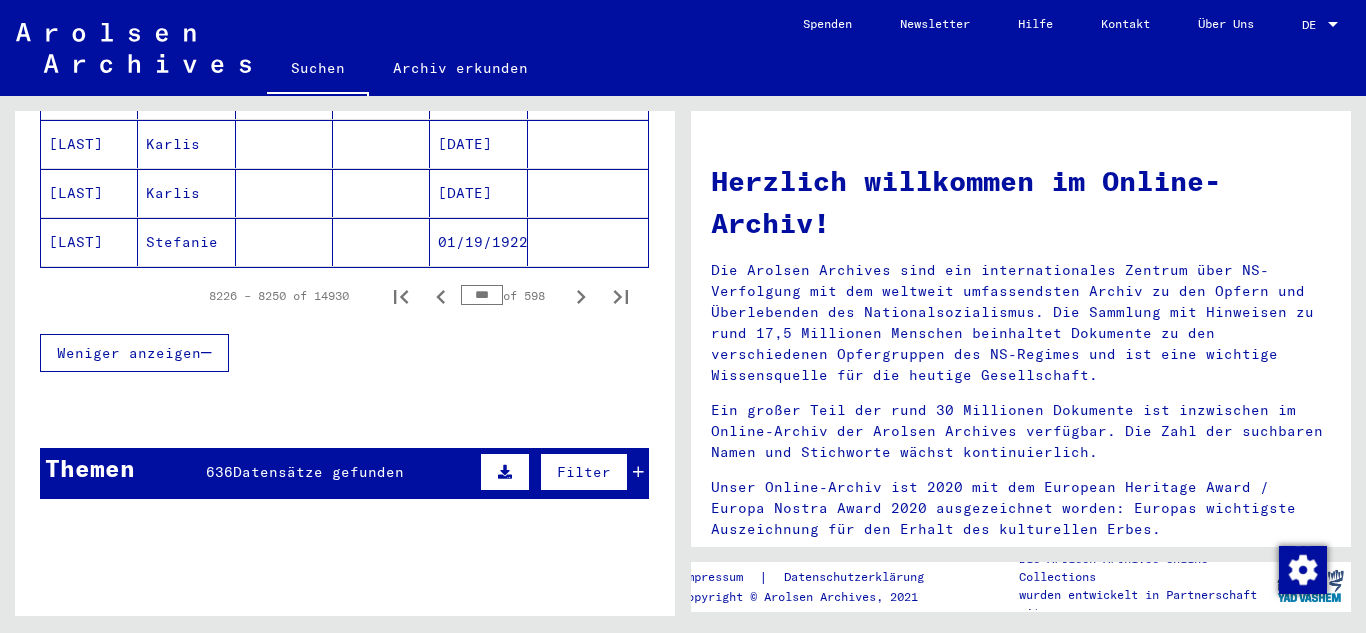 scroll, scrollTop: 1480, scrollLeft: 0, axis: vertical 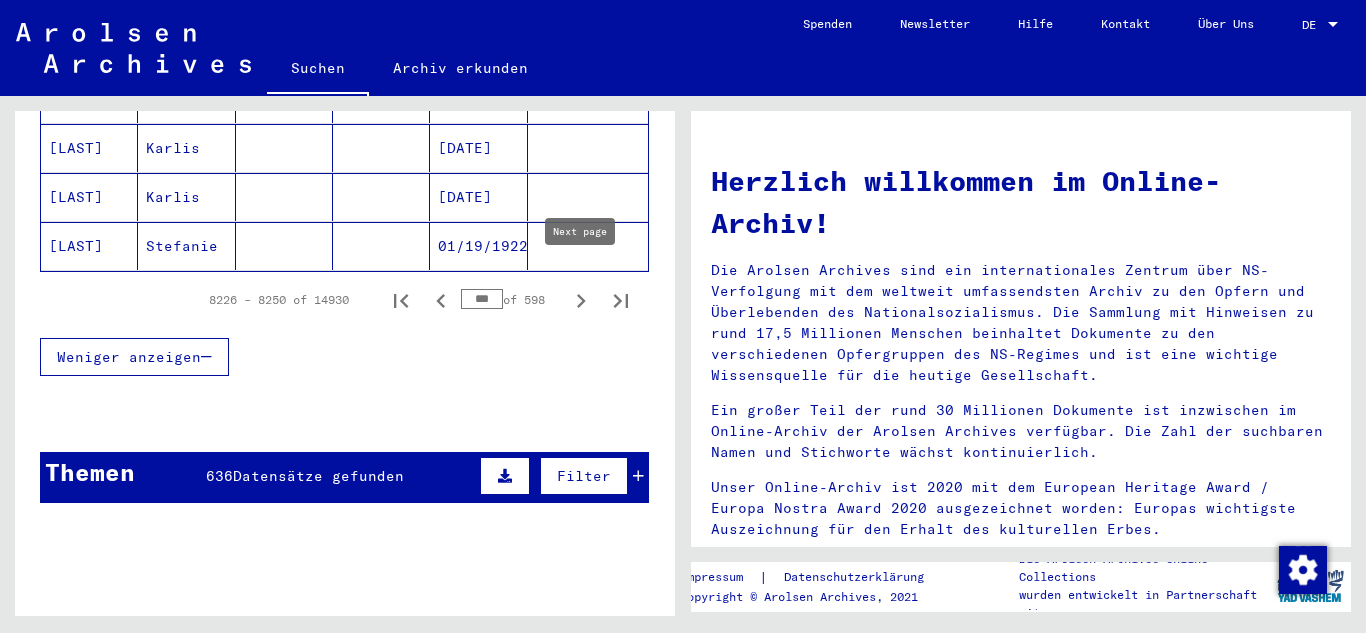 click 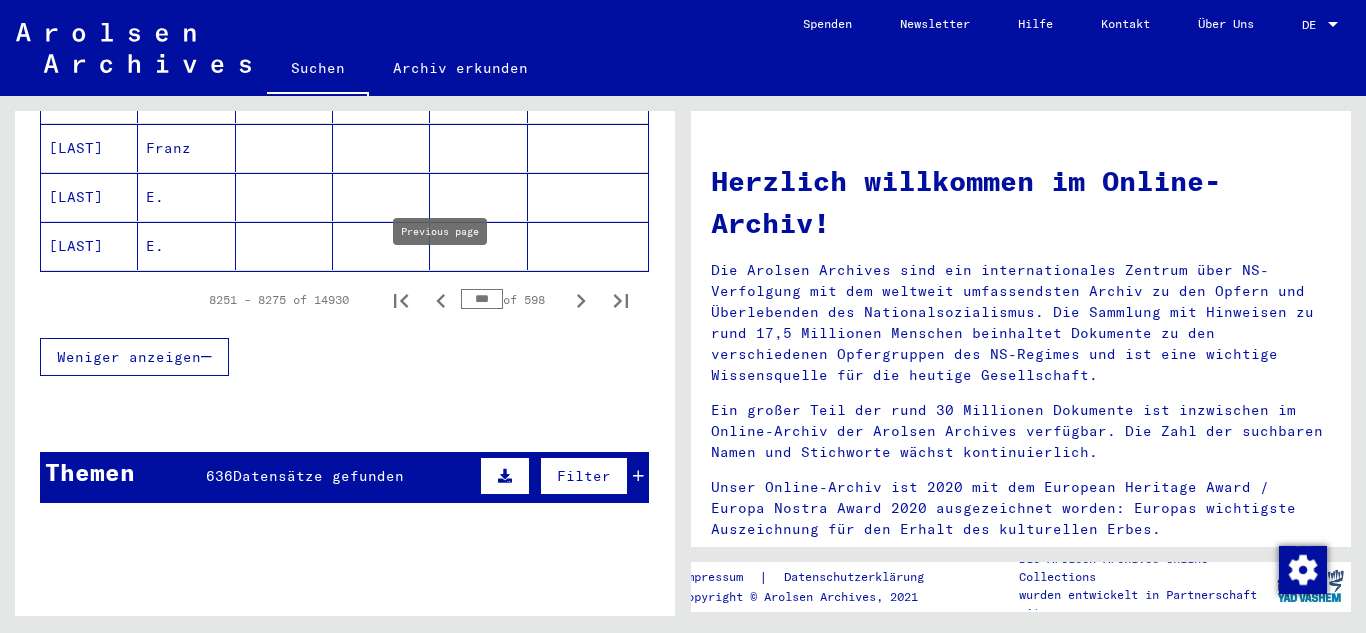click 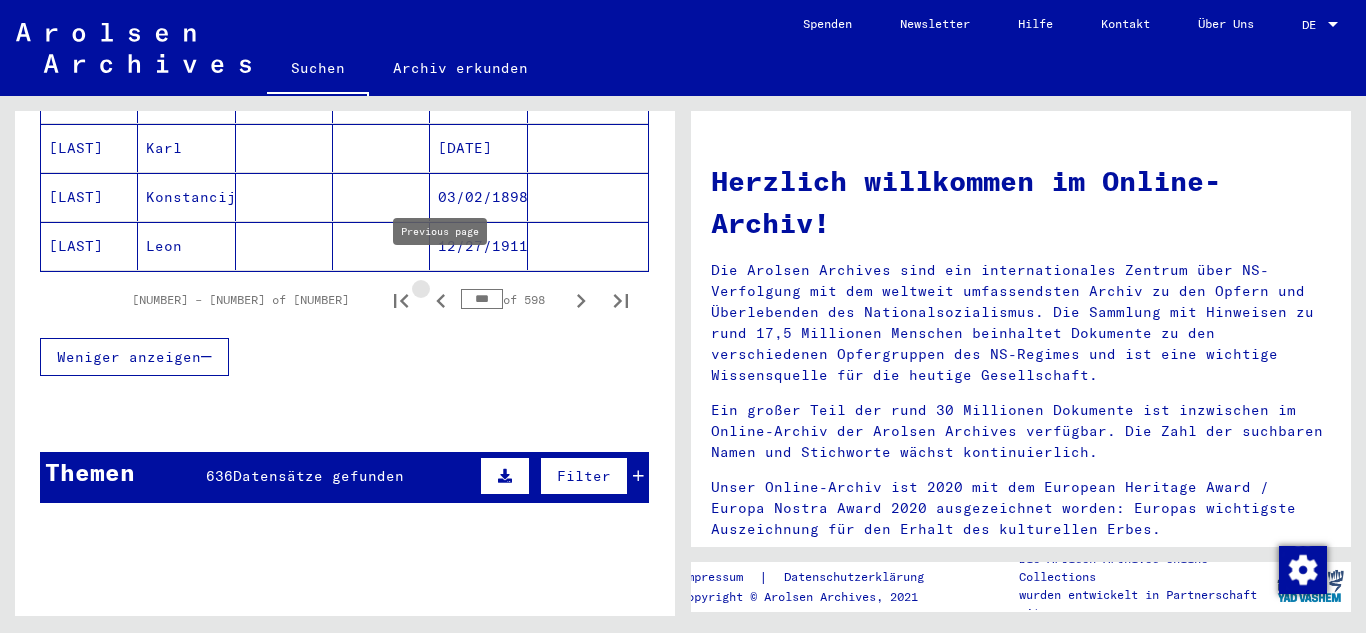 click 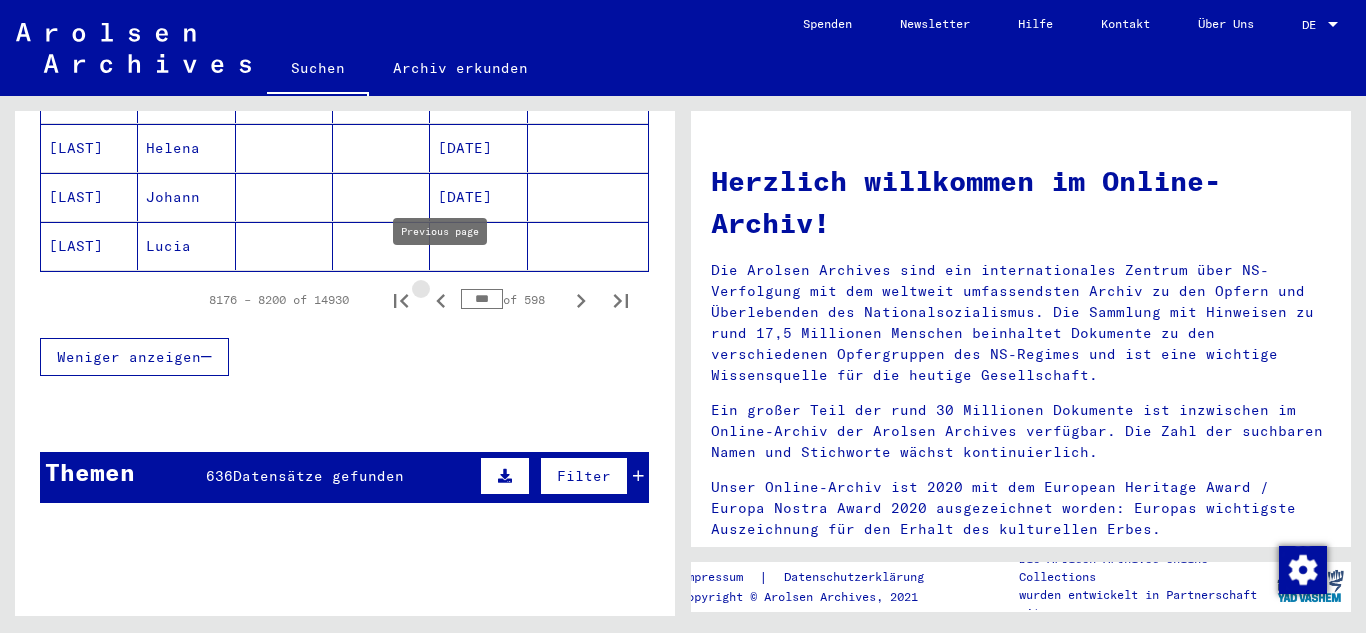 click 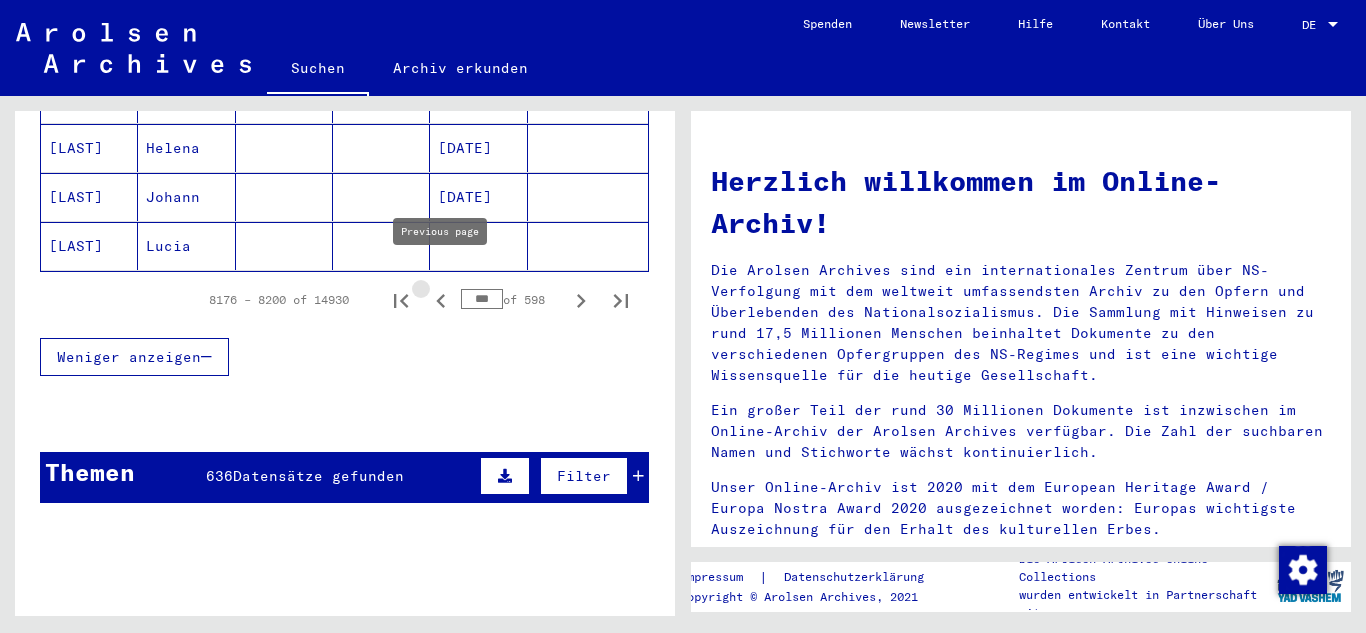 click 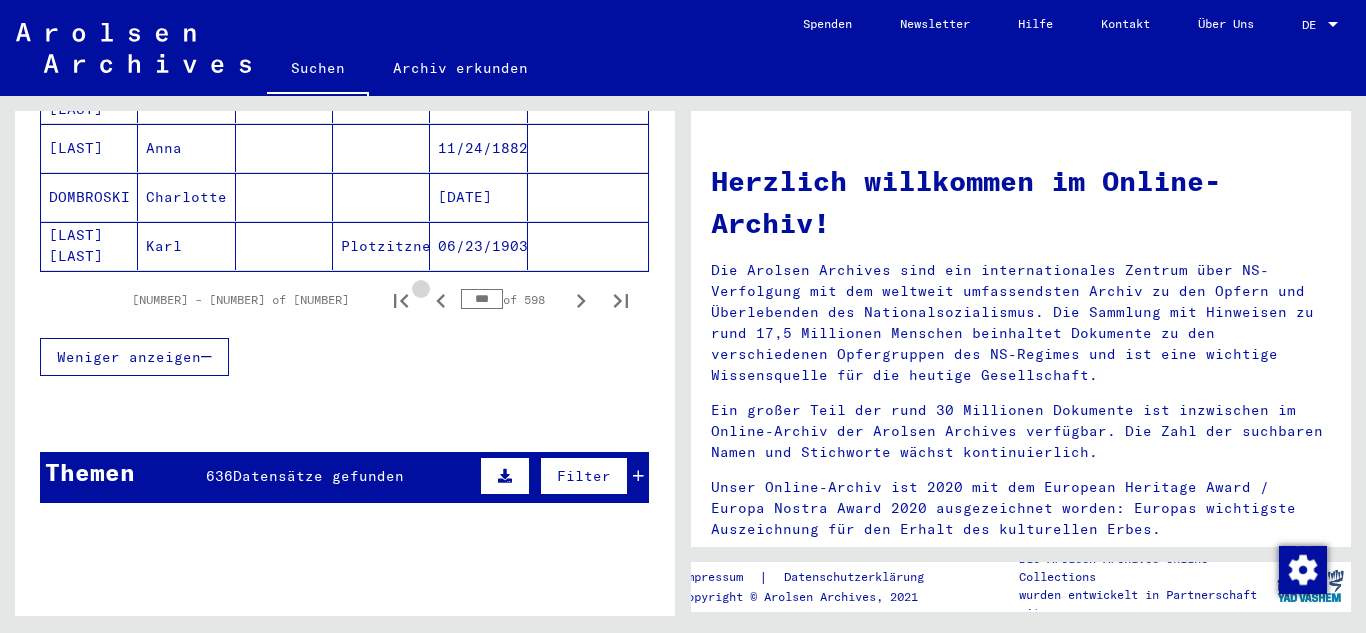 click 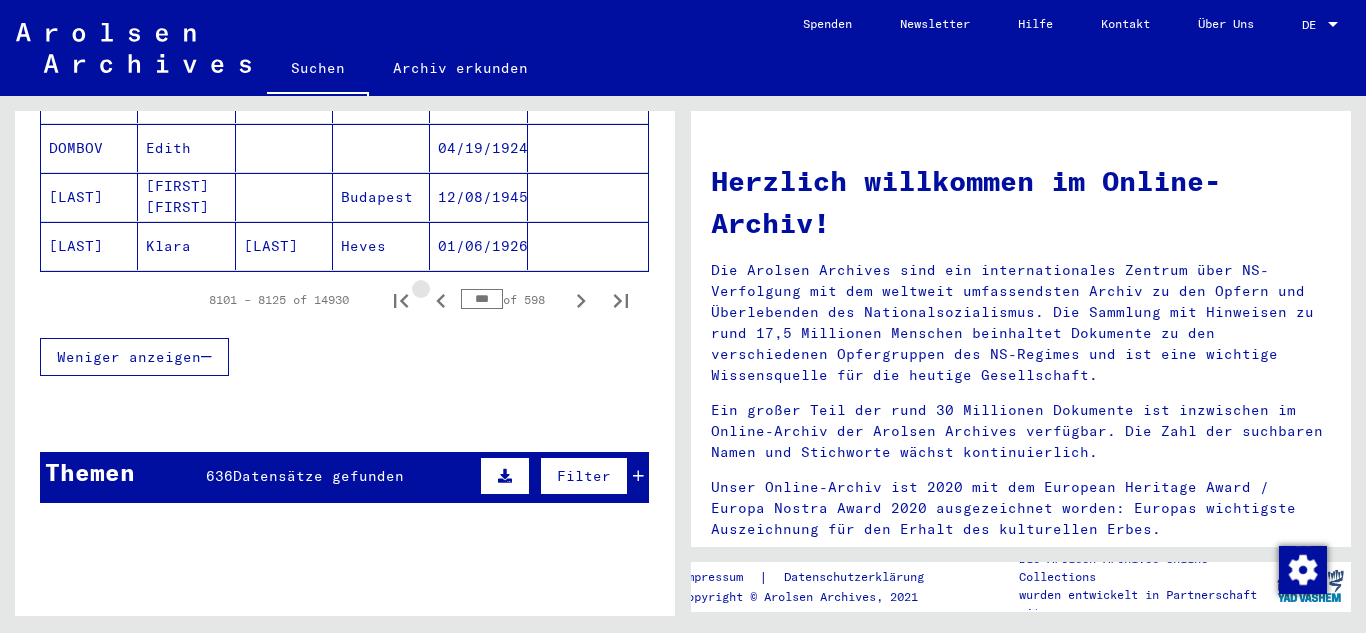 click 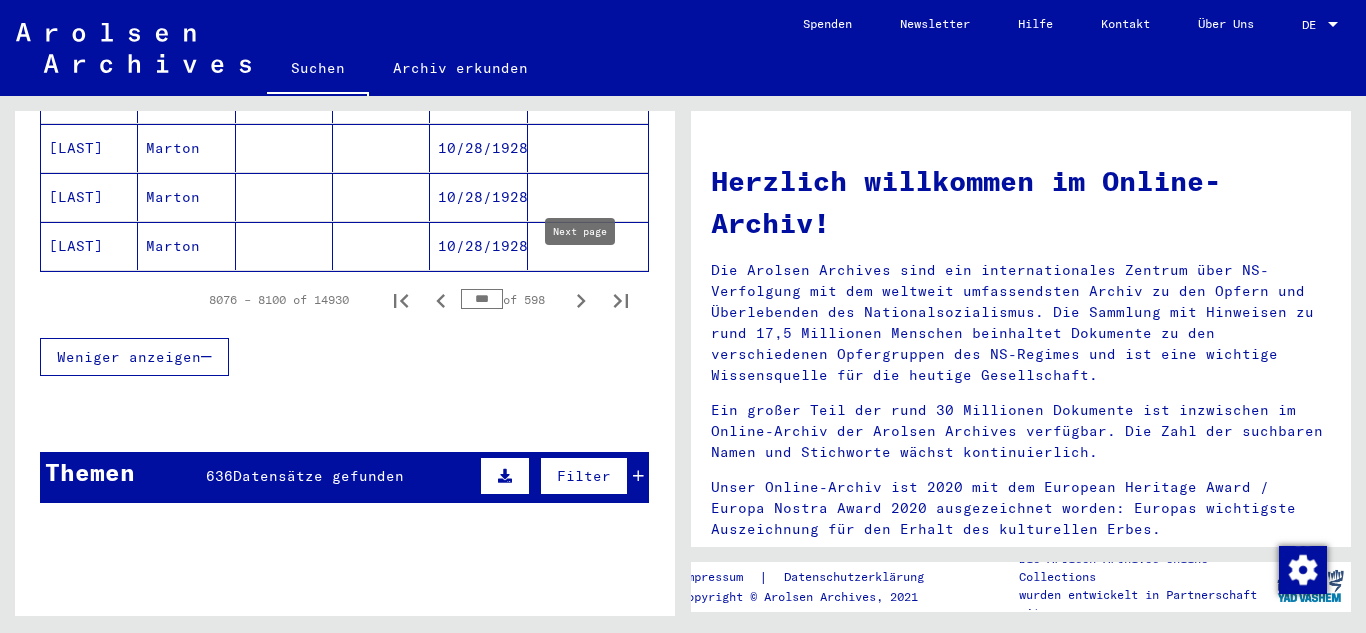 click 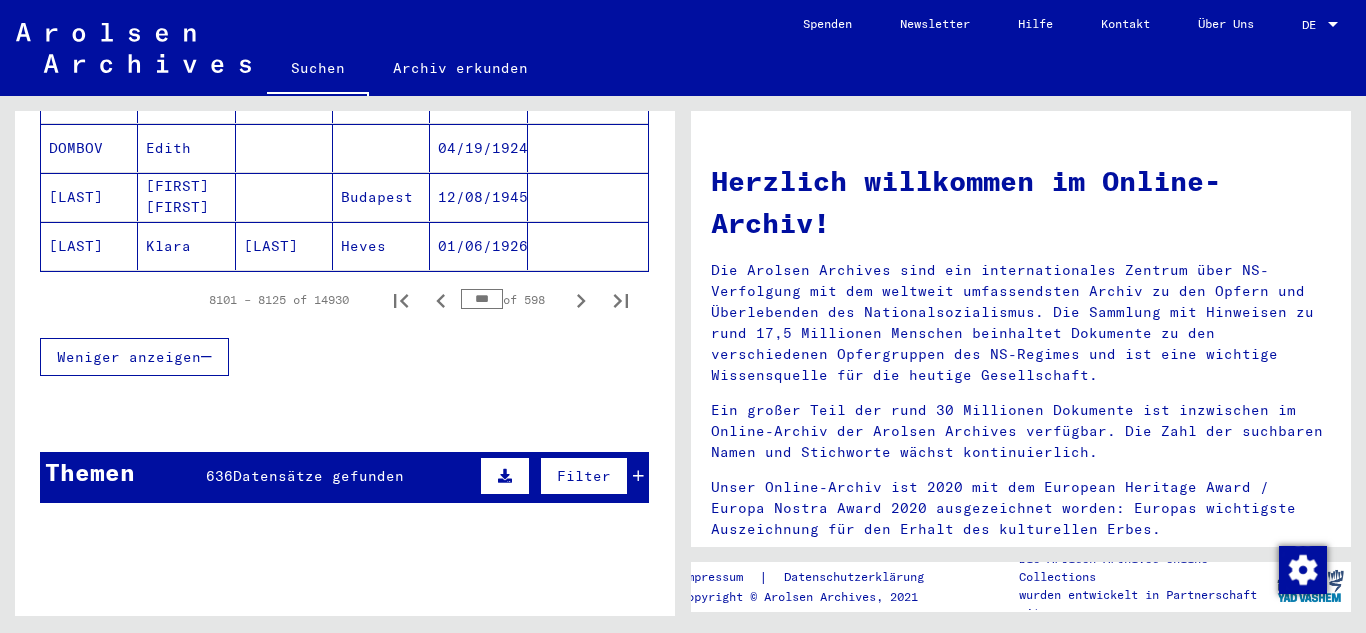 click 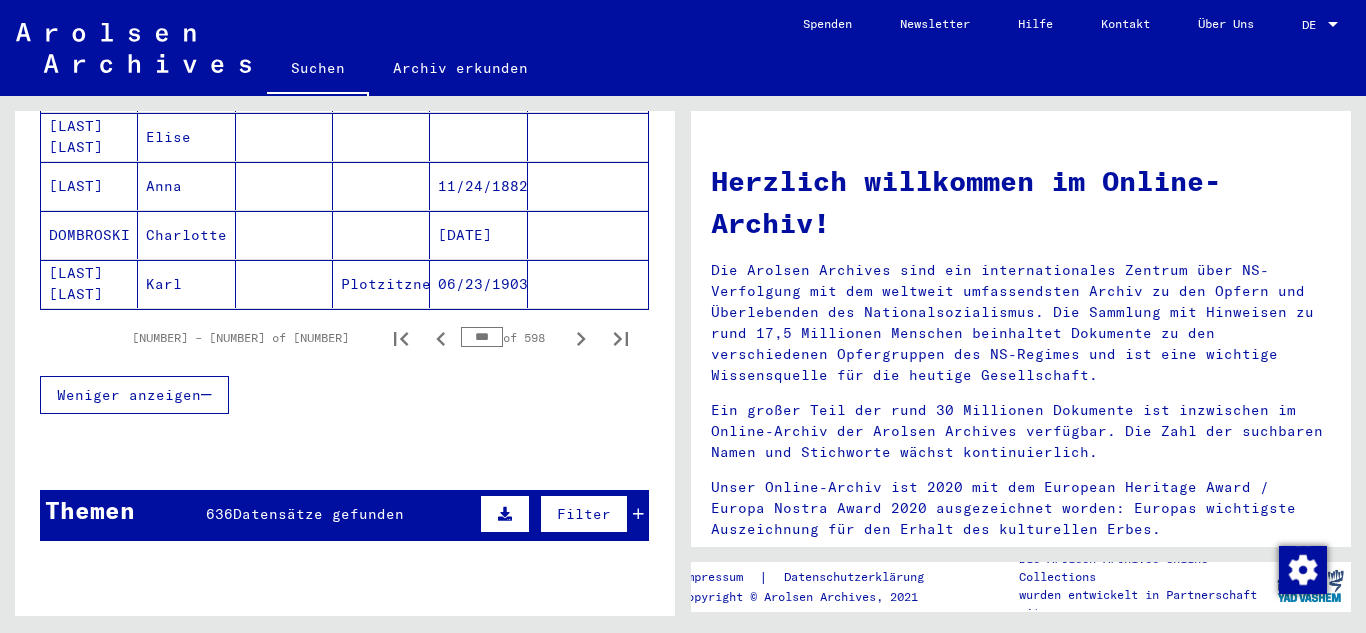 scroll, scrollTop: 1440, scrollLeft: 0, axis: vertical 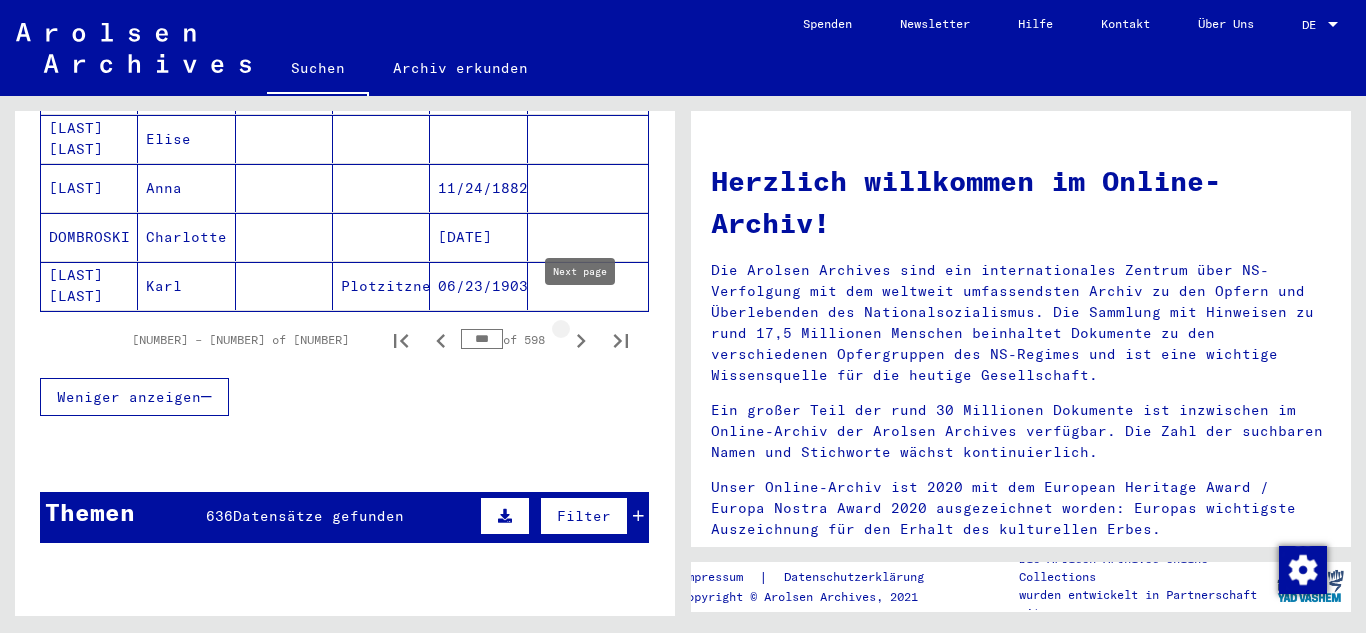 click 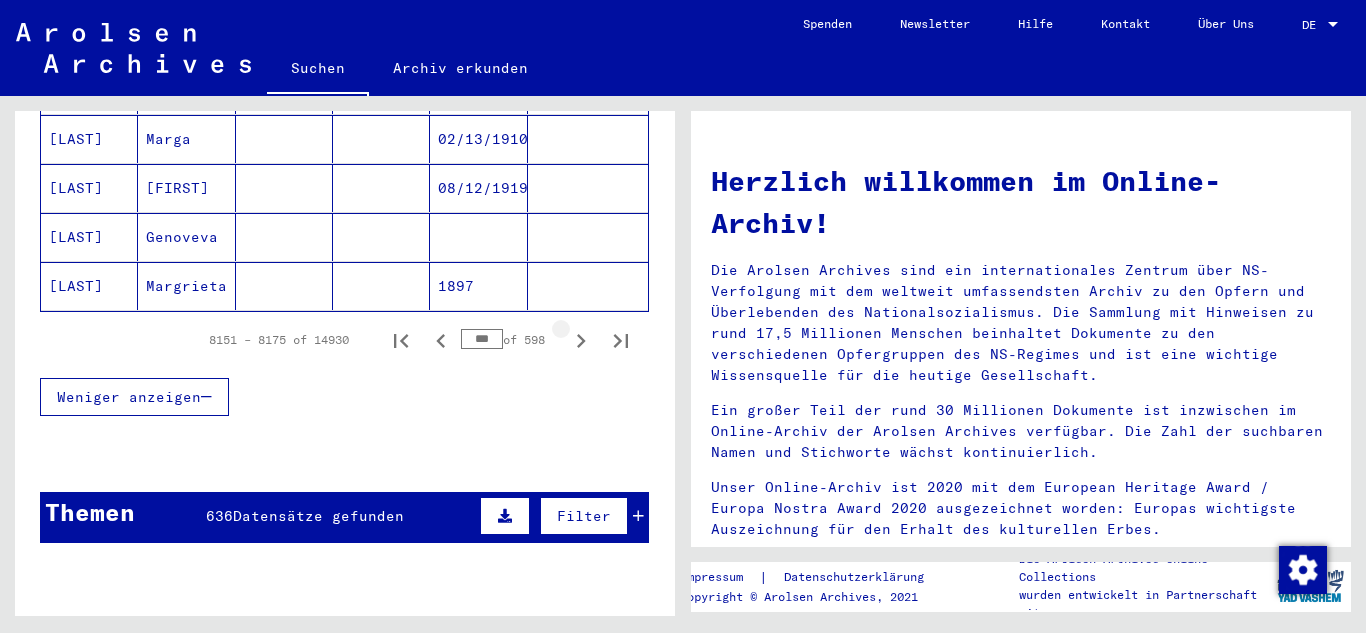 click 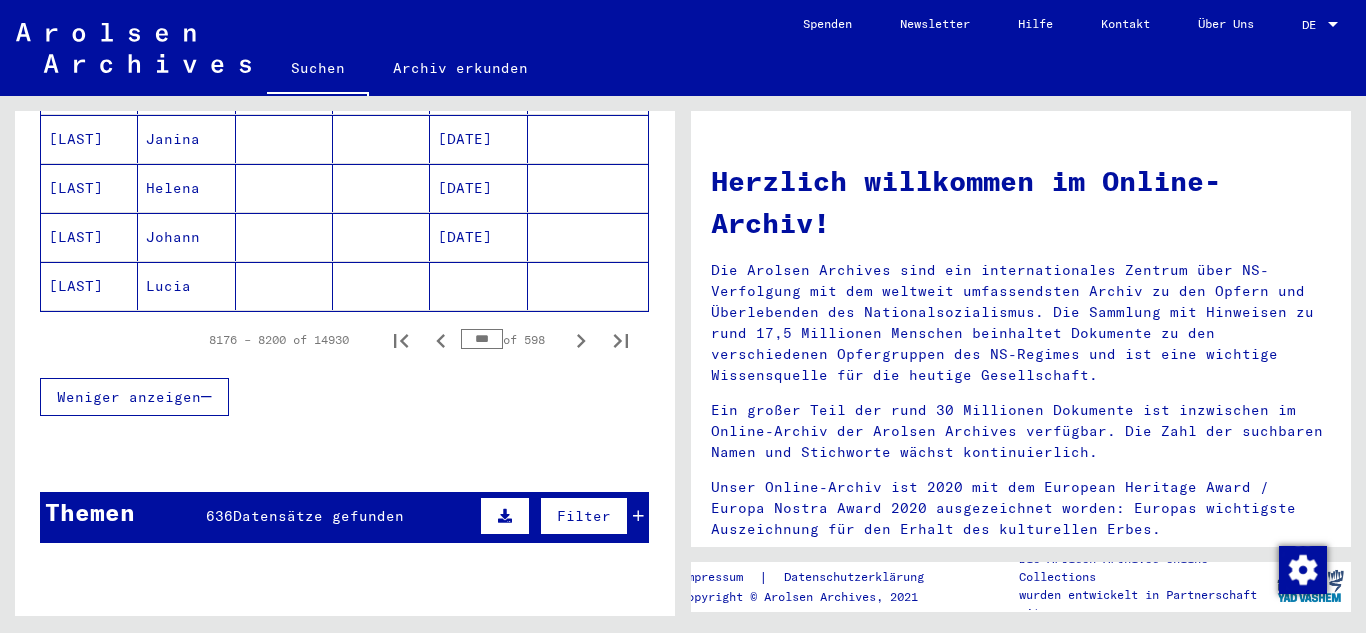 click 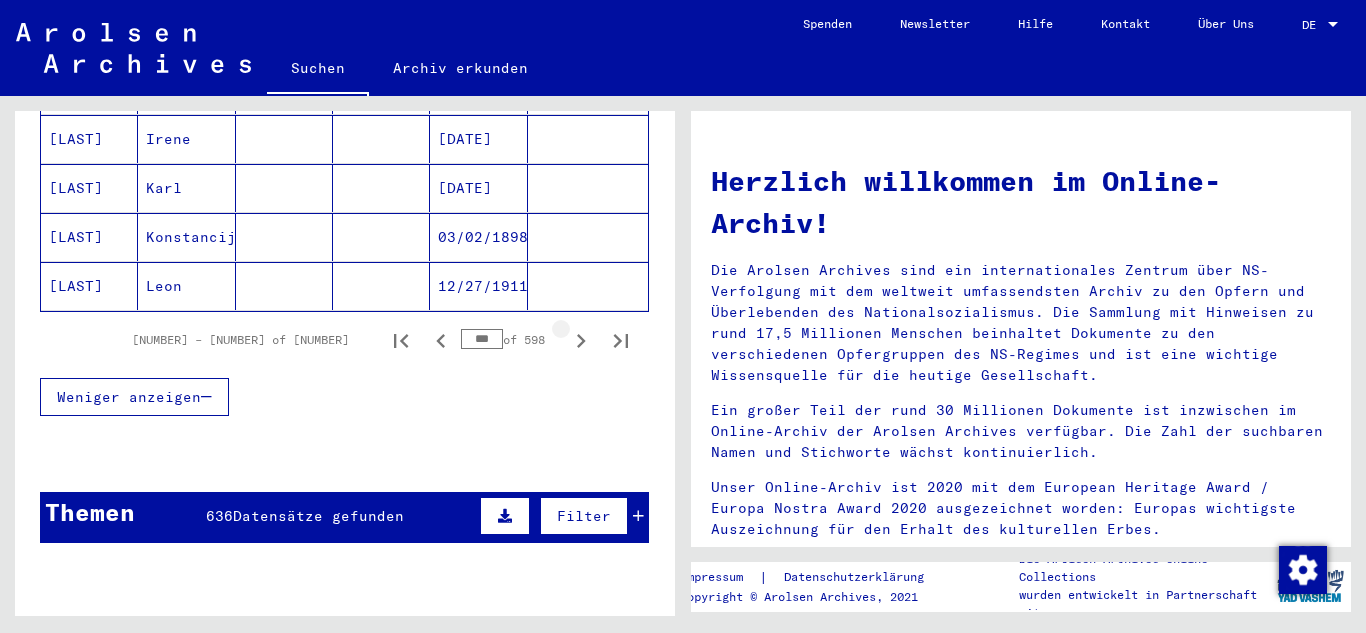 click 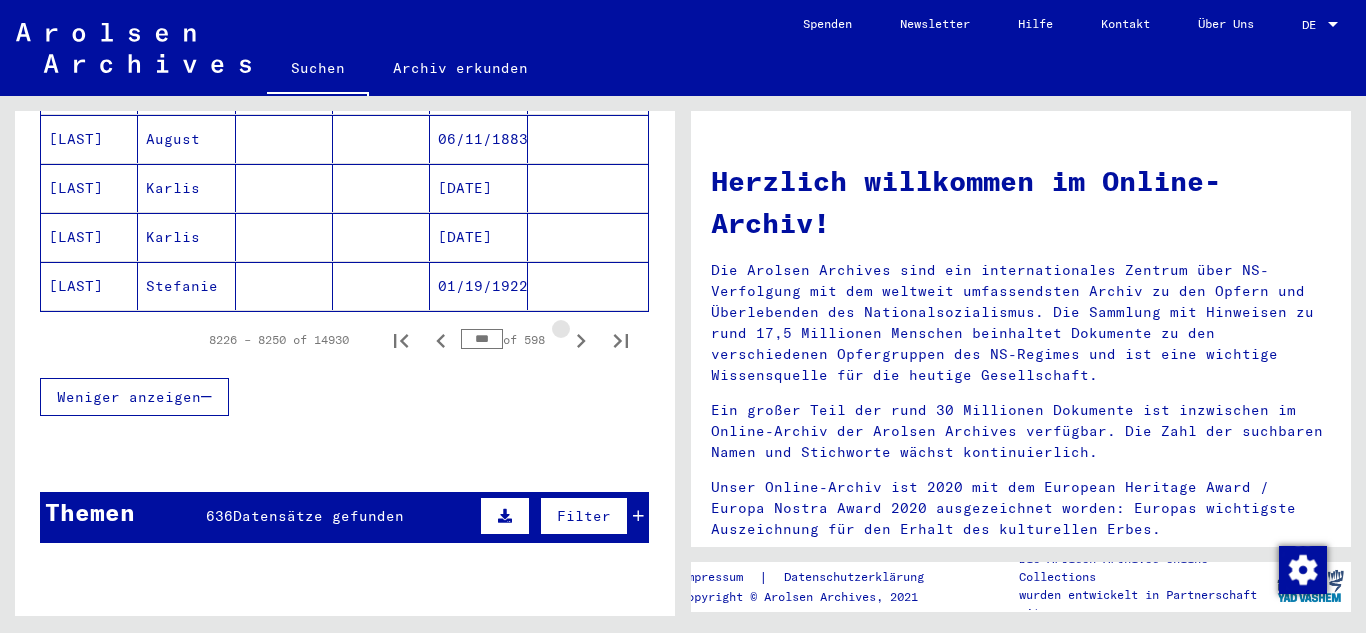 click 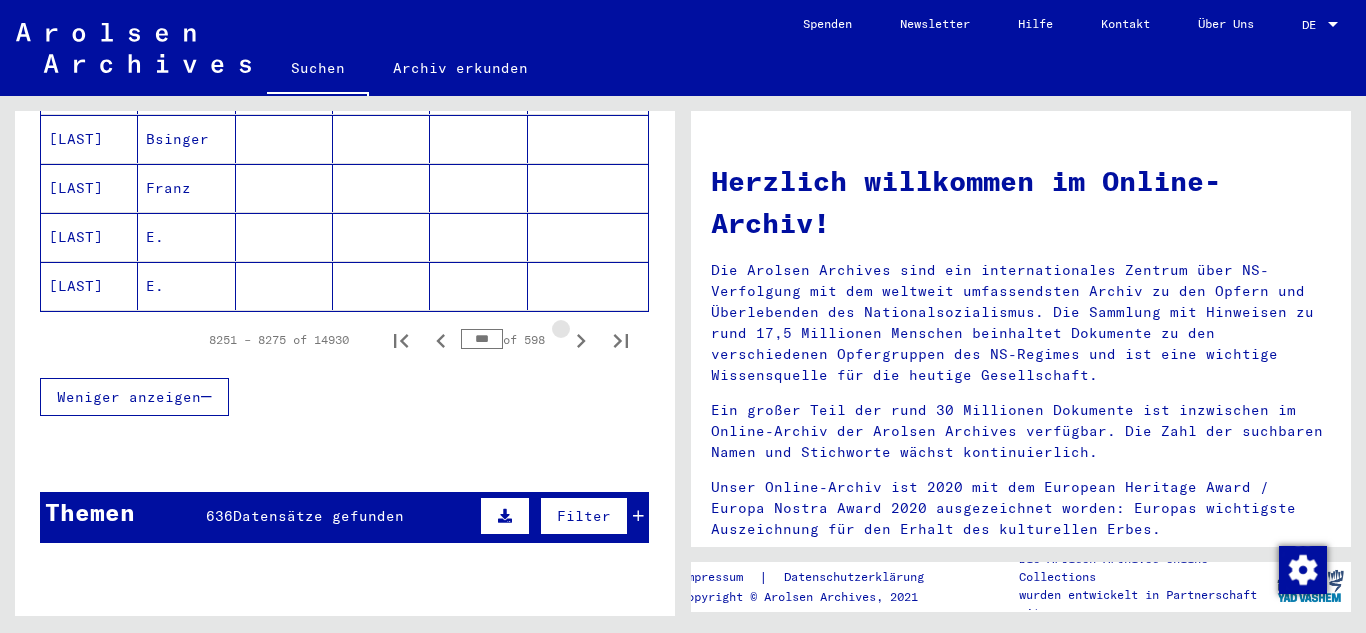 click 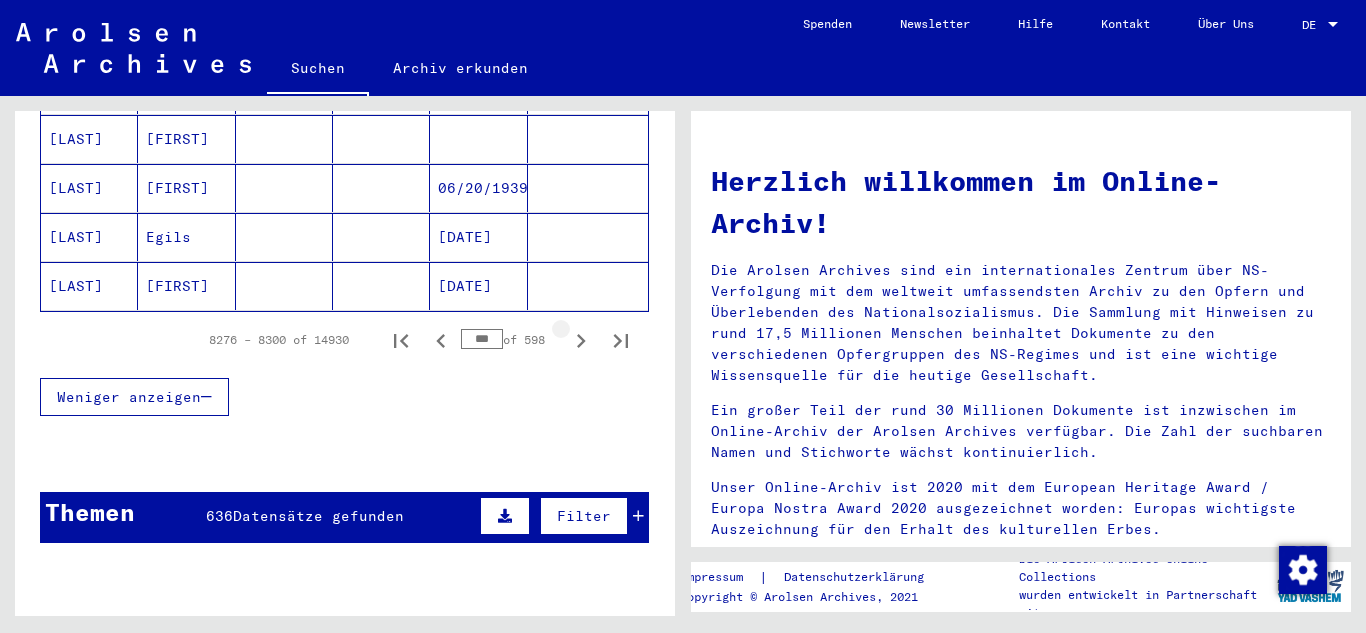 click 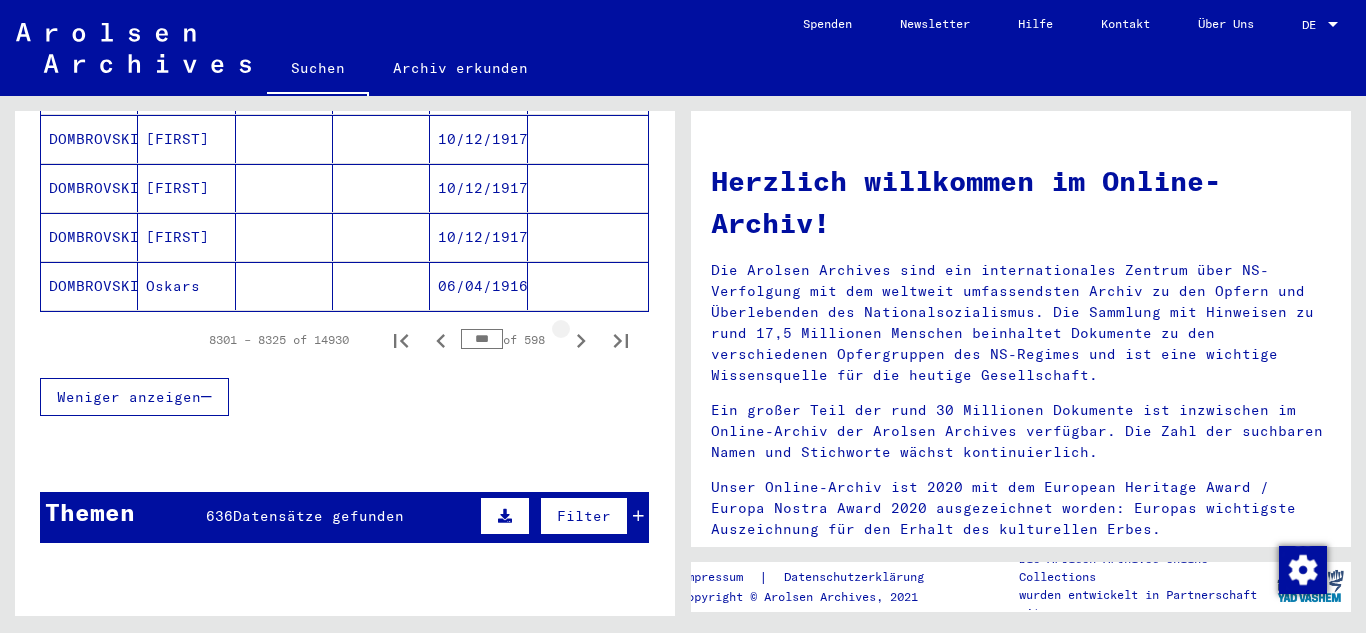 click 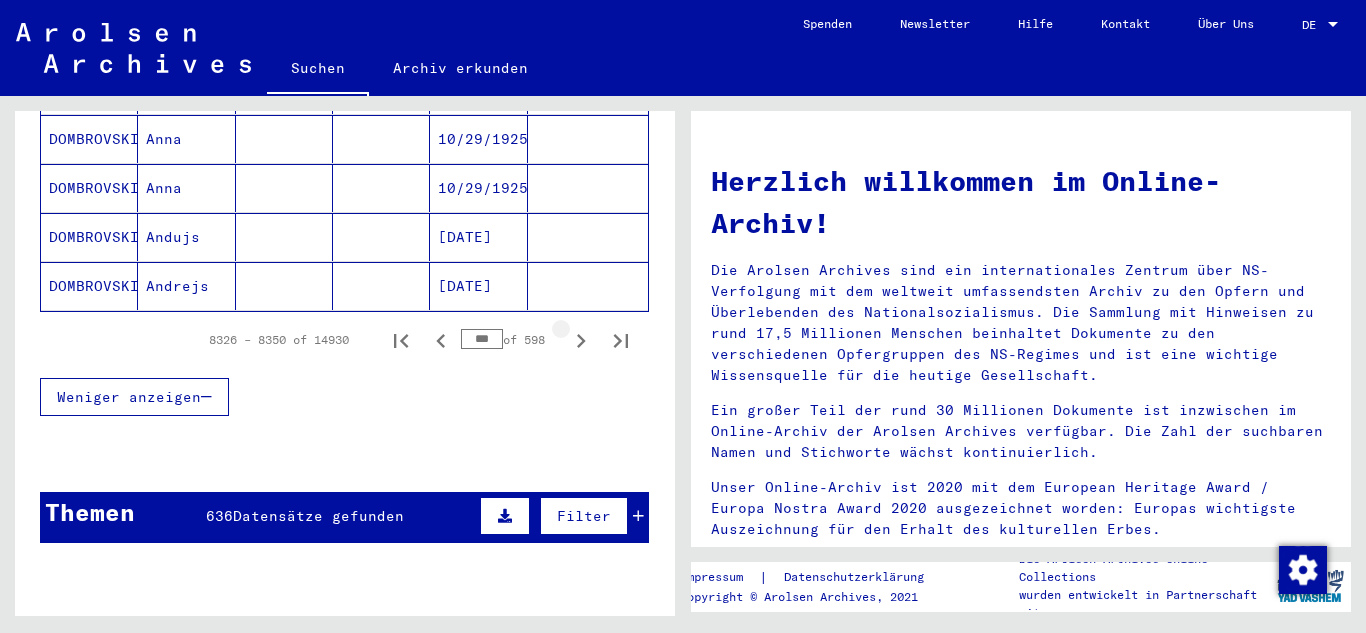 click 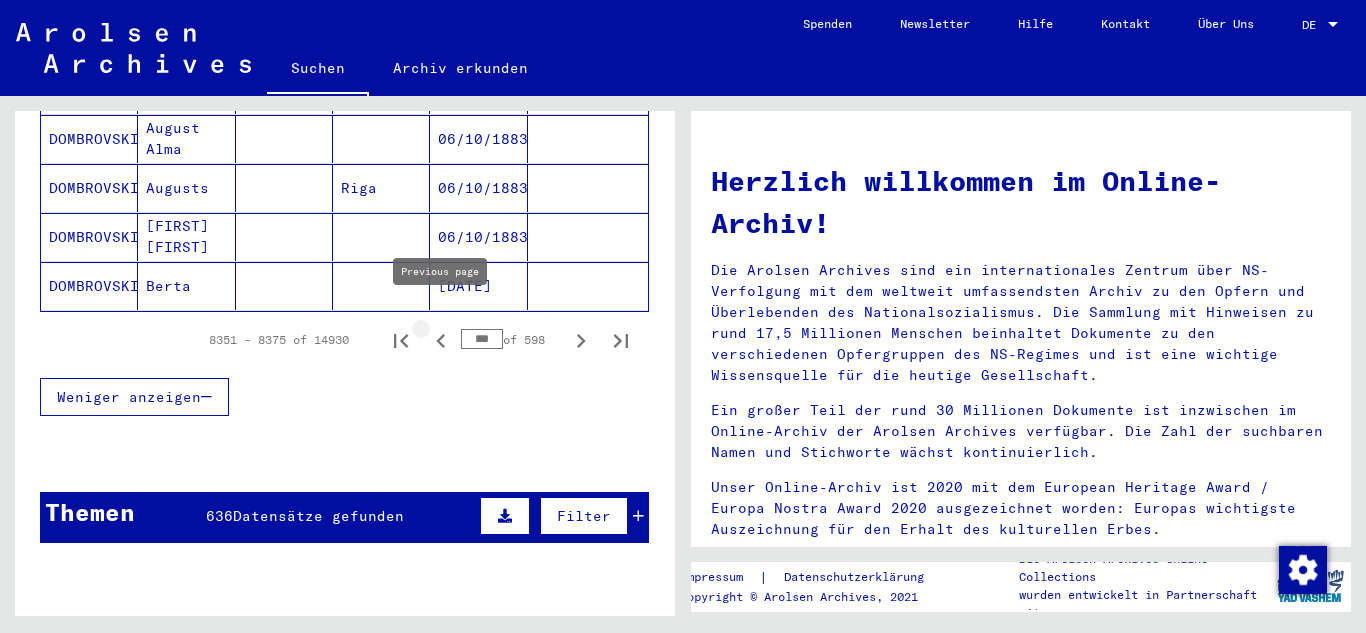 click 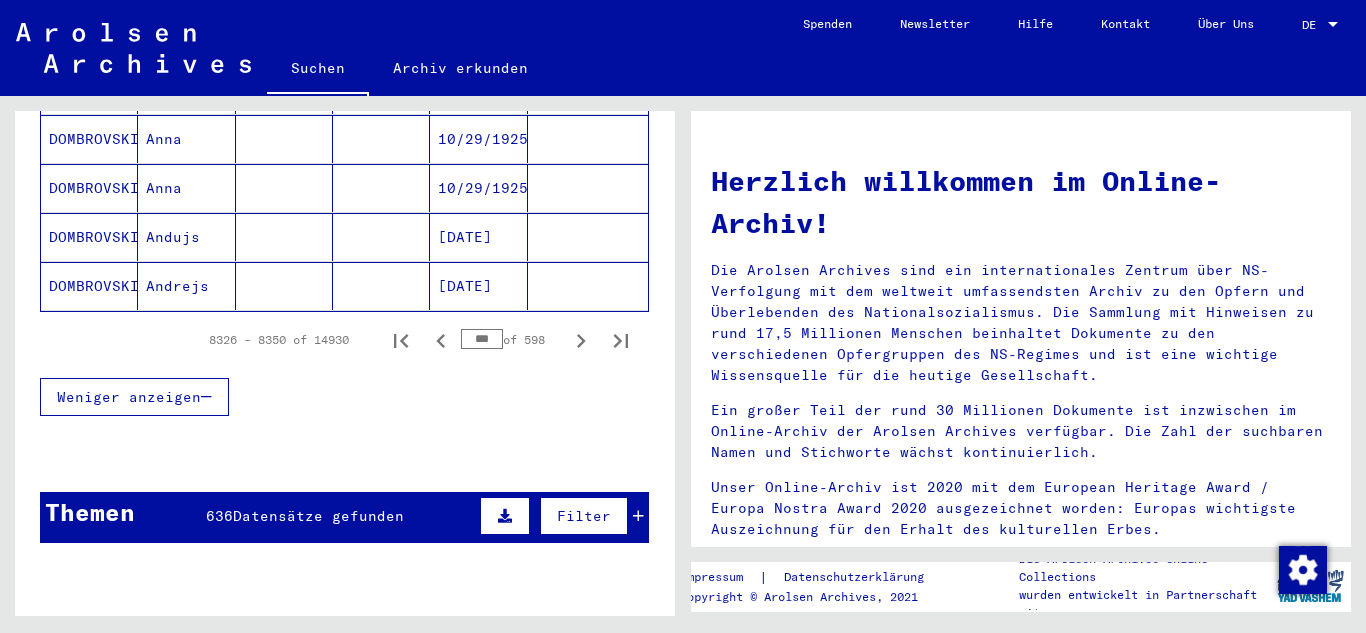 click 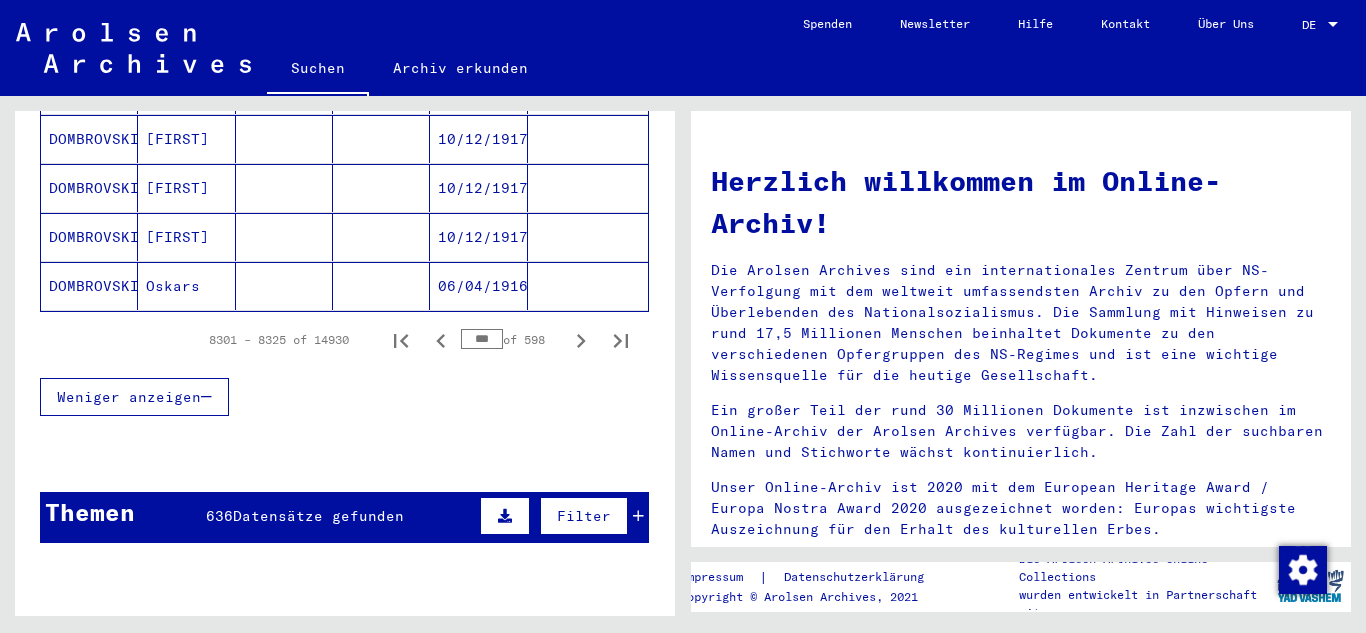 click 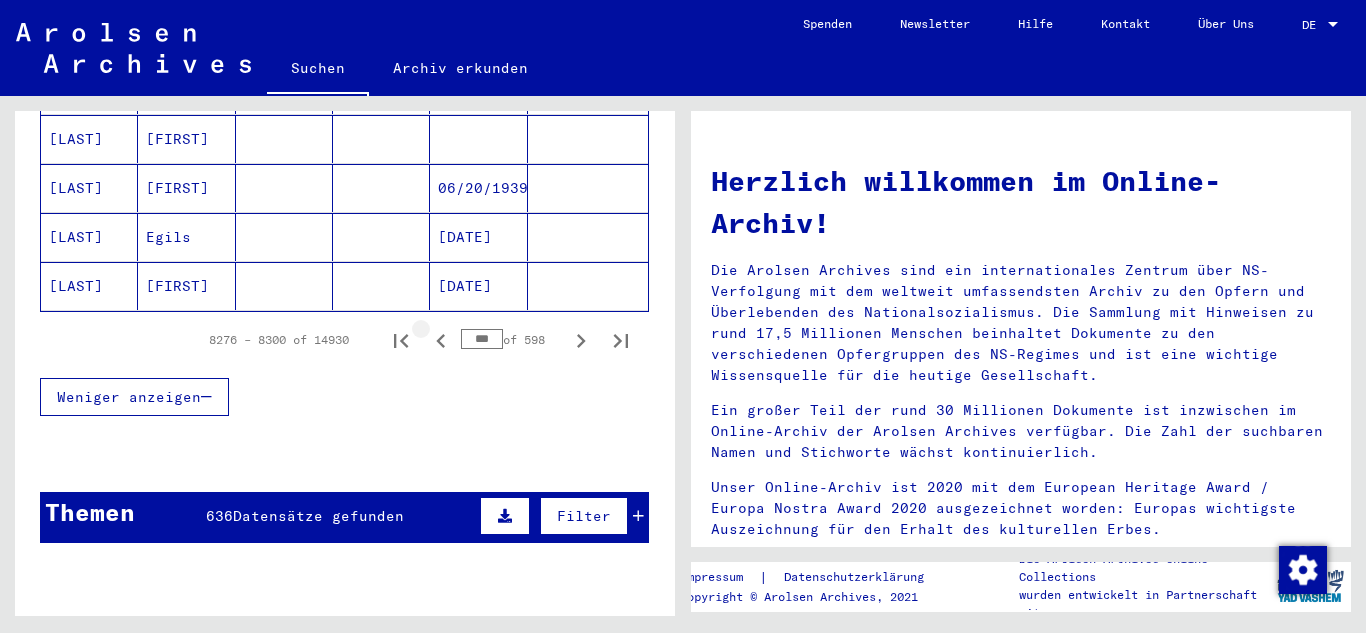 click 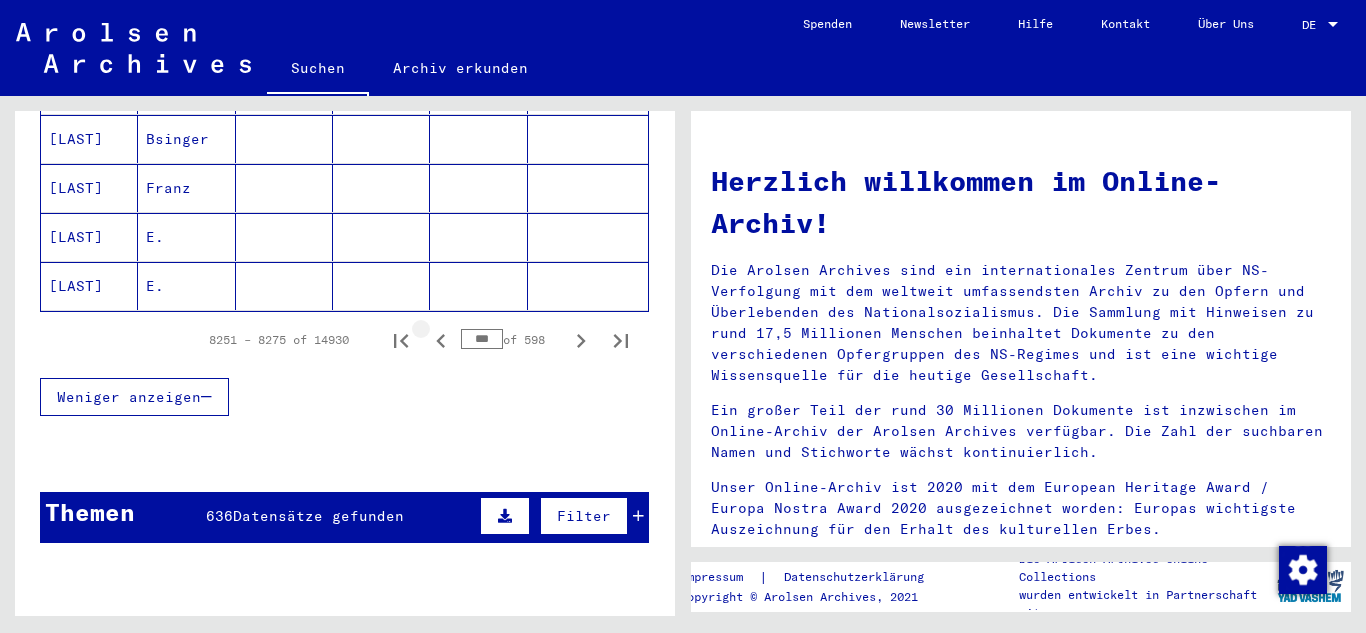 click 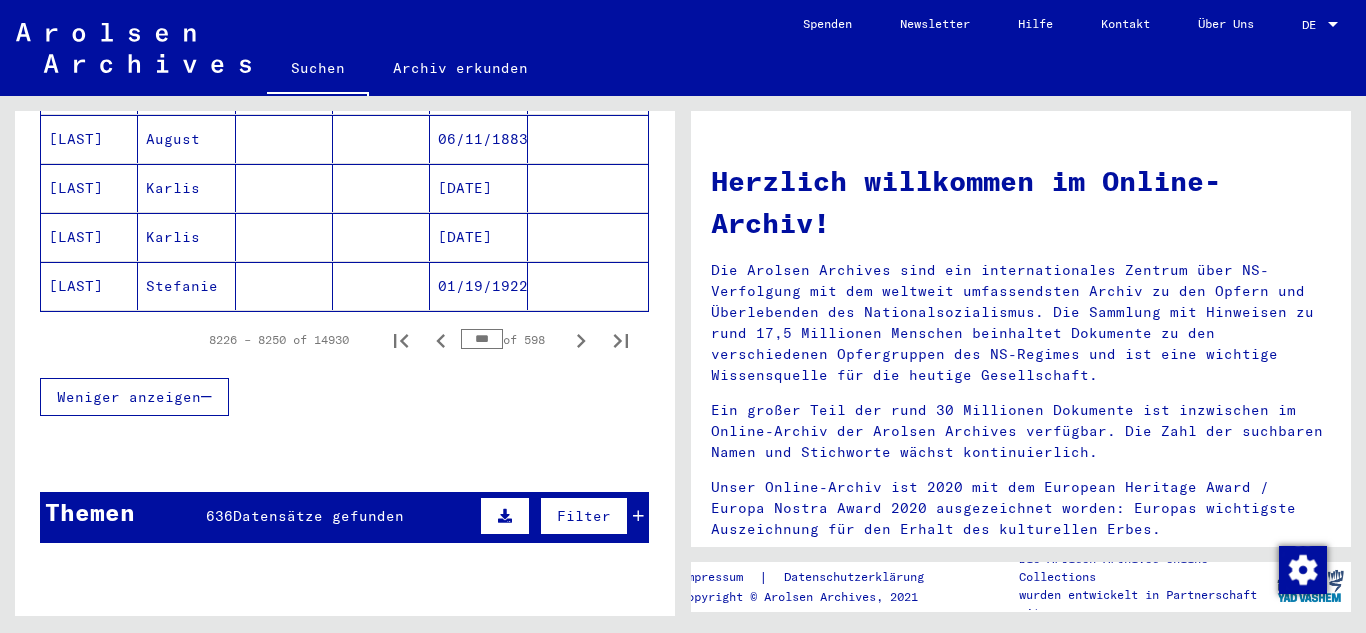 click 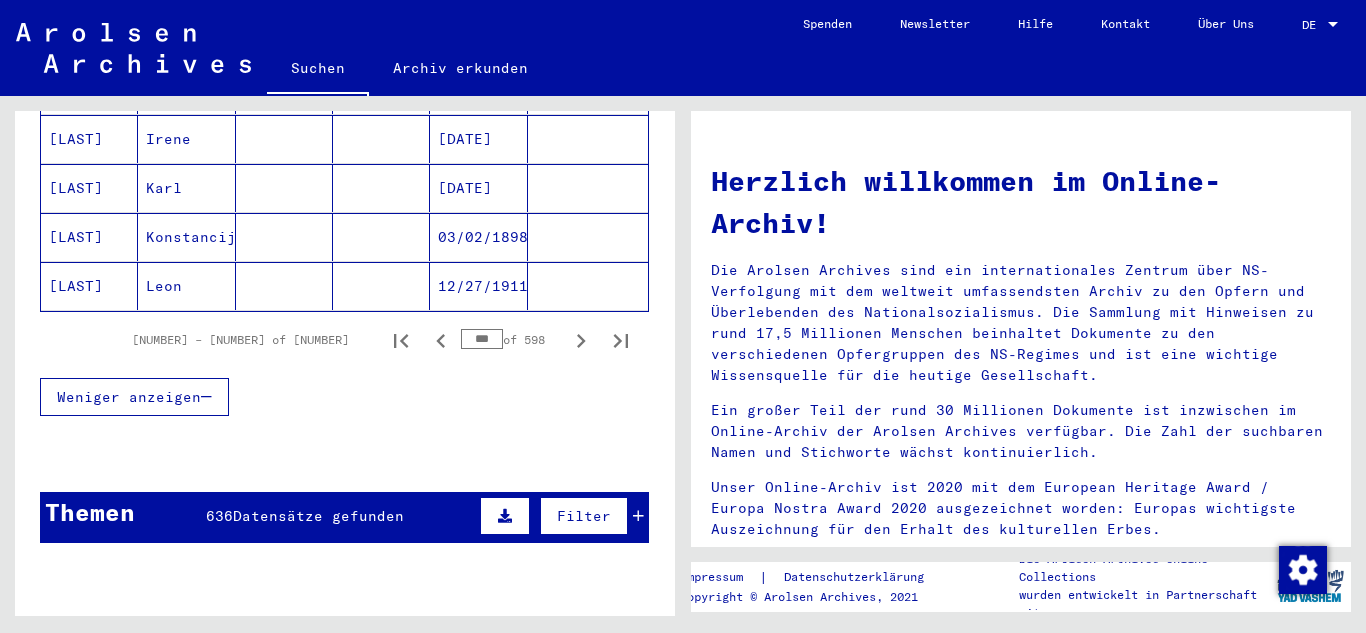 click 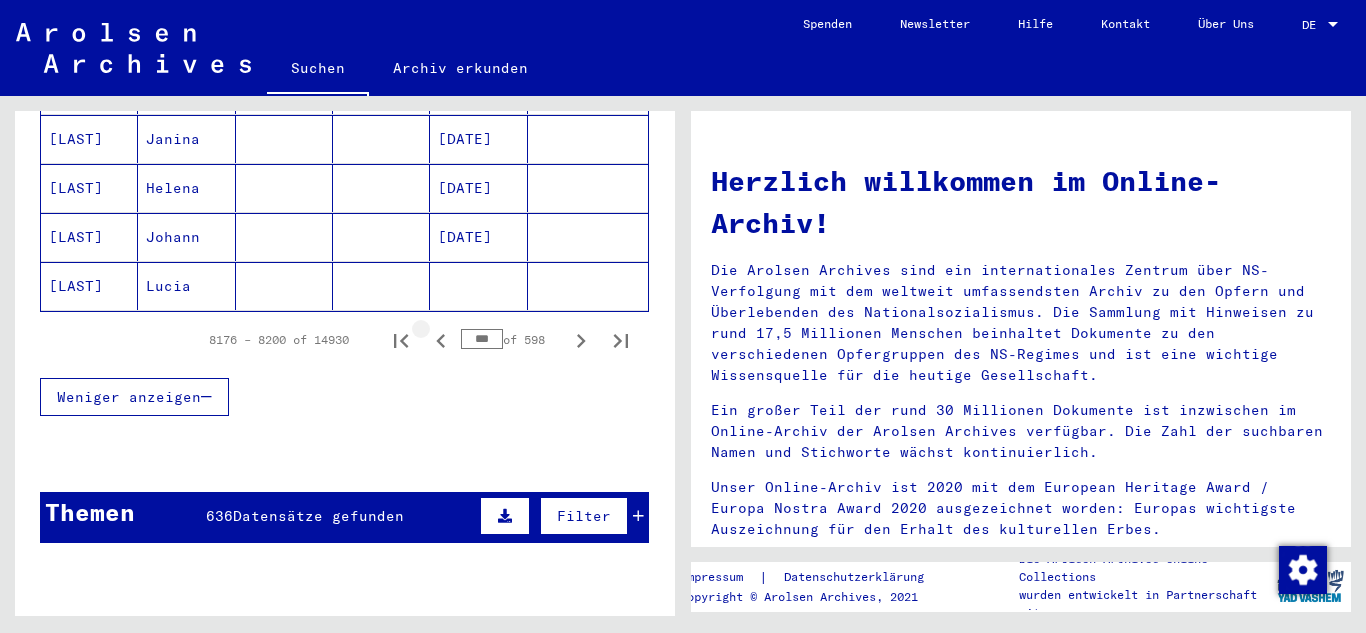 click 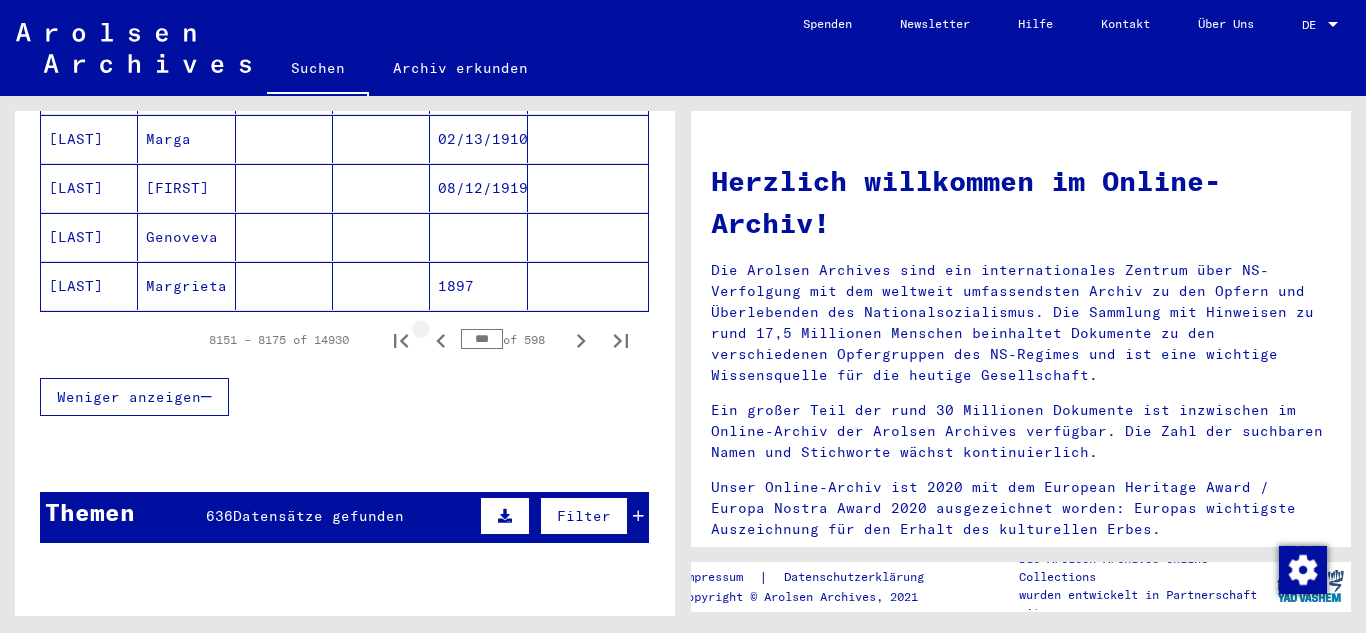 click 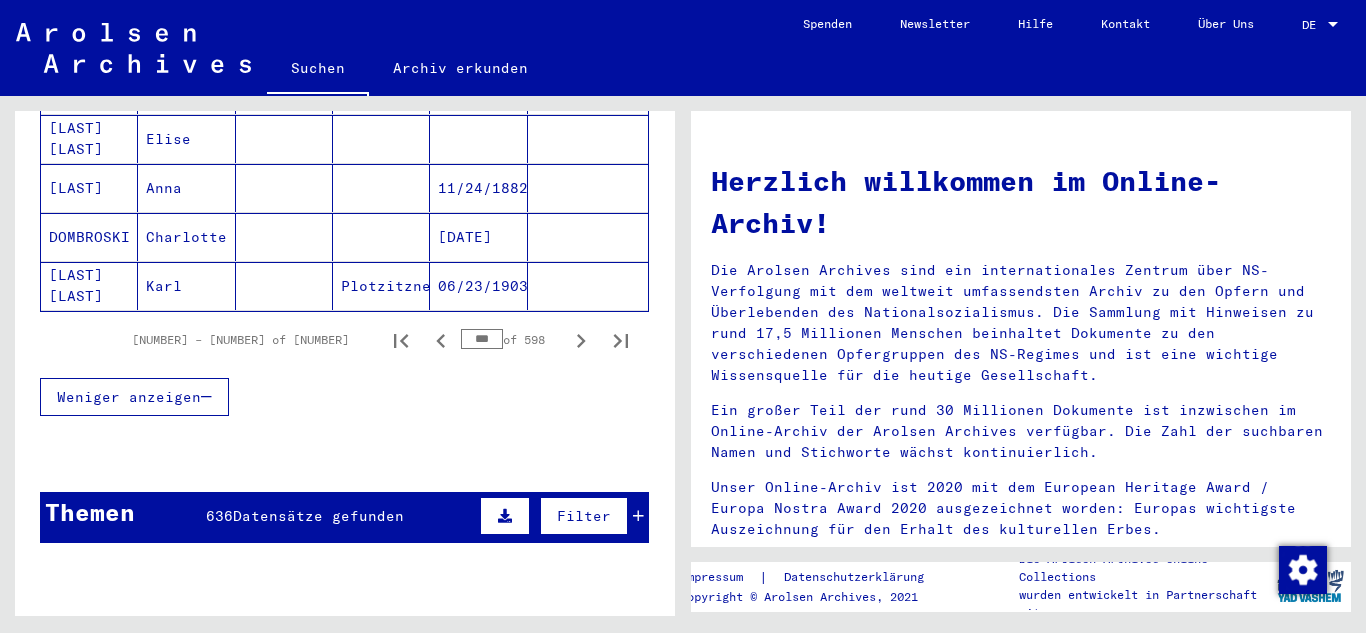 click on "[LAST] [LAST]" 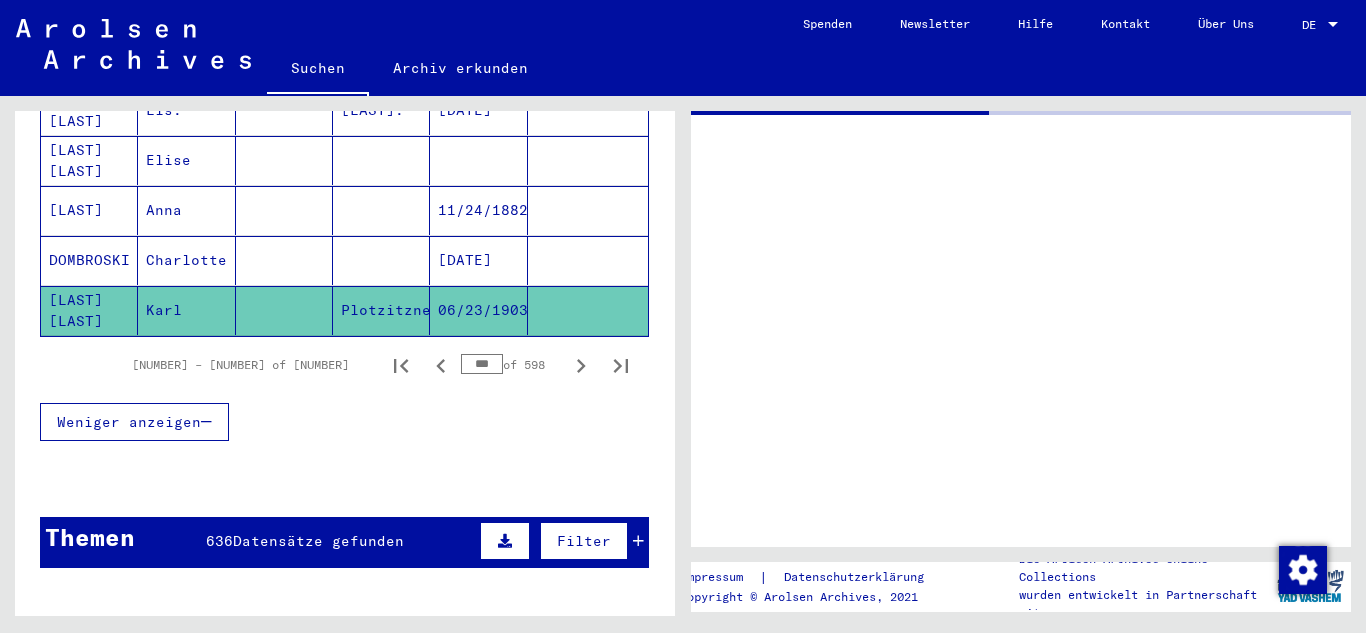 scroll, scrollTop: 1462, scrollLeft: 0, axis: vertical 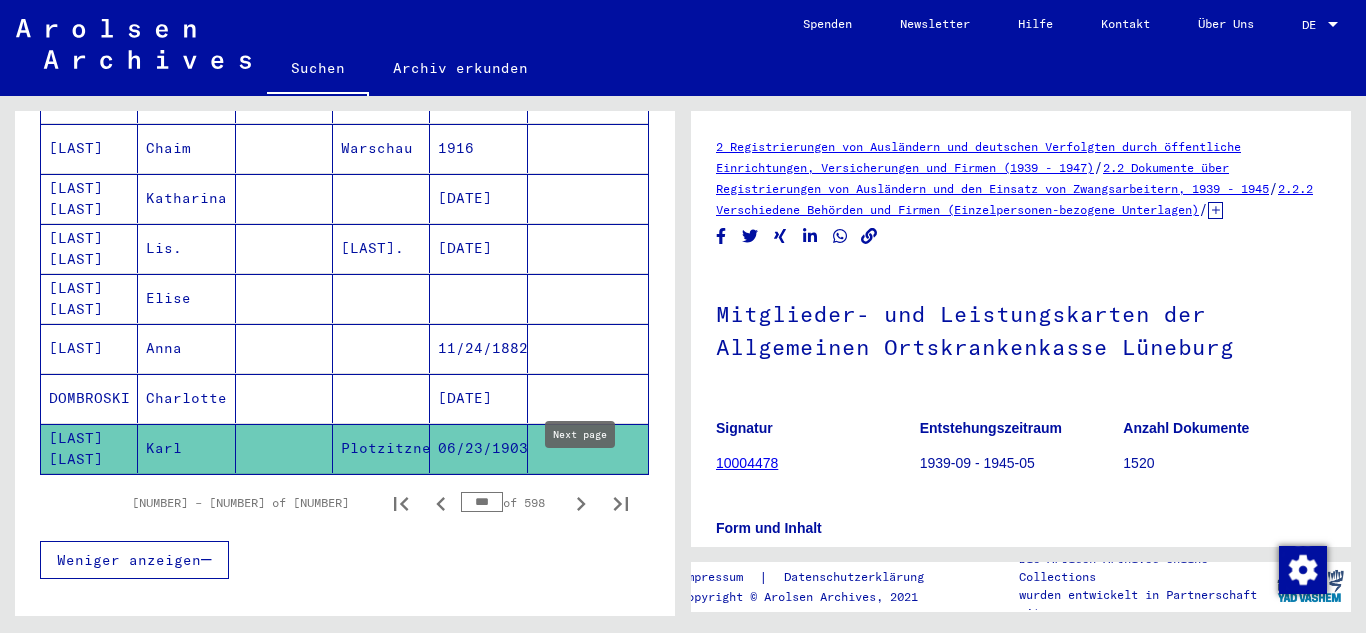 click 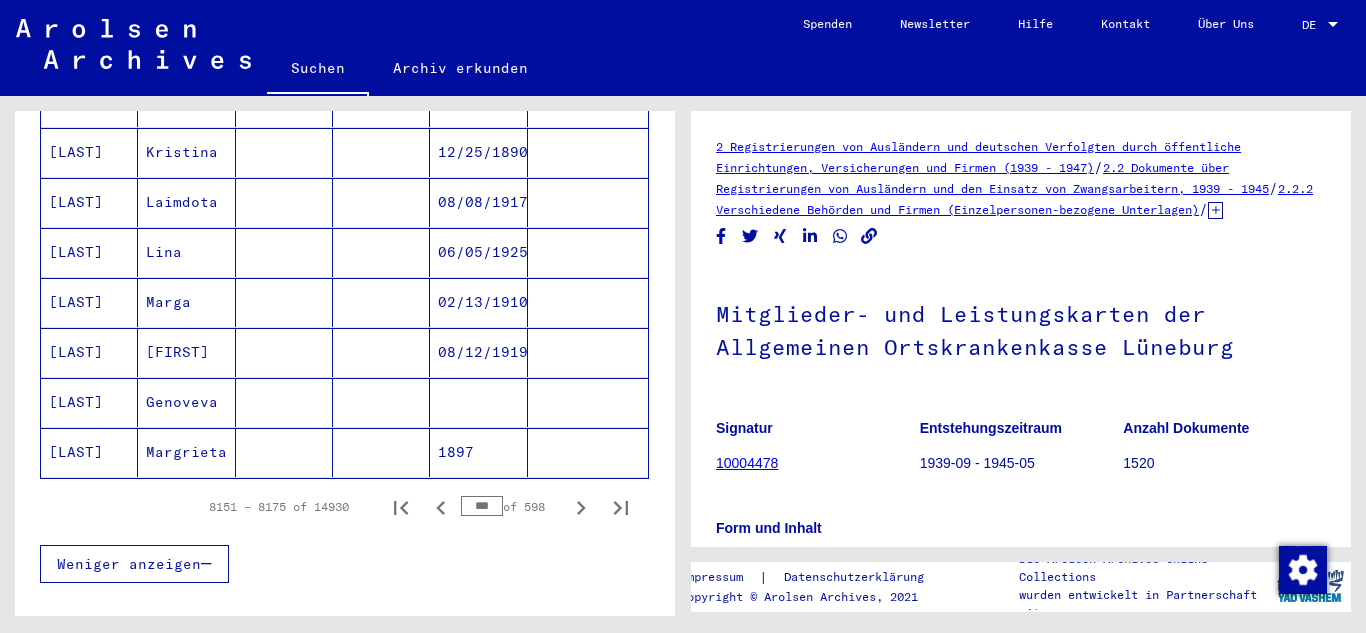 scroll, scrollTop: 1302, scrollLeft: 0, axis: vertical 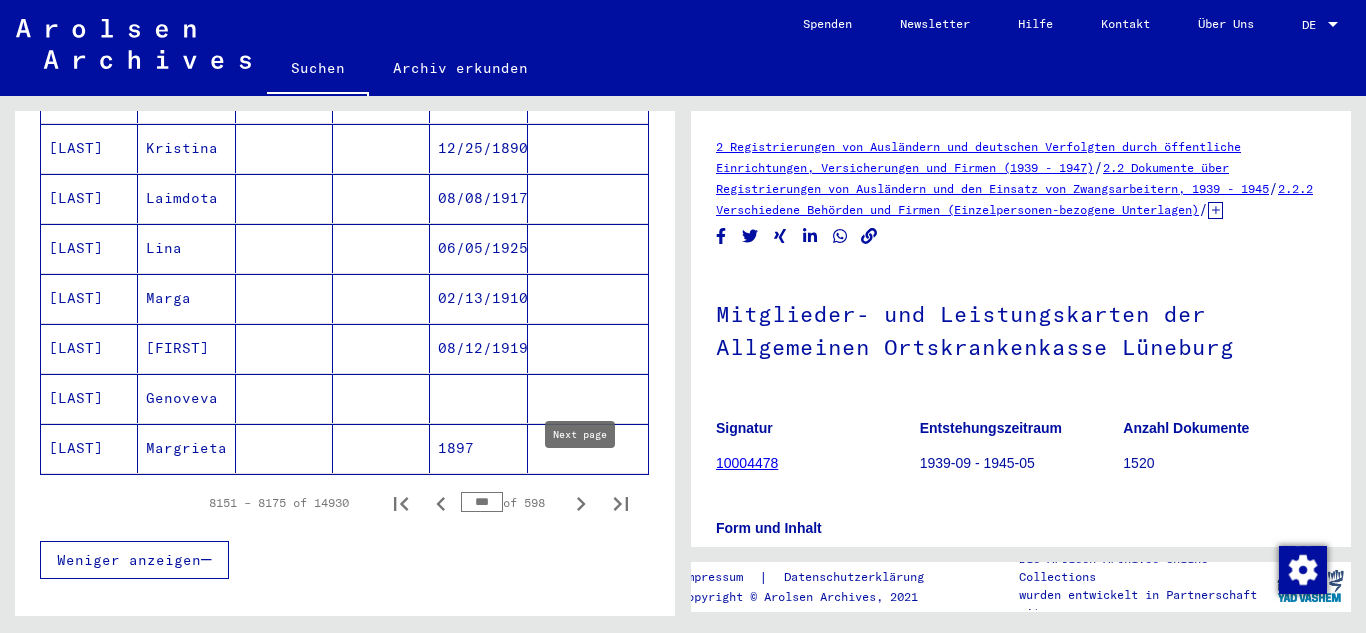 click 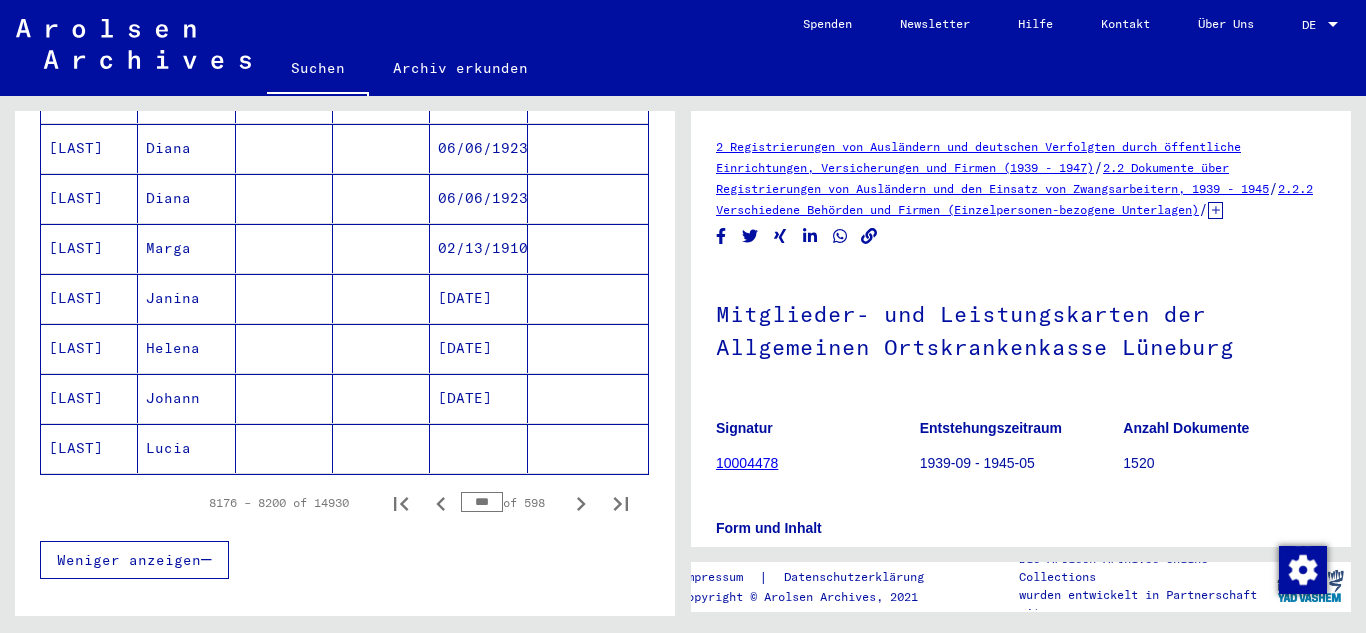 click 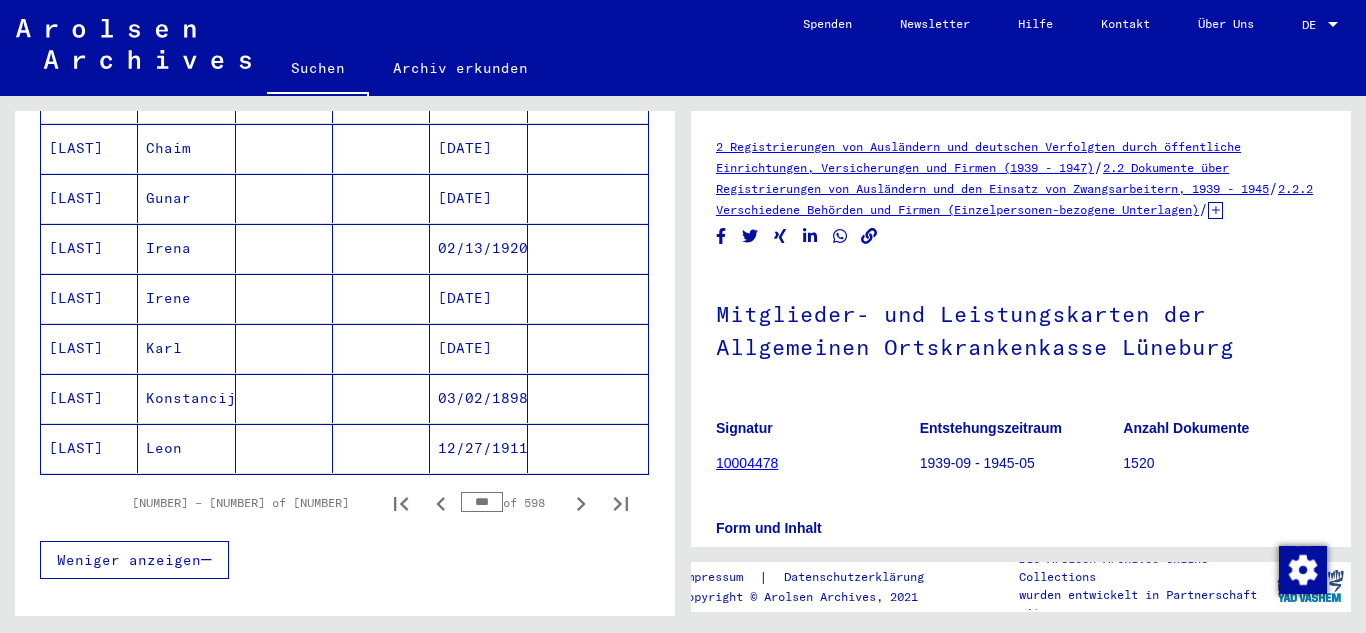 click 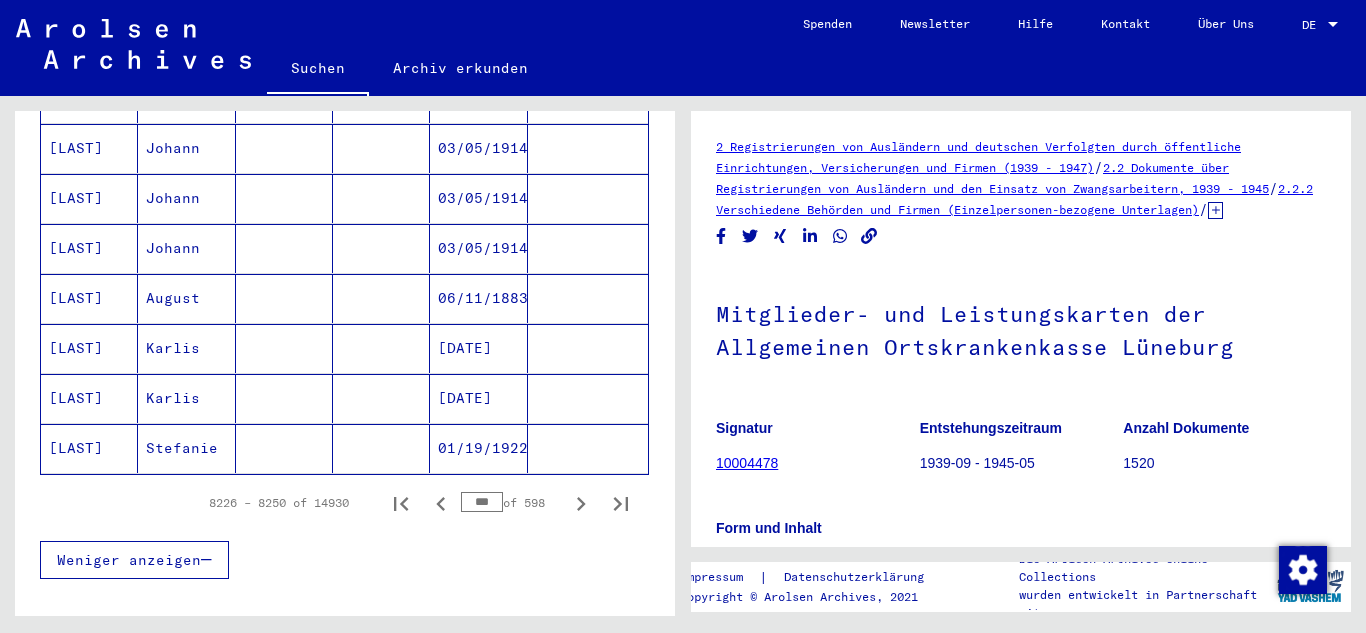 click 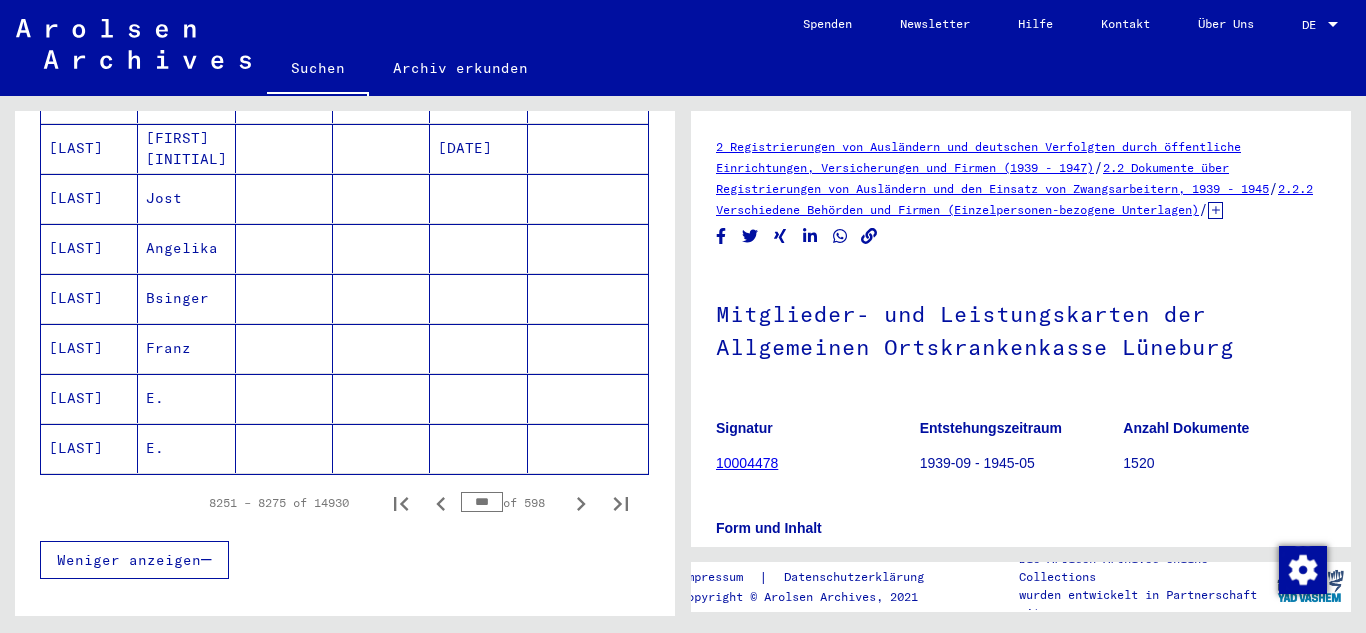 click 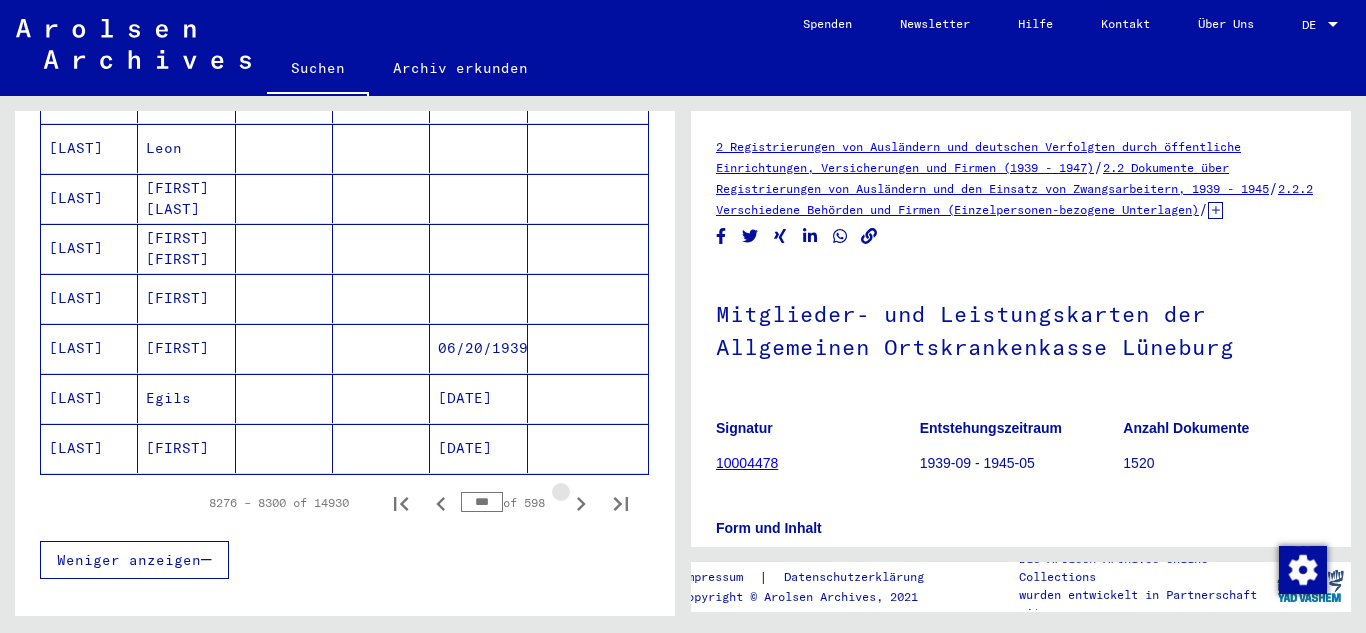 click 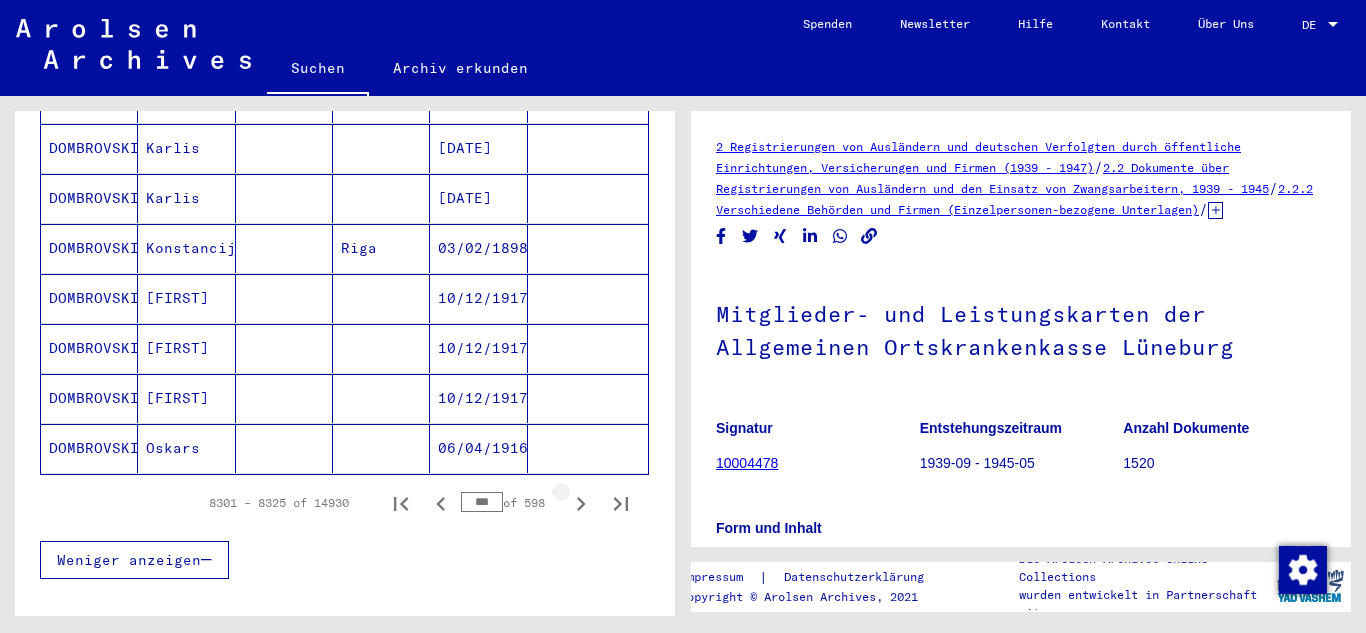 click 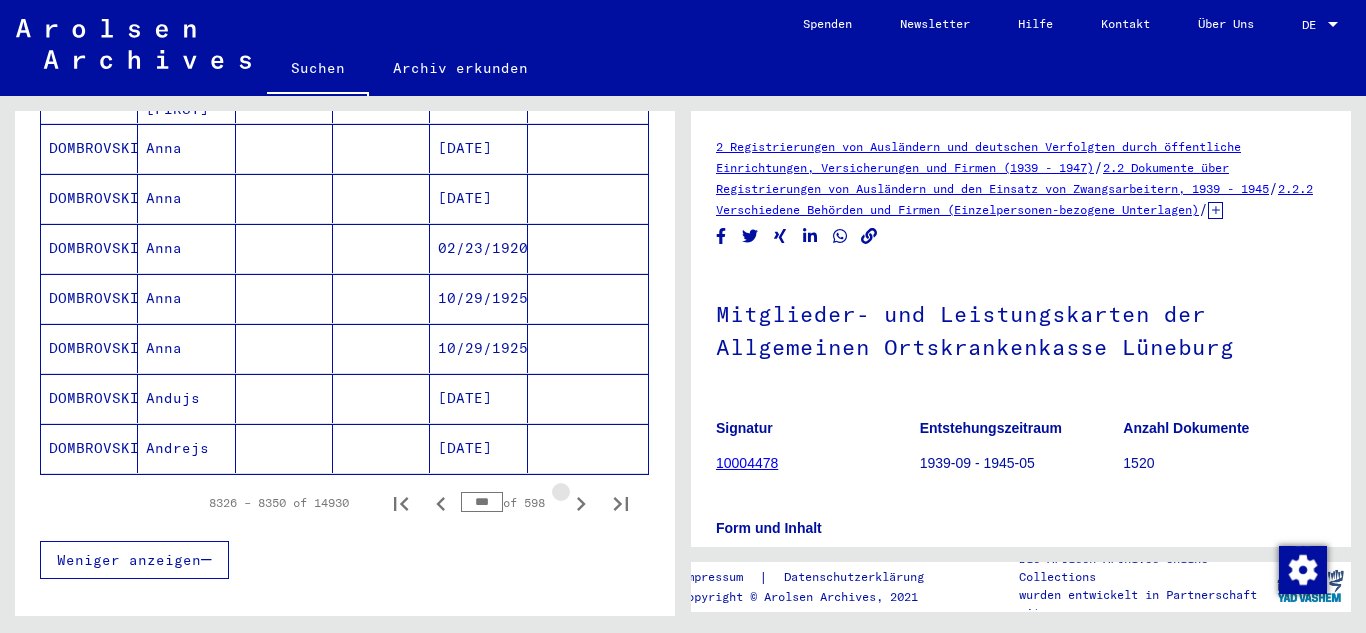 click 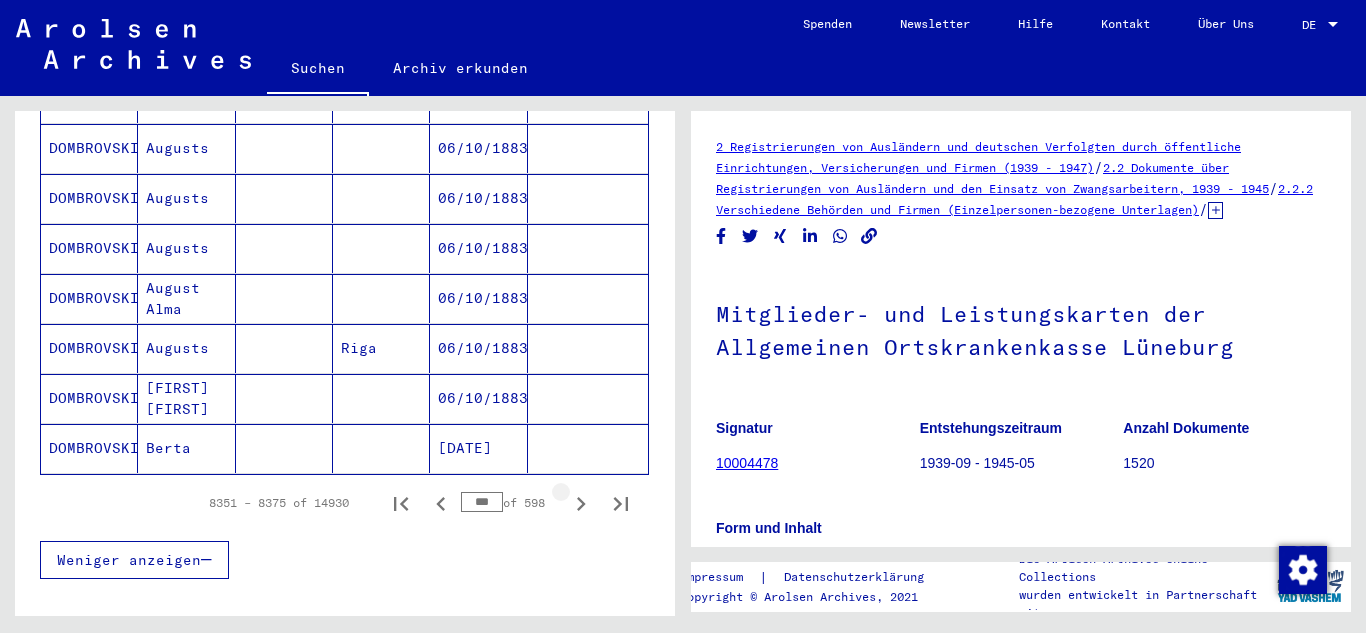 click 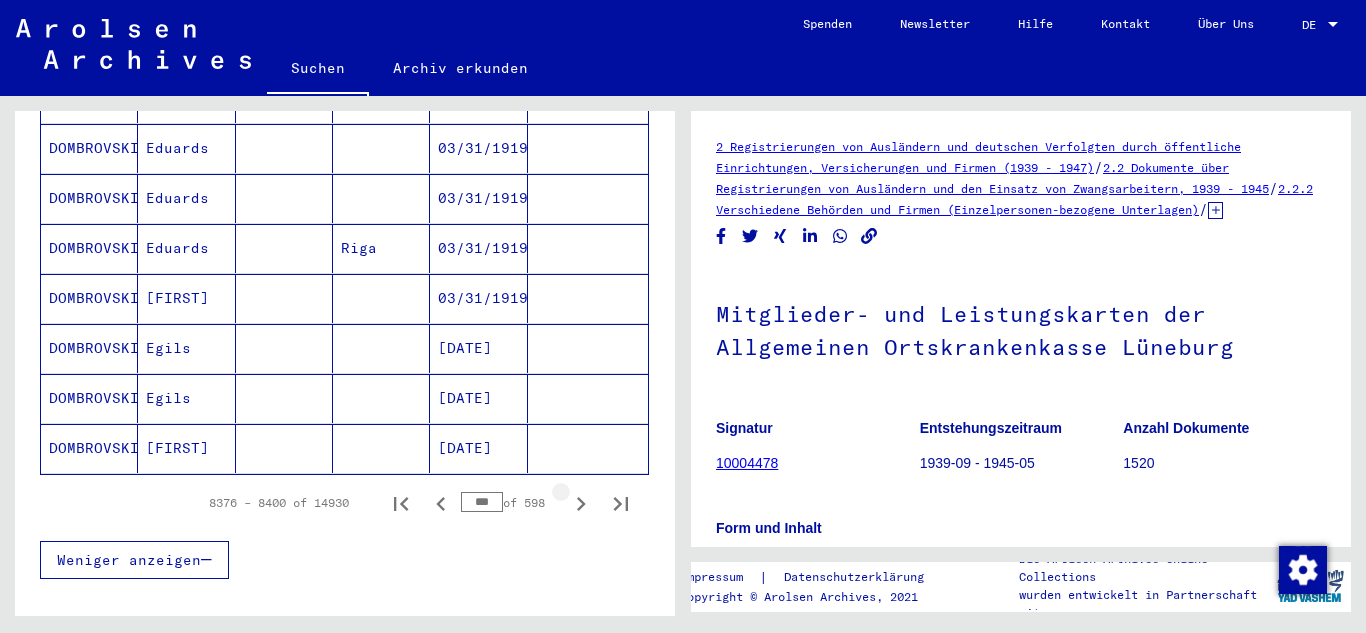 click 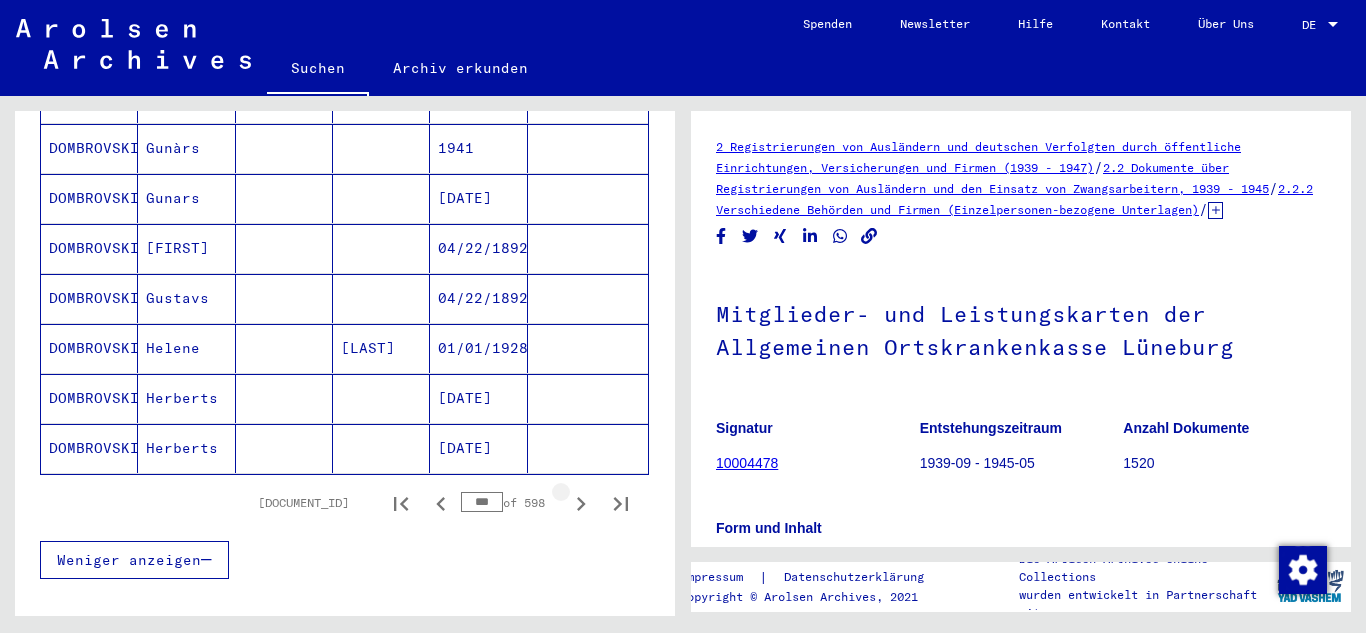click 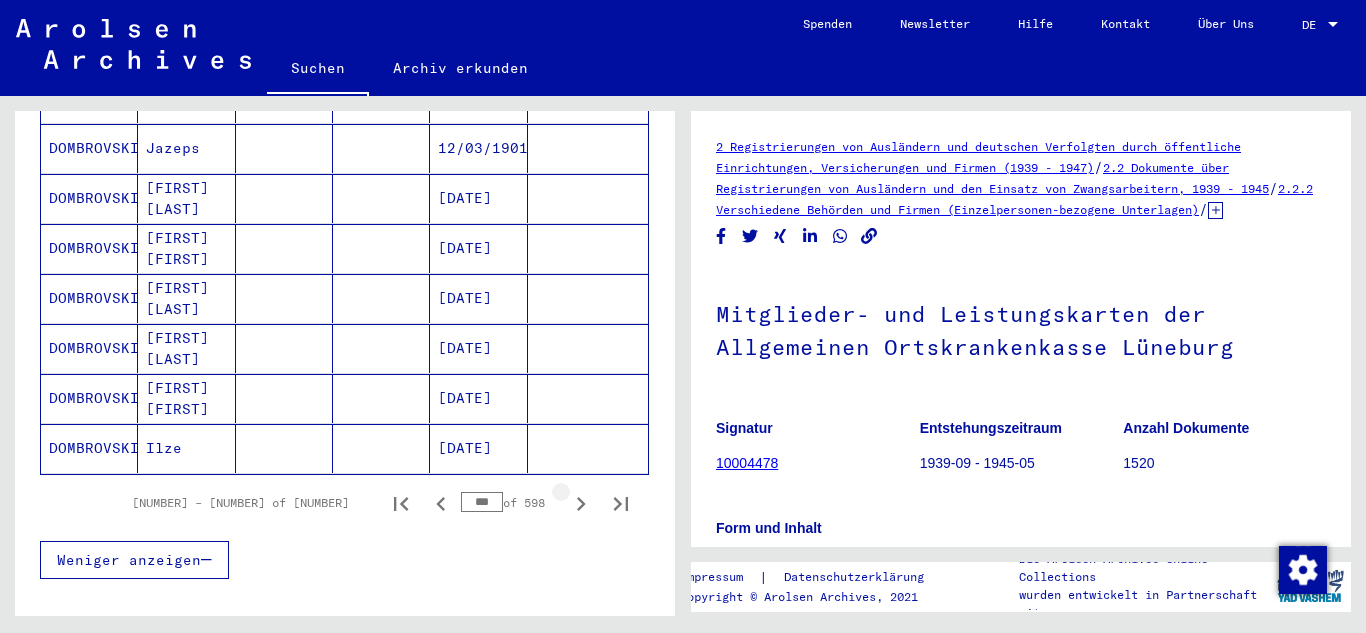 click 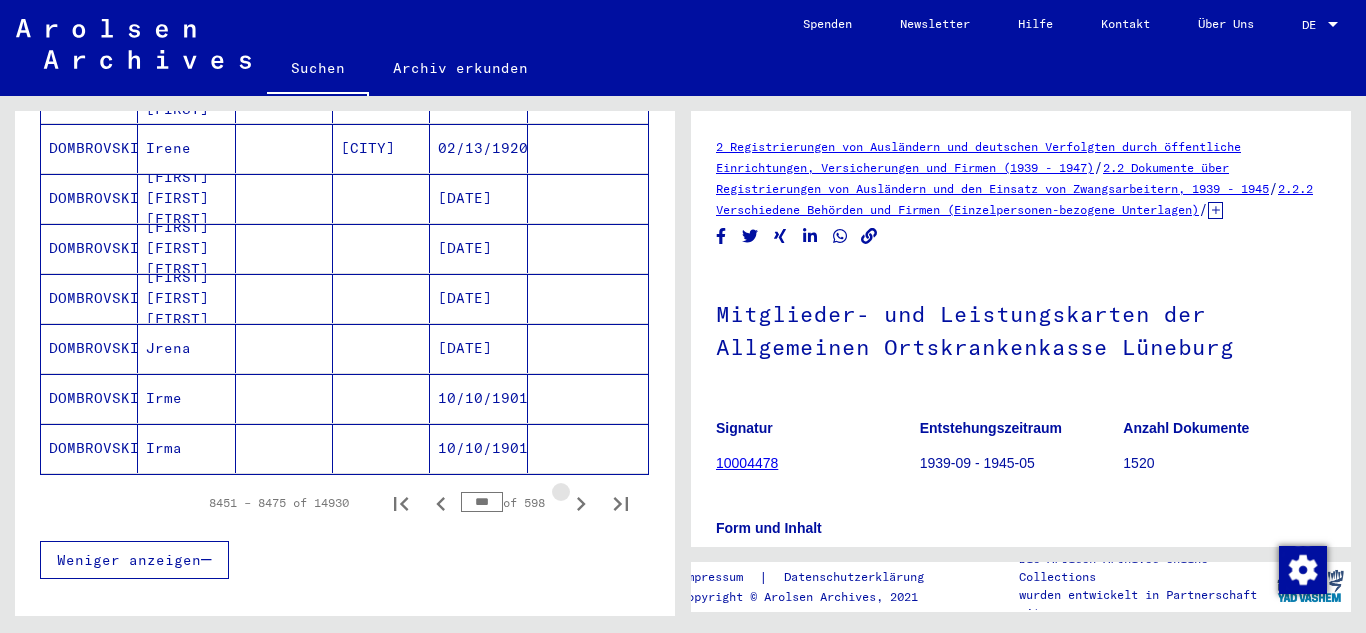 click 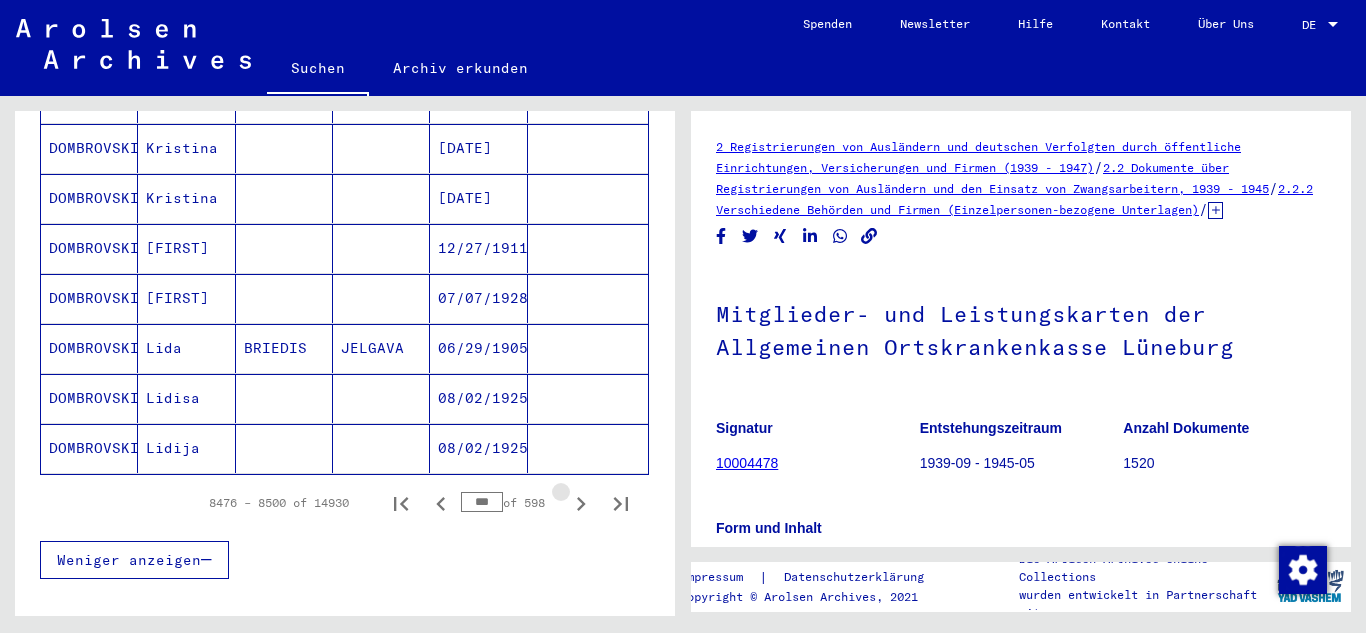 click 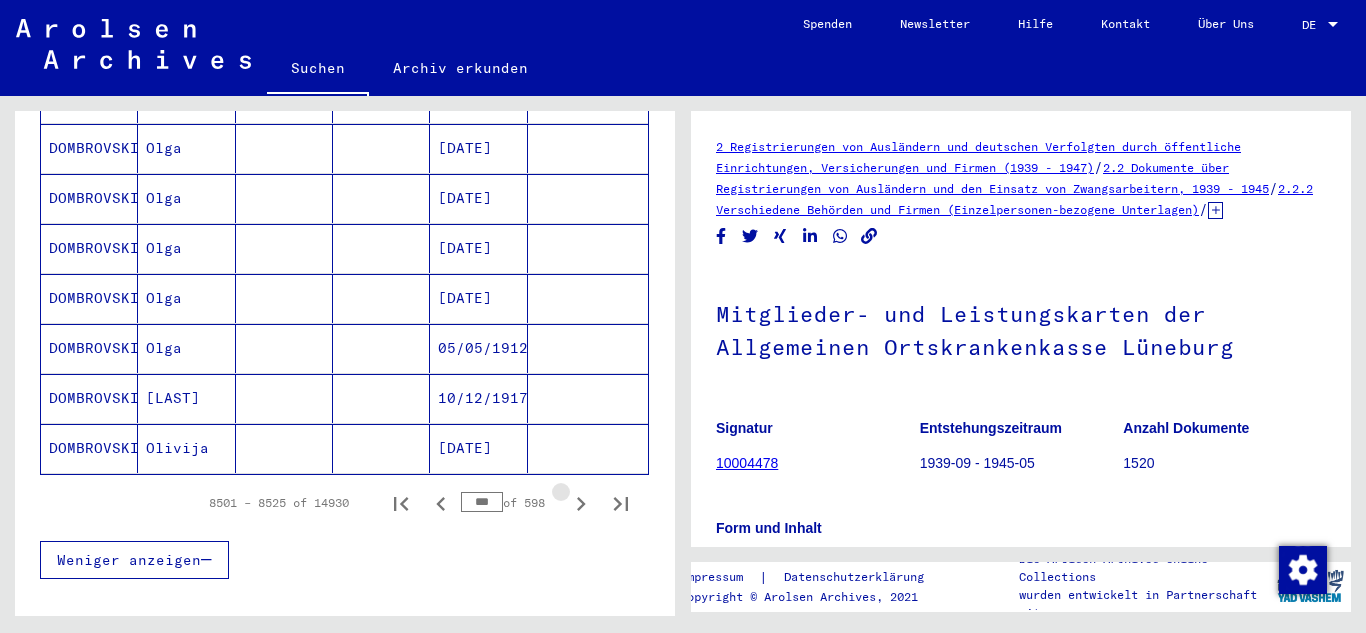 click 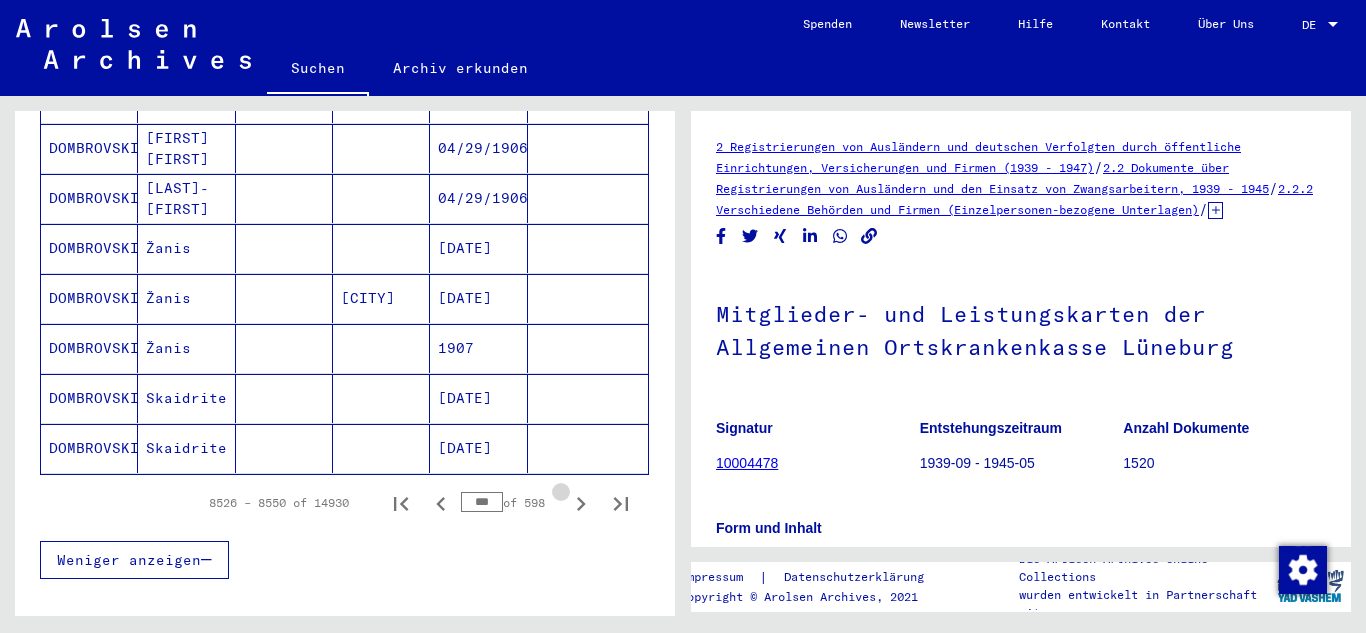 click 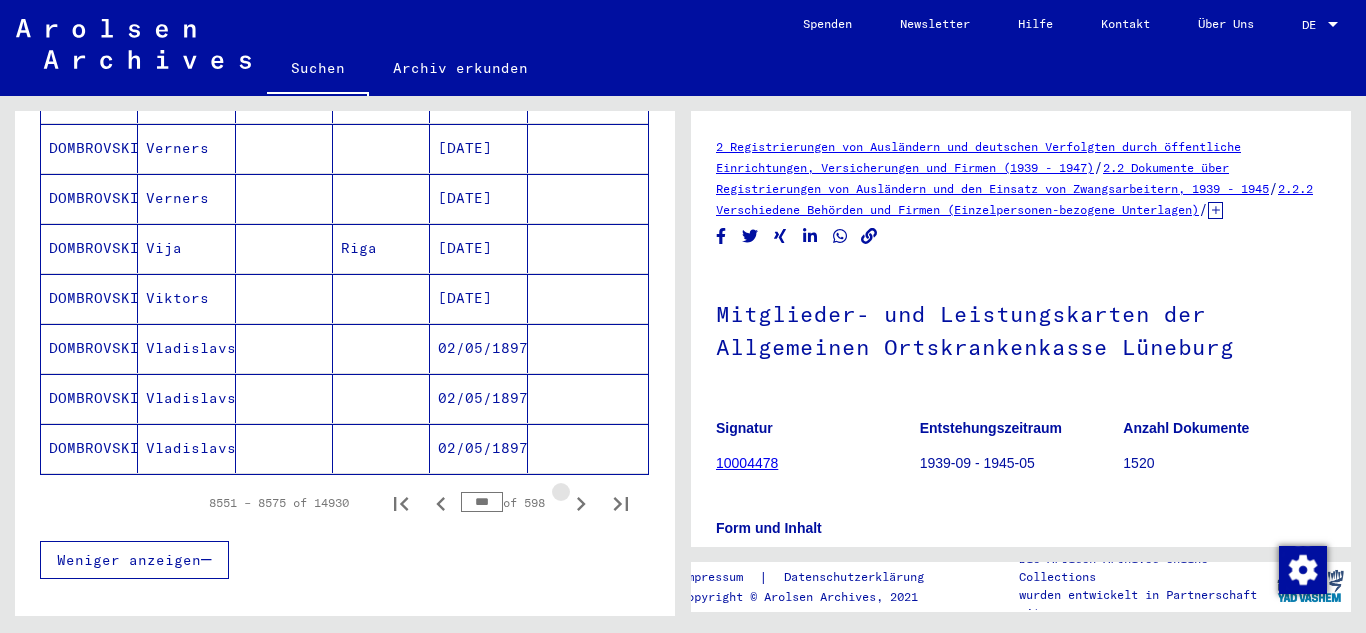 click 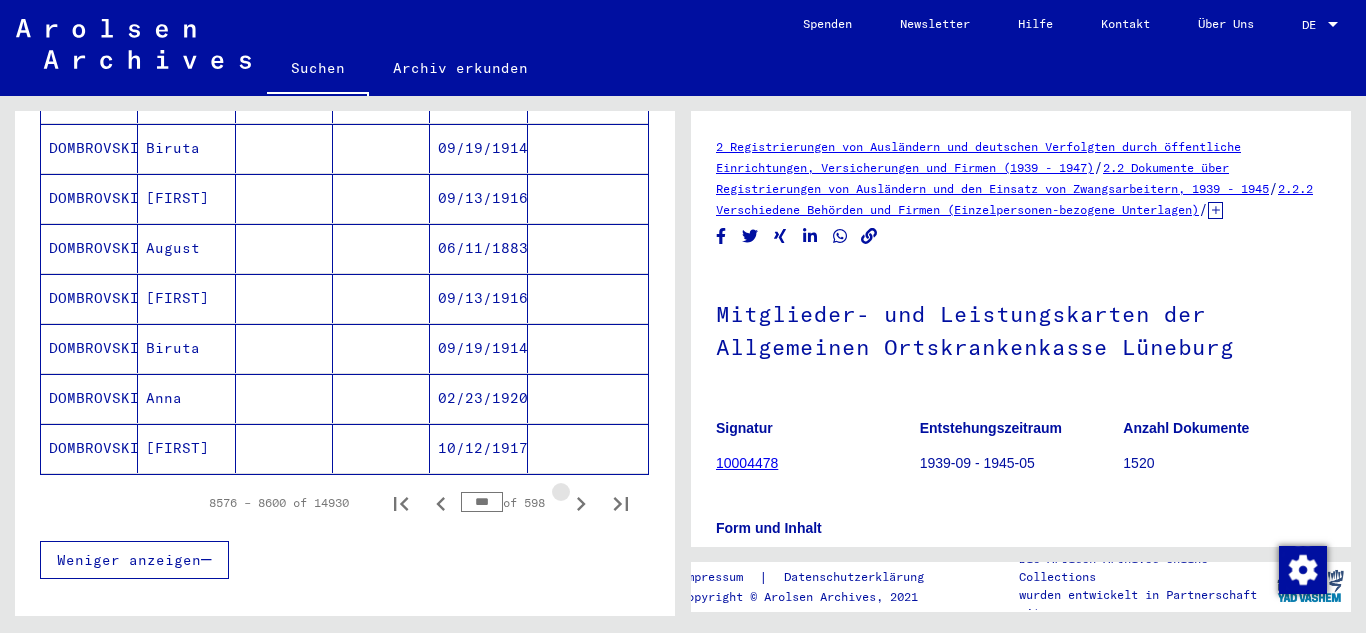click 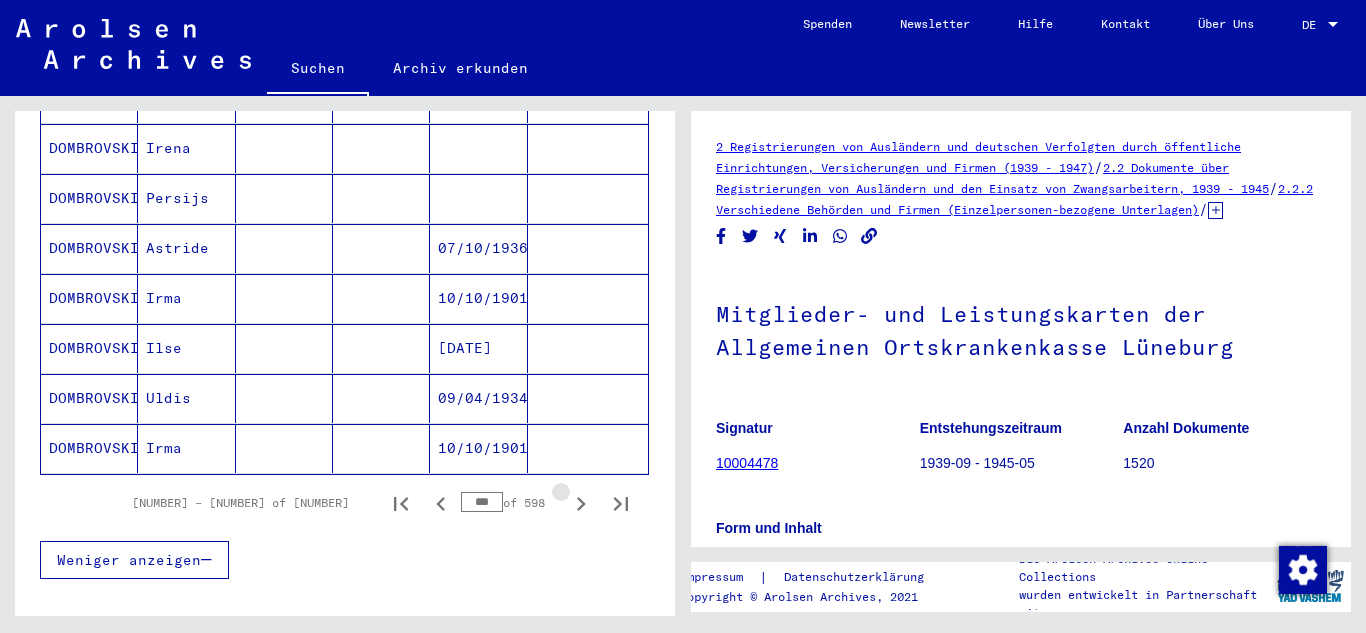 click 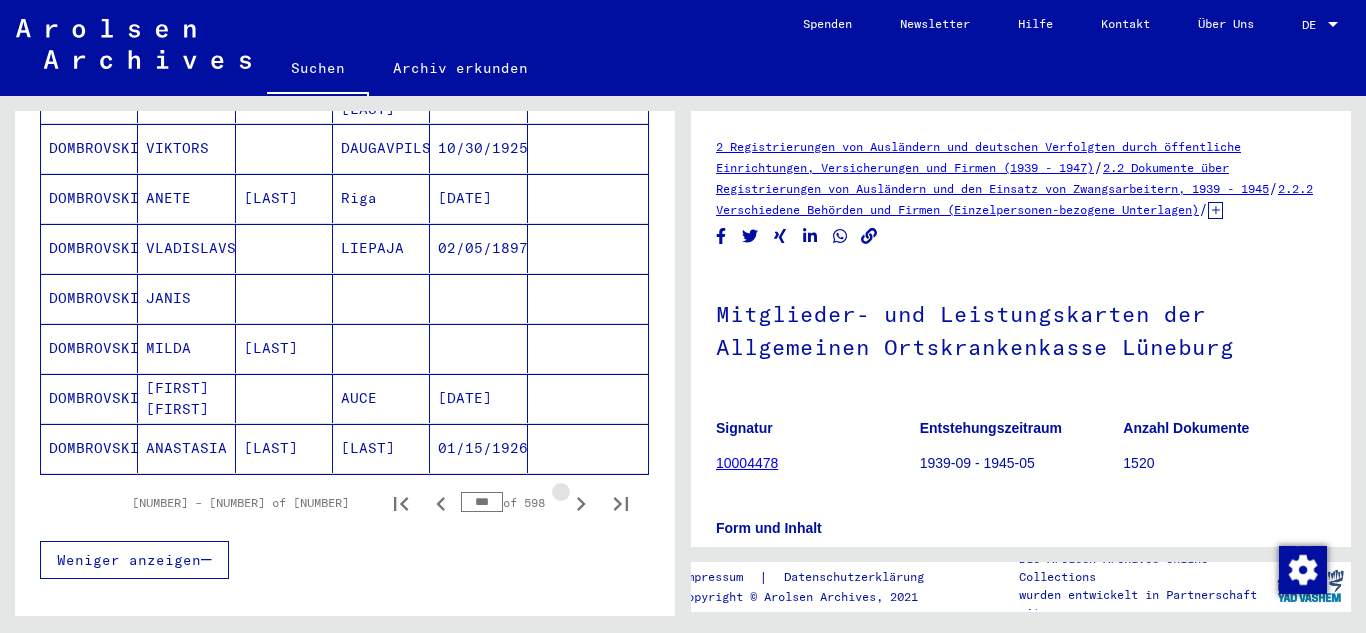 click 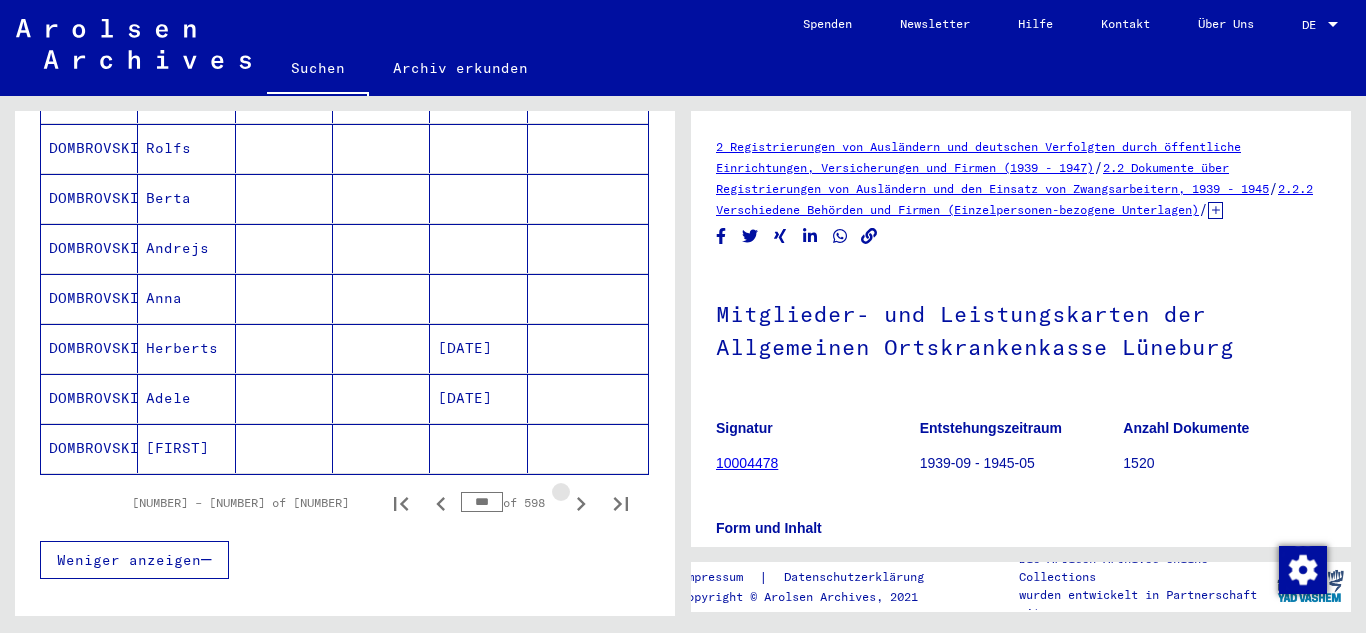 click 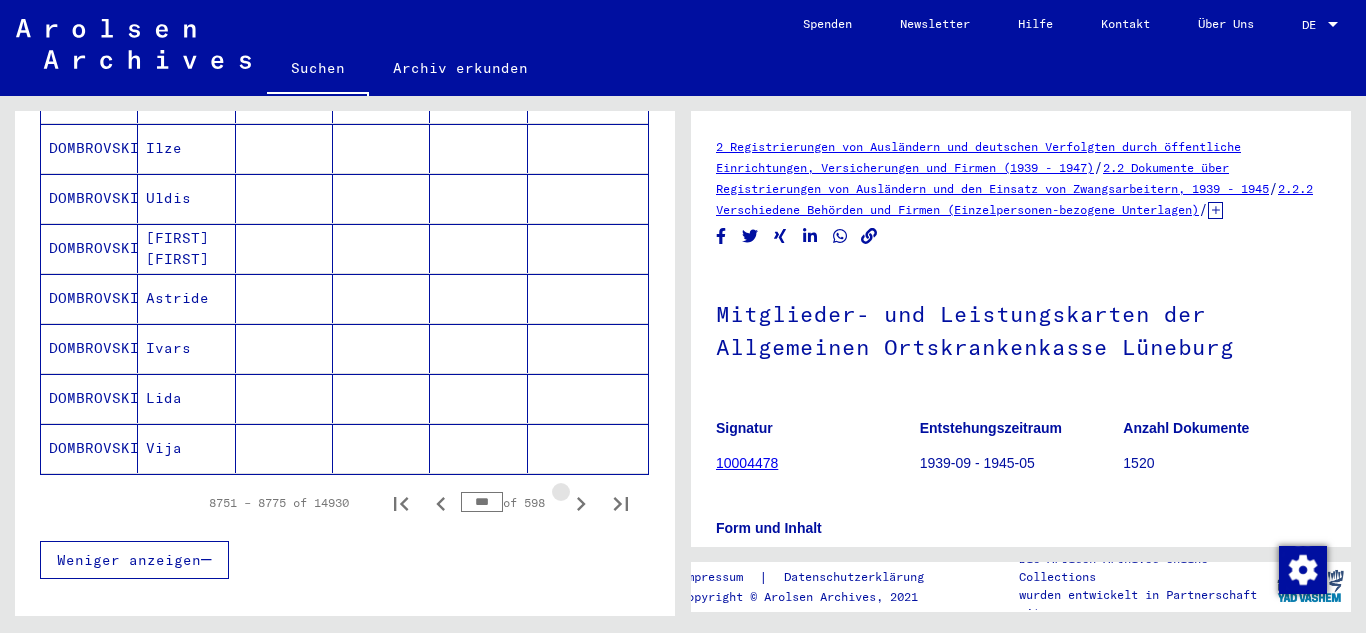 click 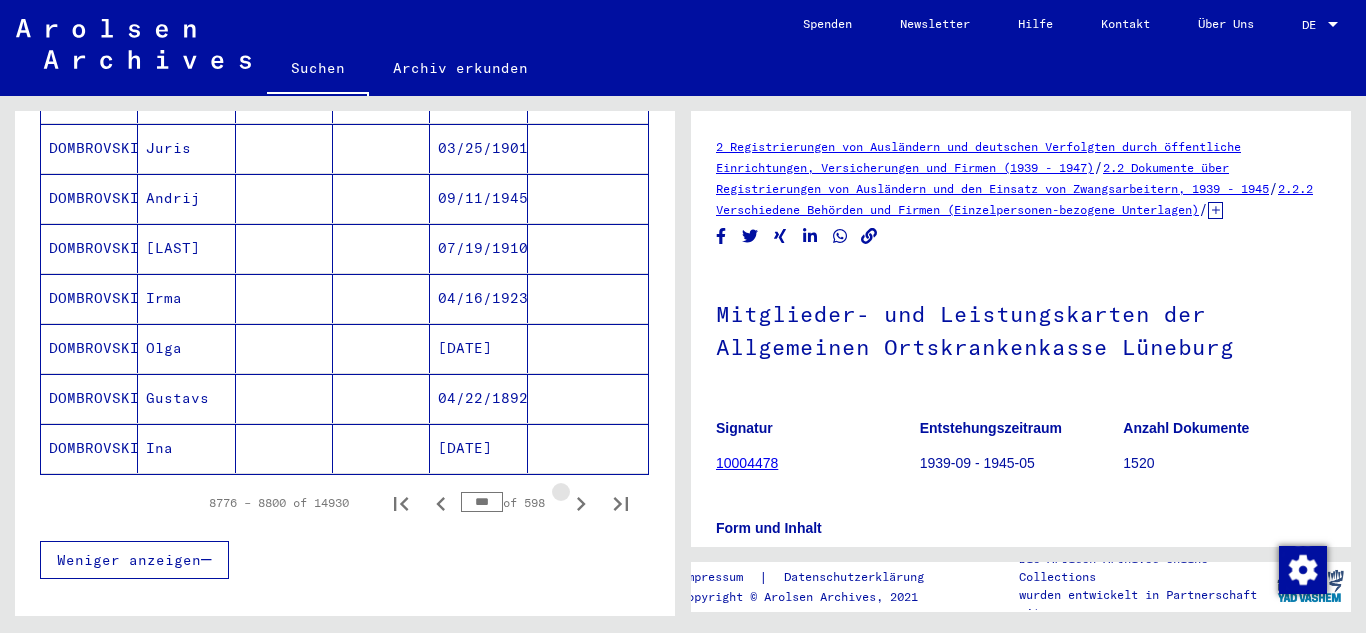 click 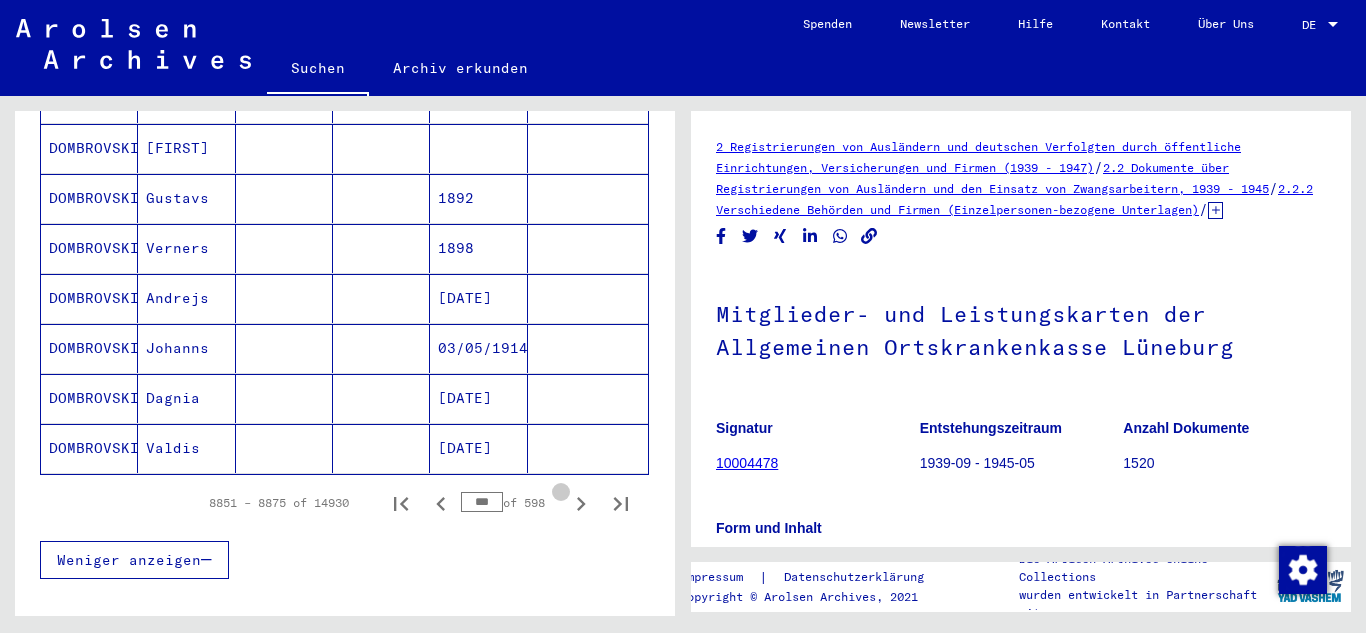 click 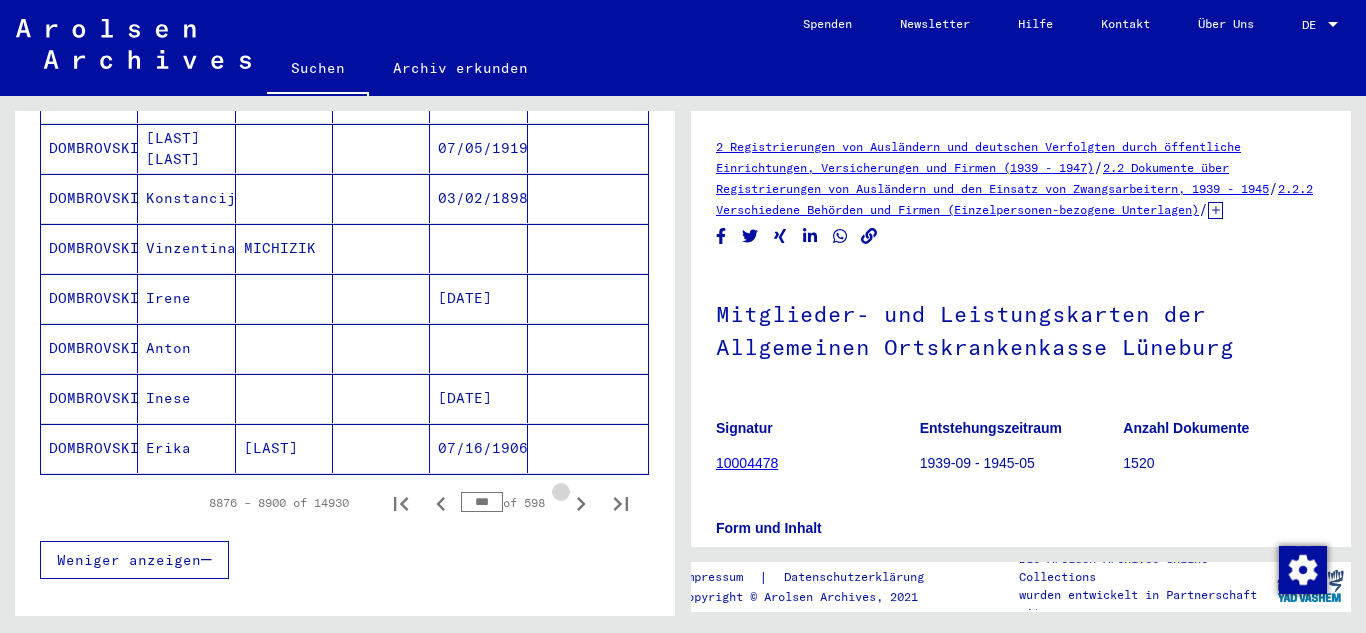 click 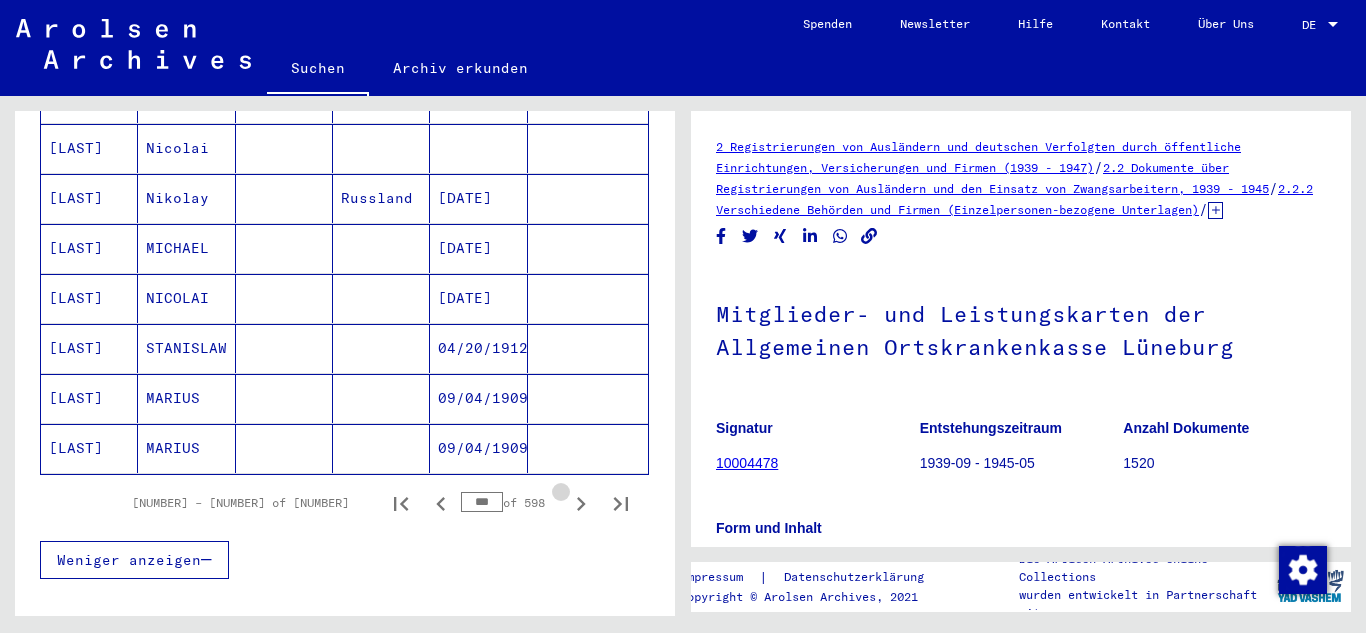 click 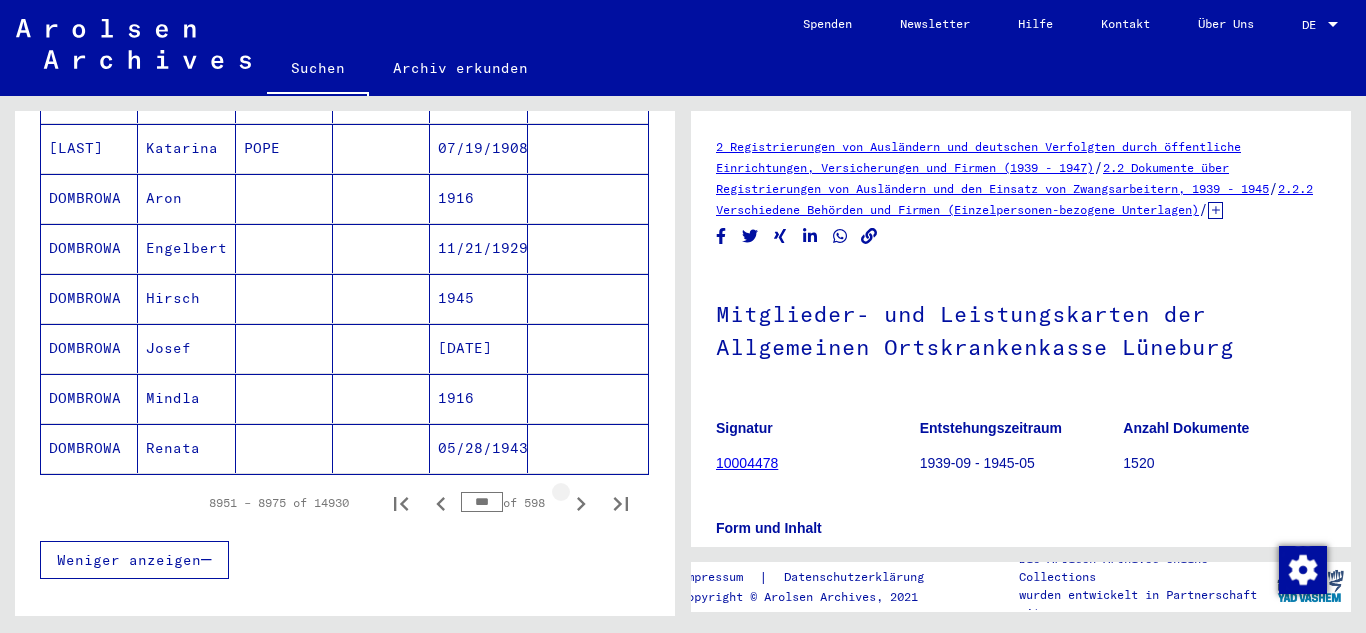 click 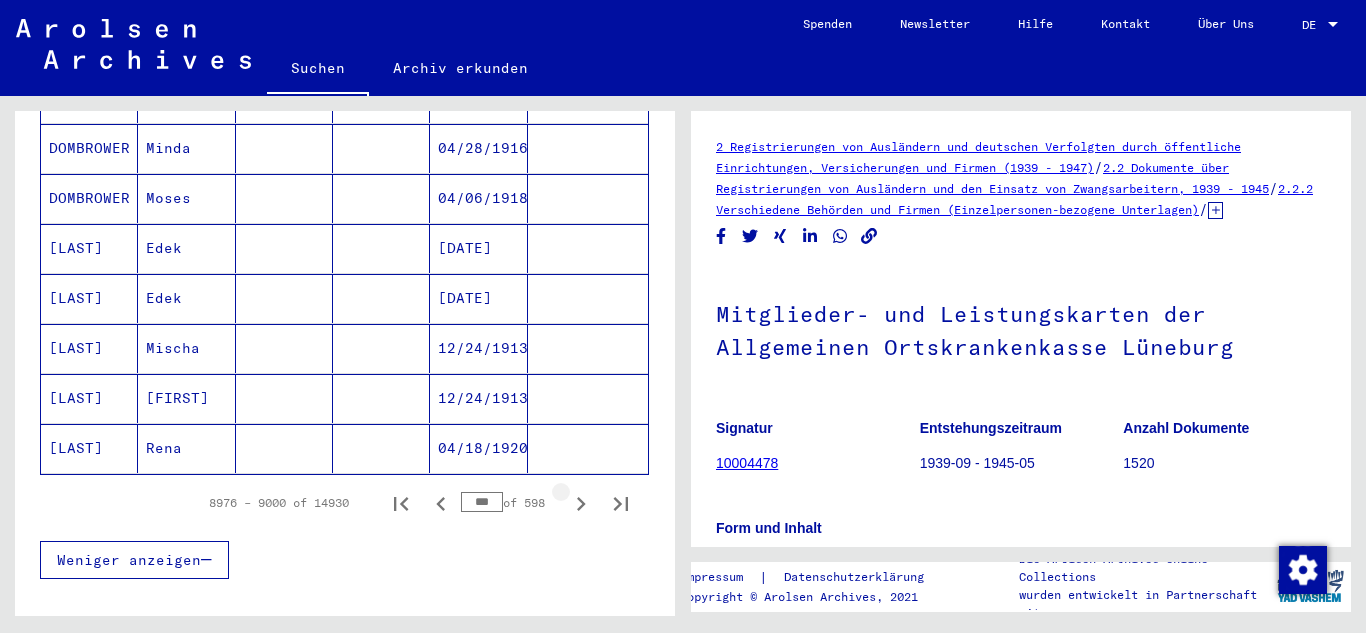 click 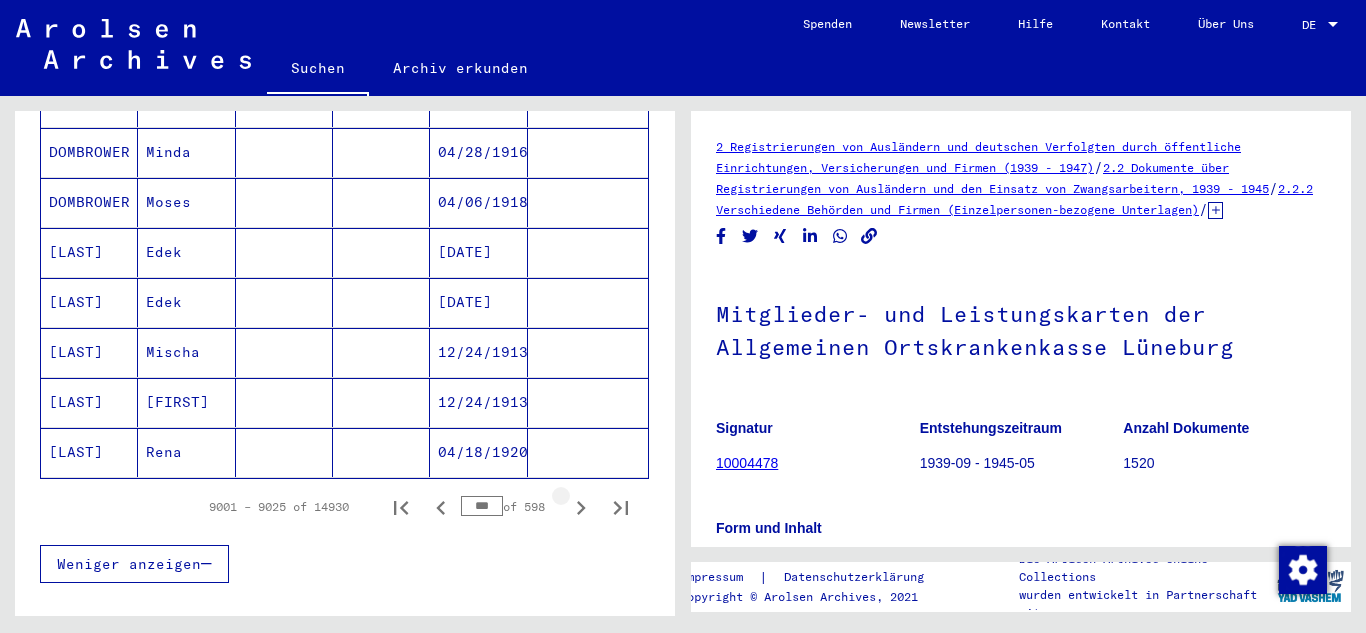 scroll, scrollTop: 1306, scrollLeft: 0, axis: vertical 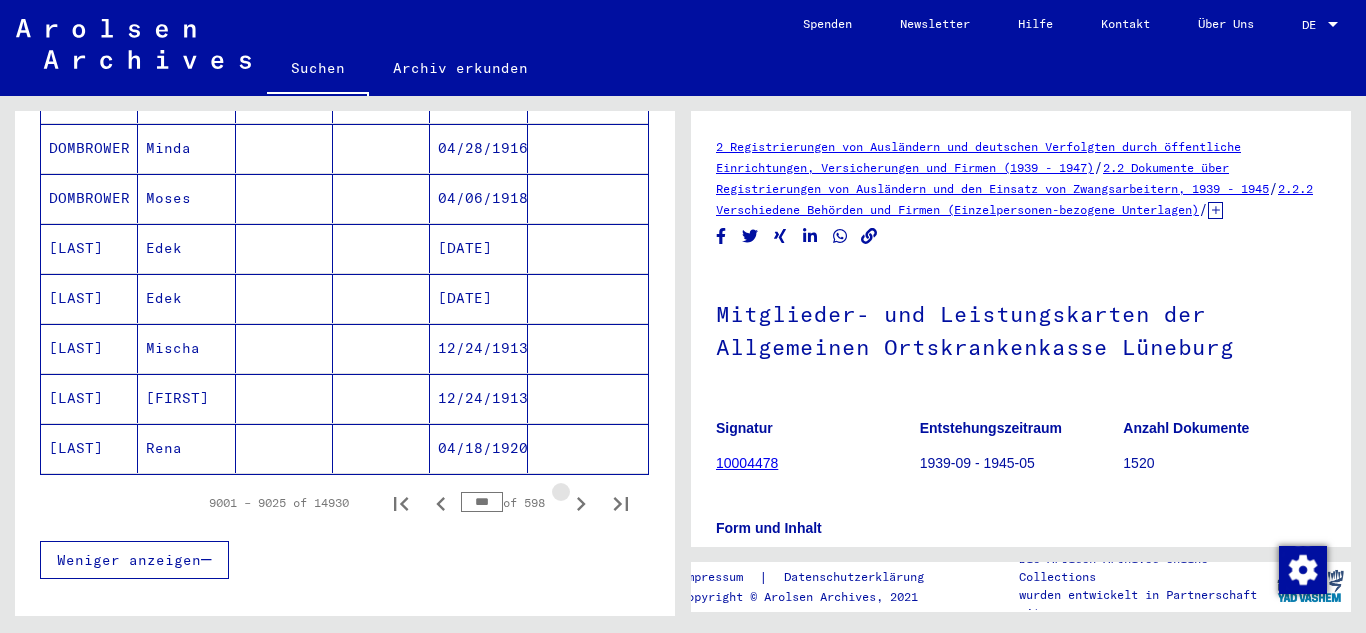 click 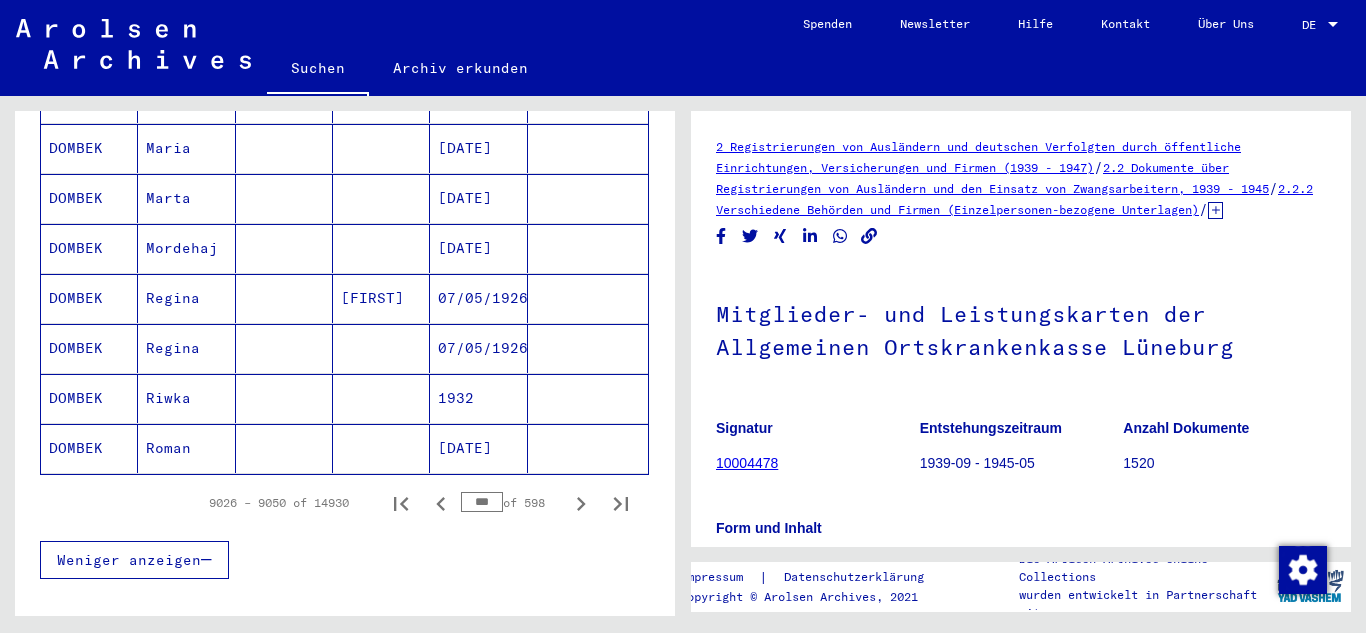 click 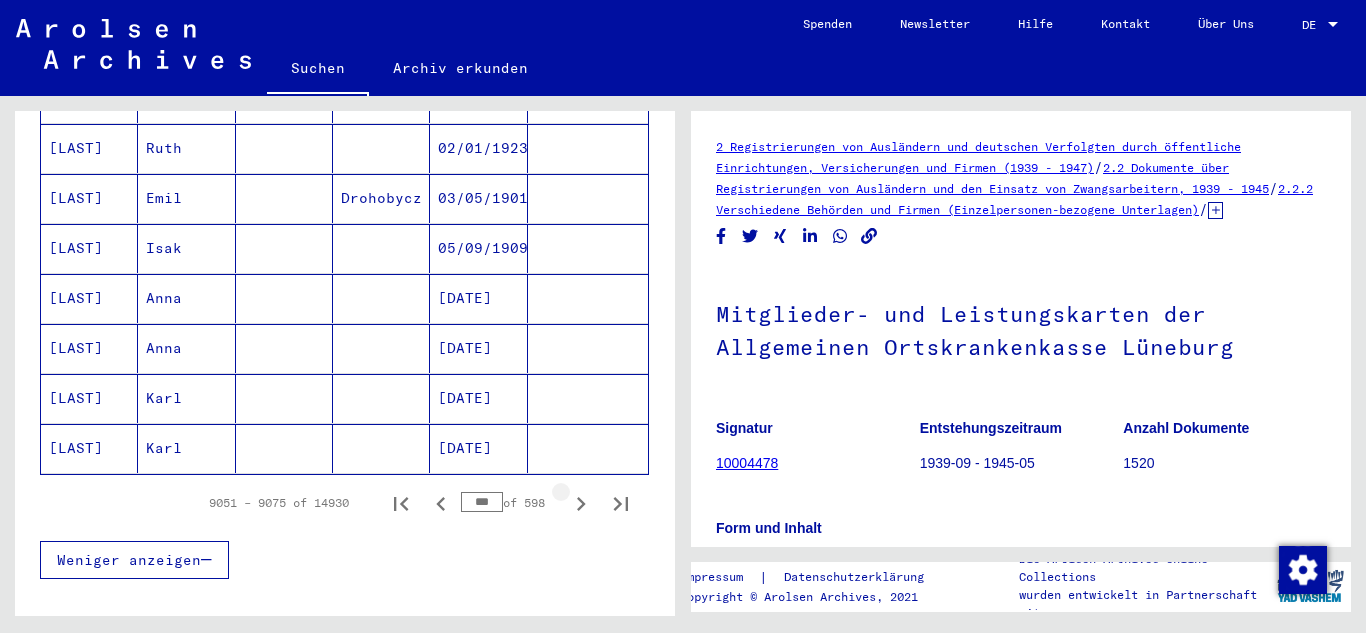 click 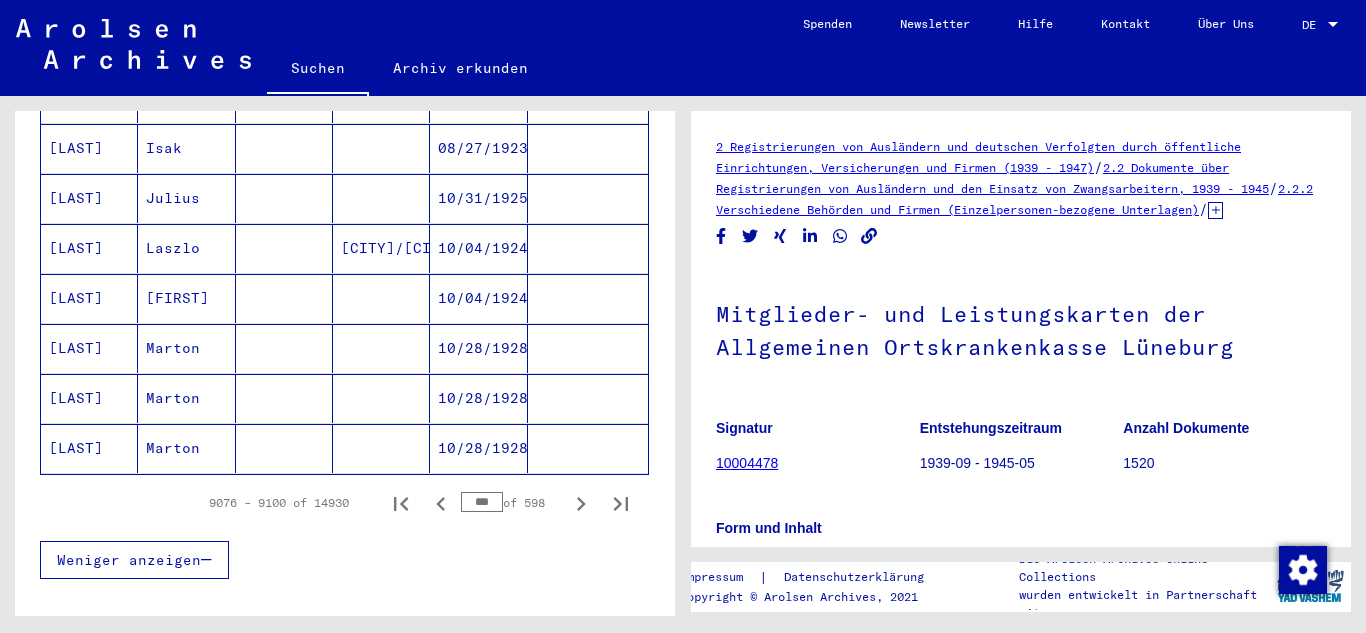 click 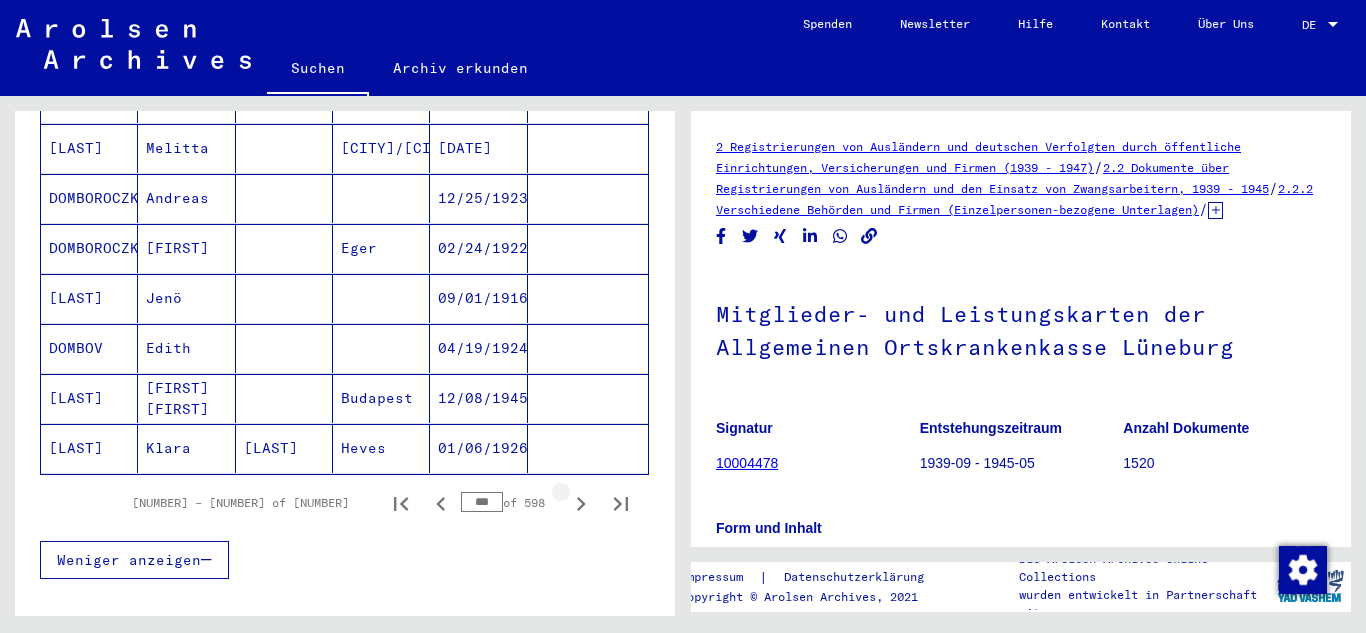 click 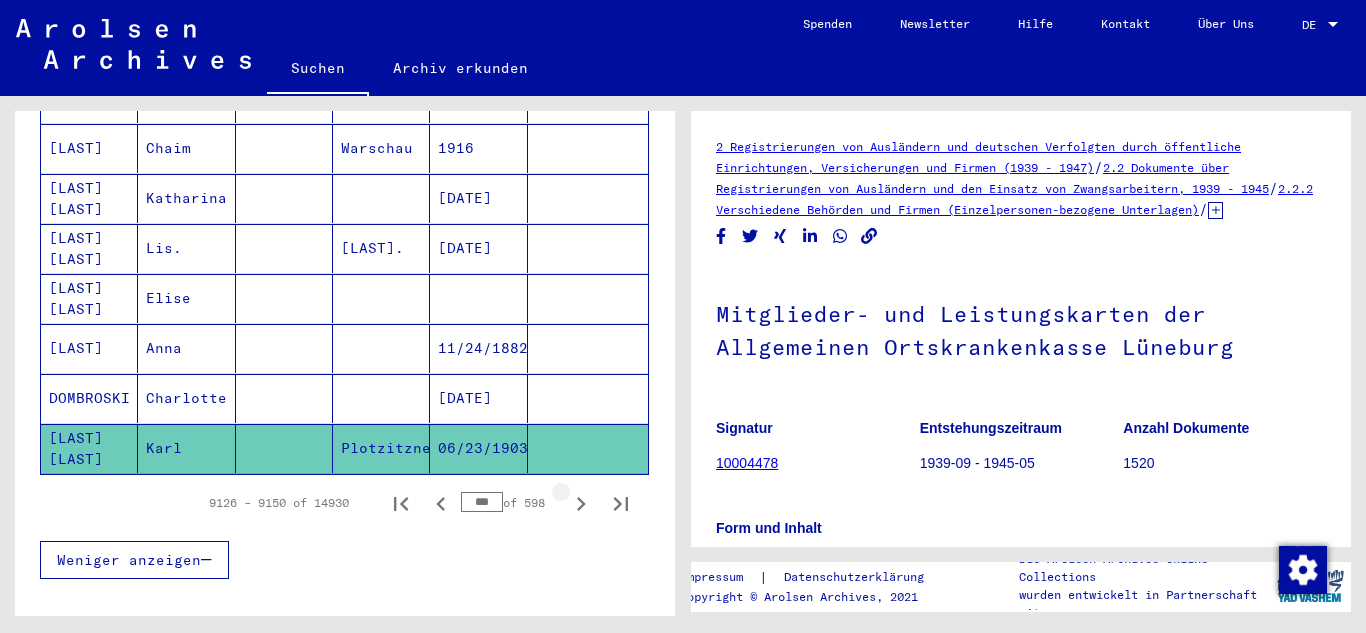 click 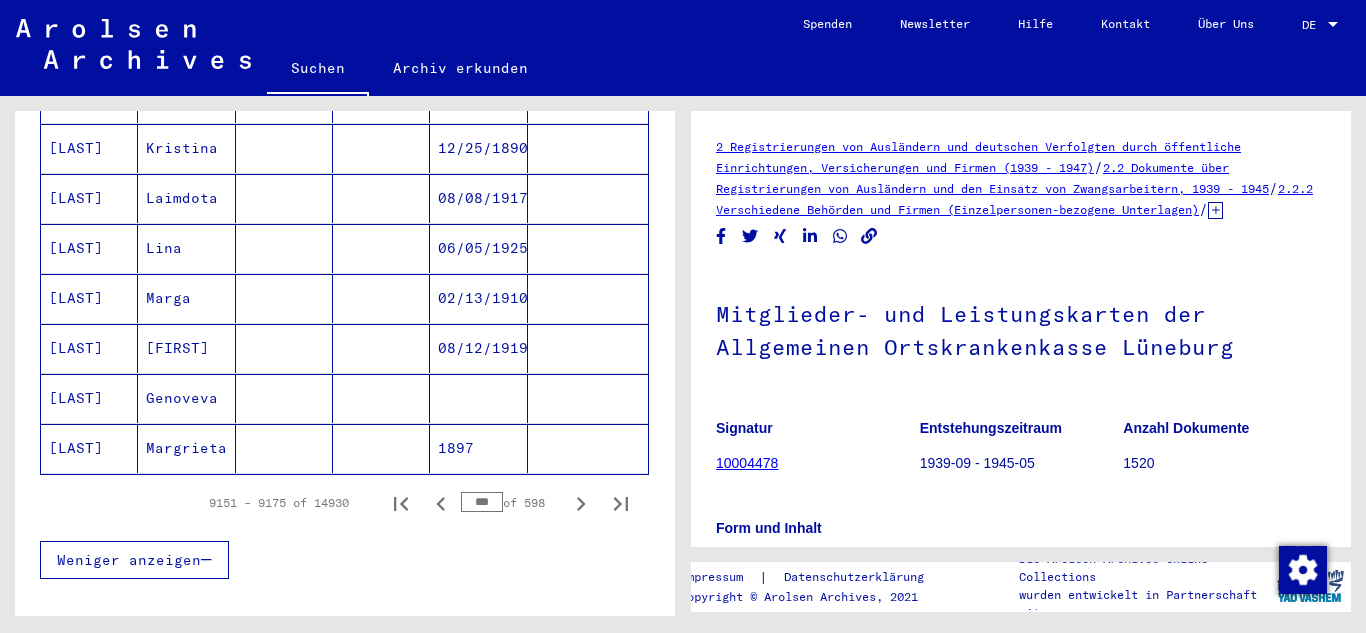click 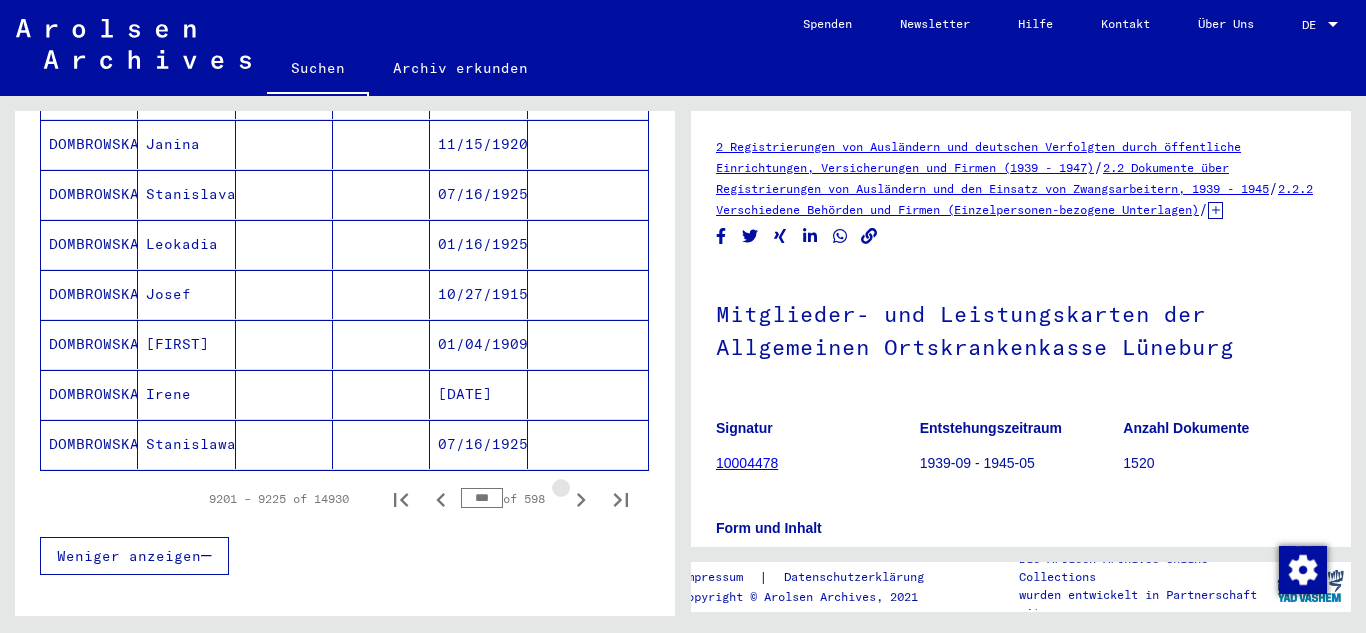click 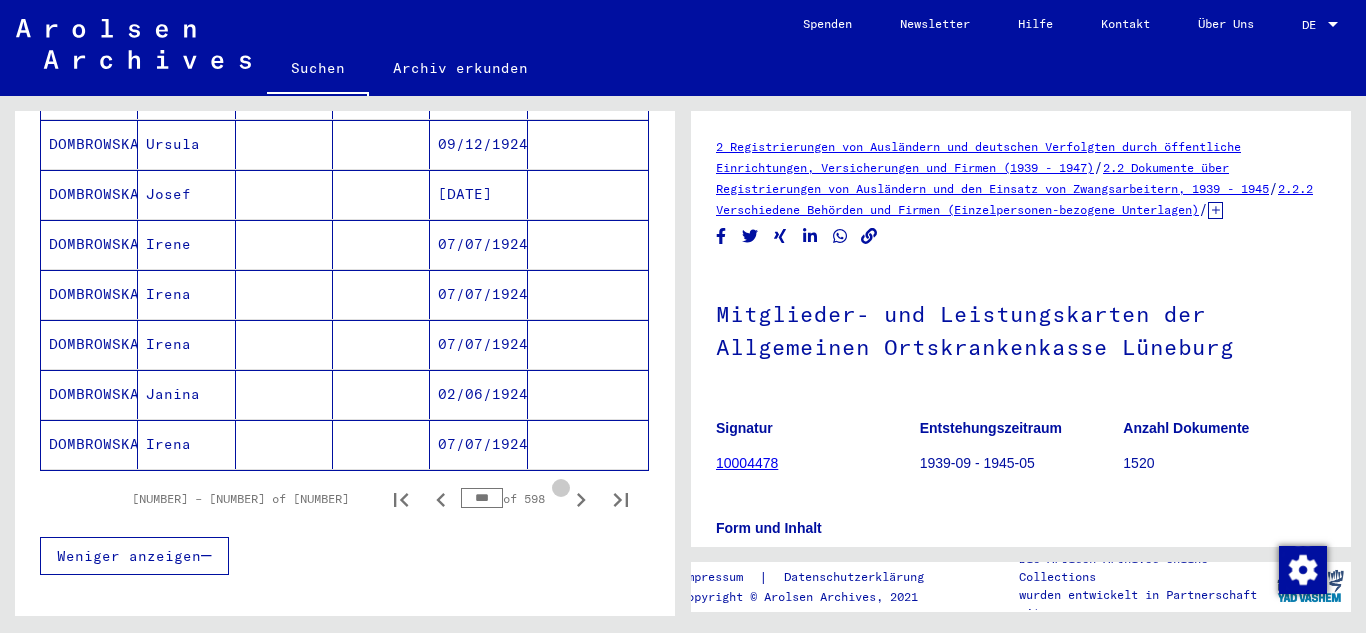 scroll, scrollTop: 1302, scrollLeft: 0, axis: vertical 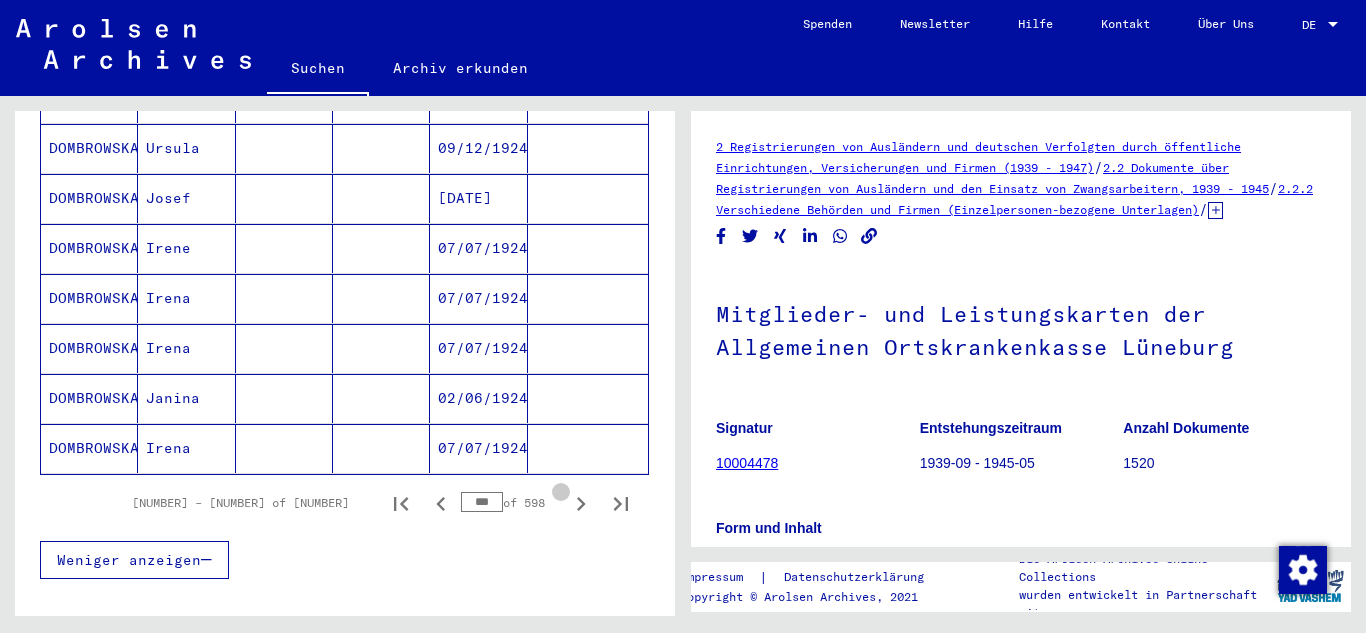 click 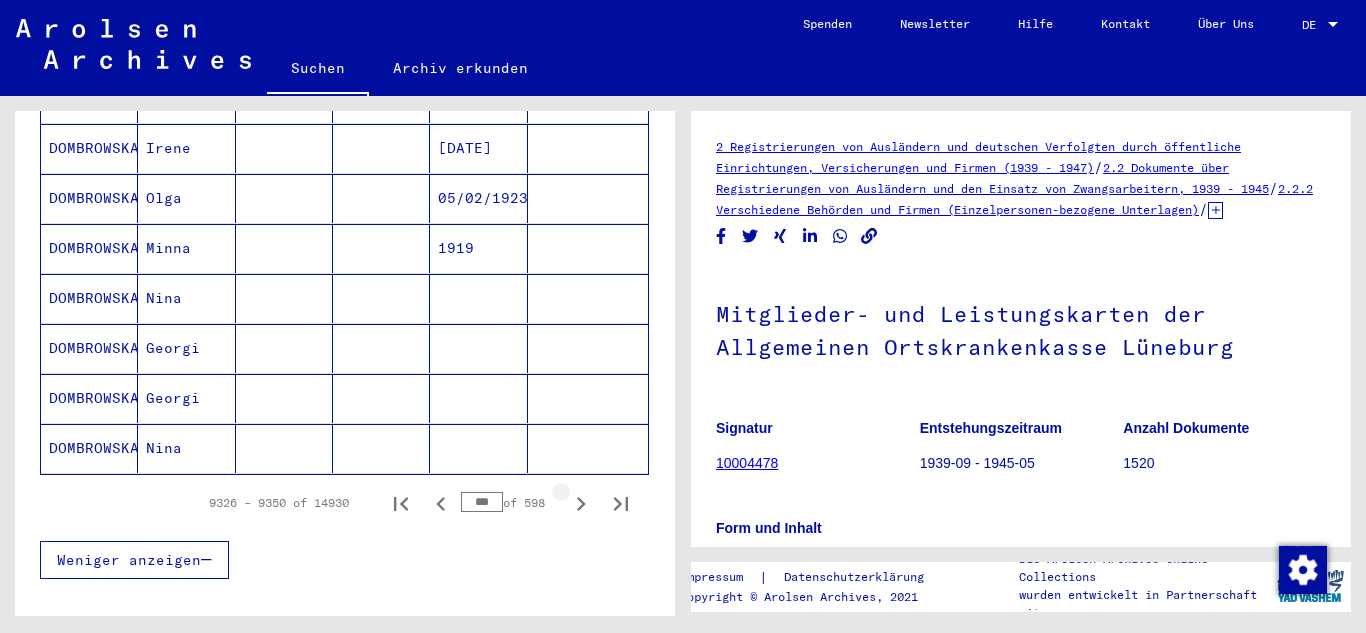 click 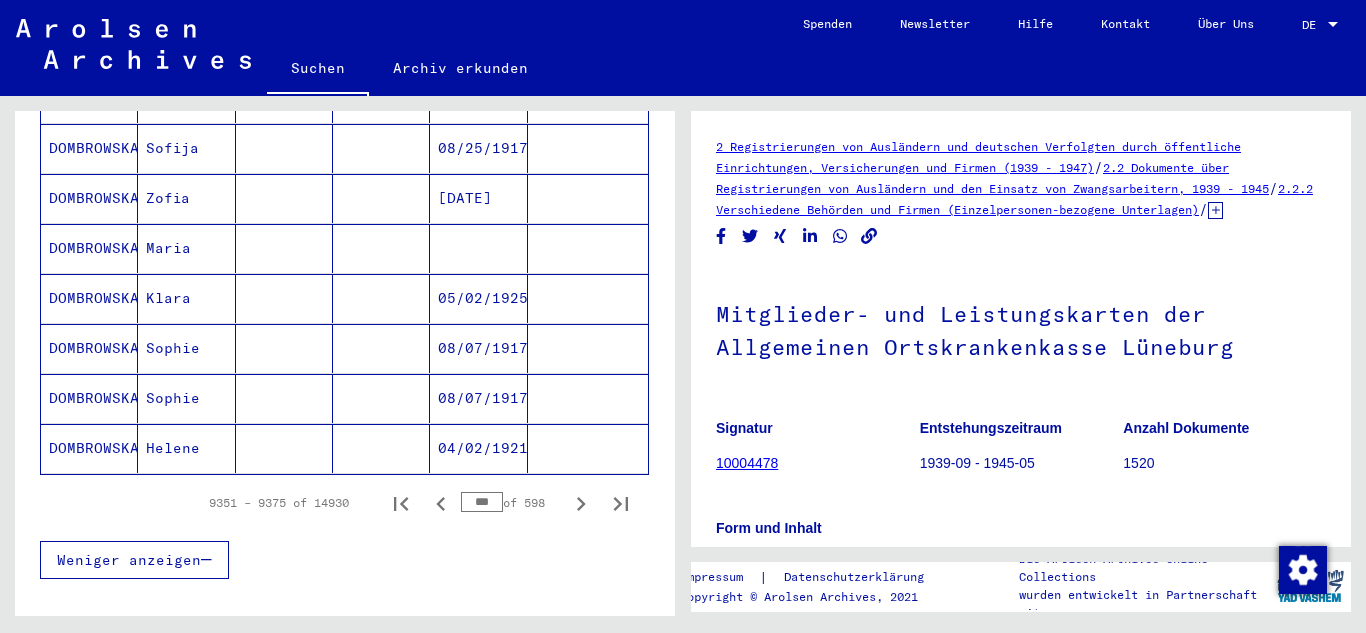 click 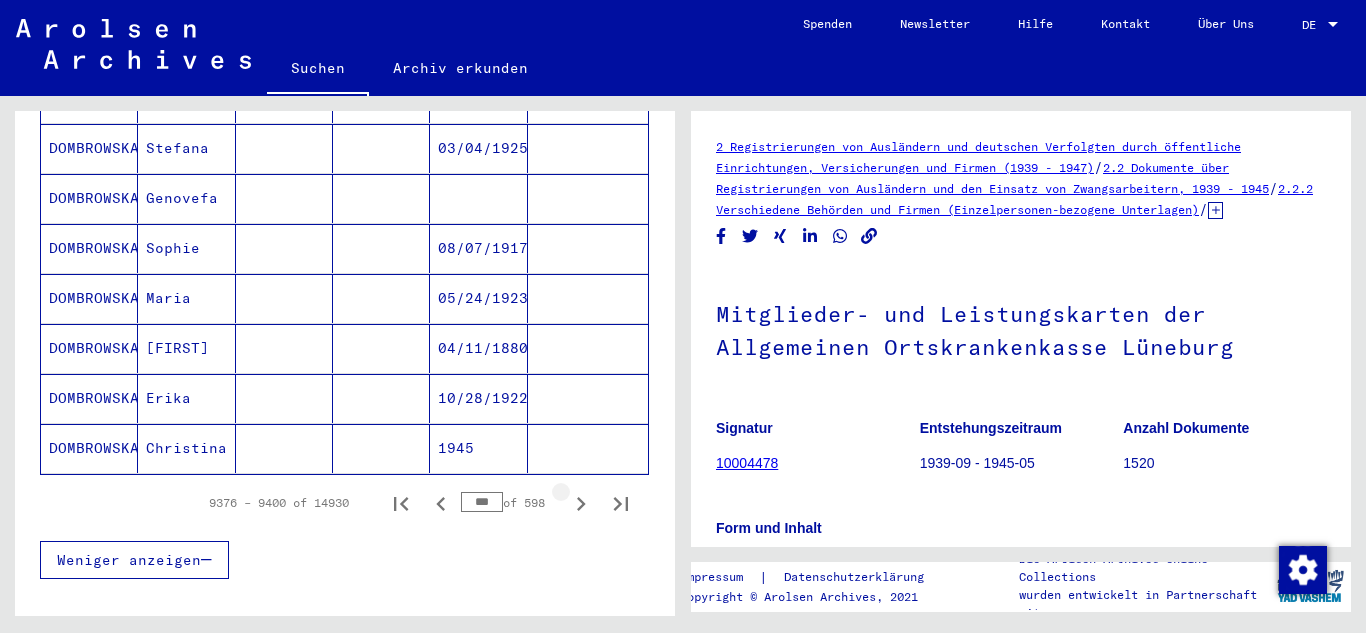 click 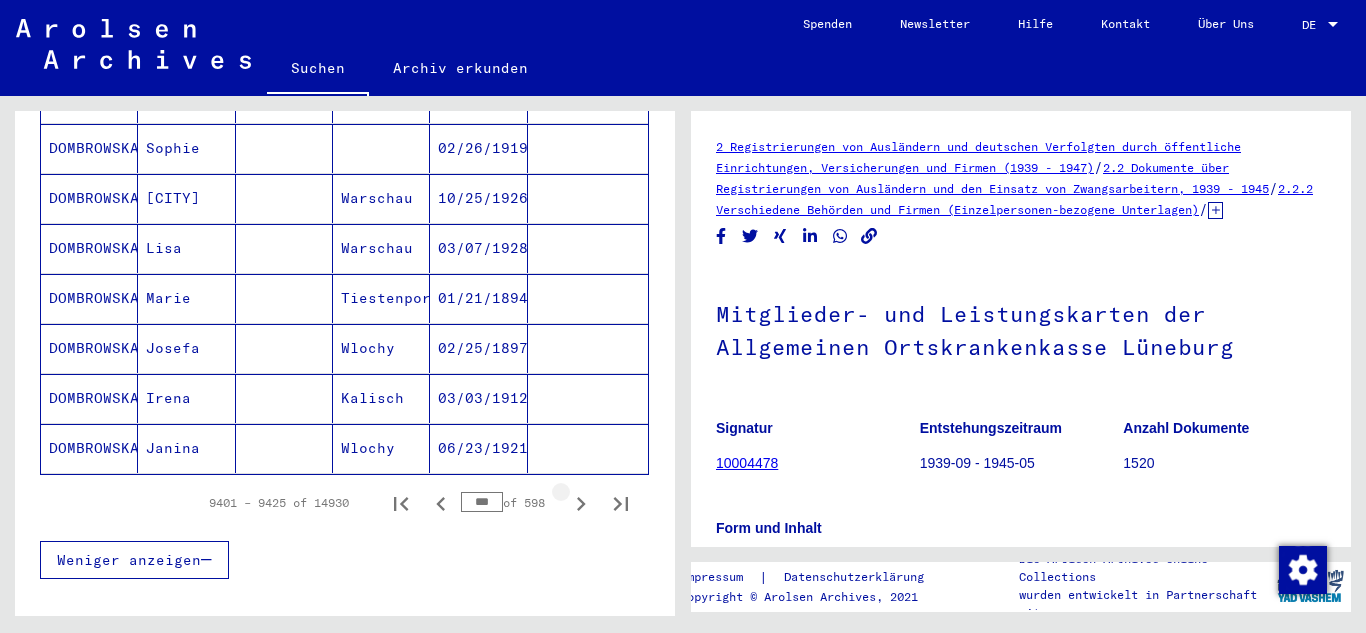click 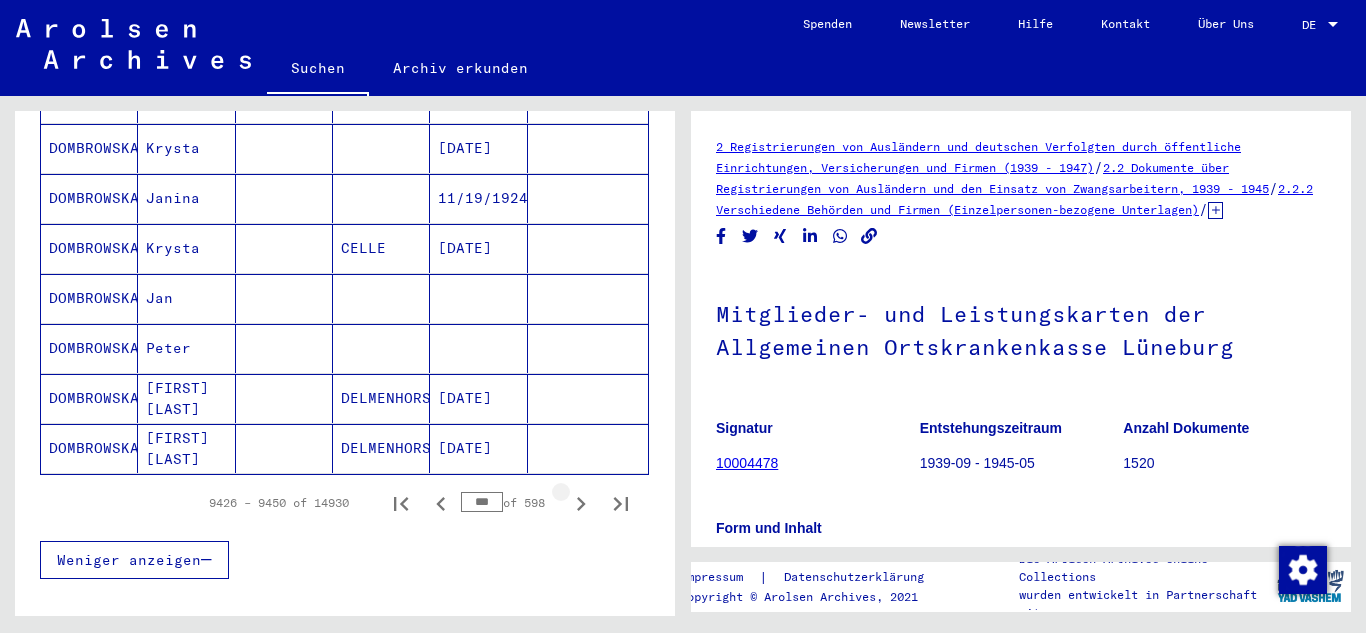 click 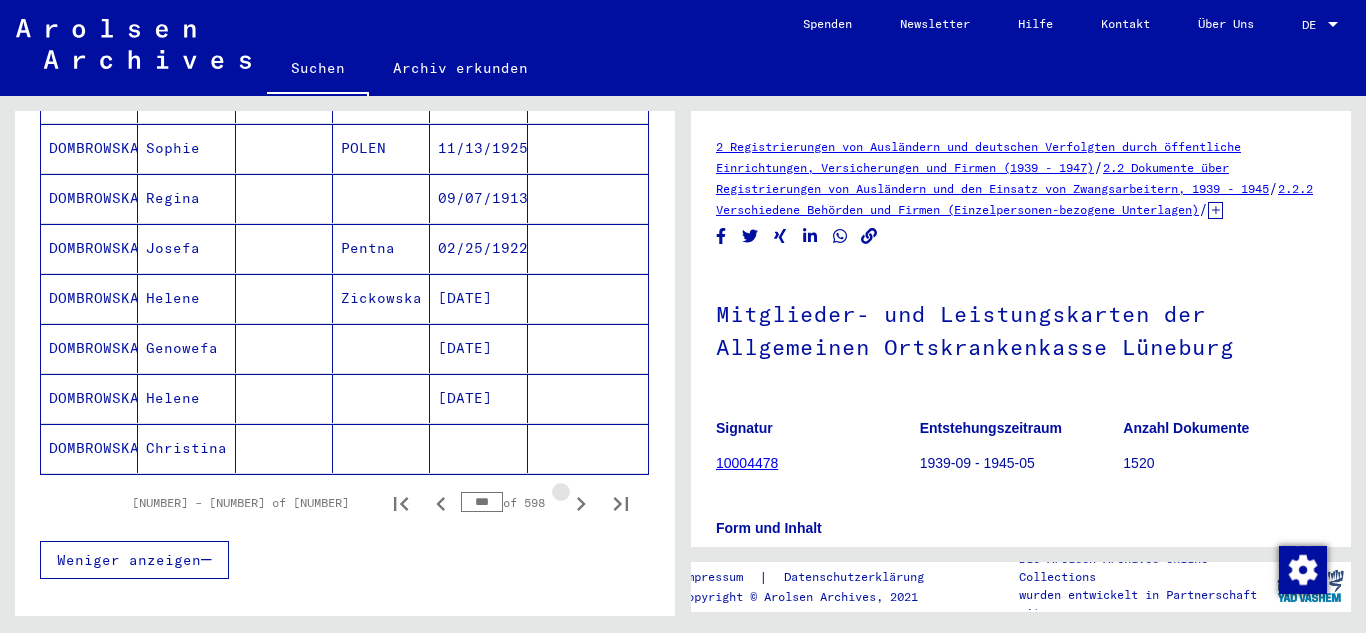 click 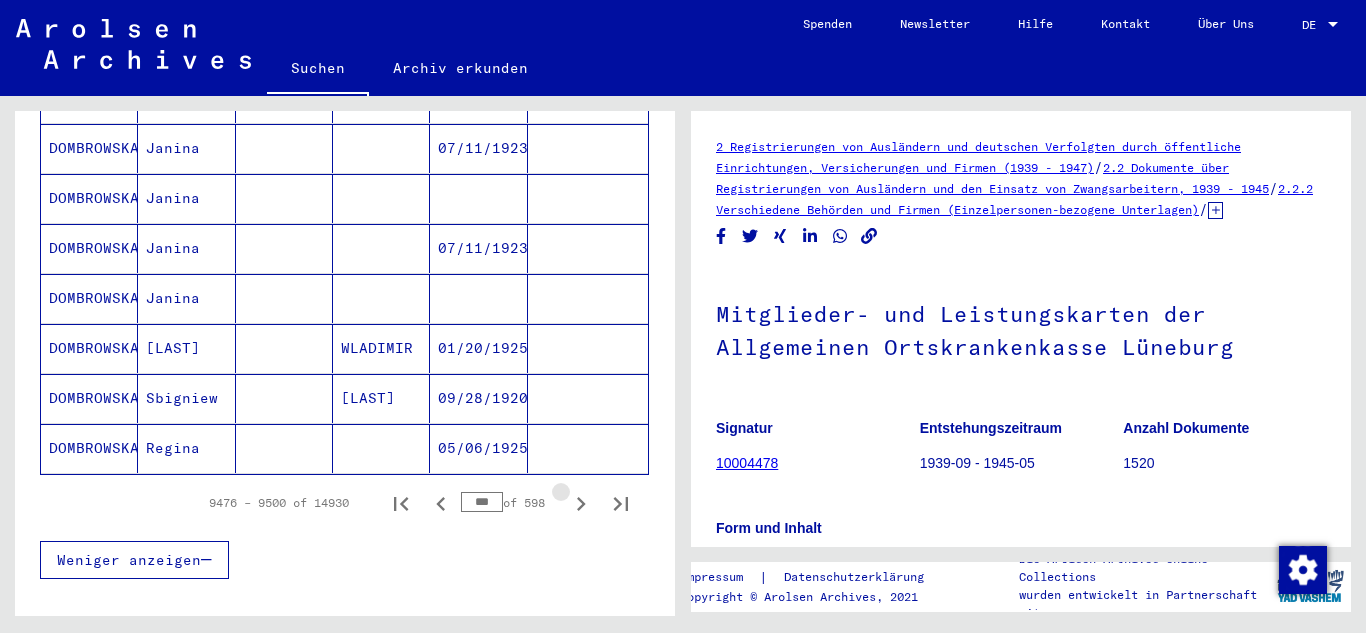 click 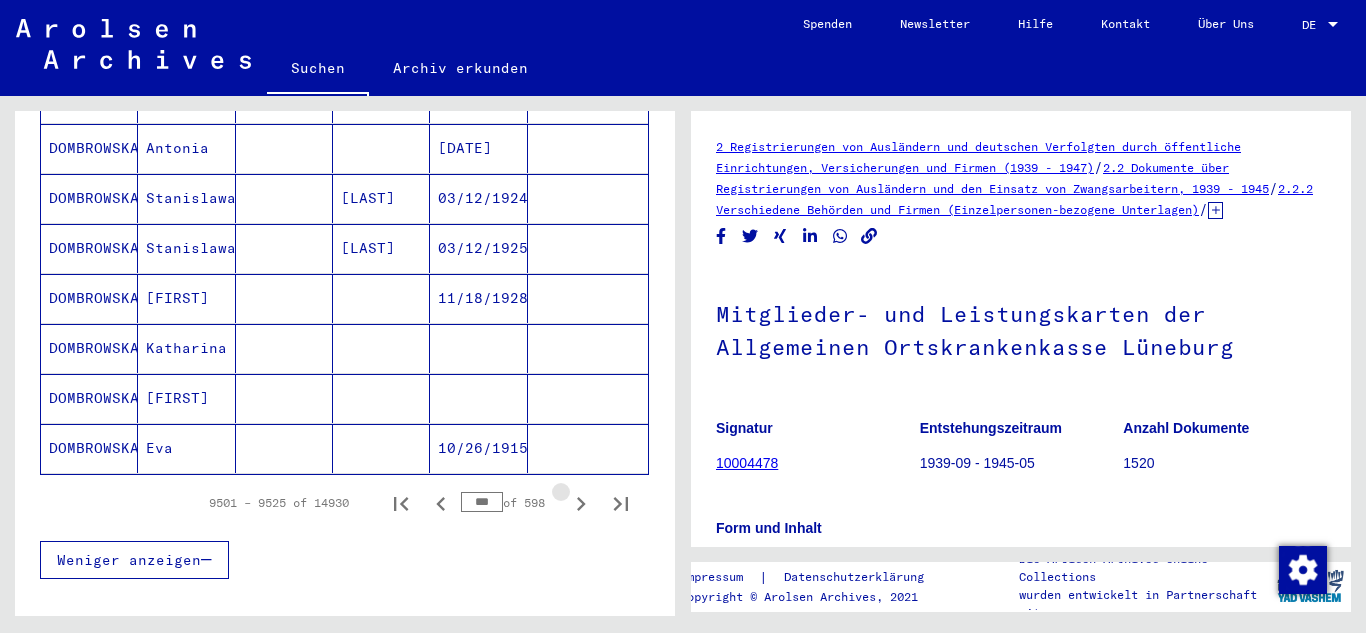 click 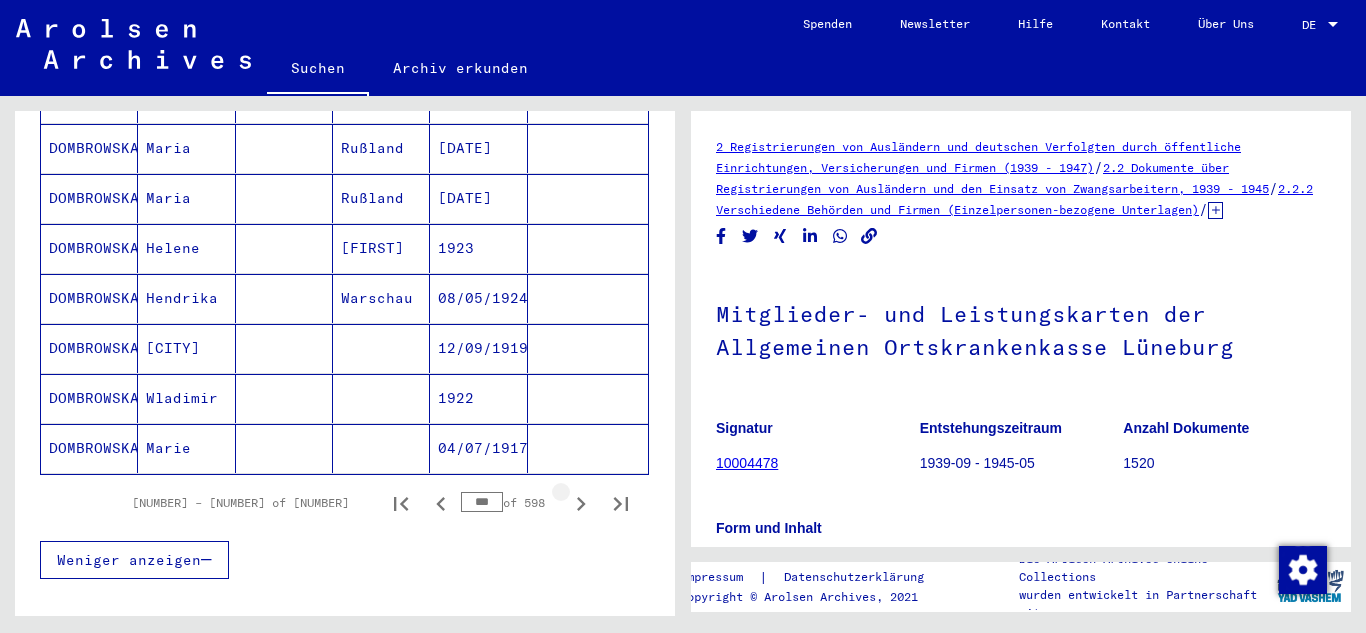 click 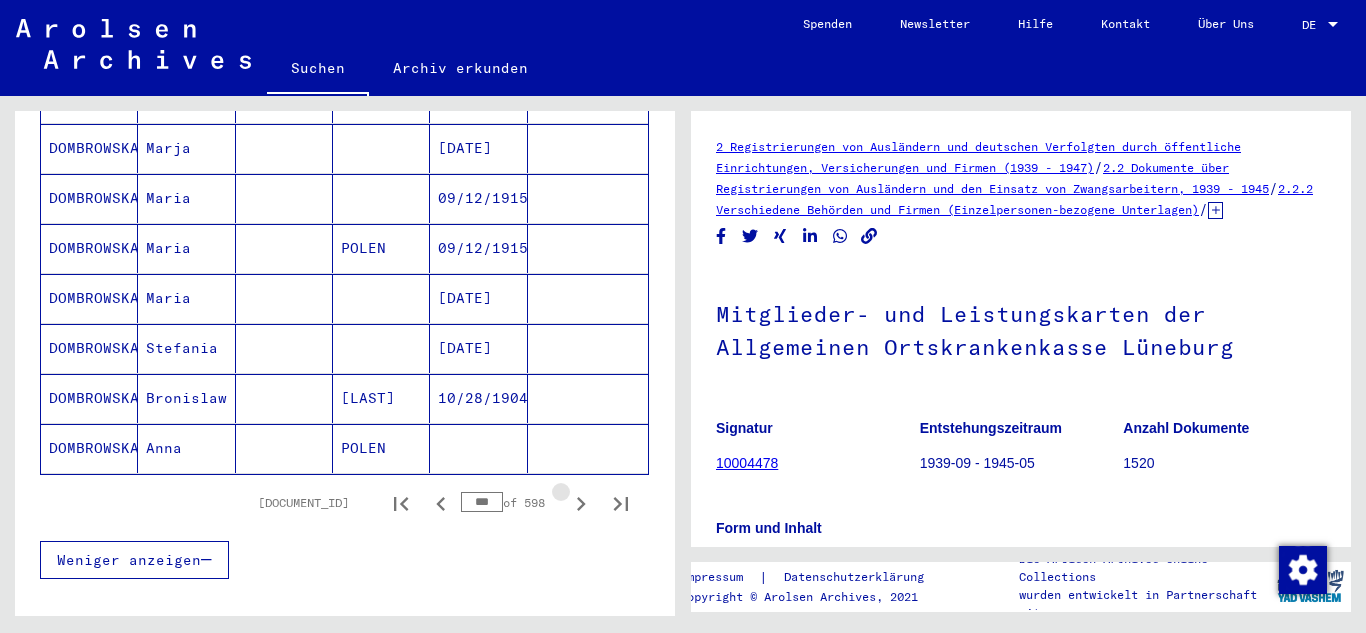 click 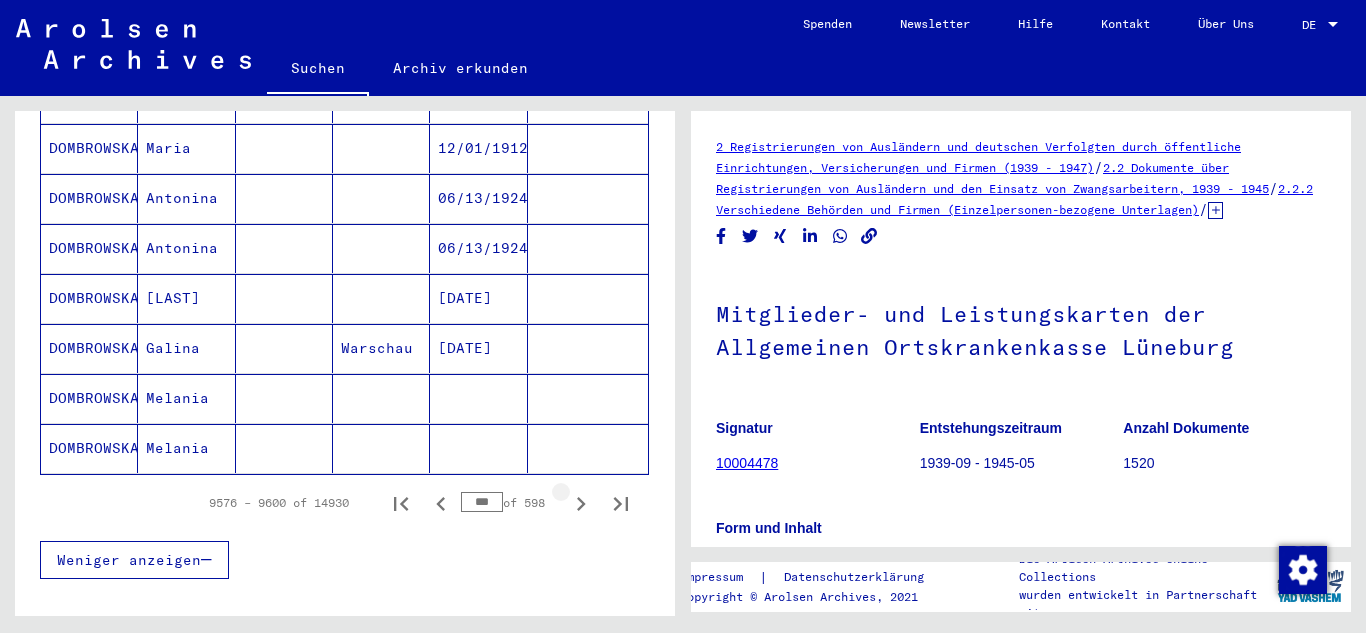 click 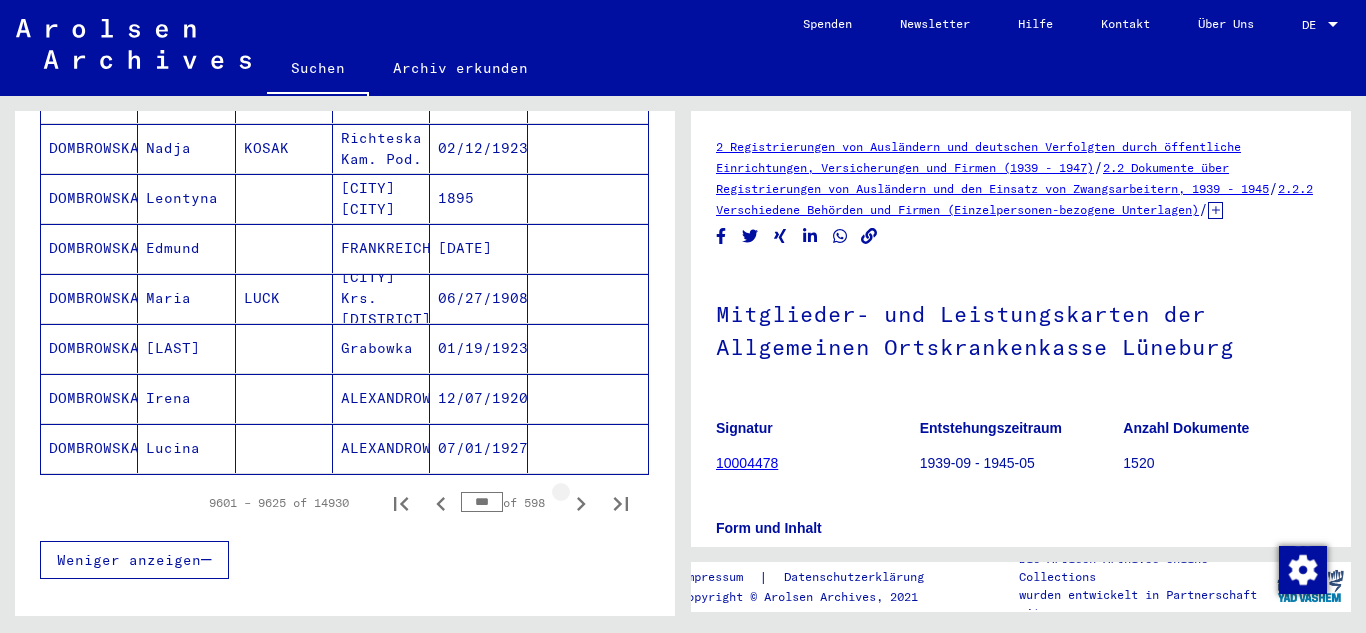click 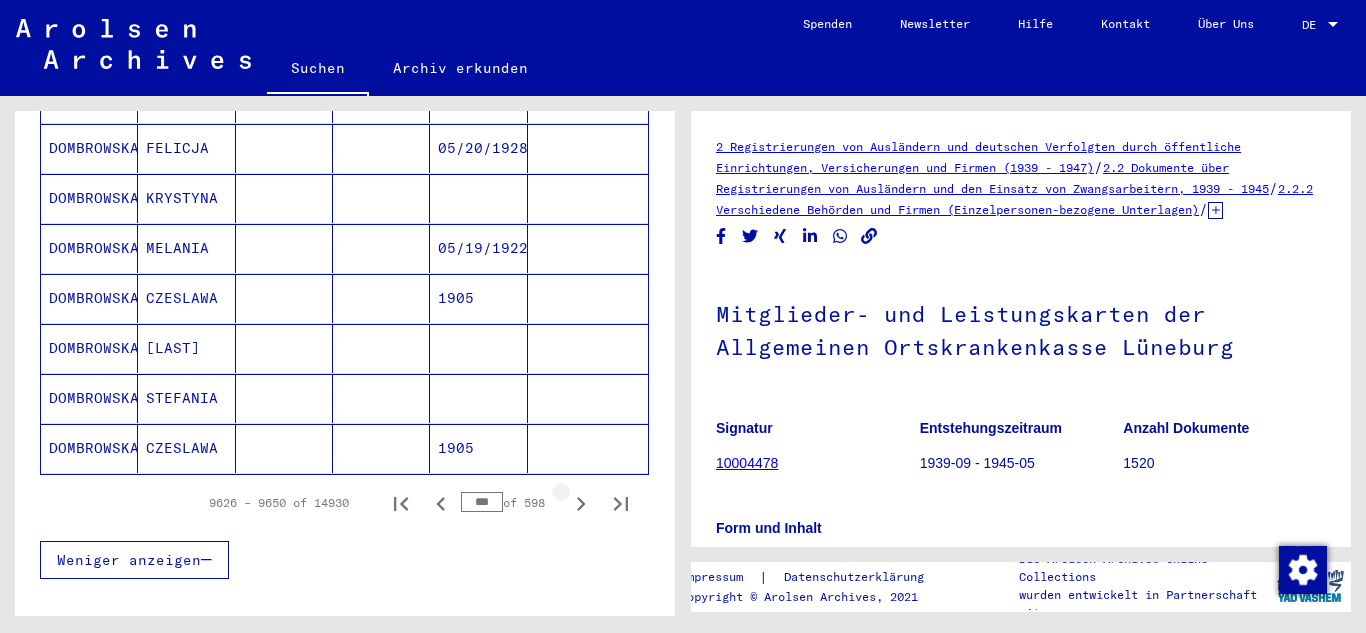 click 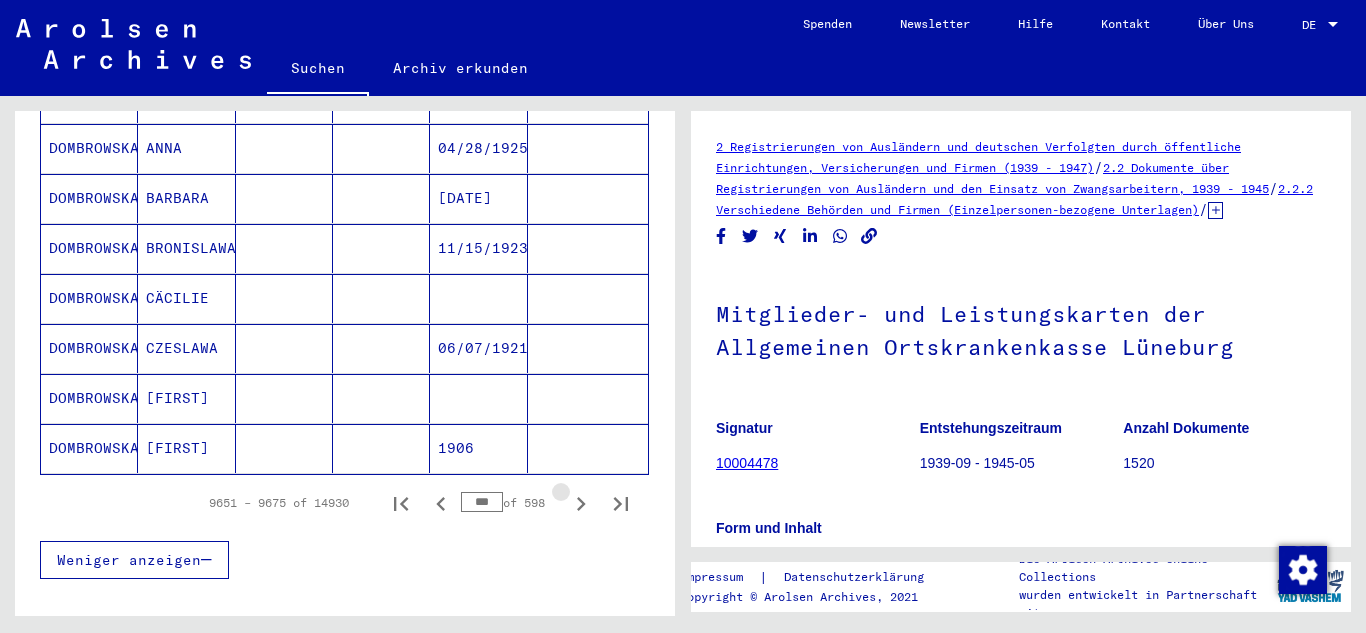 click 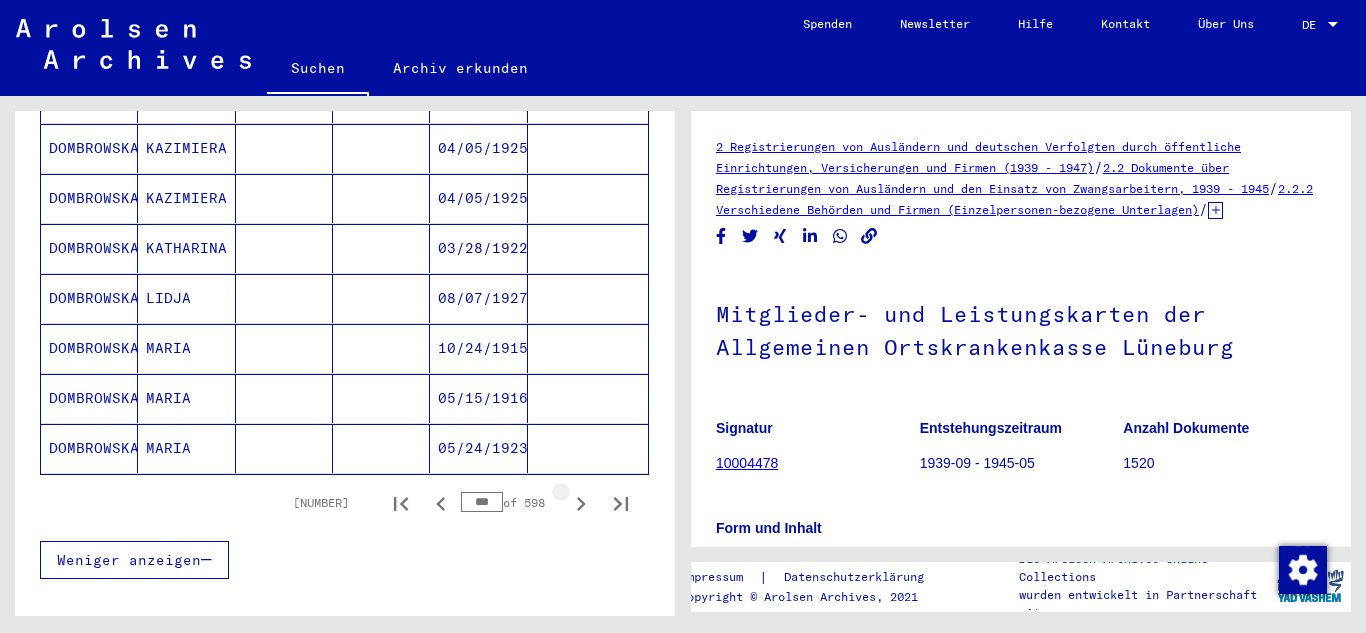 click 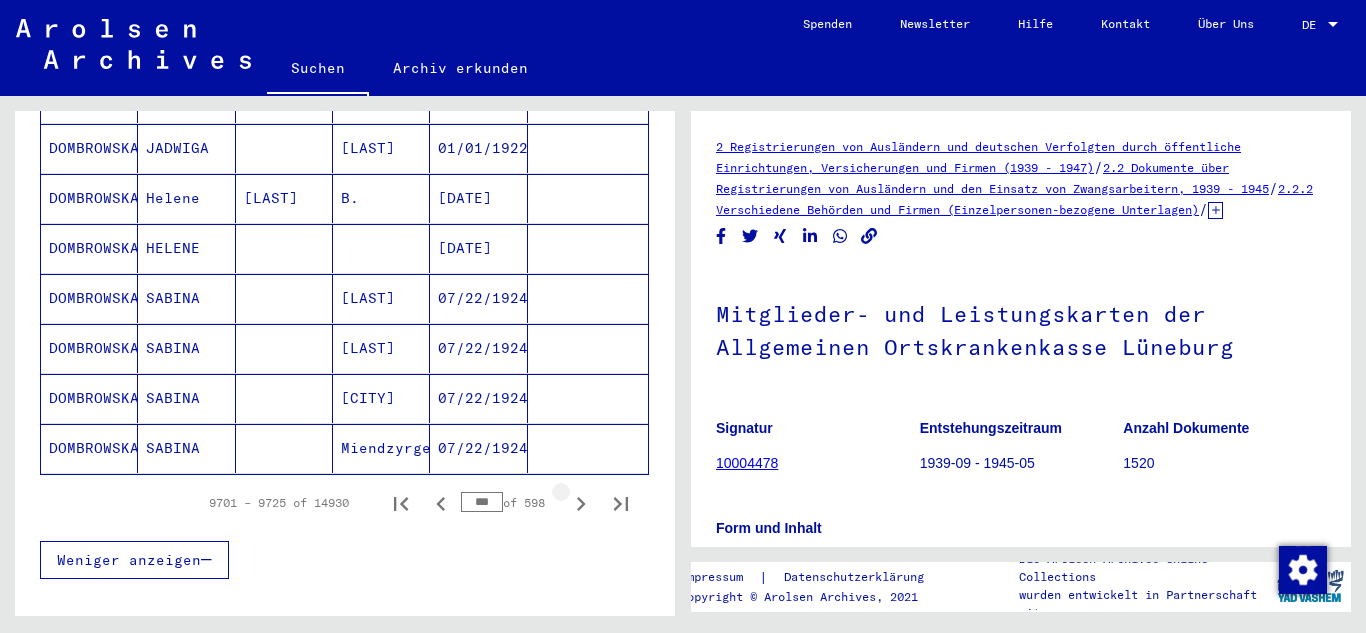 click 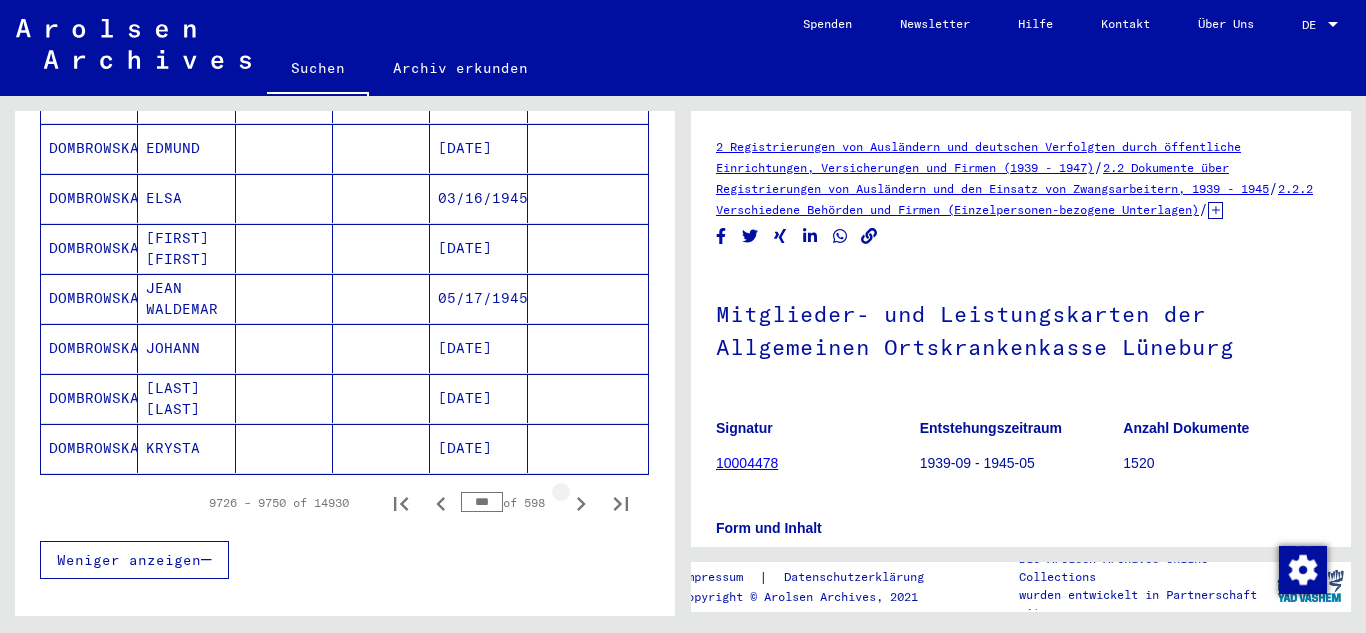 click 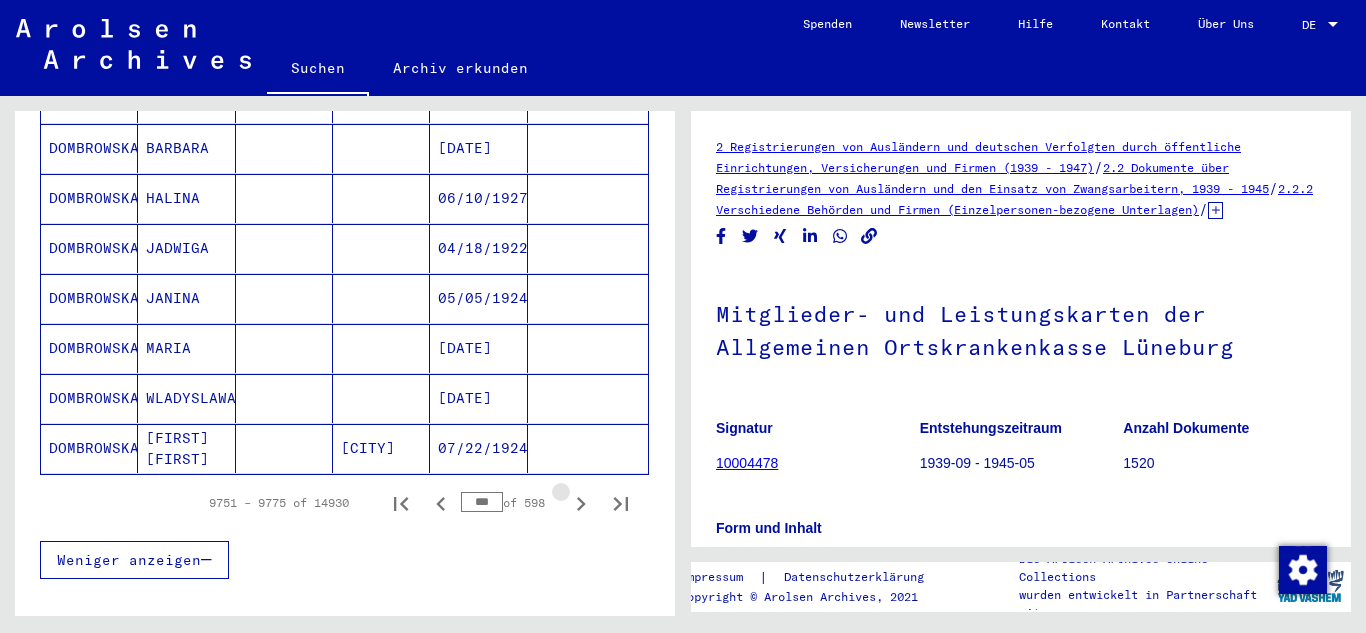 click 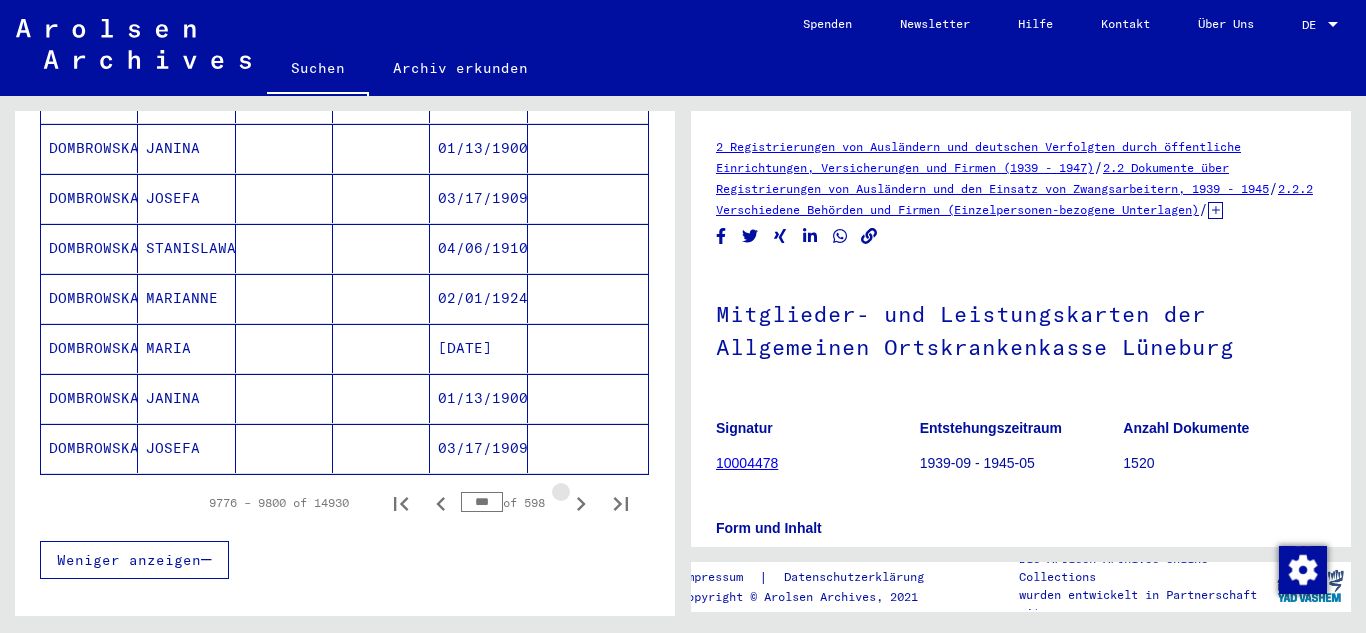 click 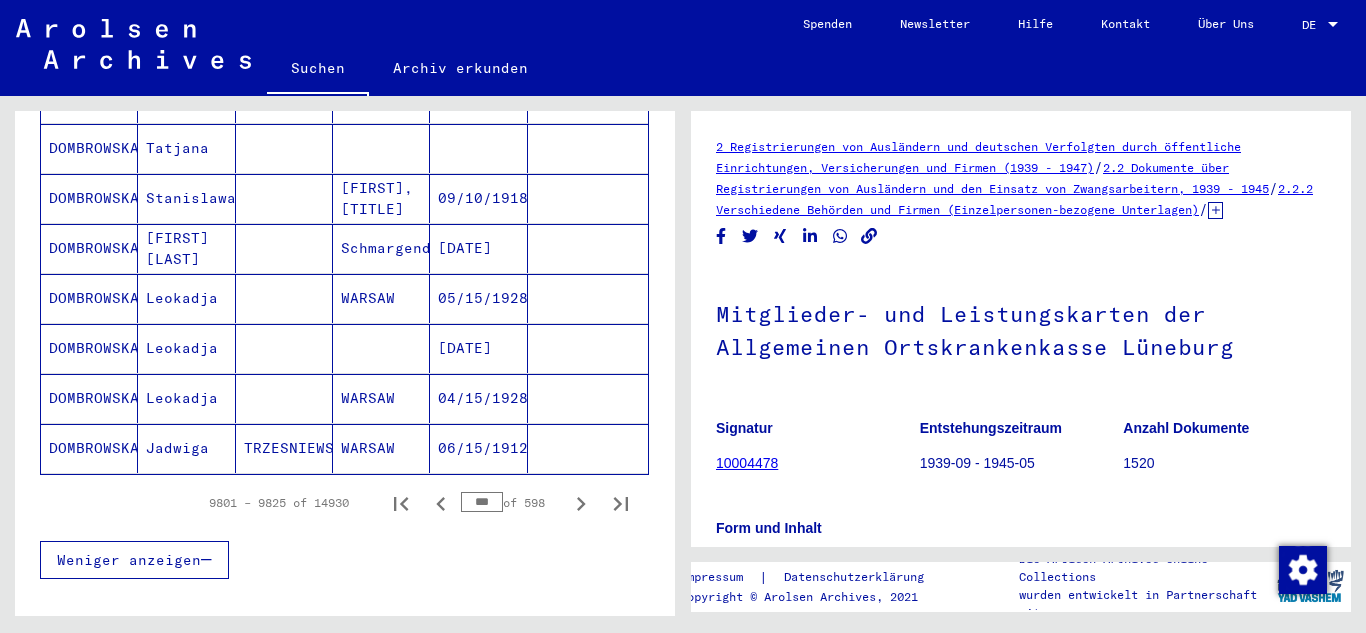 click 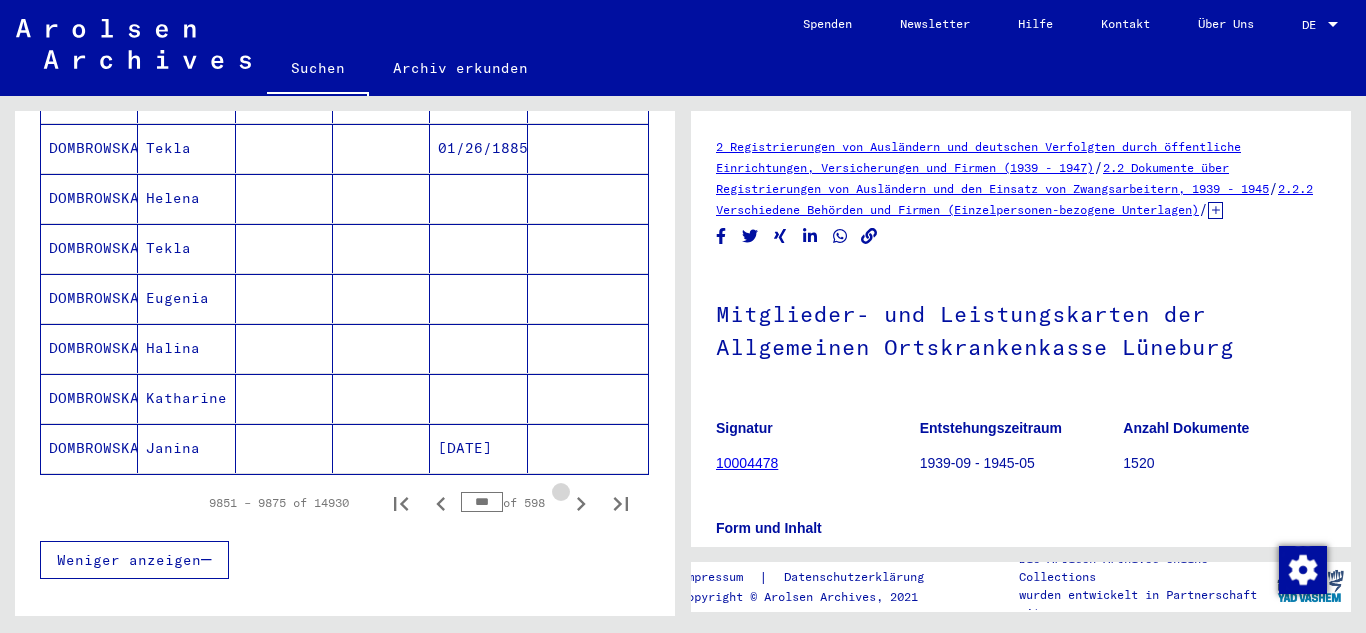click 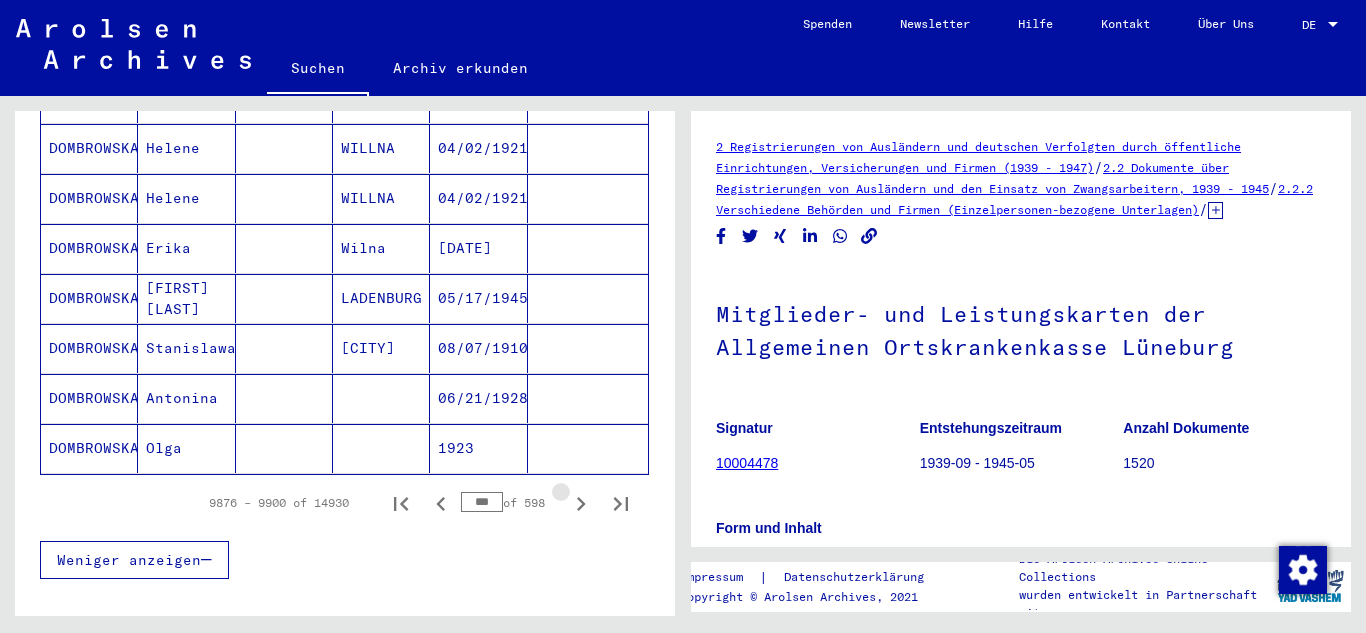 click 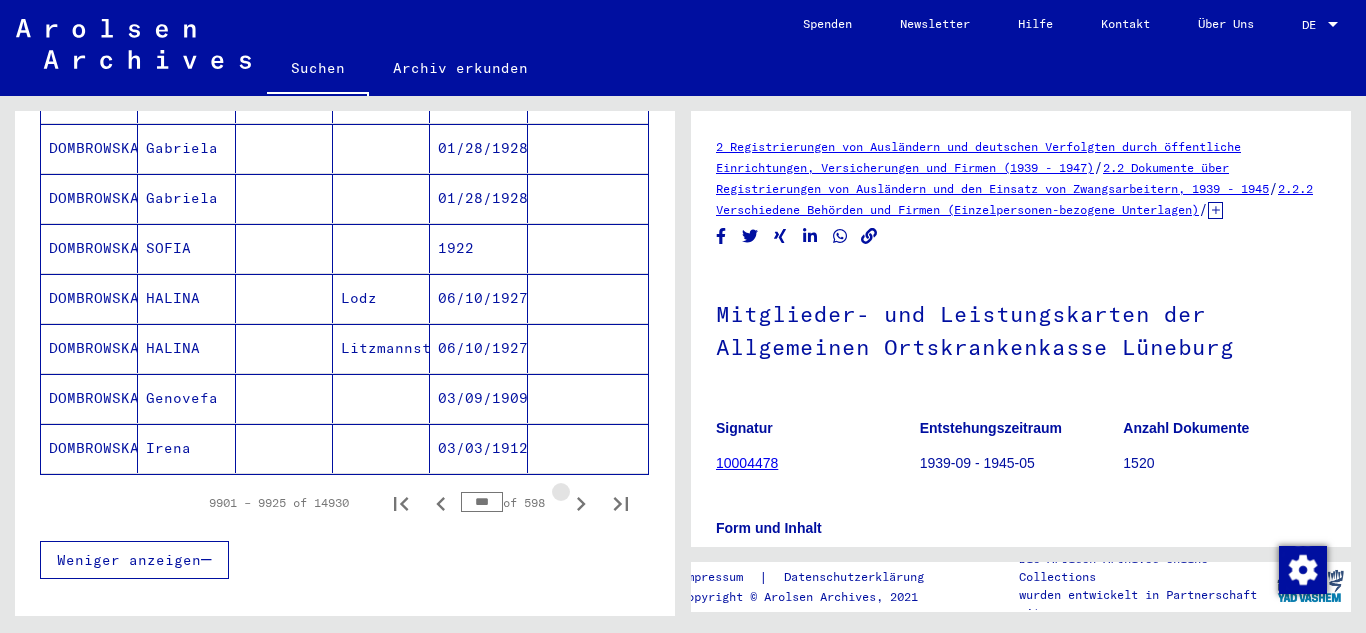 click 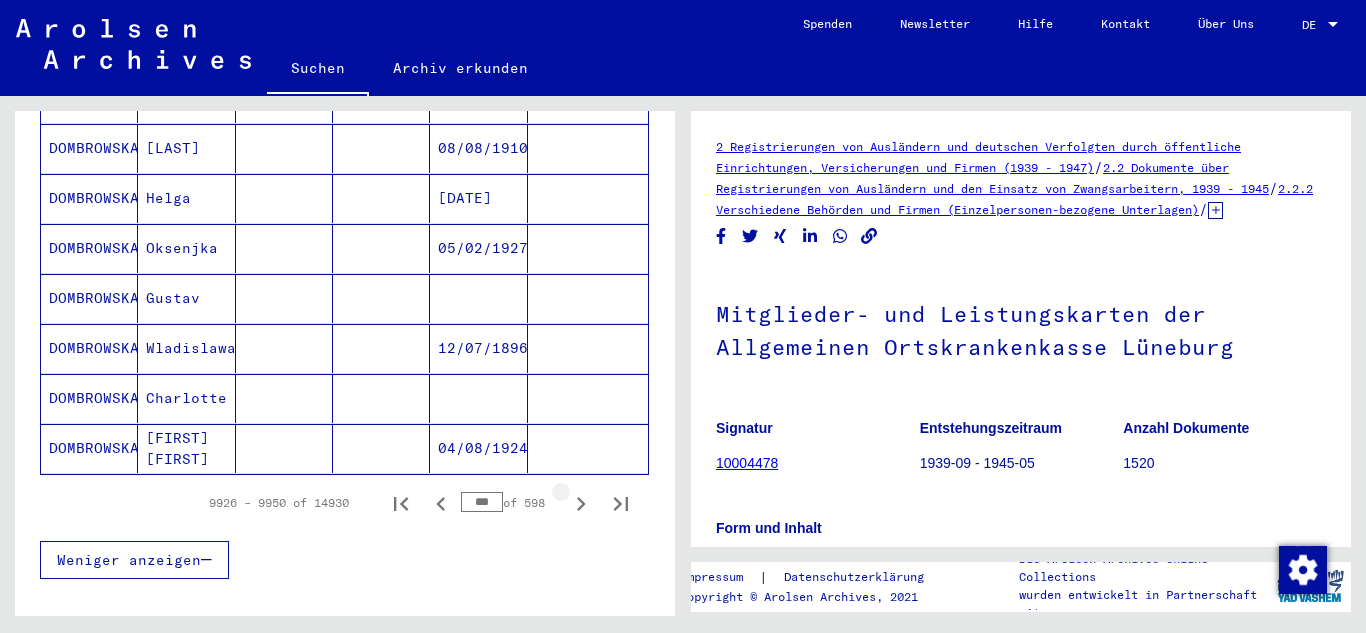 click 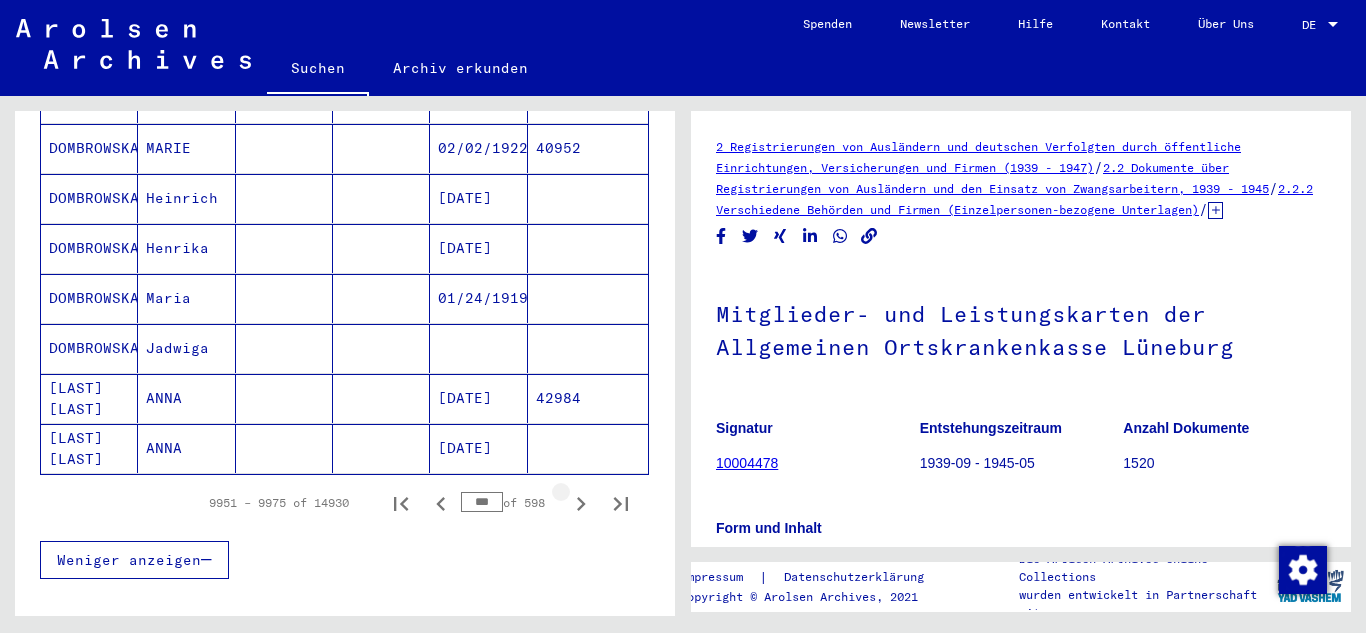 click 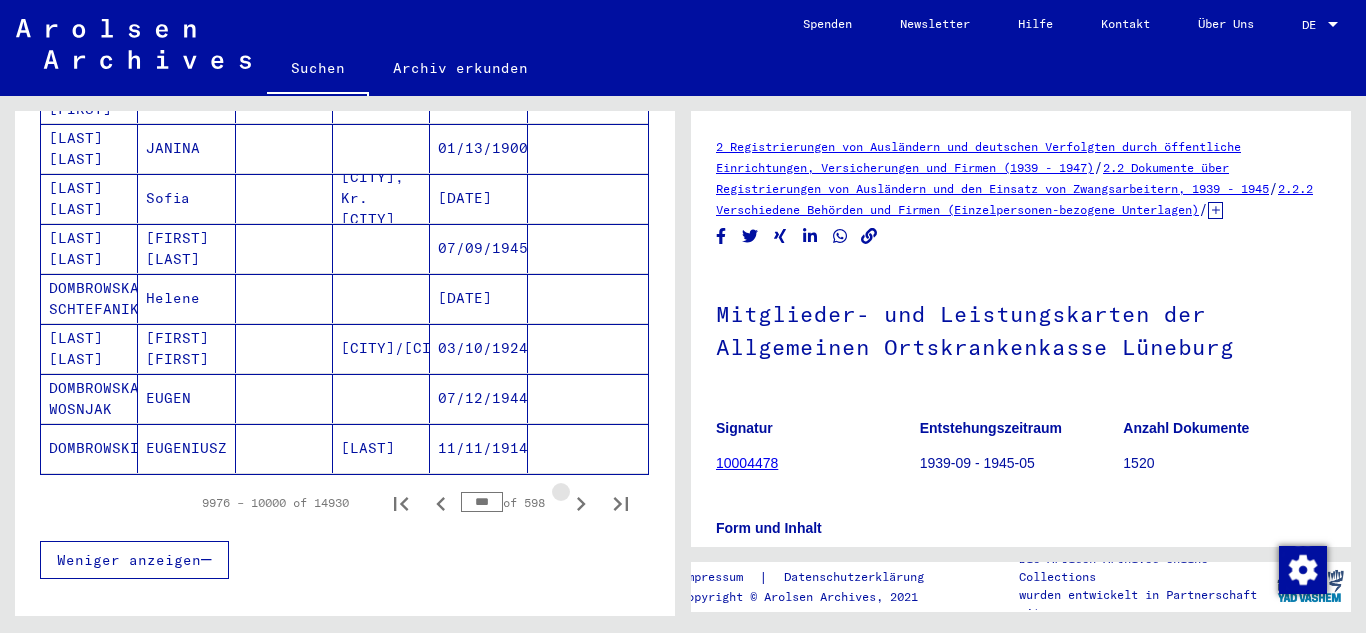 click 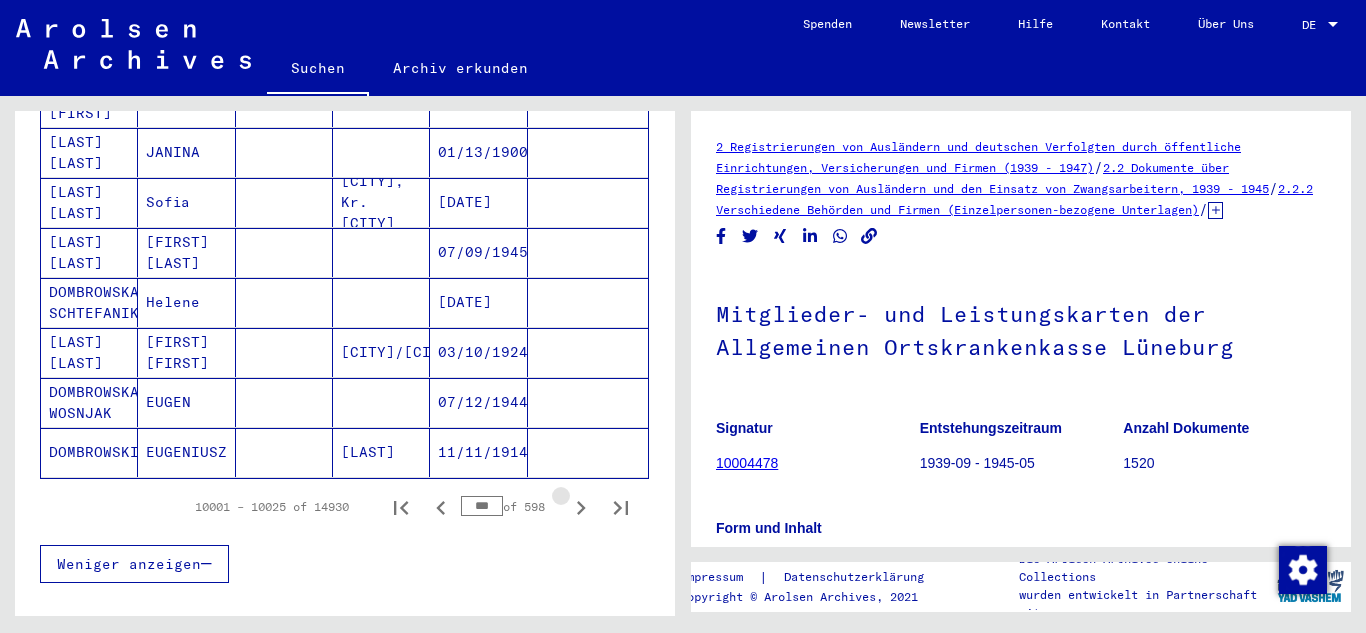 scroll, scrollTop: 1306, scrollLeft: 0, axis: vertical 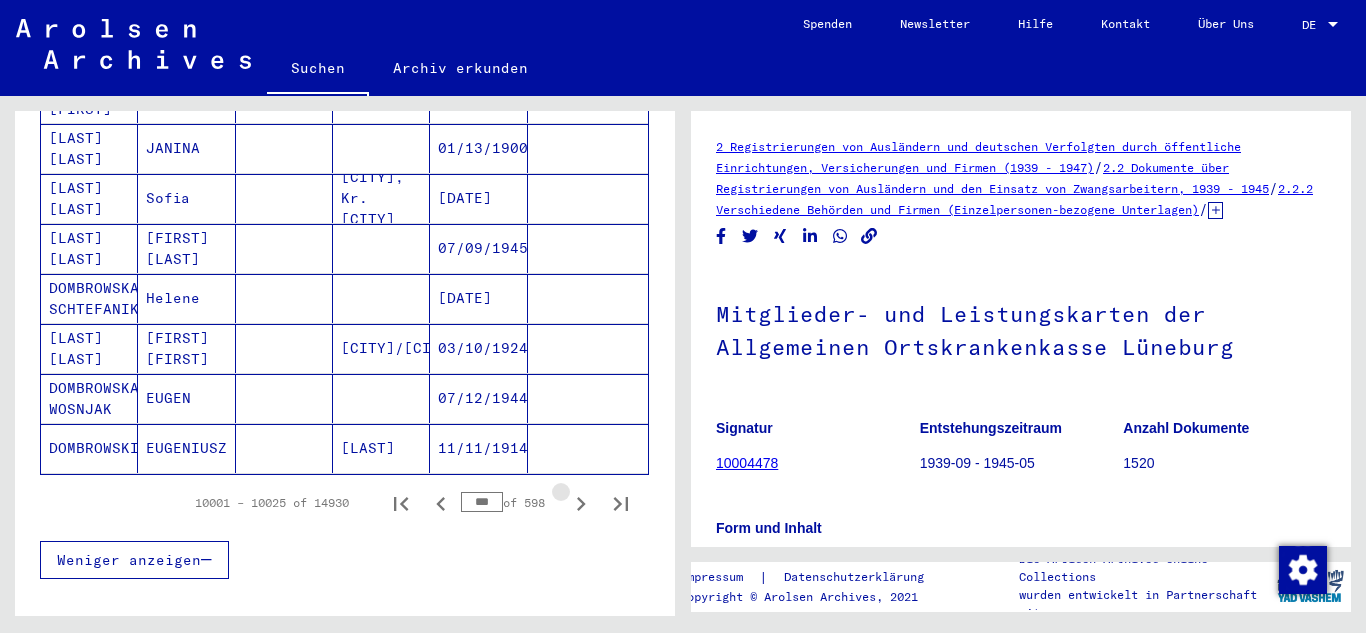 click 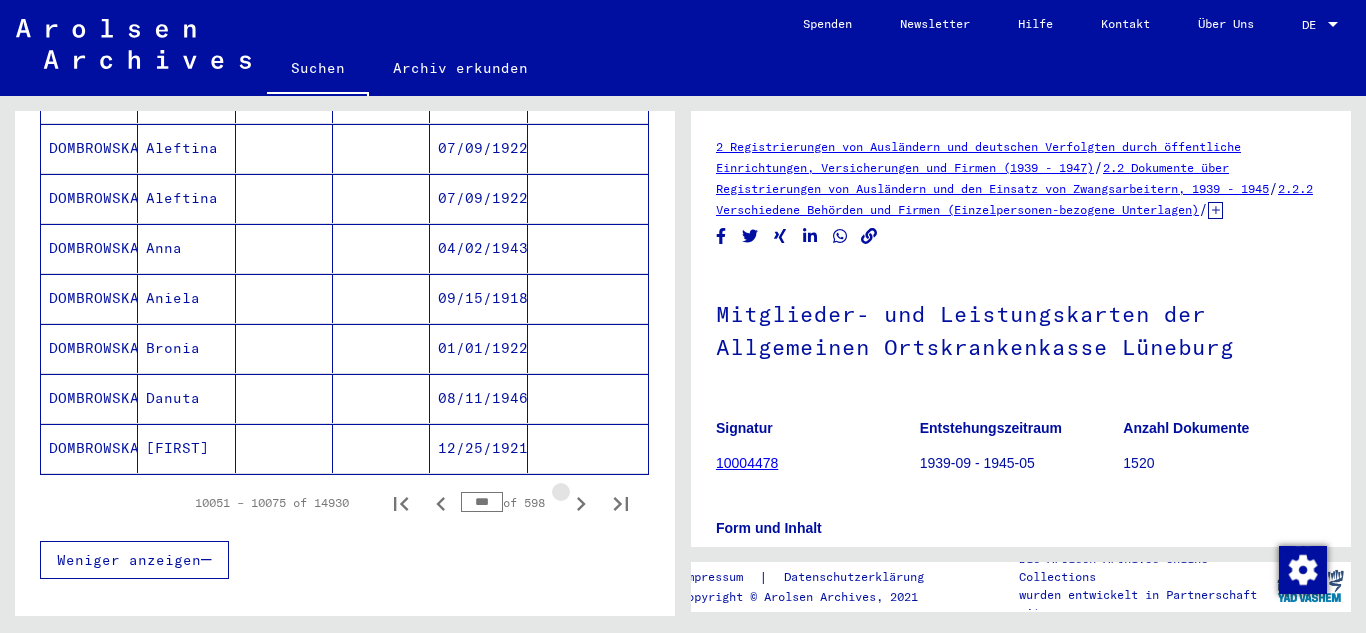 click 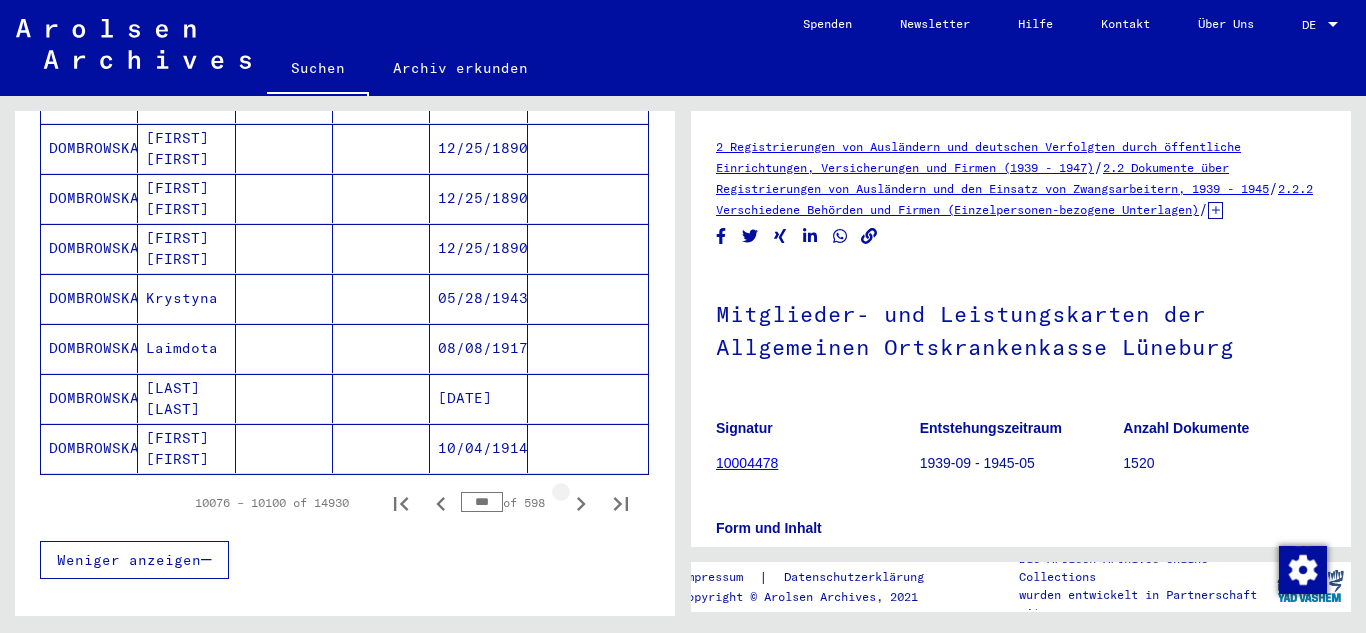 click 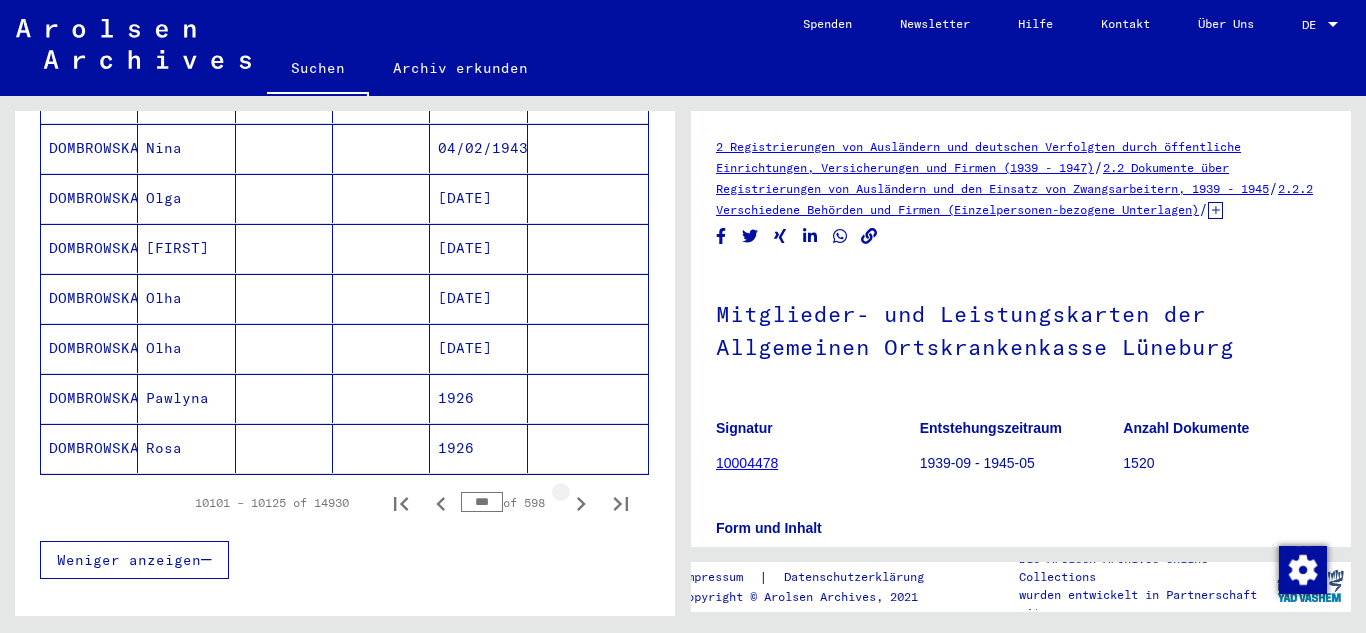 click 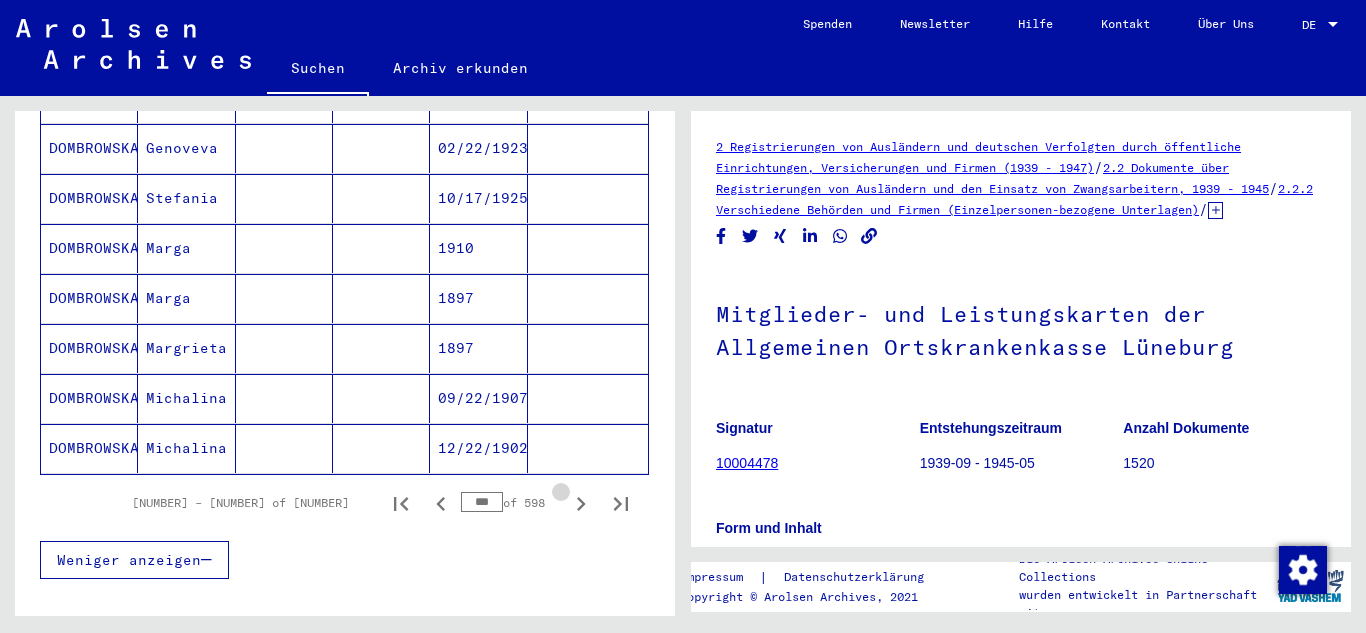 click 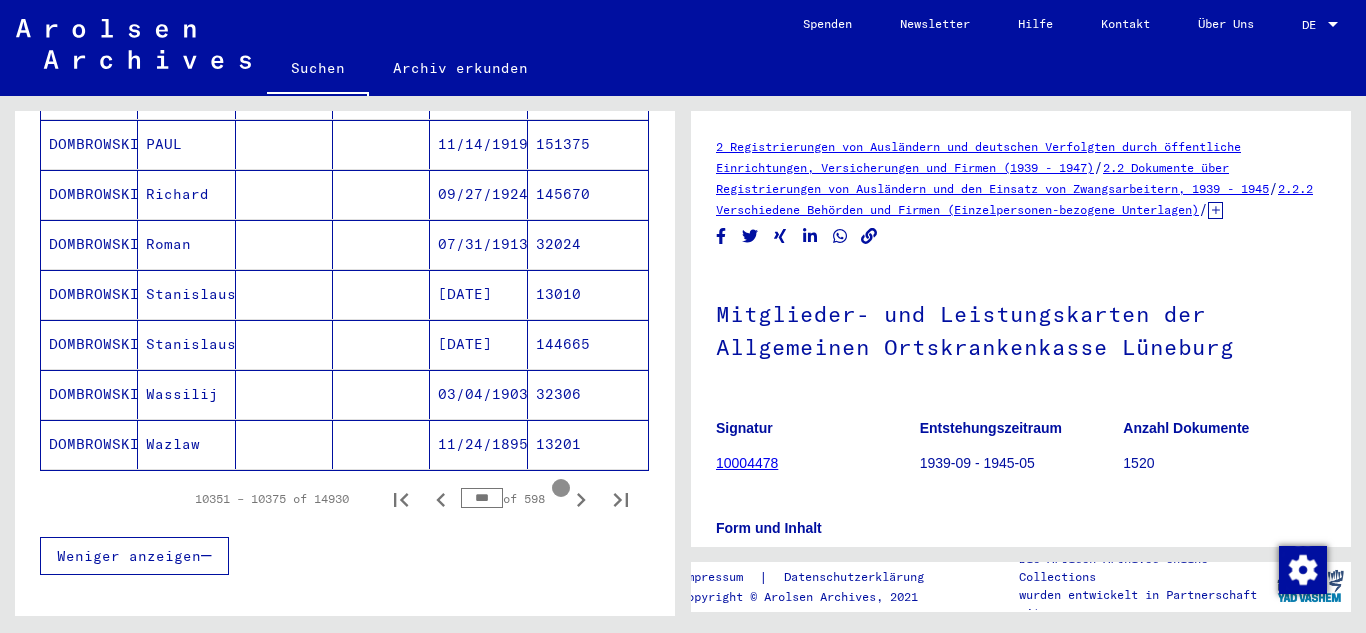 click 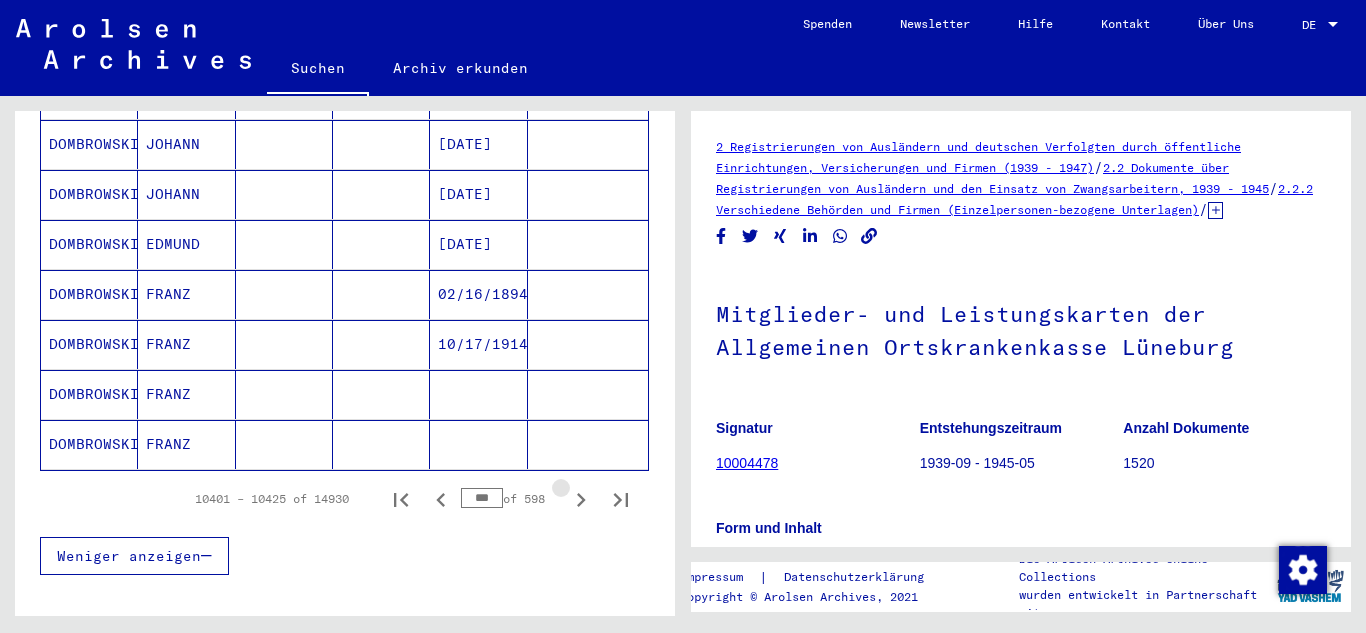 scroll, scrollTop: 1323, scrollLeft: 0, axis: vertical 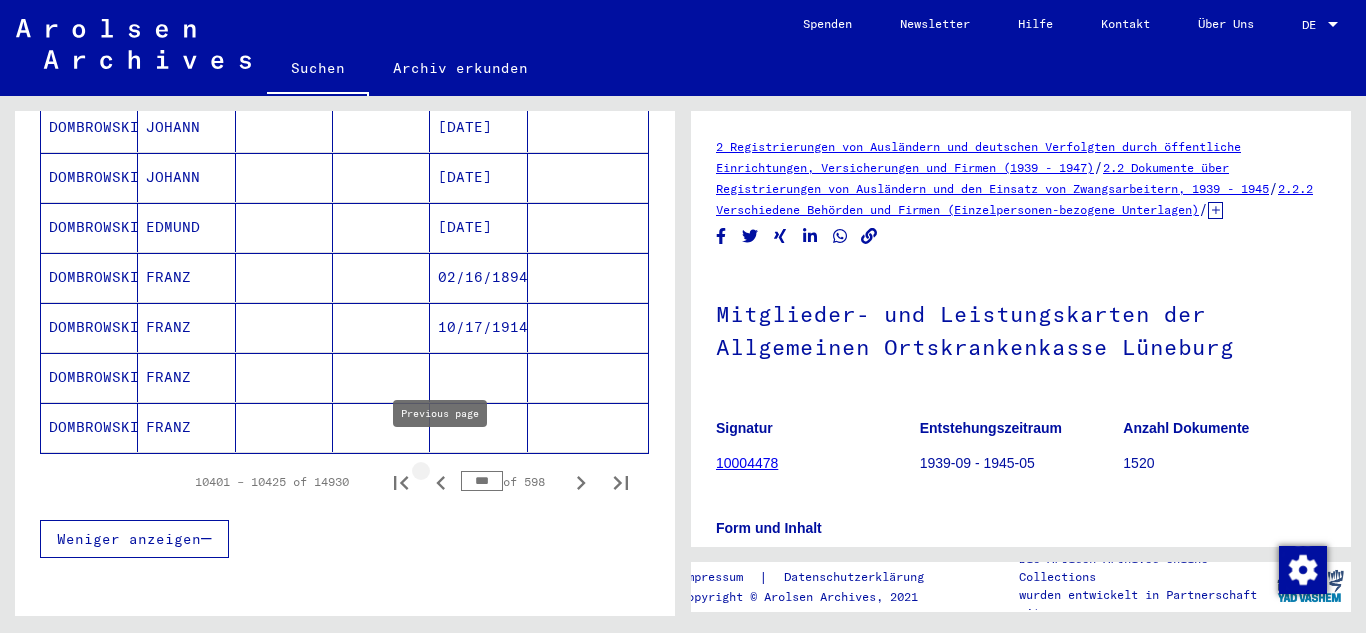 click 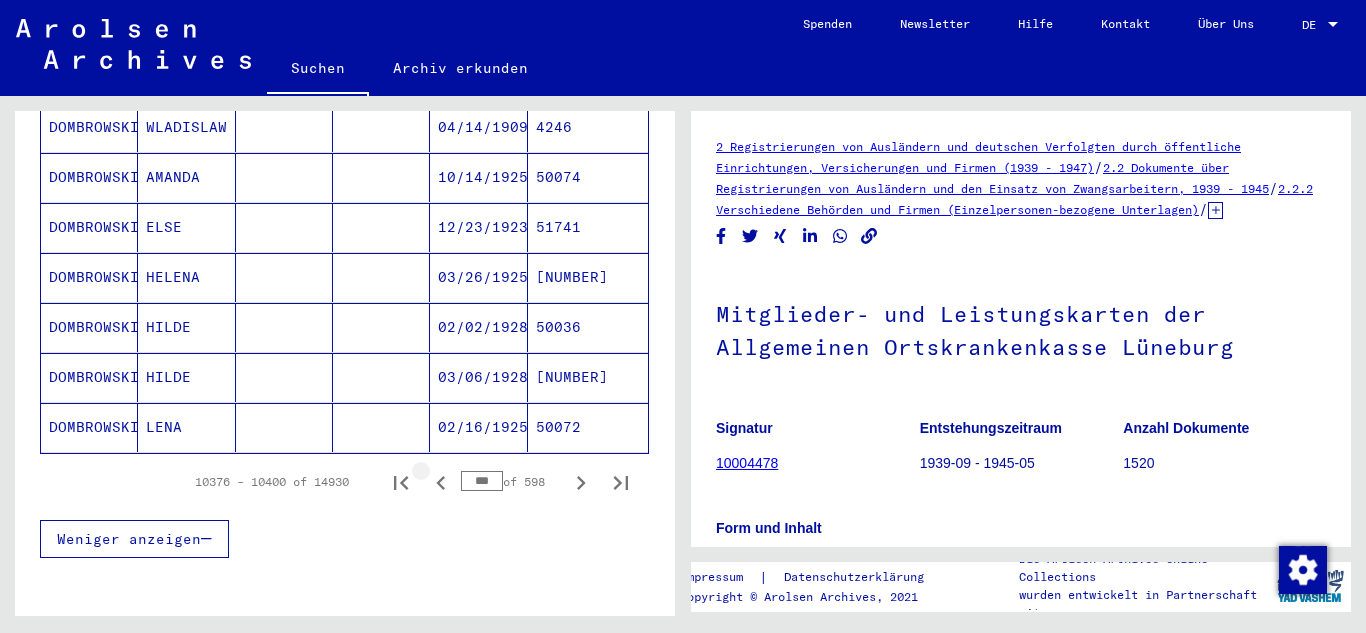 click 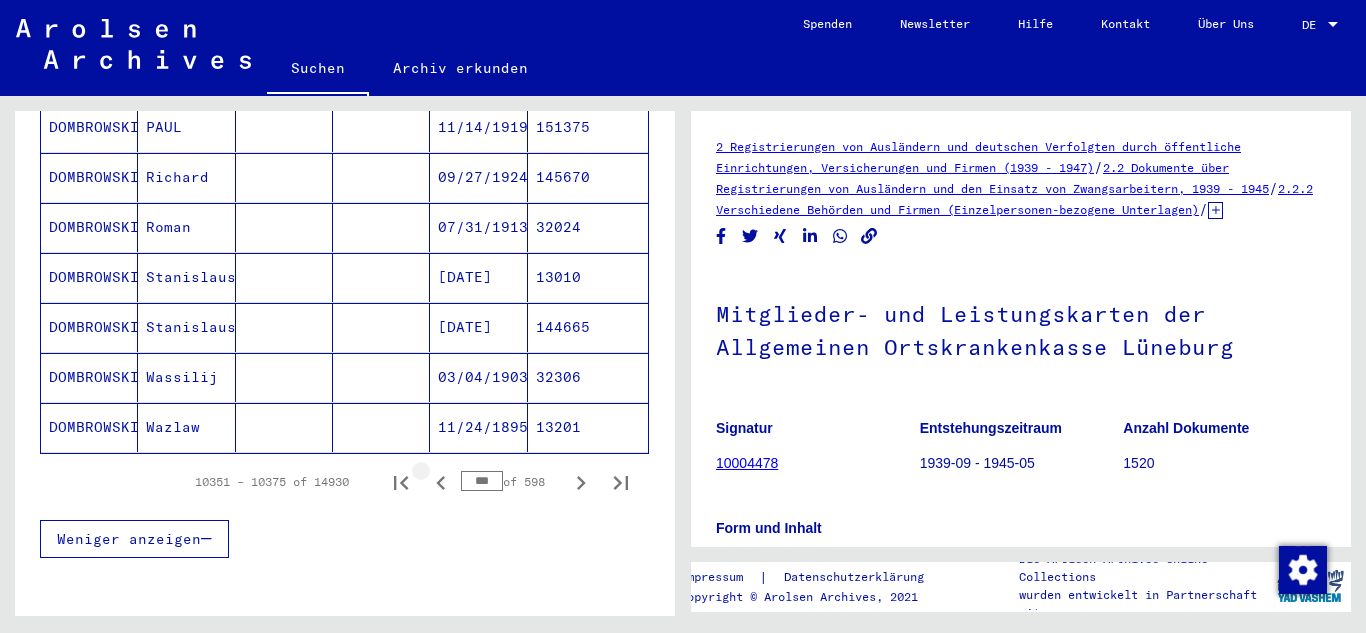click 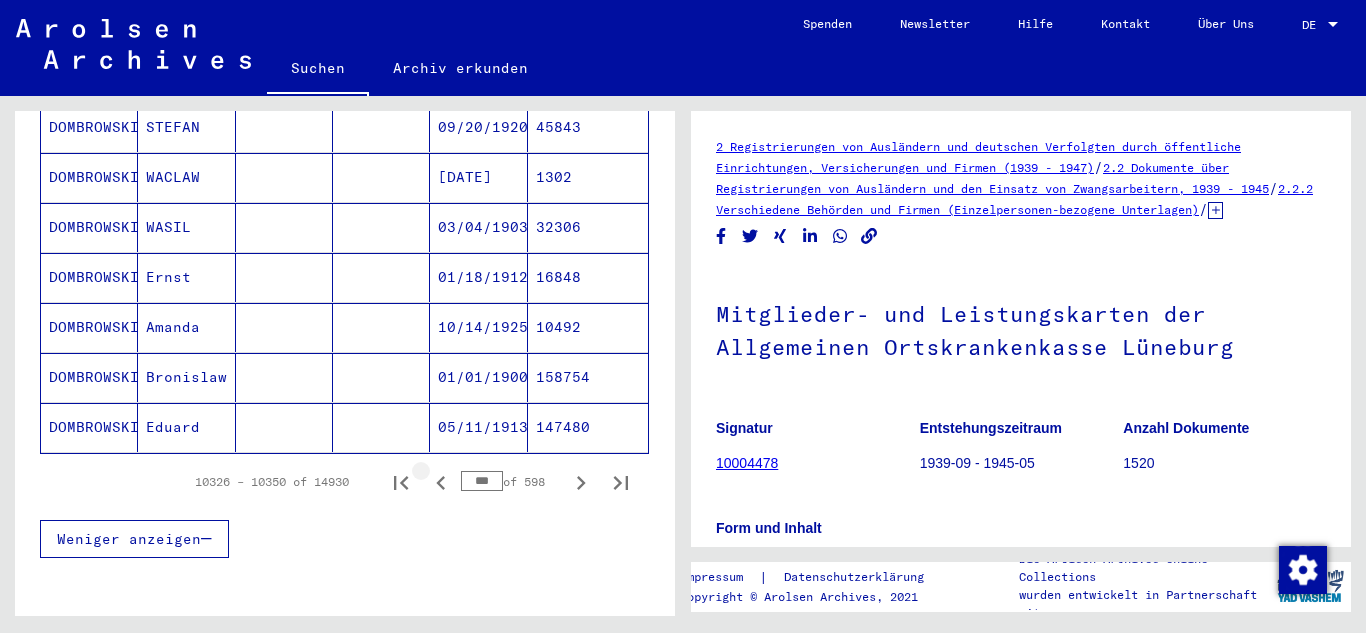 click 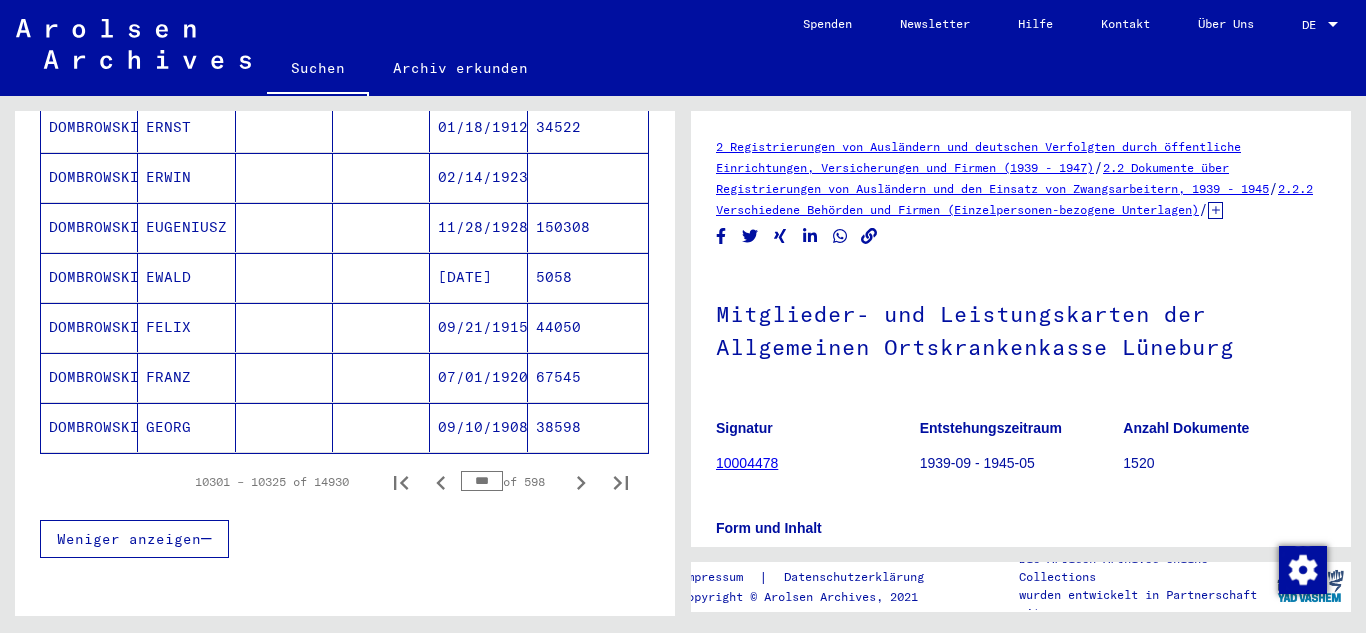 click 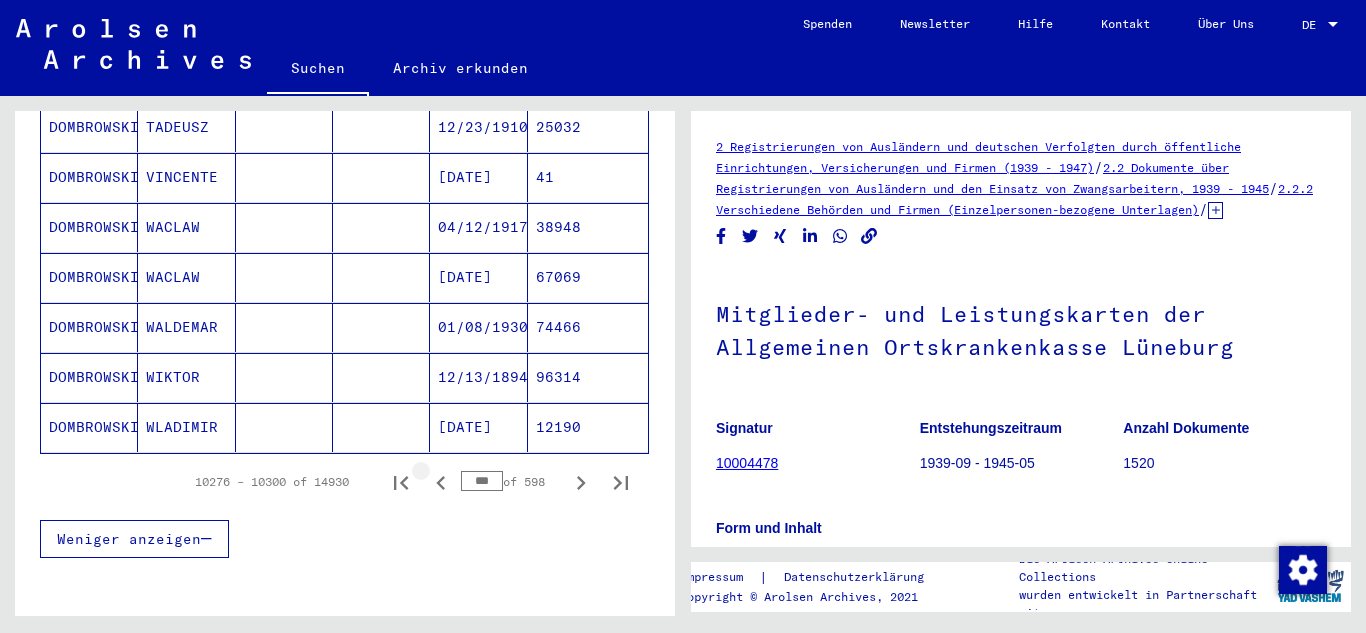 click 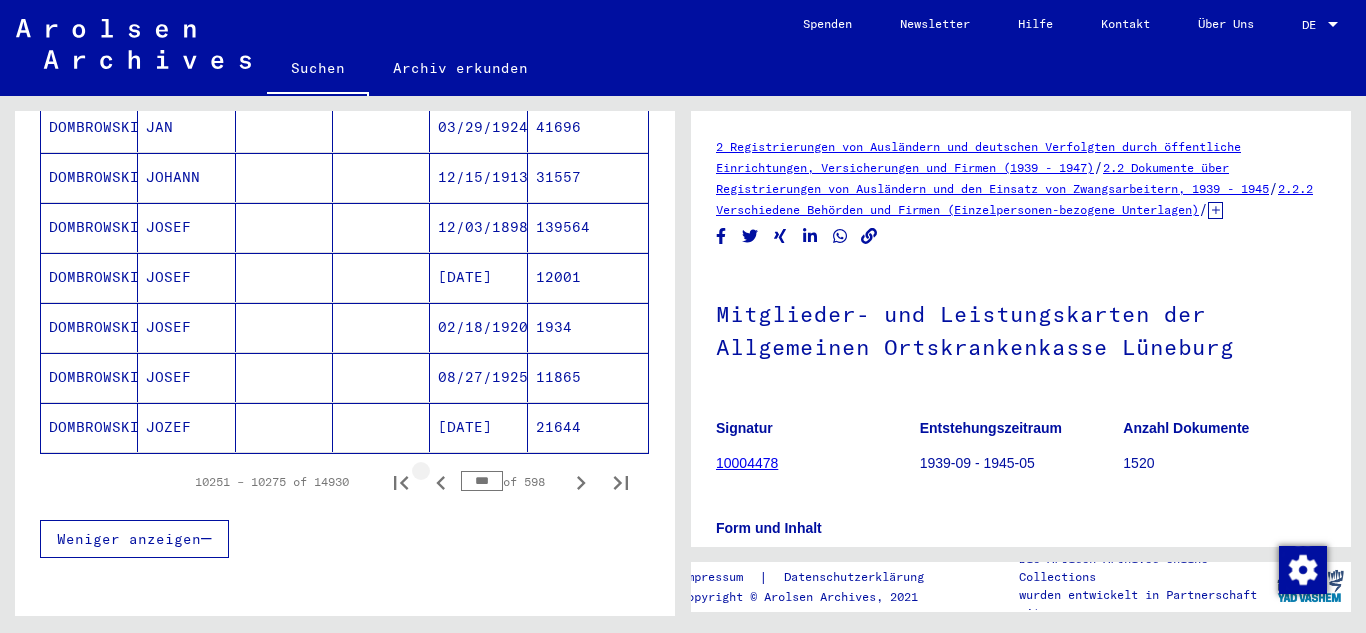 click 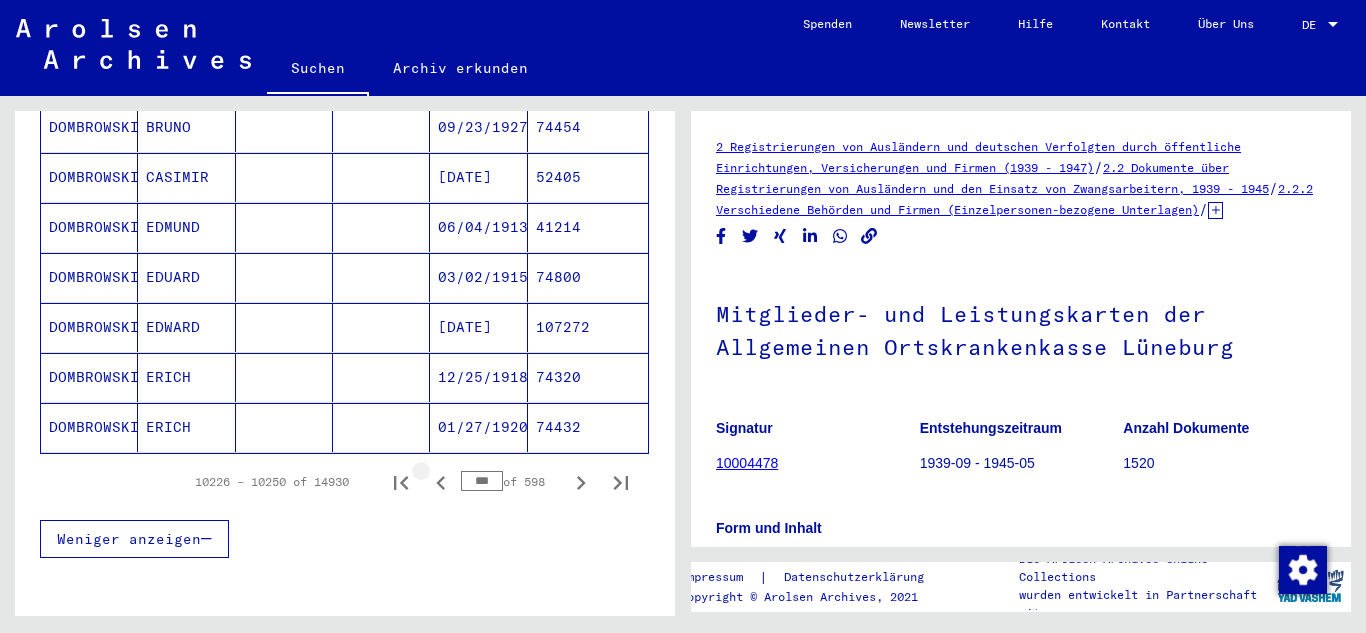 click 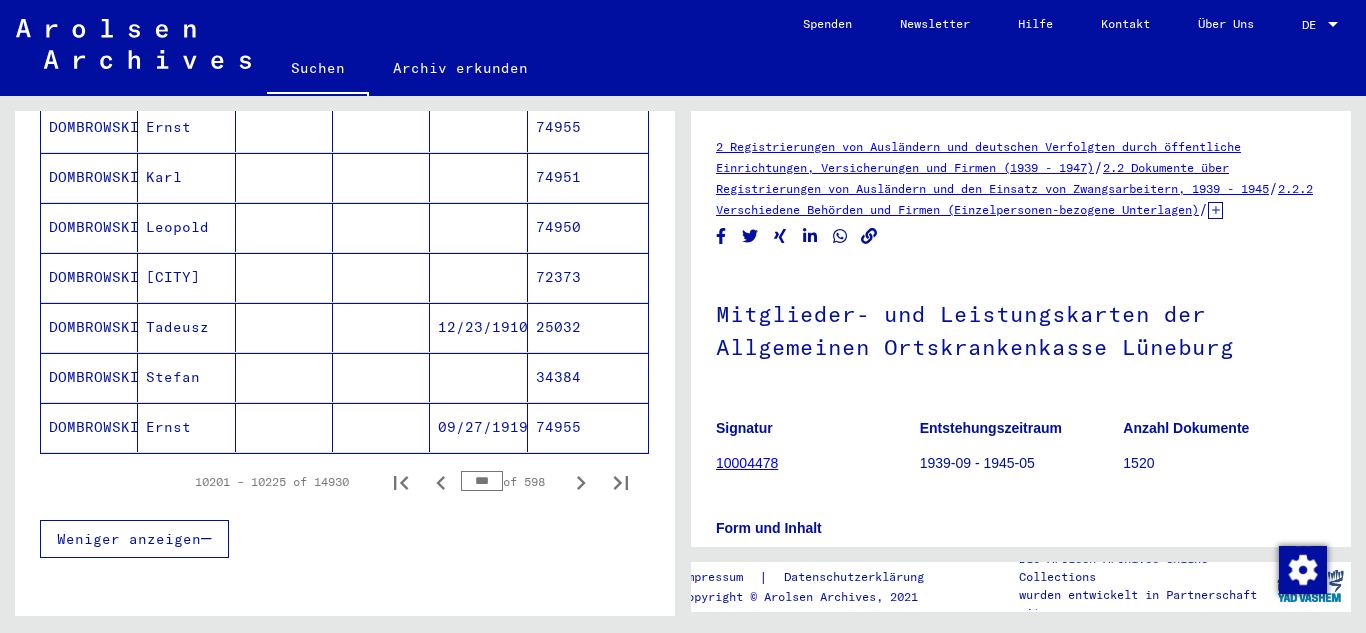 click 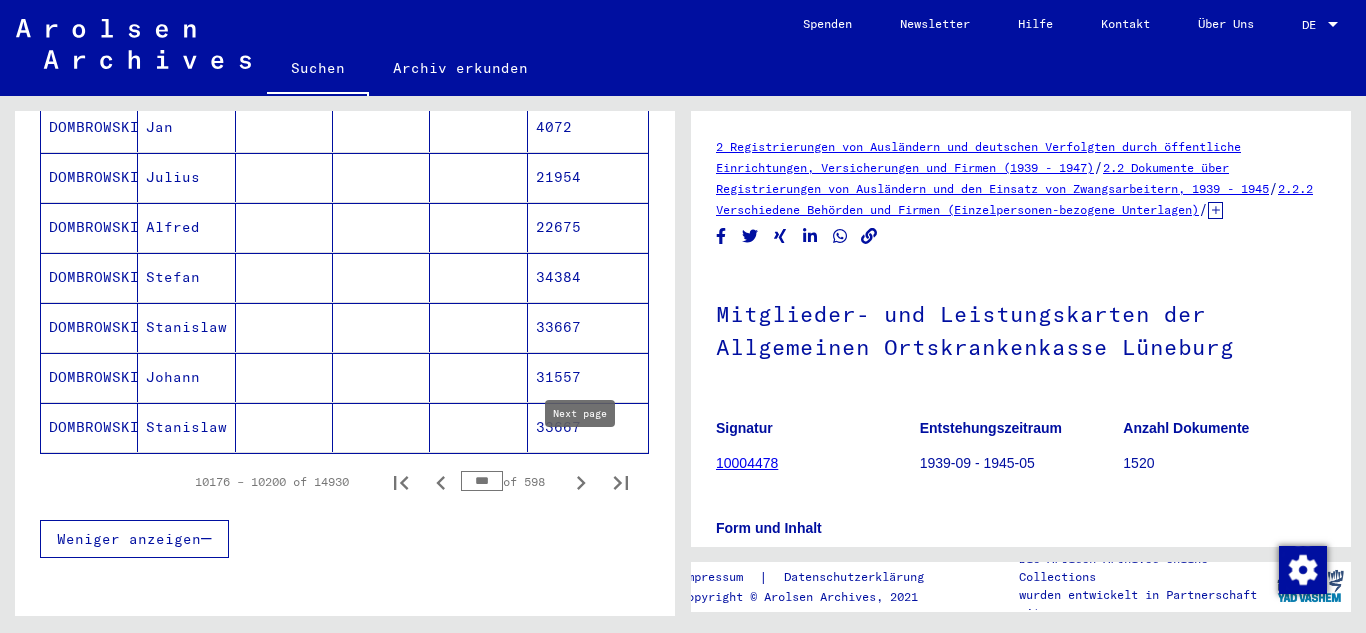 click 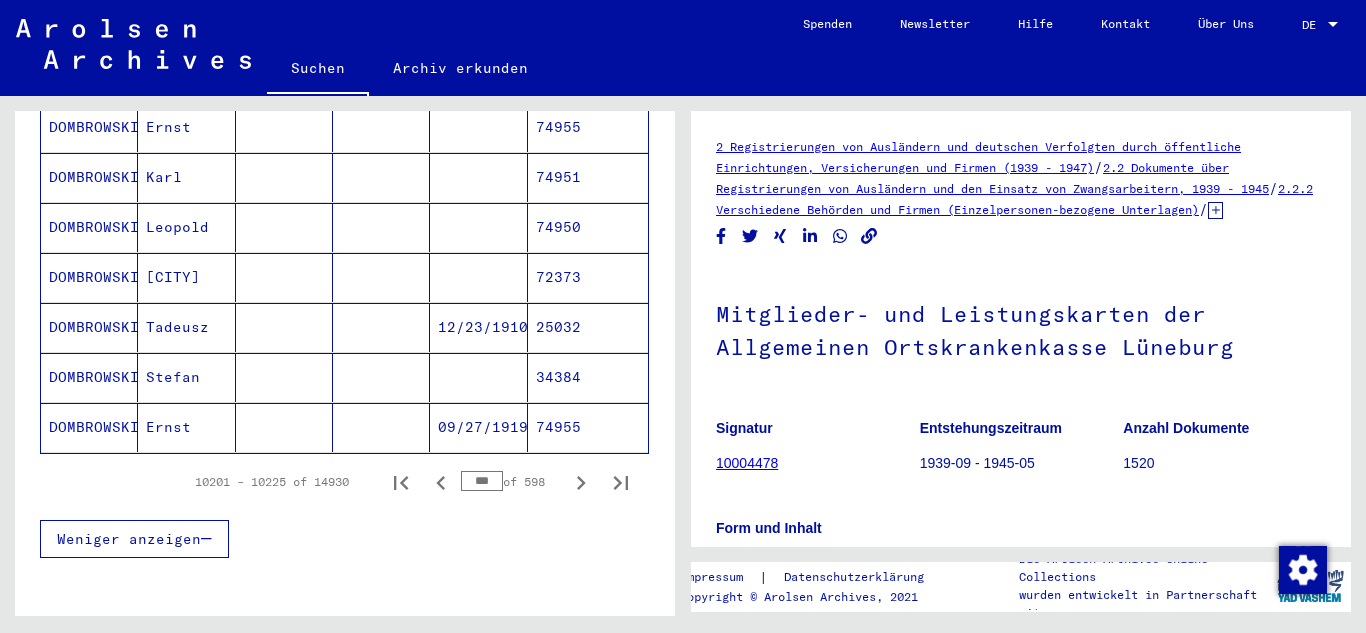 click on "Karl" at bounding box center [186, 227] 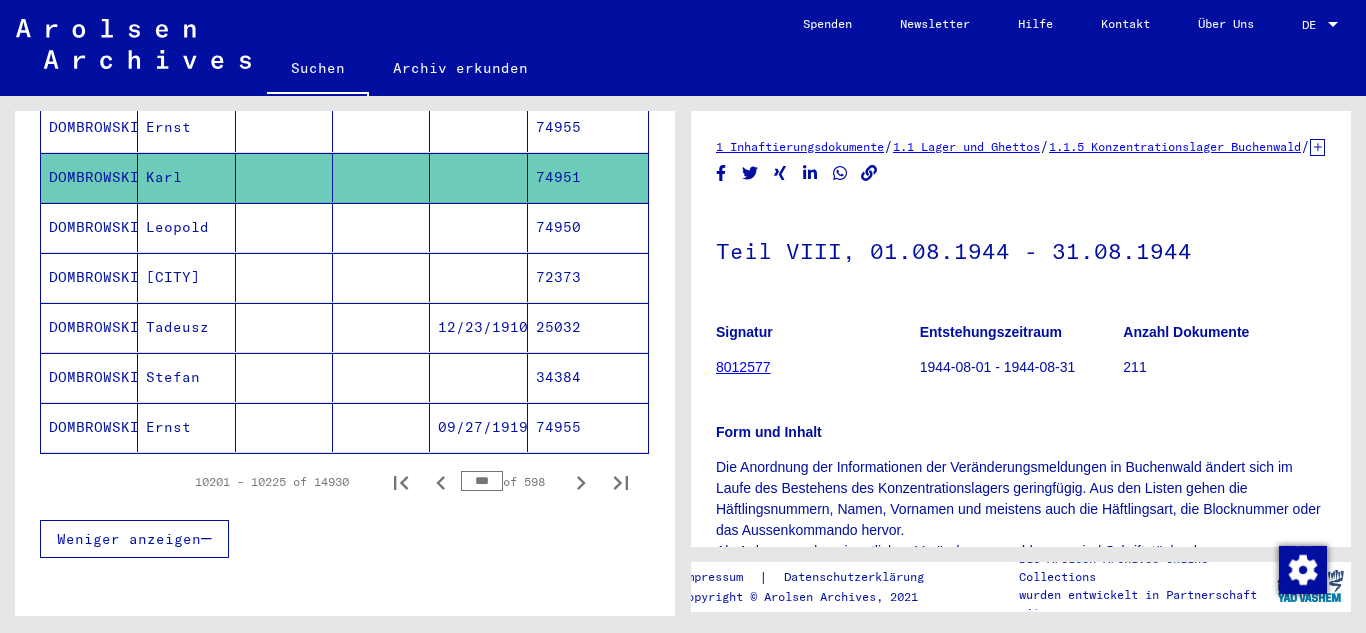 scroll, scrollTop: 0, scrollLeft: 0, axis: both 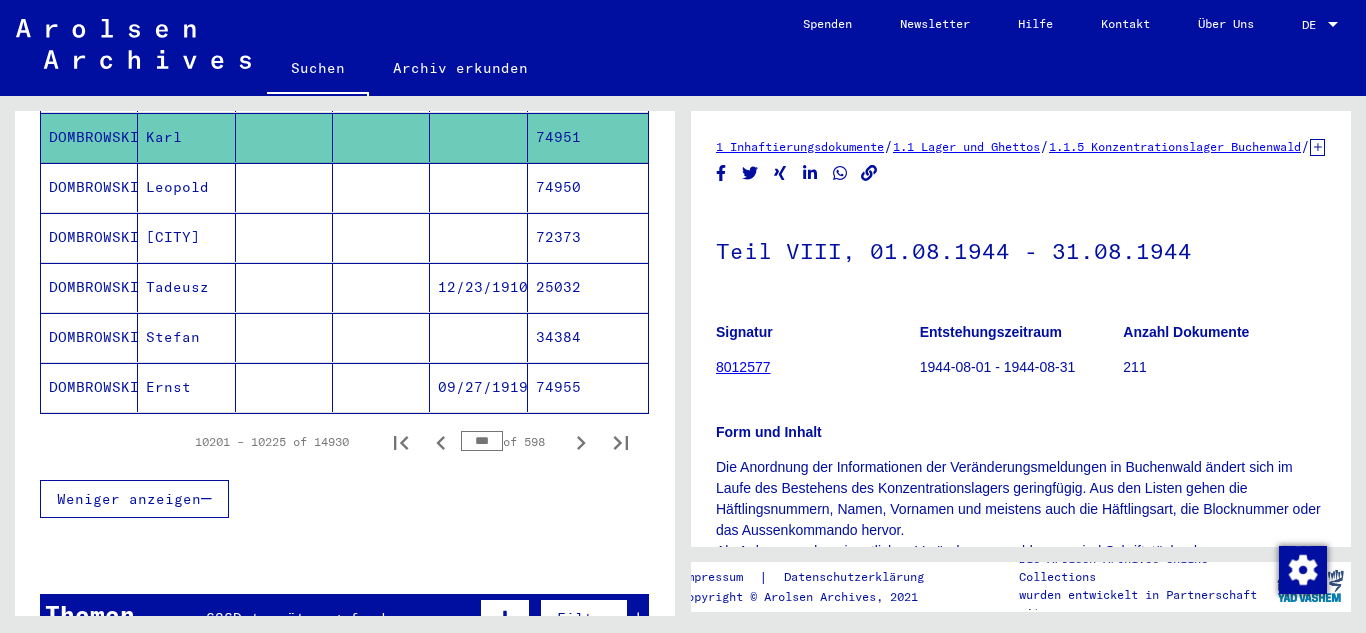 click on "8012577" 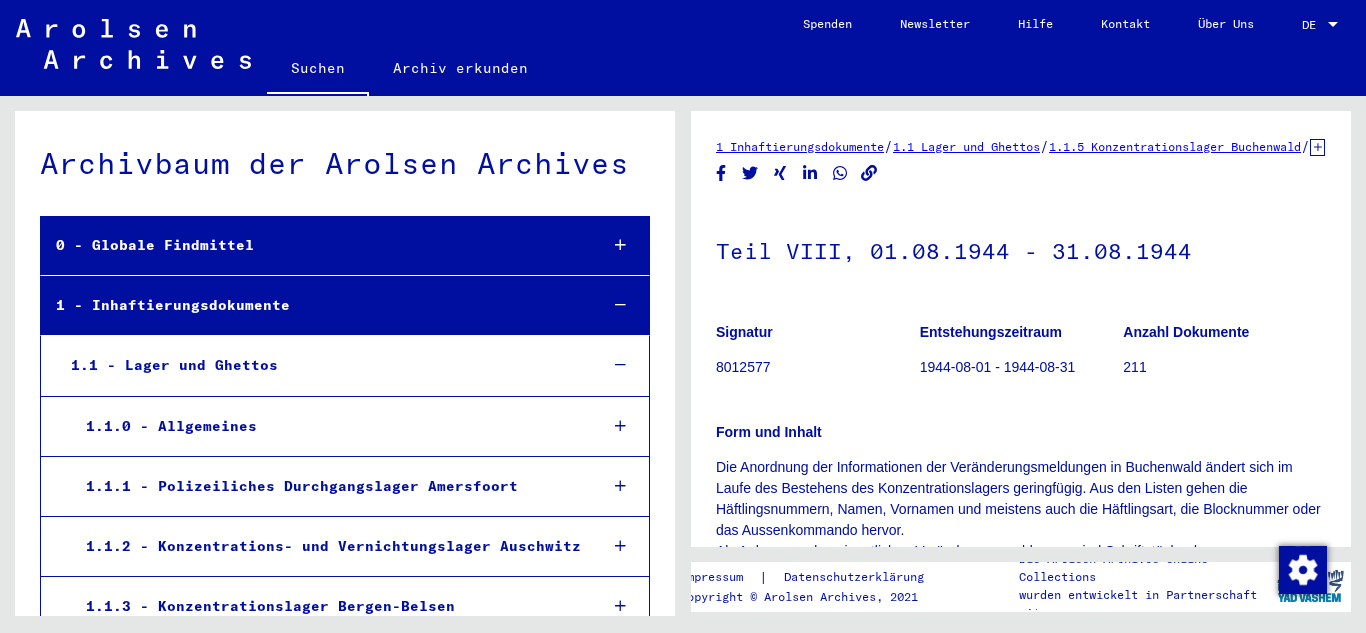 scroll, scrollTop: 2359, scrollLeft: 0, axis: vertical 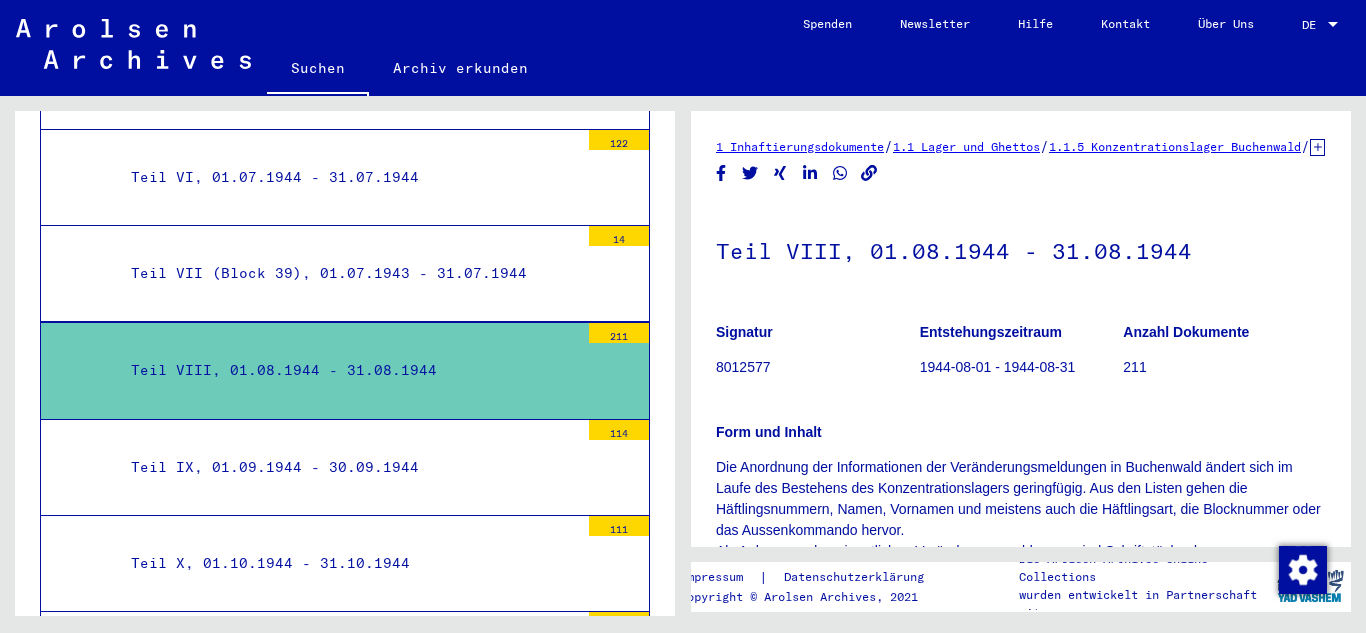 click on "Teil VIII, 01.08.1944 - 31.08.1944" at bounding box center (347, 370) 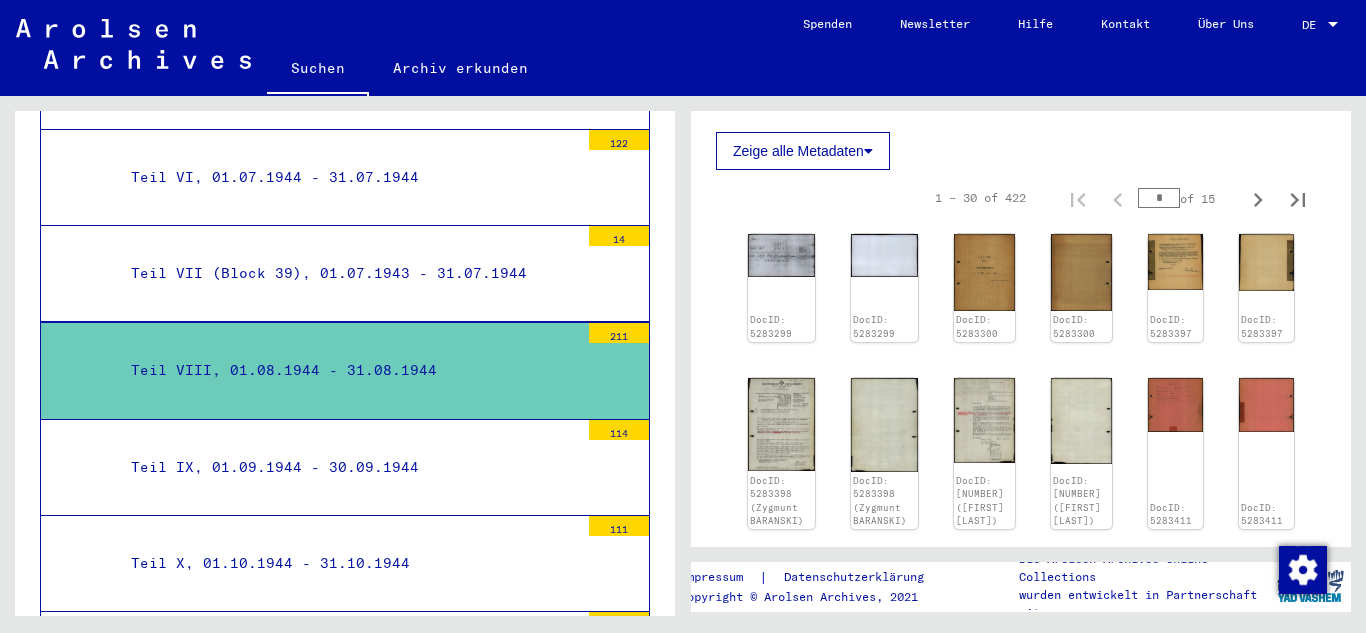scroll, scrollTop: 480, scrollLeft: 0, axis: vertical 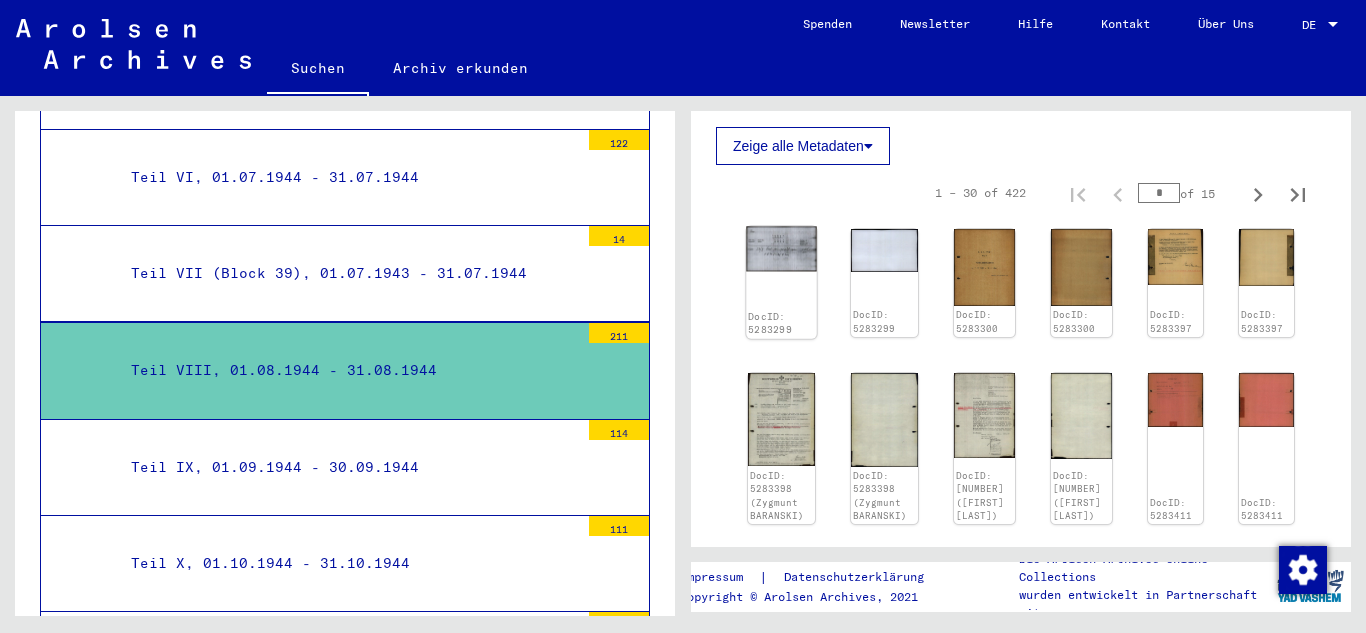 click on "DocID: 5283299" 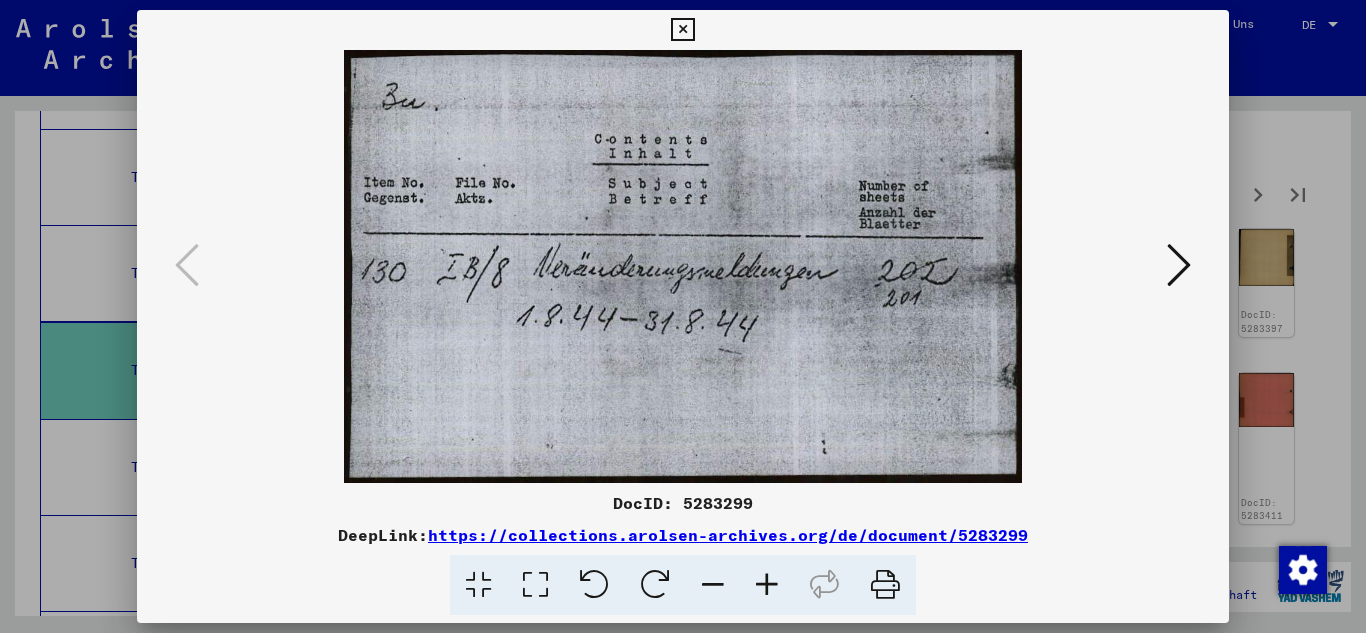 click at bounding box center [1179, 265] 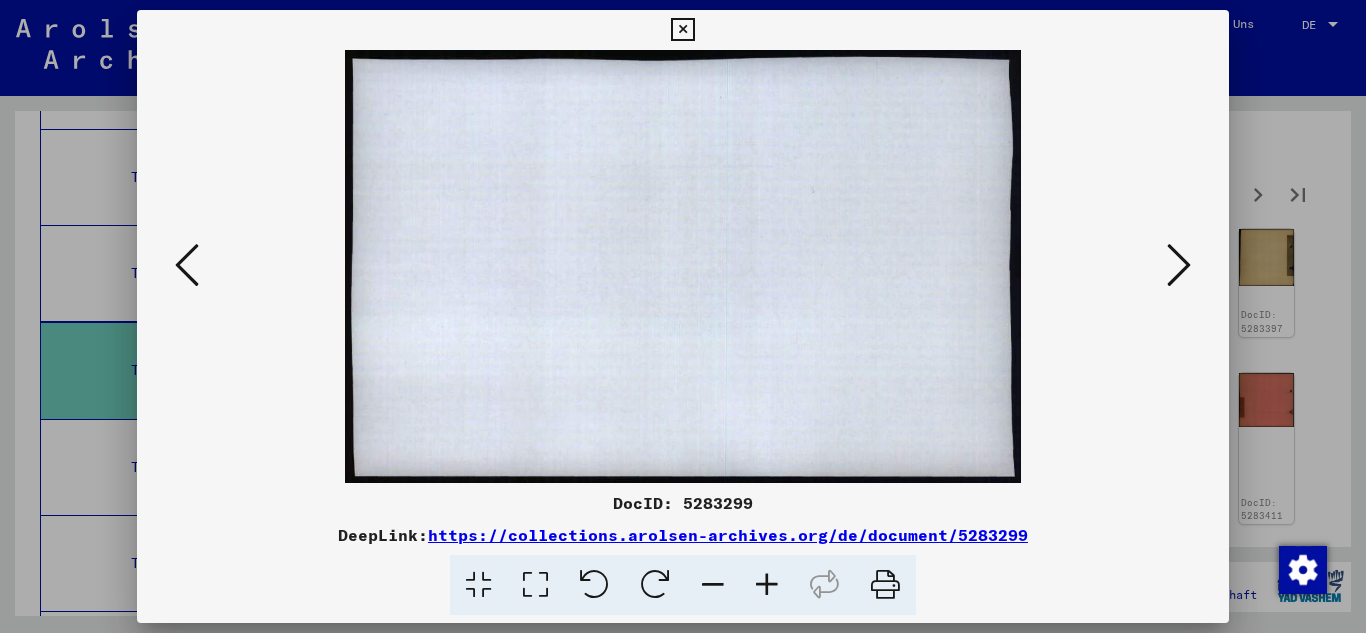 click at bounding box center (1179, 265) 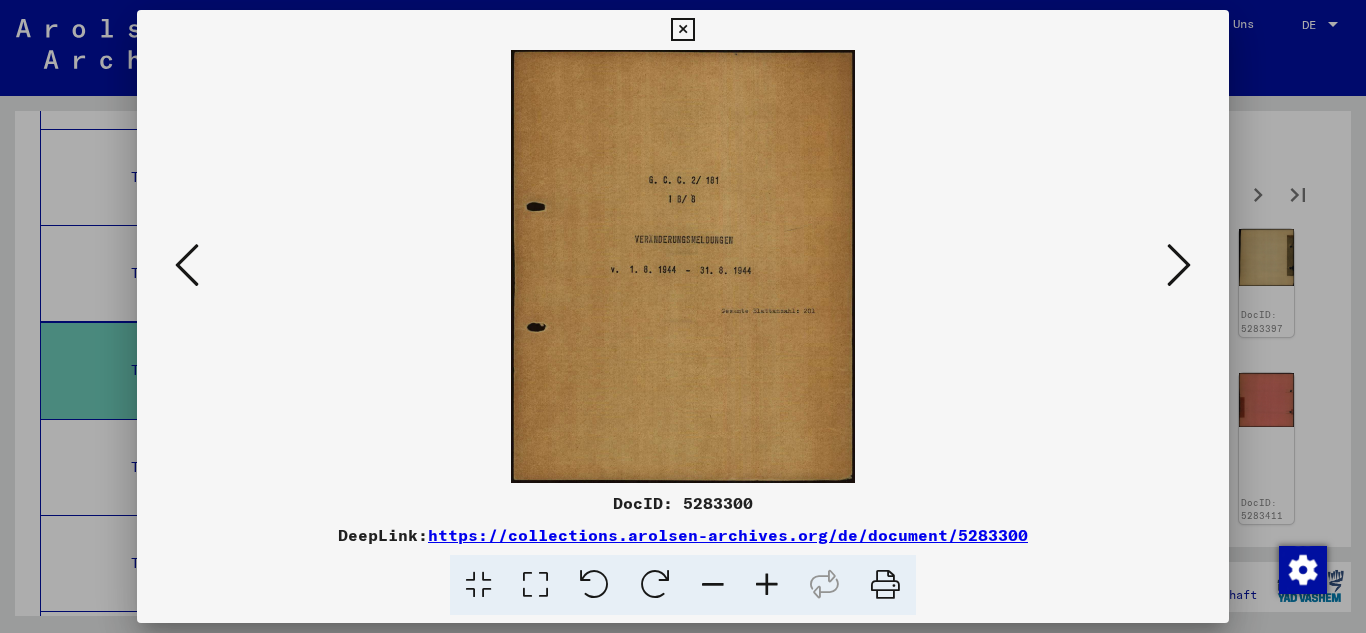 click at bounding box center (1179, 265) 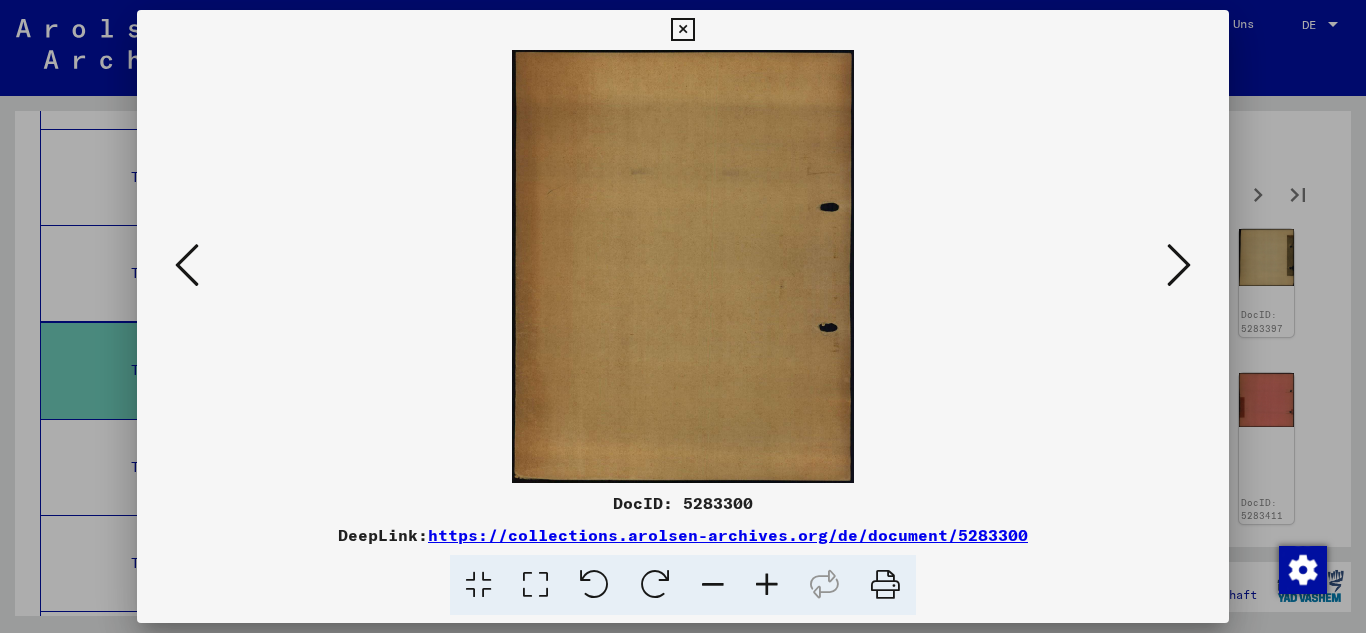click at bounding box center [1179, 265] 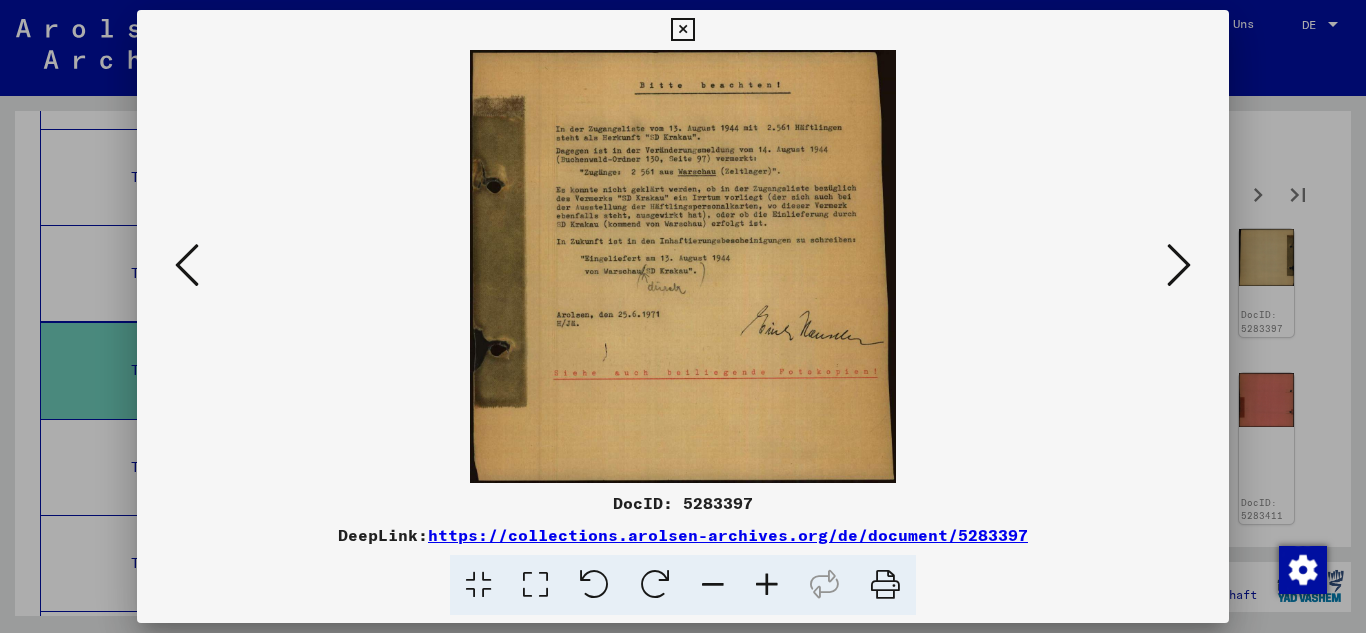 click at bounding box center (1179, 265) 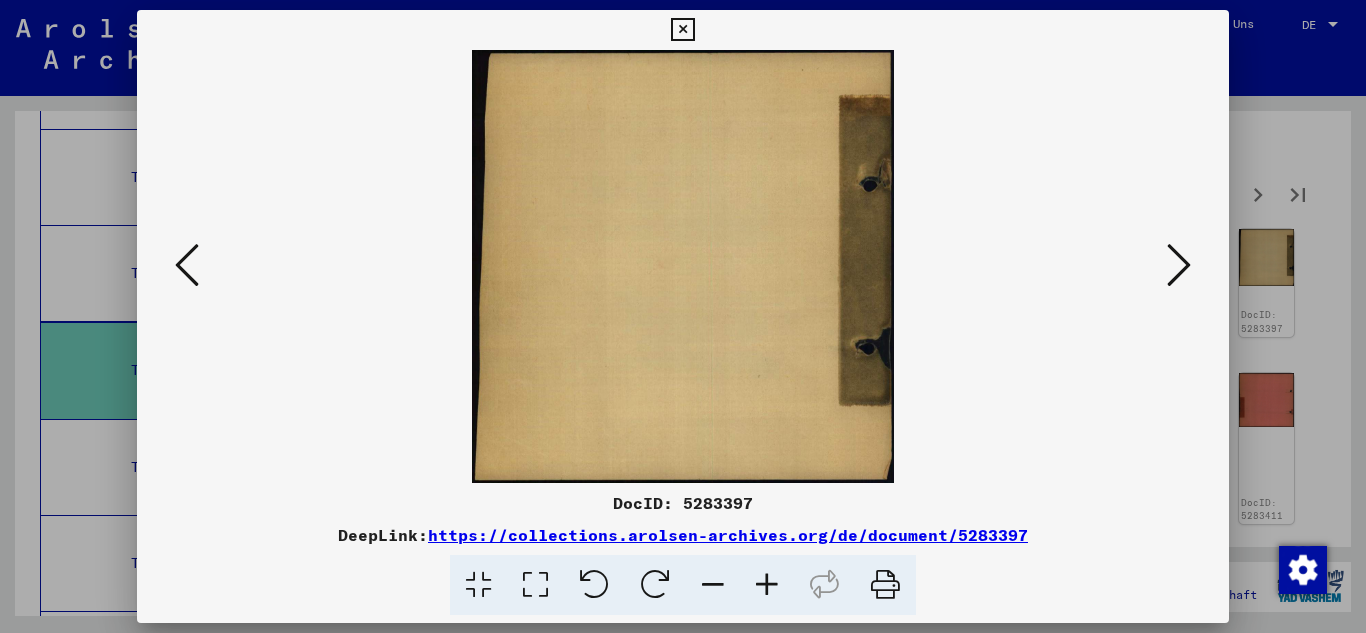 click at bounding box center [1179, 265] 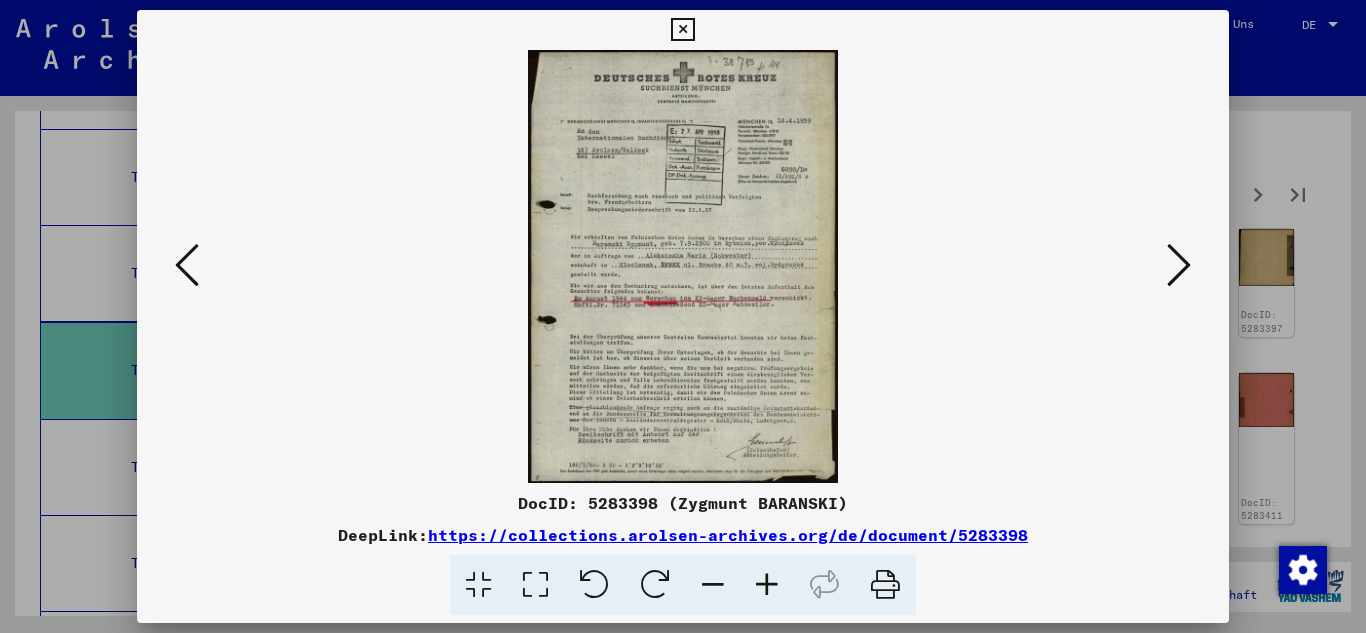 click at bounding box center [1179, 265] 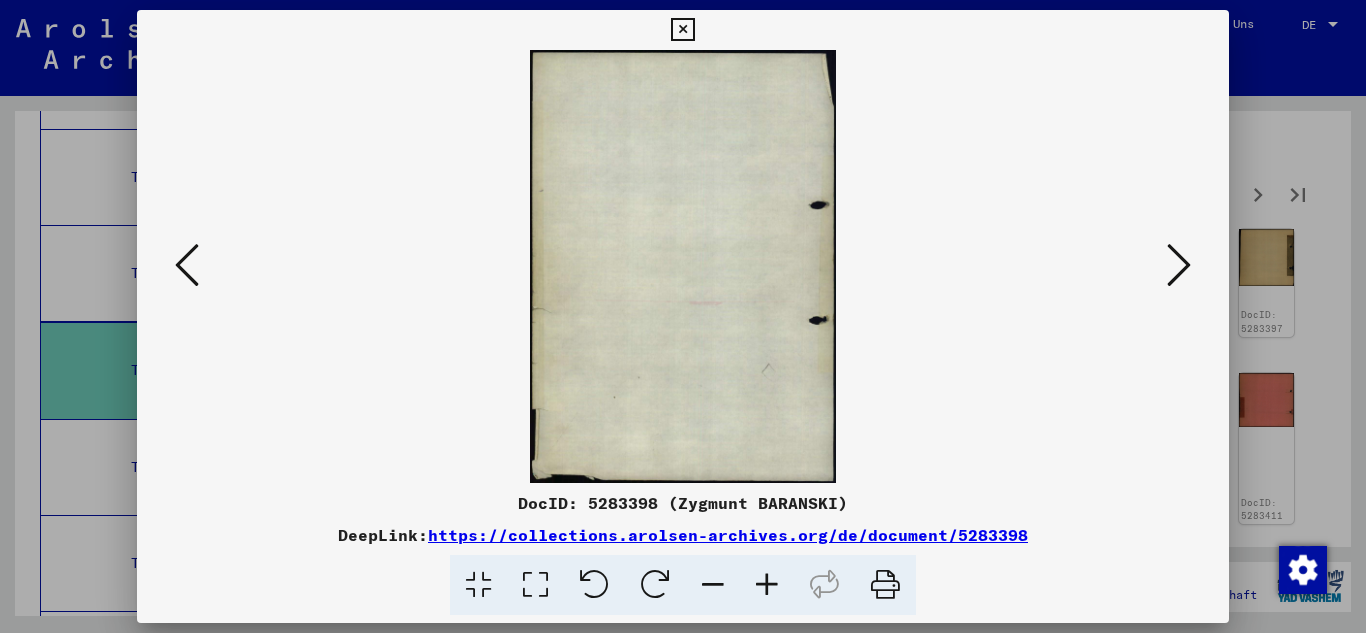click at bounding box center (1179, 265) 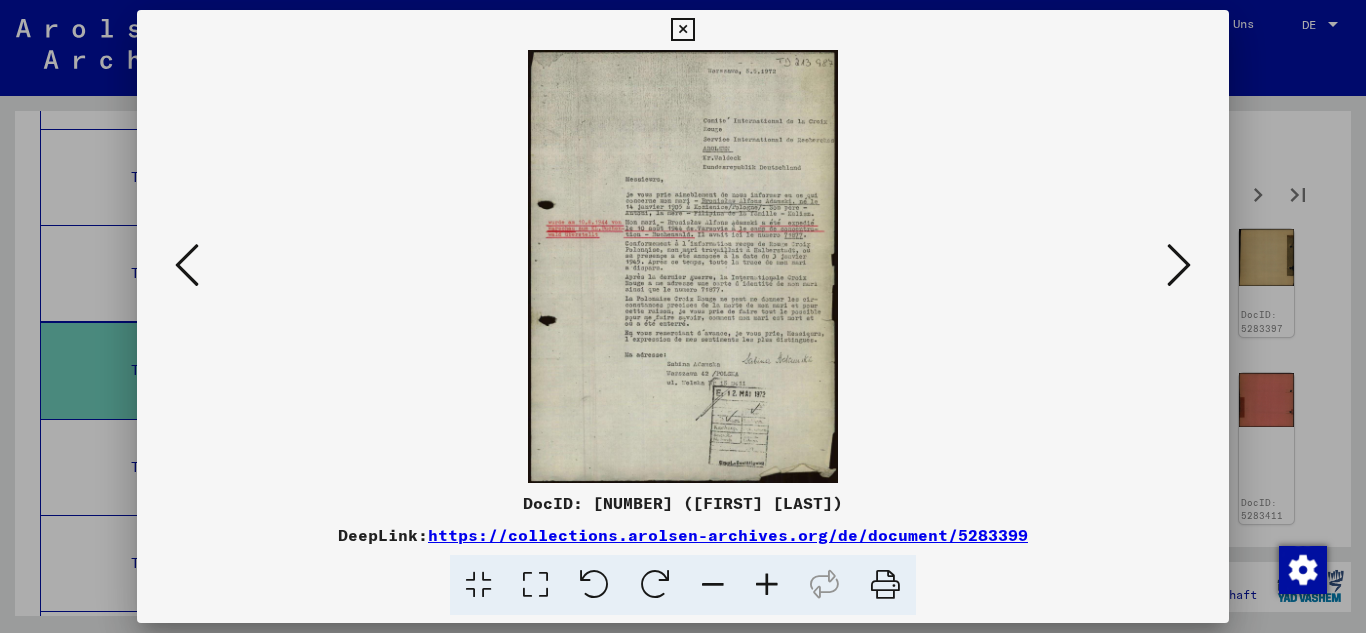 click at bounding box center (1179, 265) 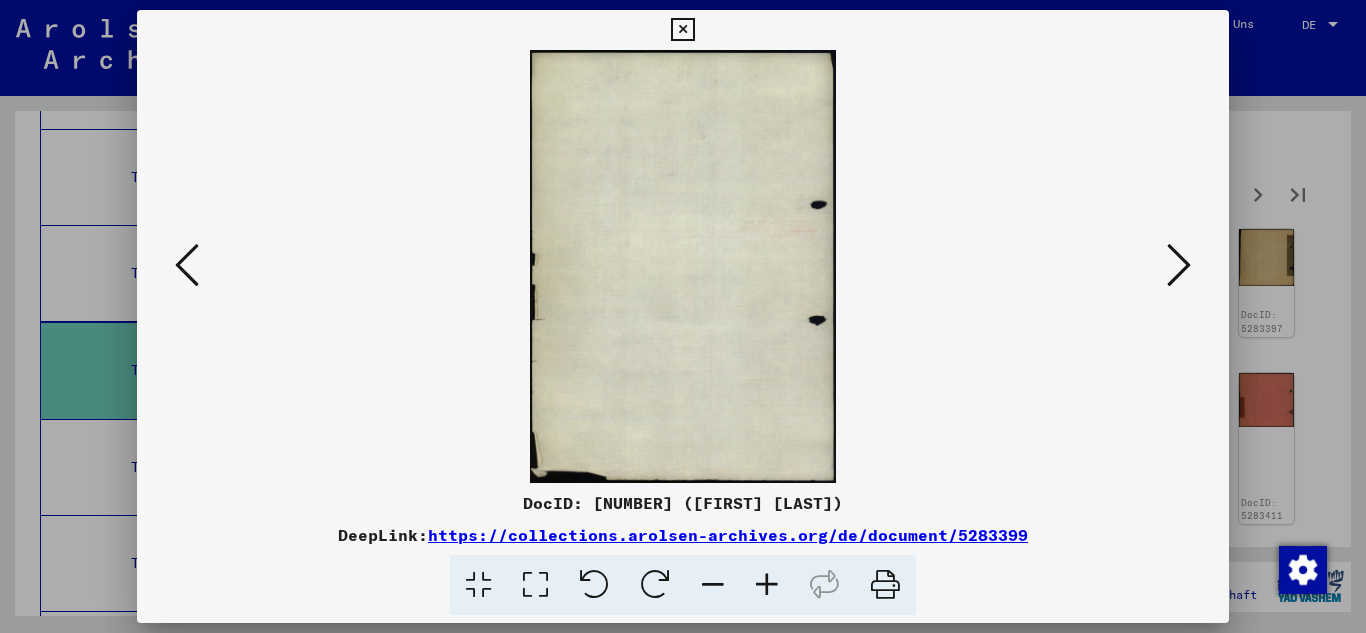 click at bounding box center (1179, 265) 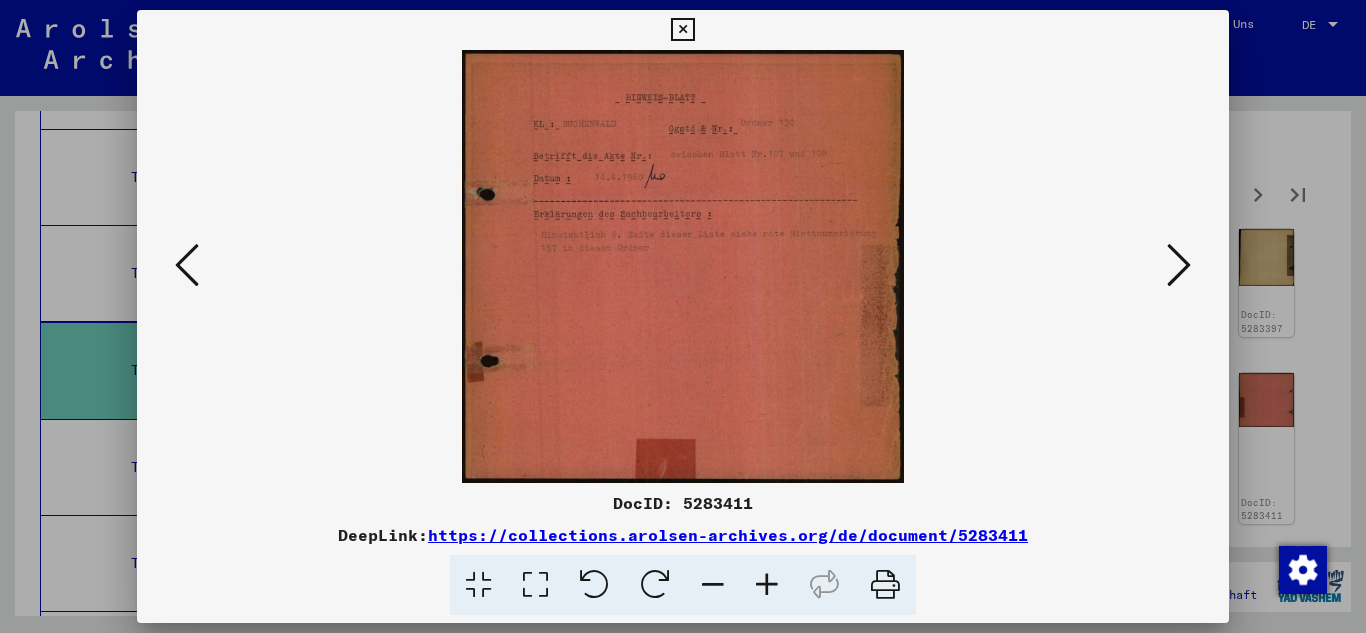 click at bounding box center (1179, 265) 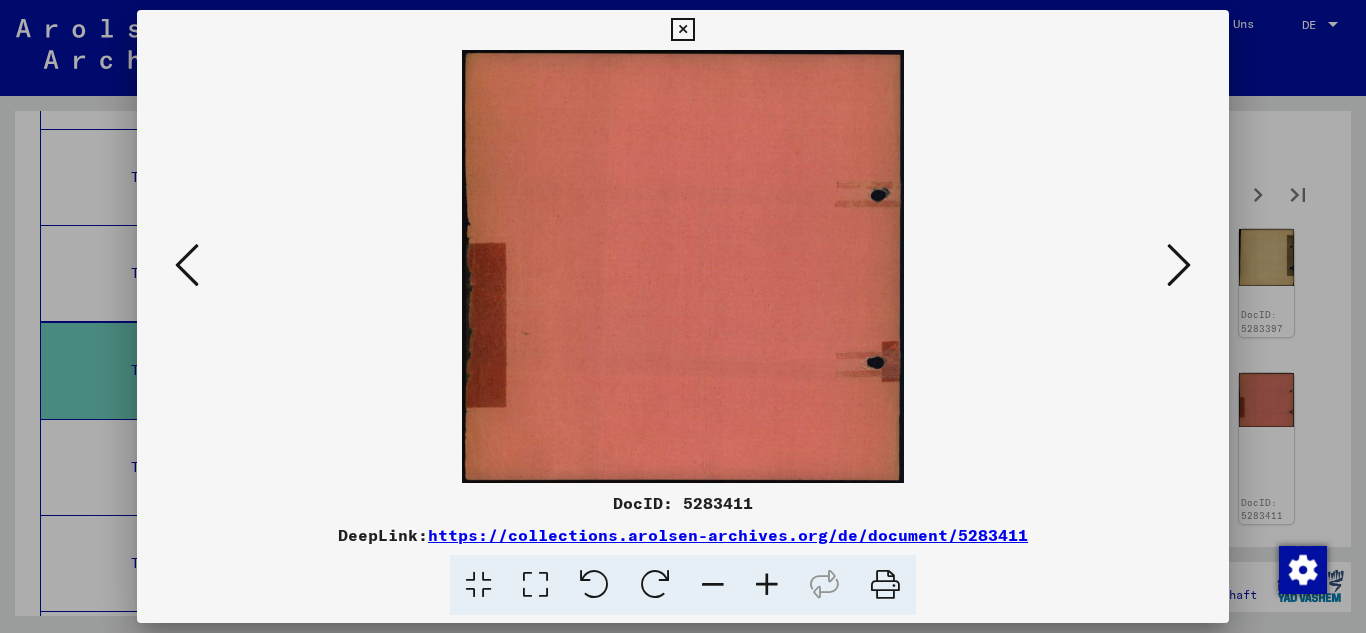click at bounding box center (1179, 265) 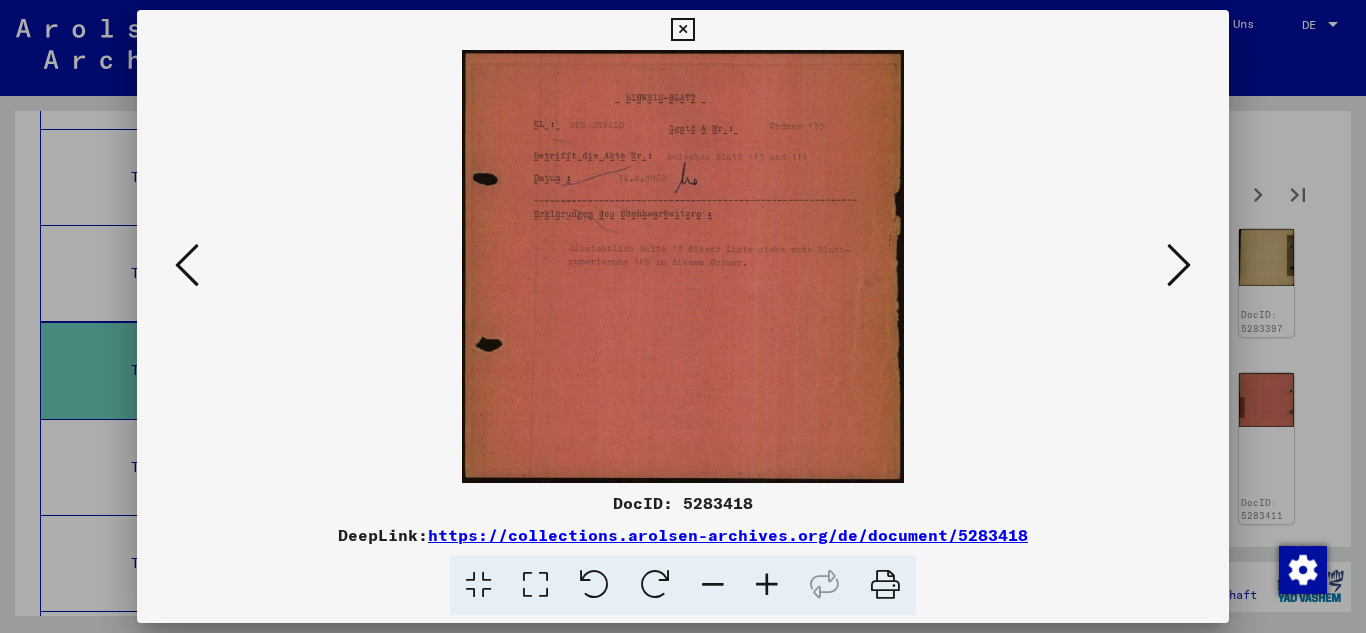 click at bounding box center [1179, 265] 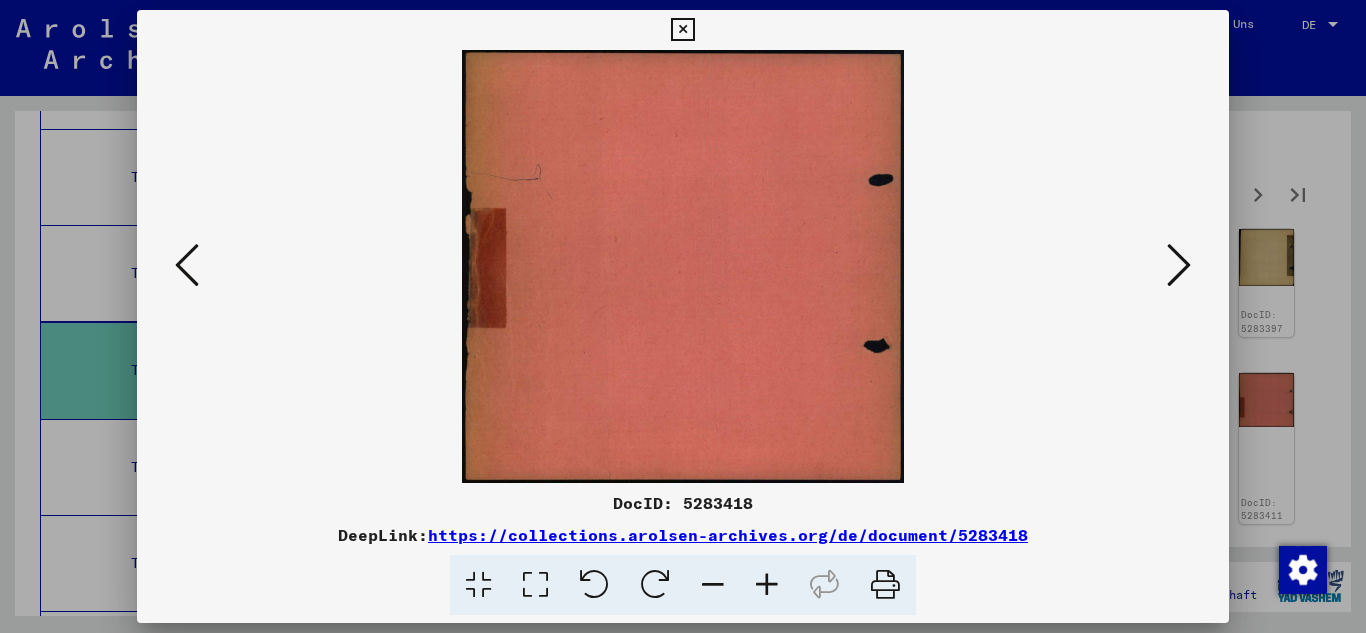 click at bounding box center [1179, 265] 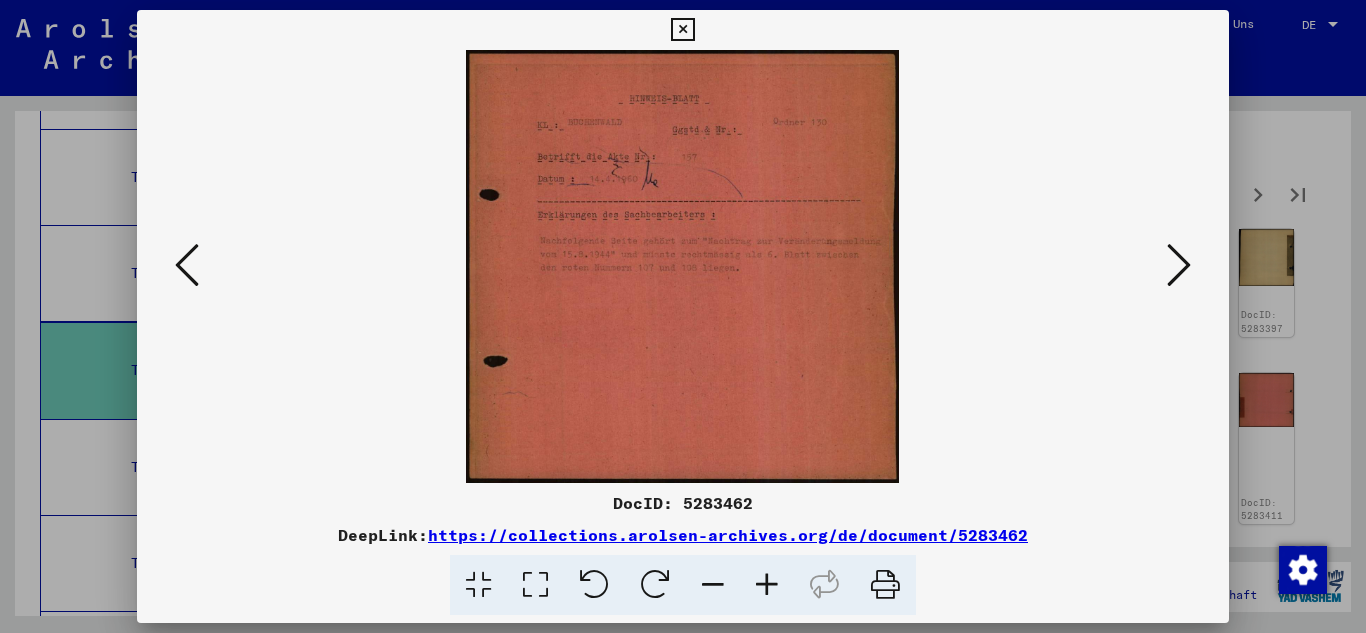 click at bounding box center (1179, 265) 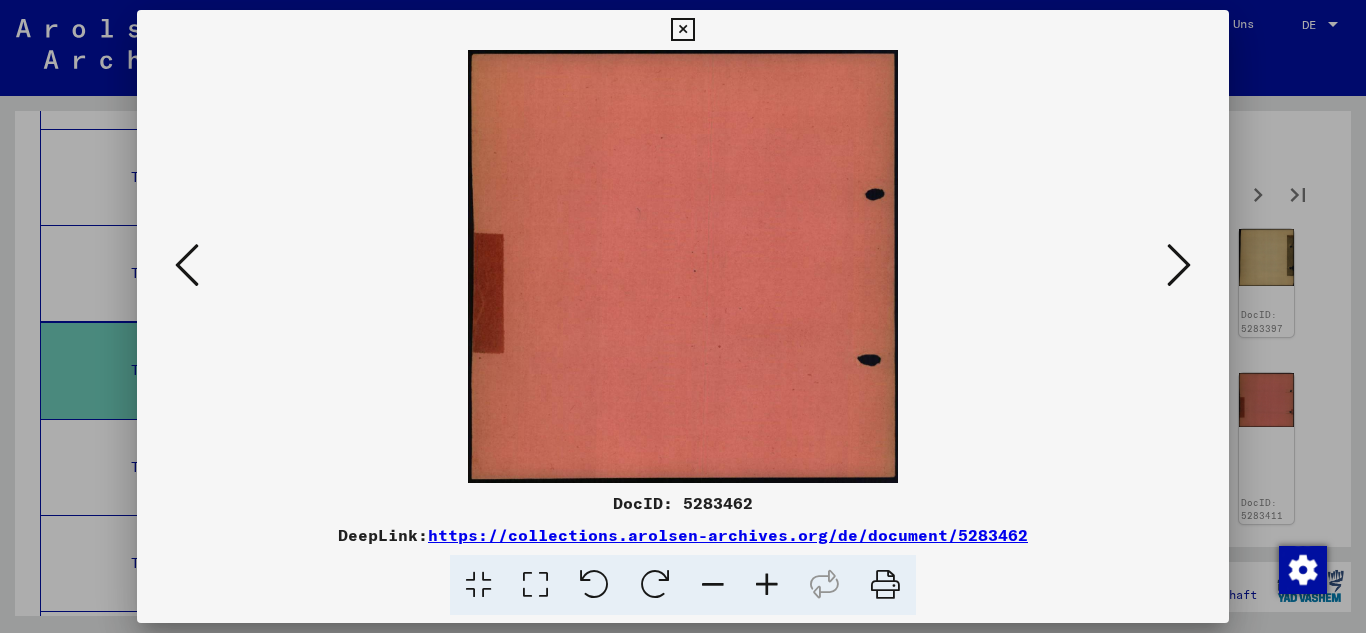 click at bounding box center [1179, 265] 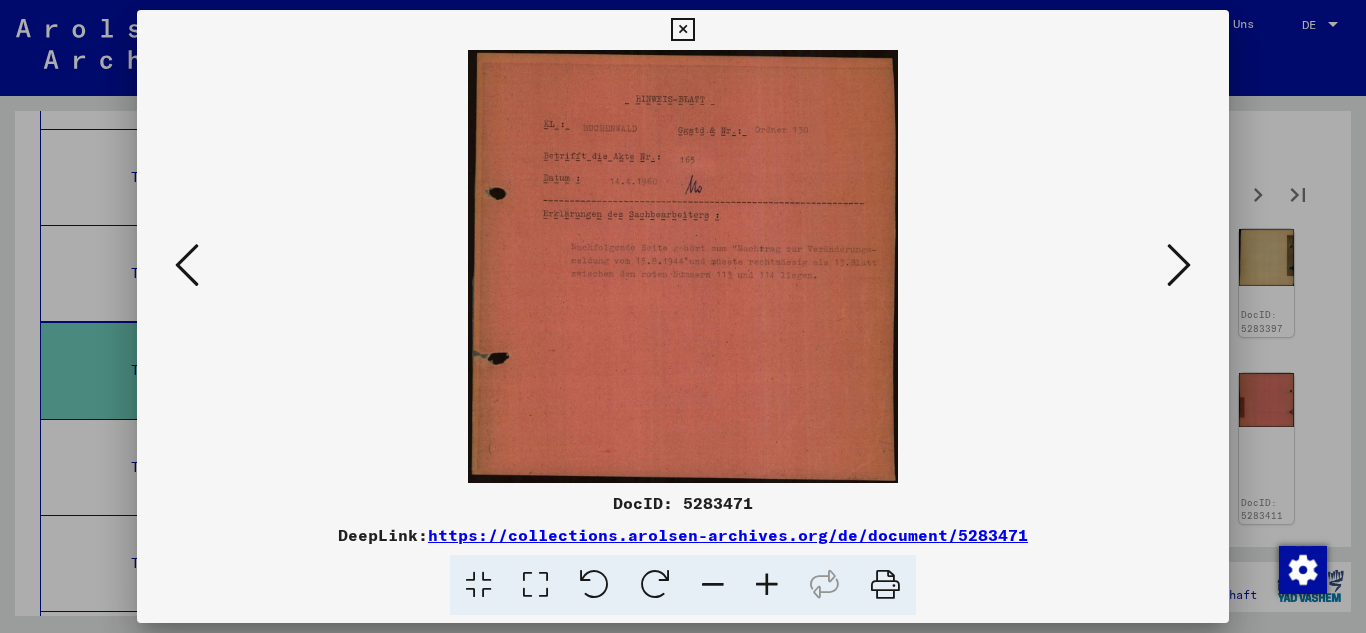 click at bounding box center [1179, 265] 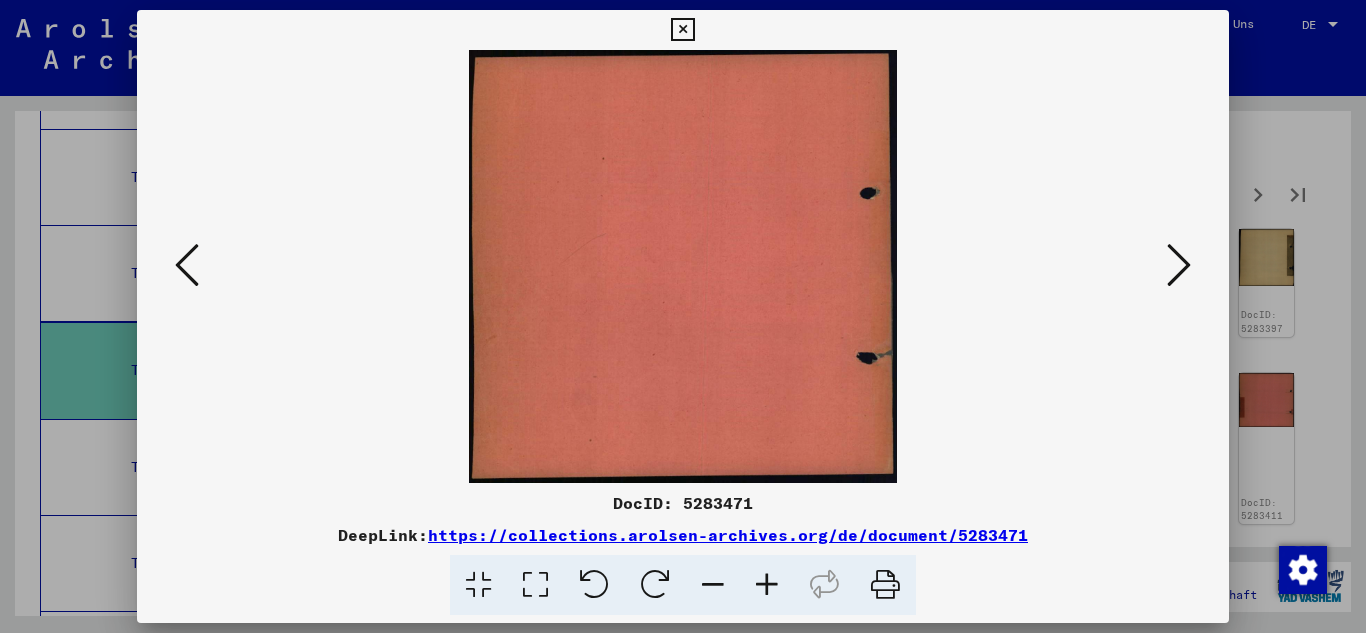 click at bounding box center (1179, 265) 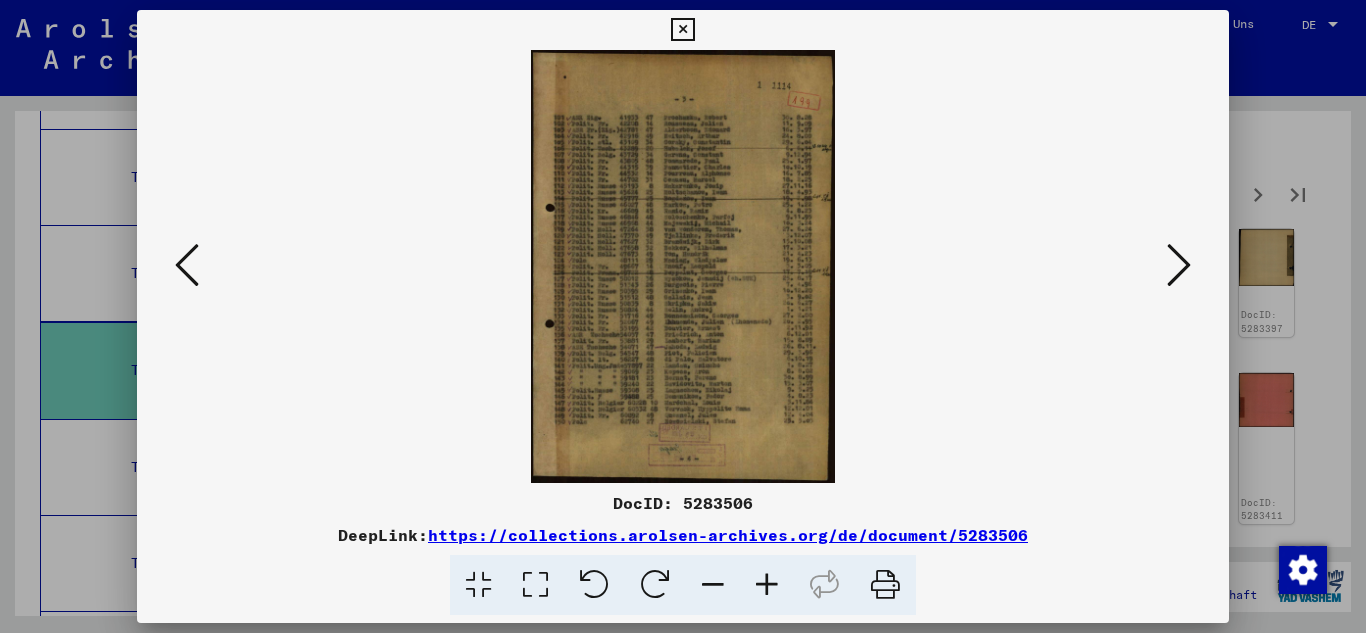 click at bounding box center (1179, 265) 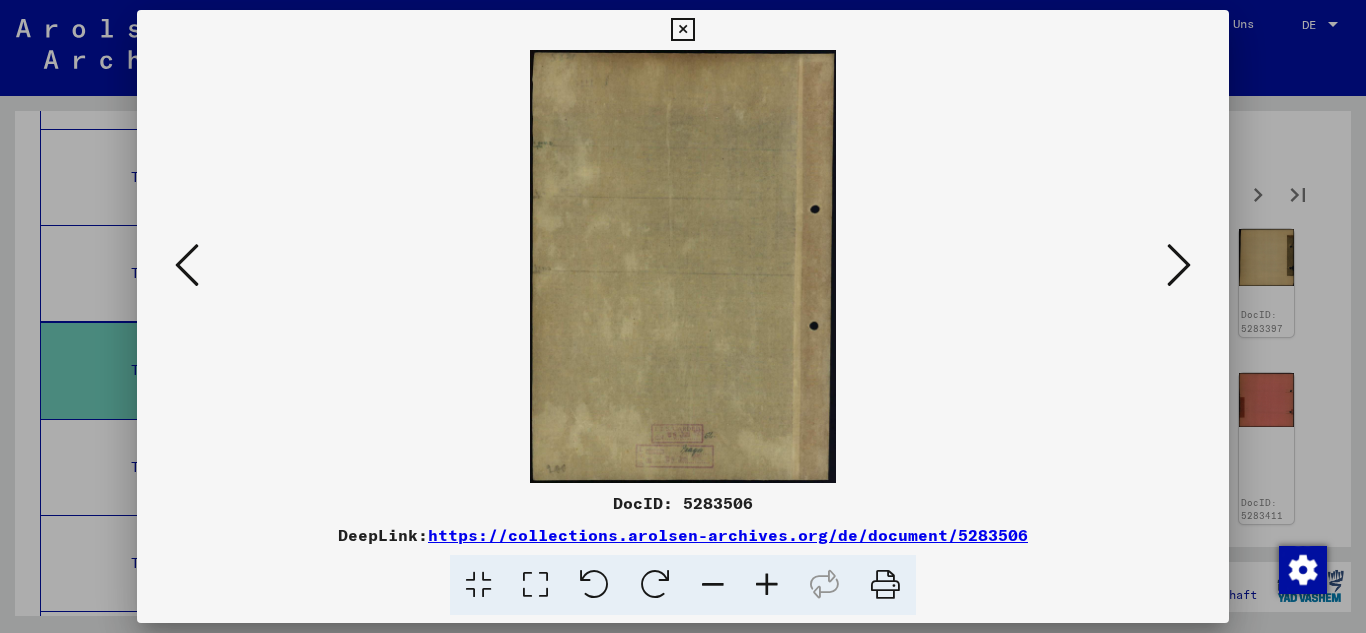 click at bounding box center [1179, 265] 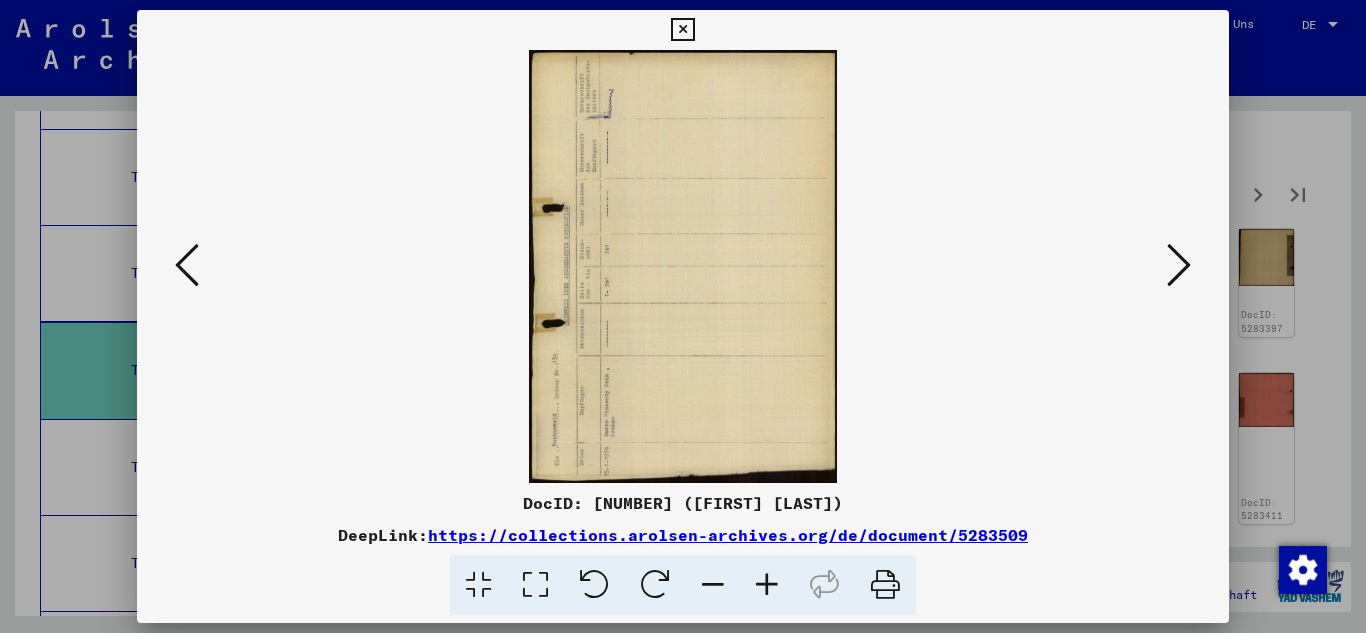 click at bounding box center [1179, 265] 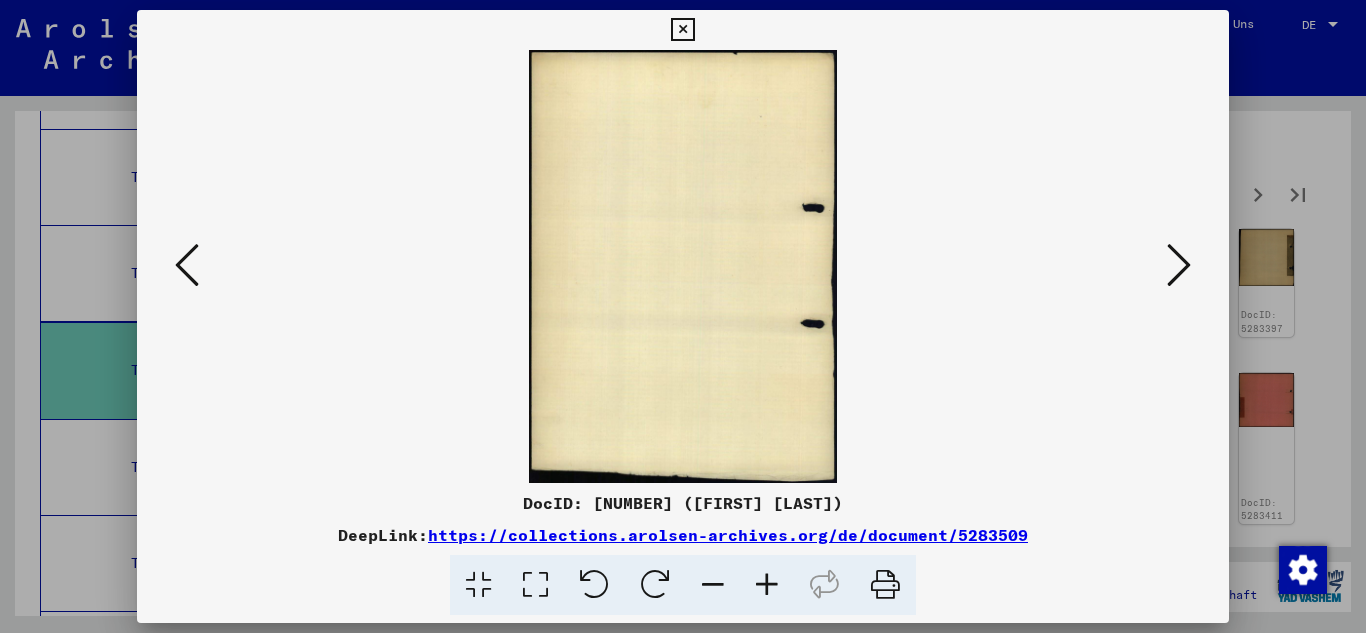 click at bounding box center (1179, 265) 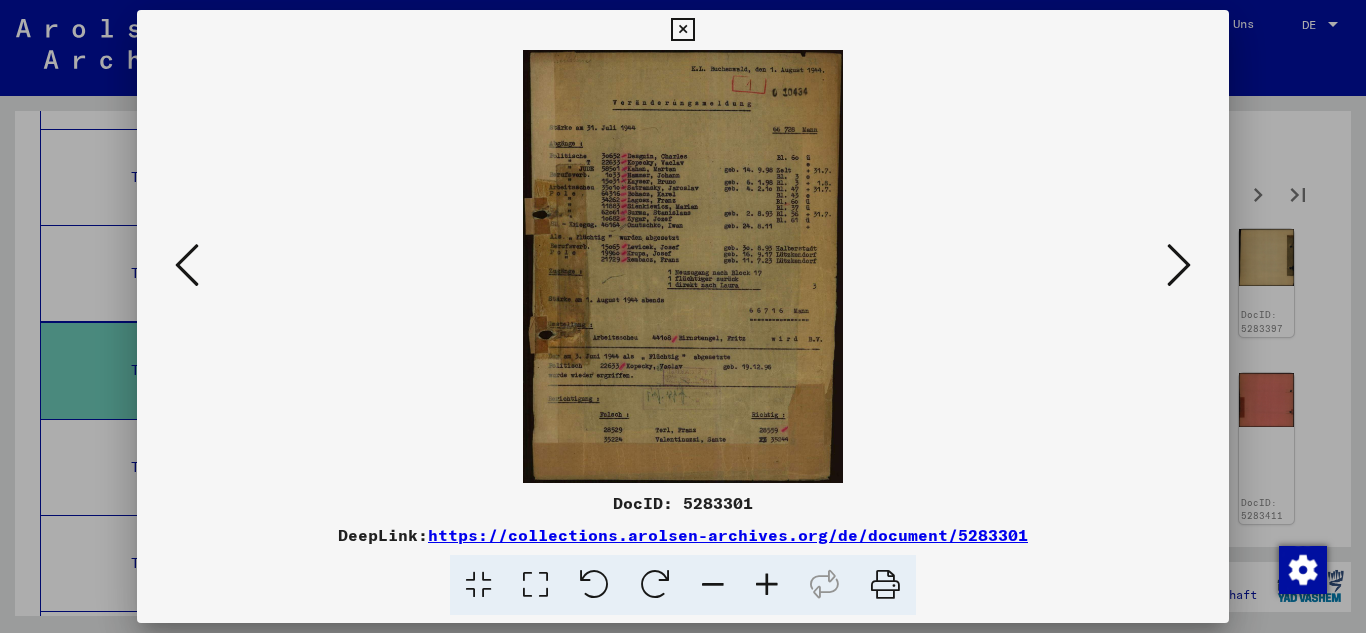 click at bounding box center (1179, 265) 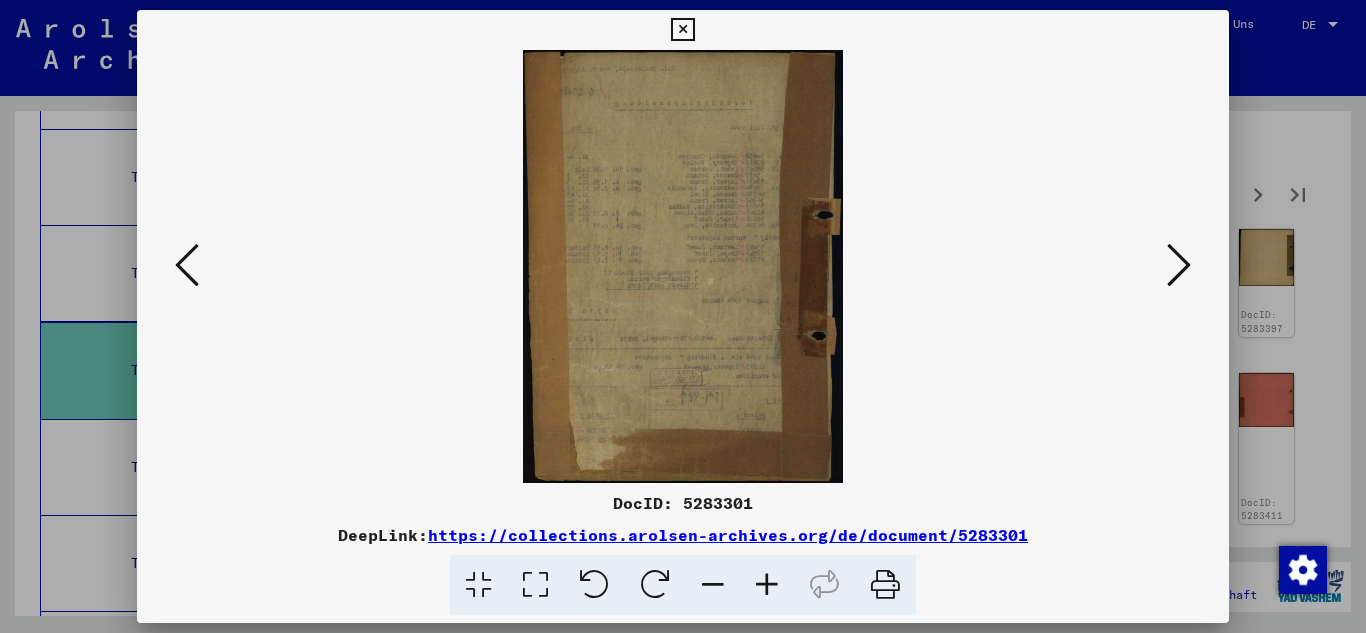 click at bounding box center (1179, 265) 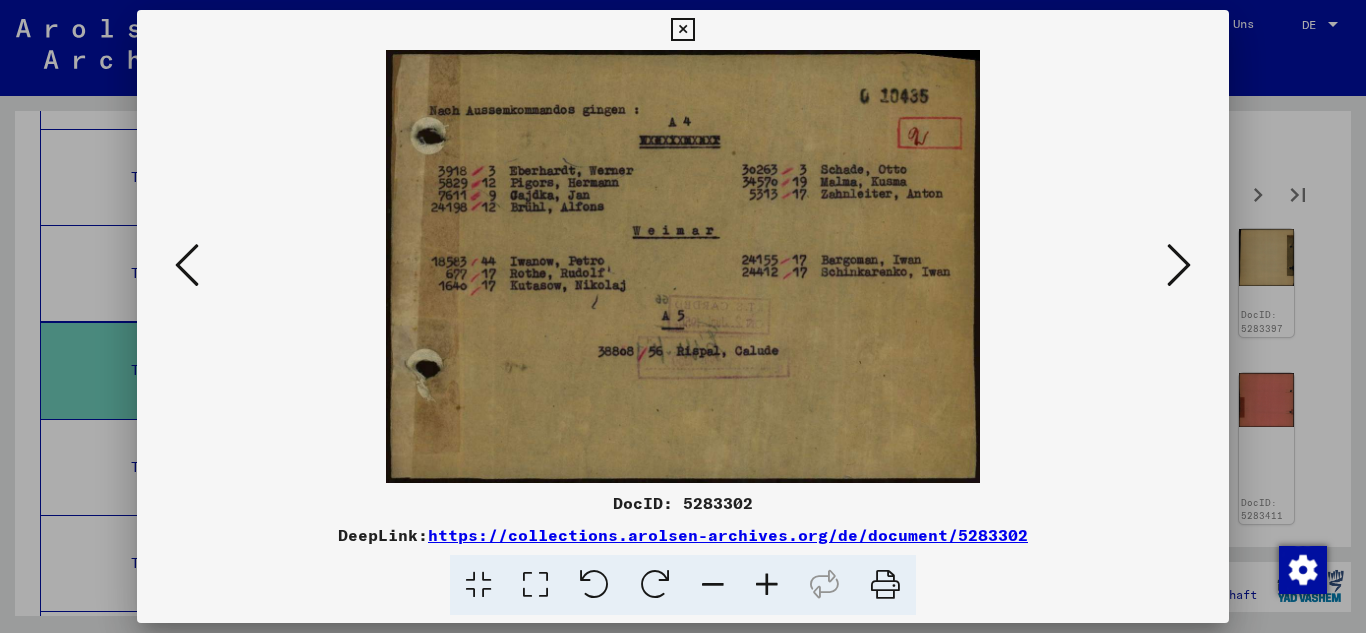 click at bounding box center (1179, 265) 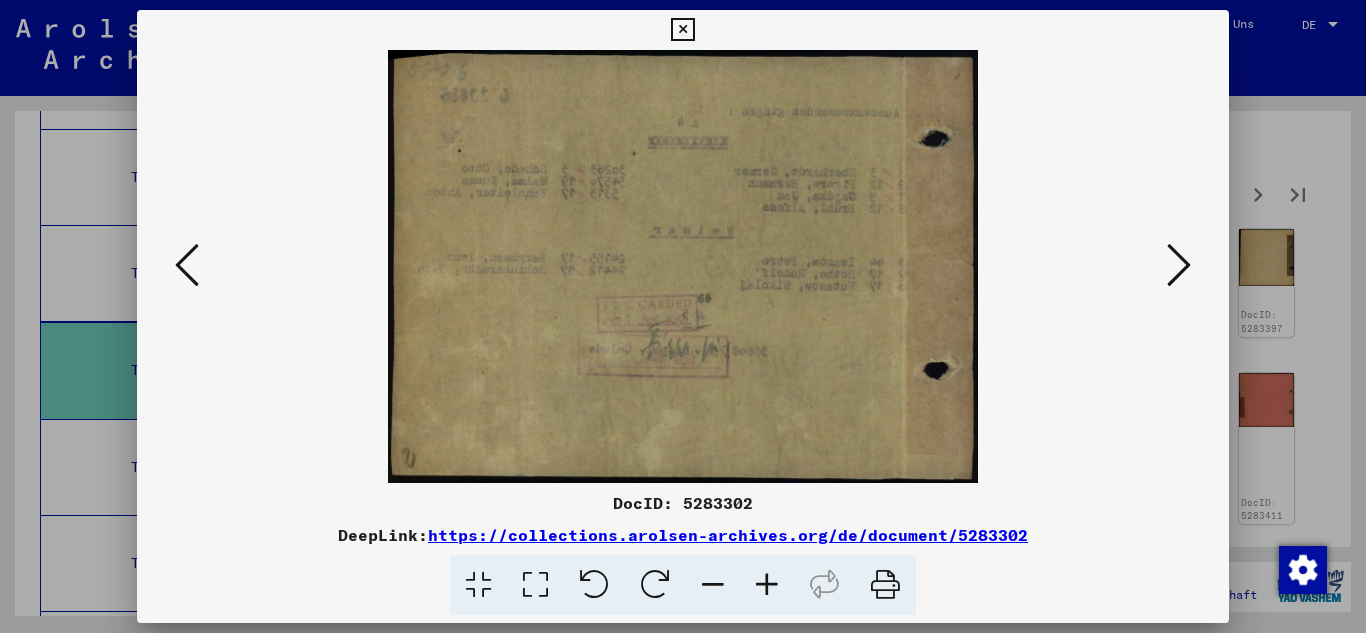 click at bounding box center [1179, 265] 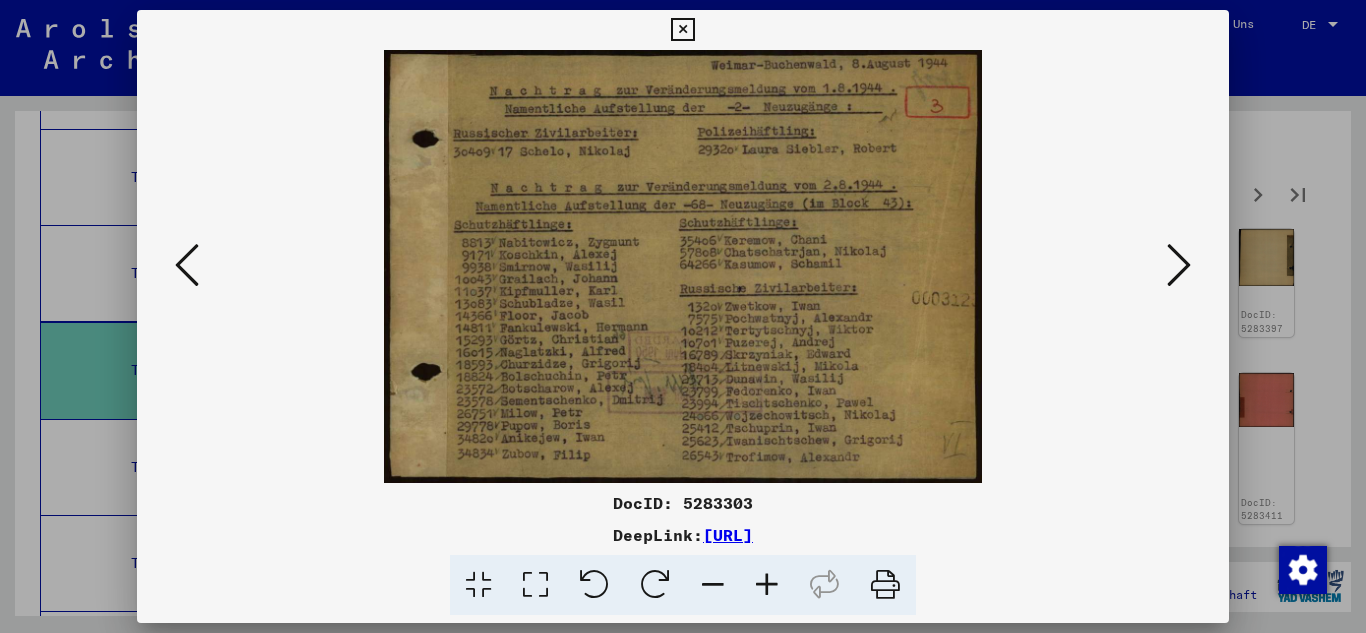 click at bounding box center (1179, 265) 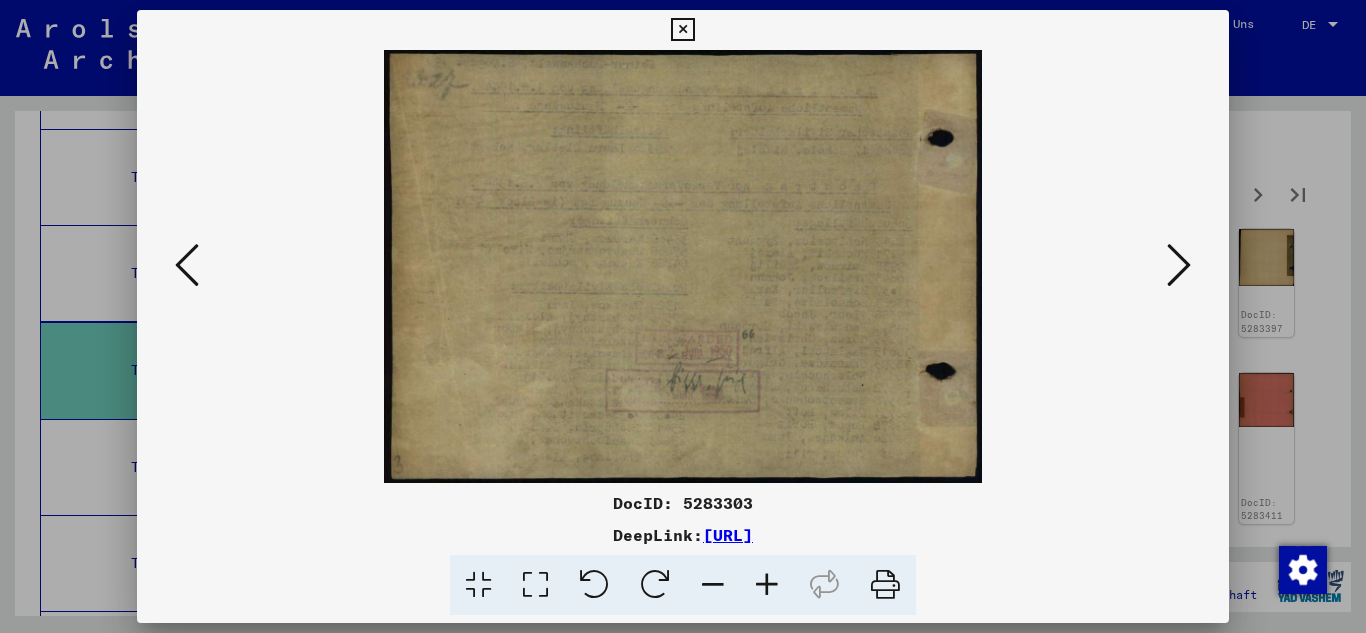 click at bounding box center (1179, 265) 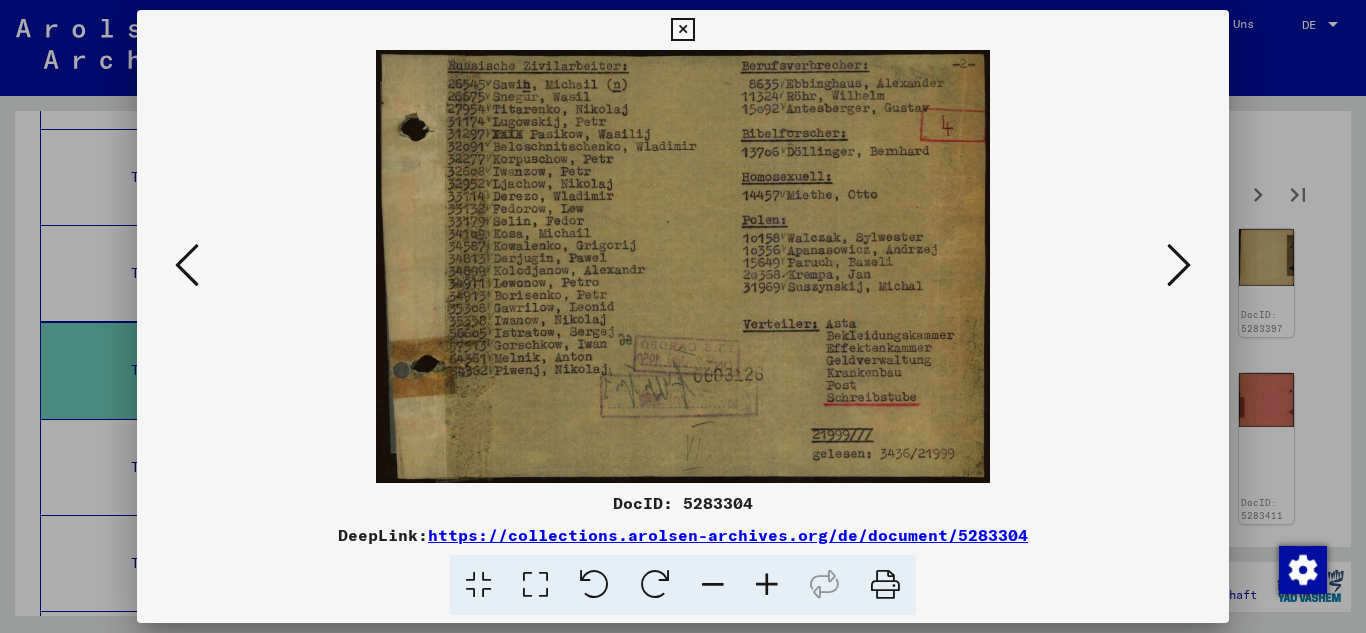click at bounding box center (1179, 265) 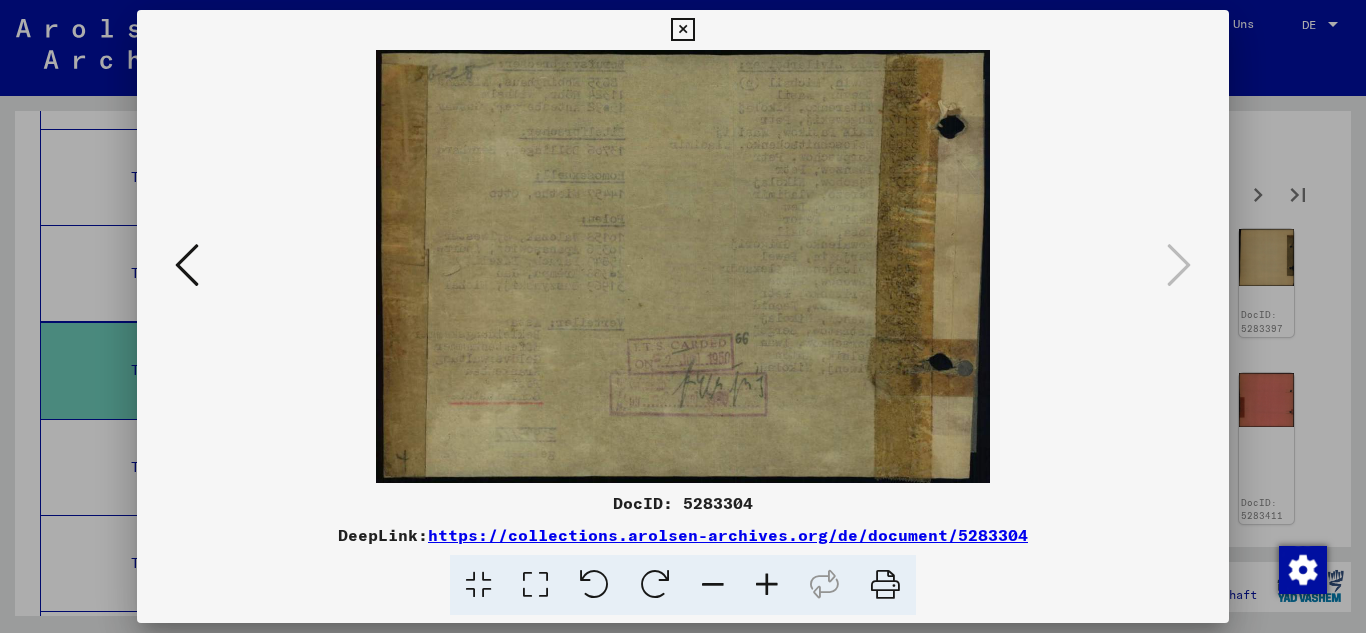 click at bounding box center [682, 30] 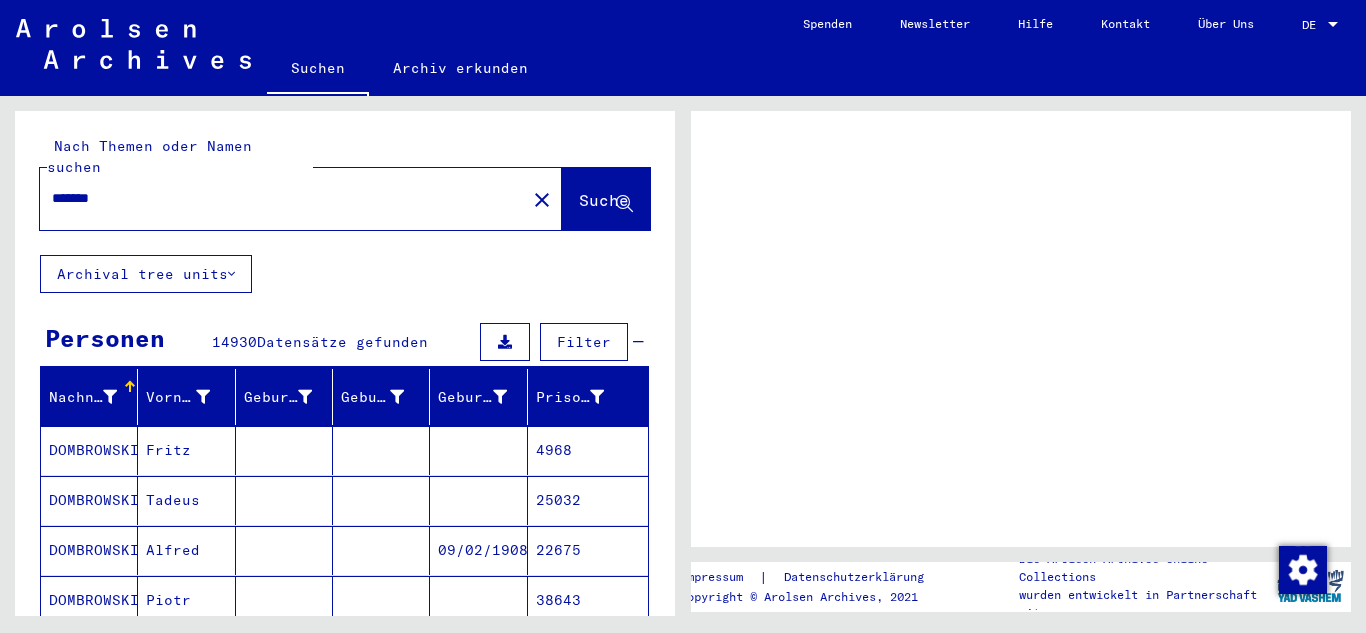 type on "**********" 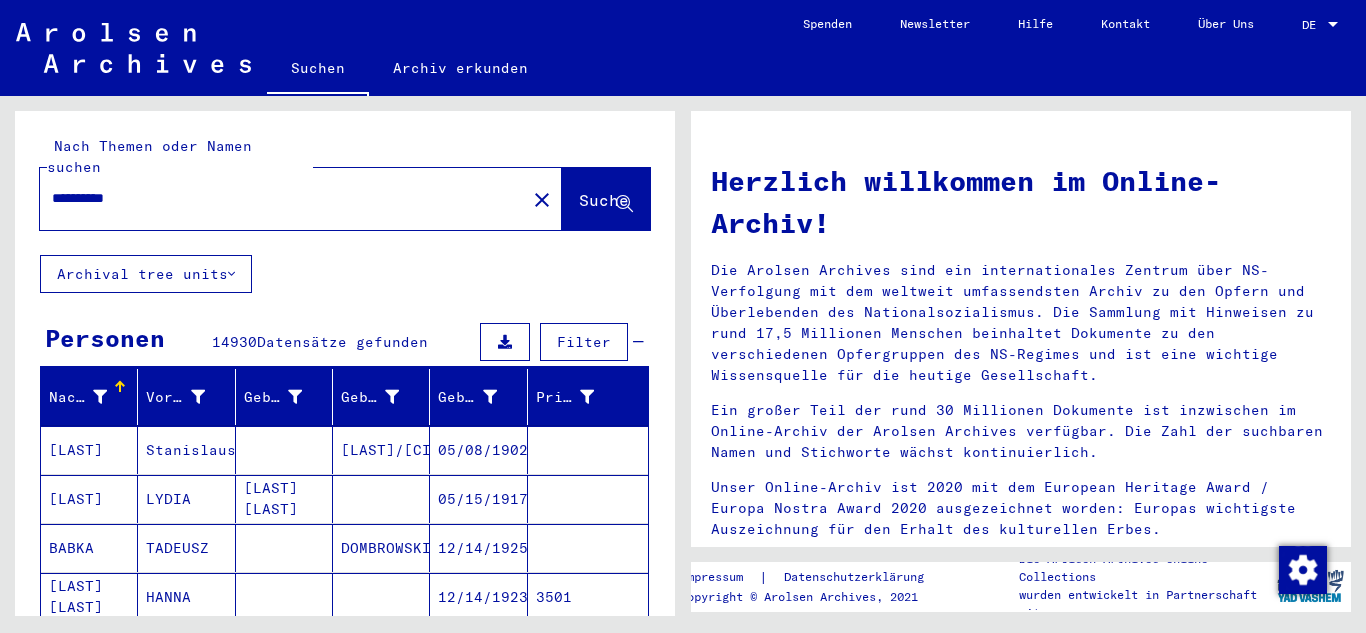 click on "Archival tree units" 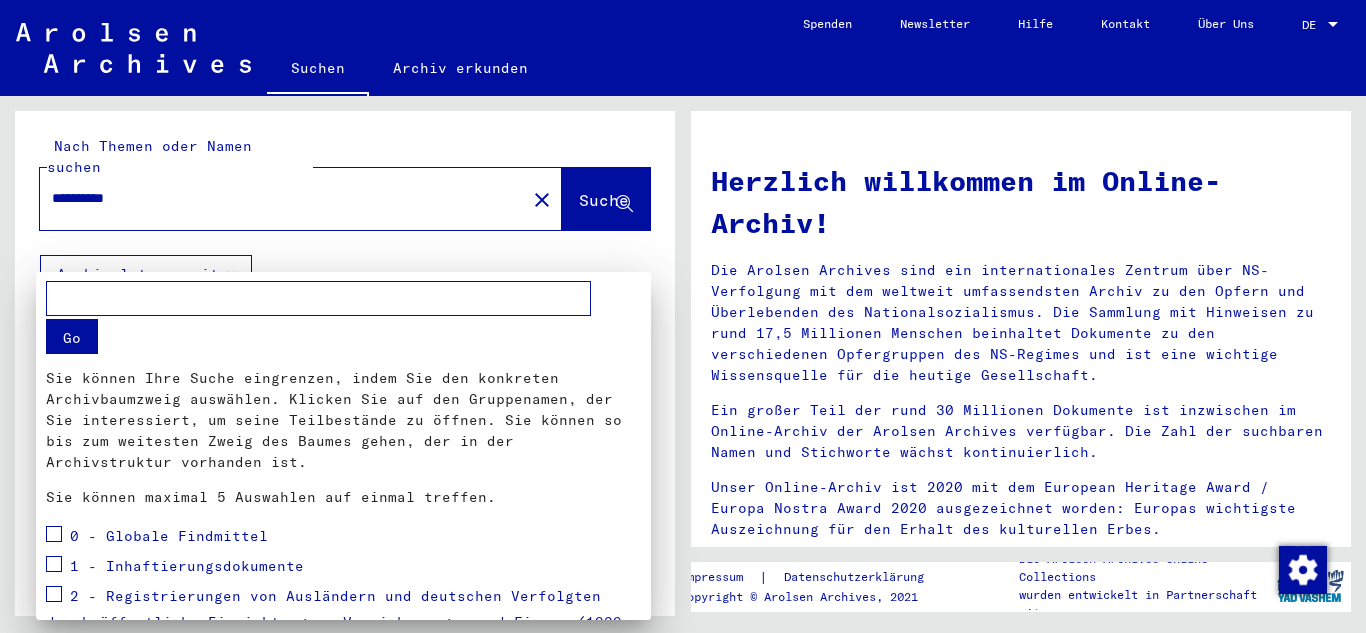 click on "Go" at bounding box center [72, 336] 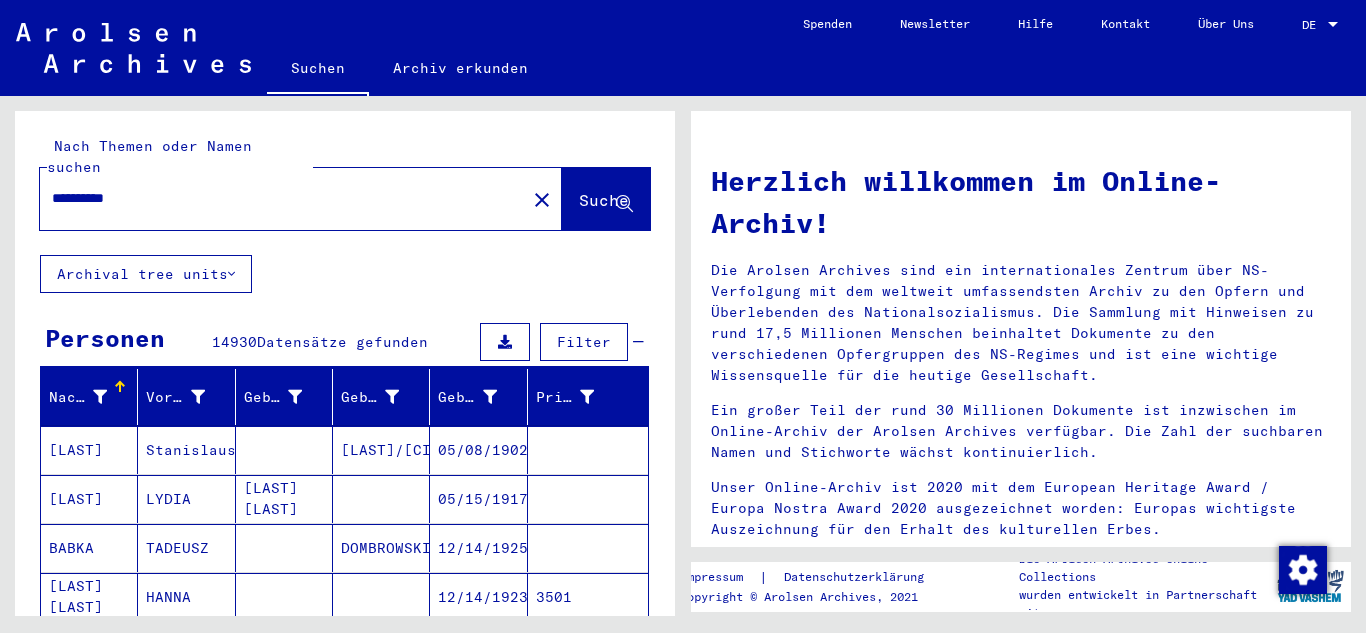 click on "Filter" at bounding box center [584, 342] 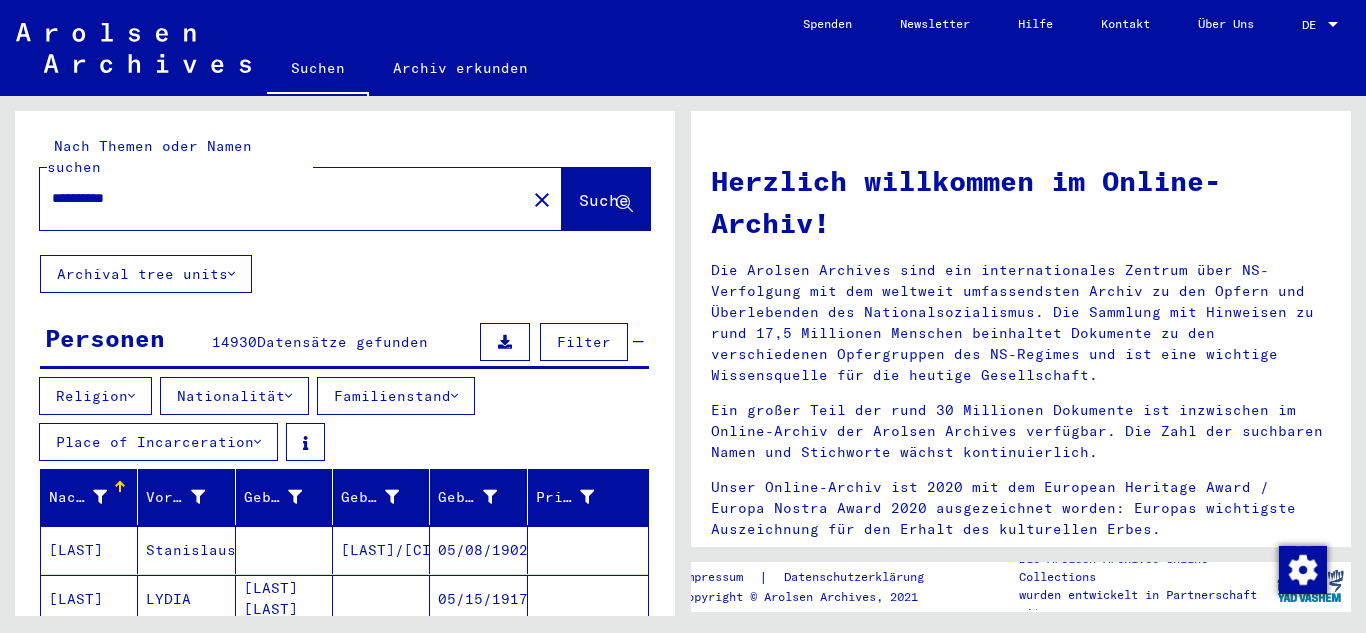 click on "Nationalität" at bounding box center (234, 396) 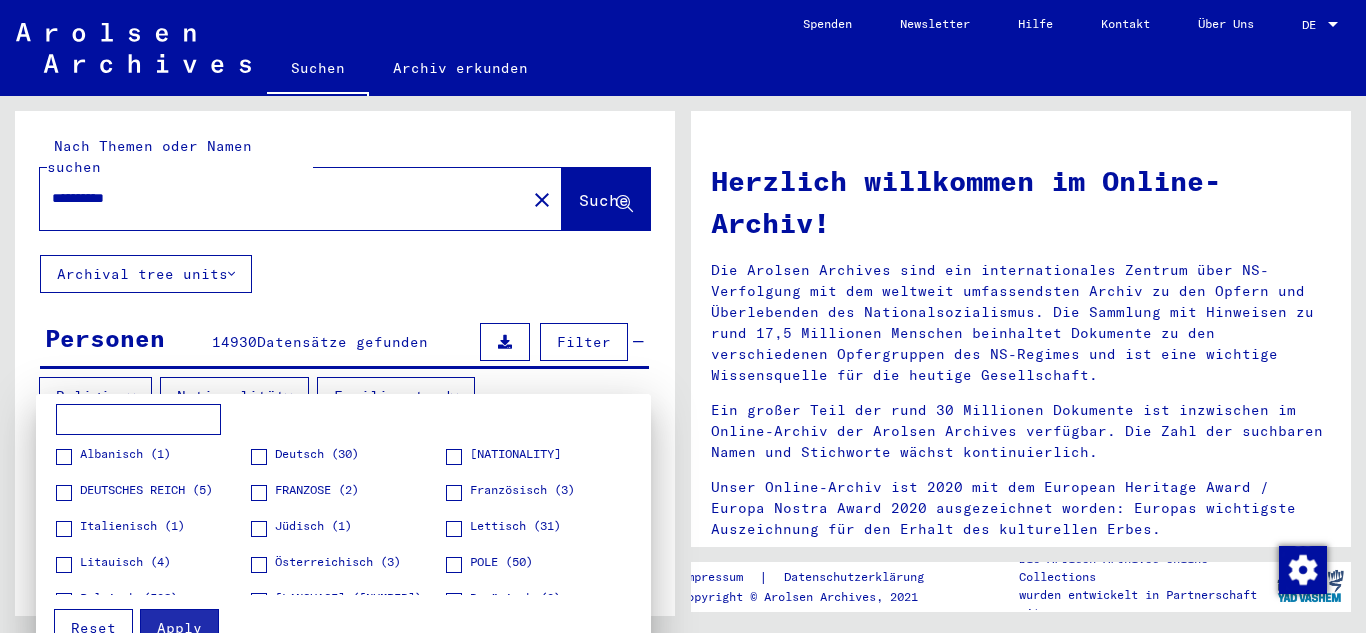 type 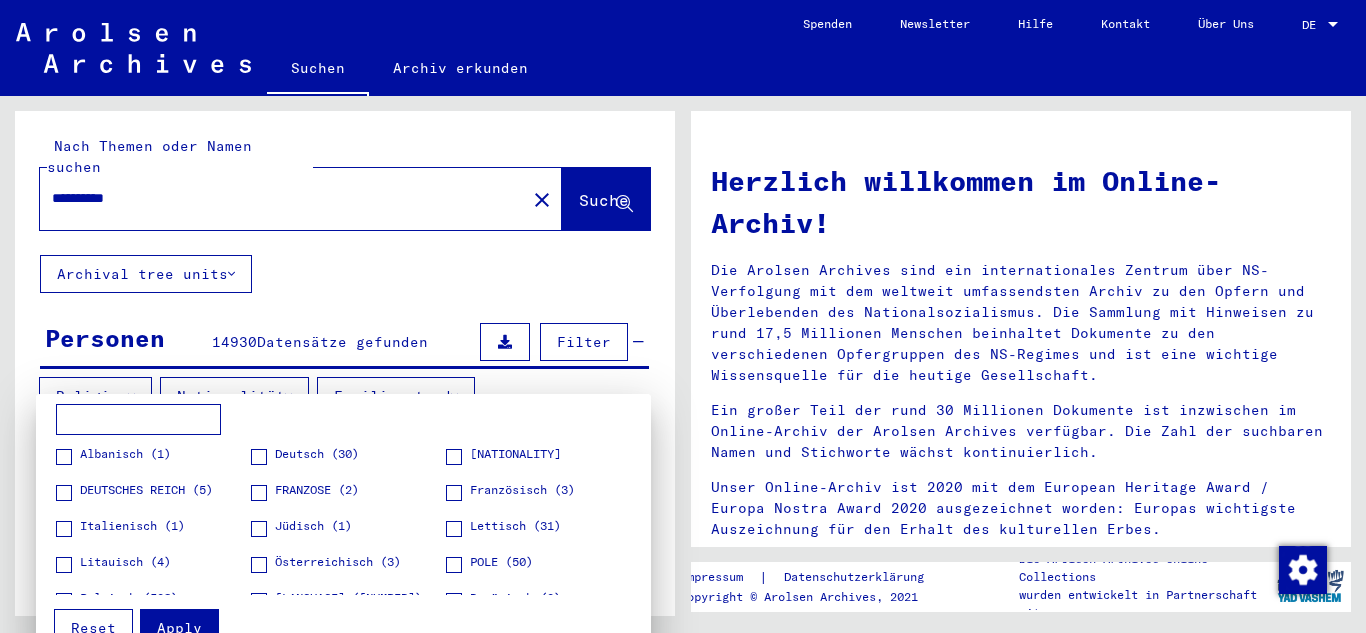click at bounding box center (138, 420) 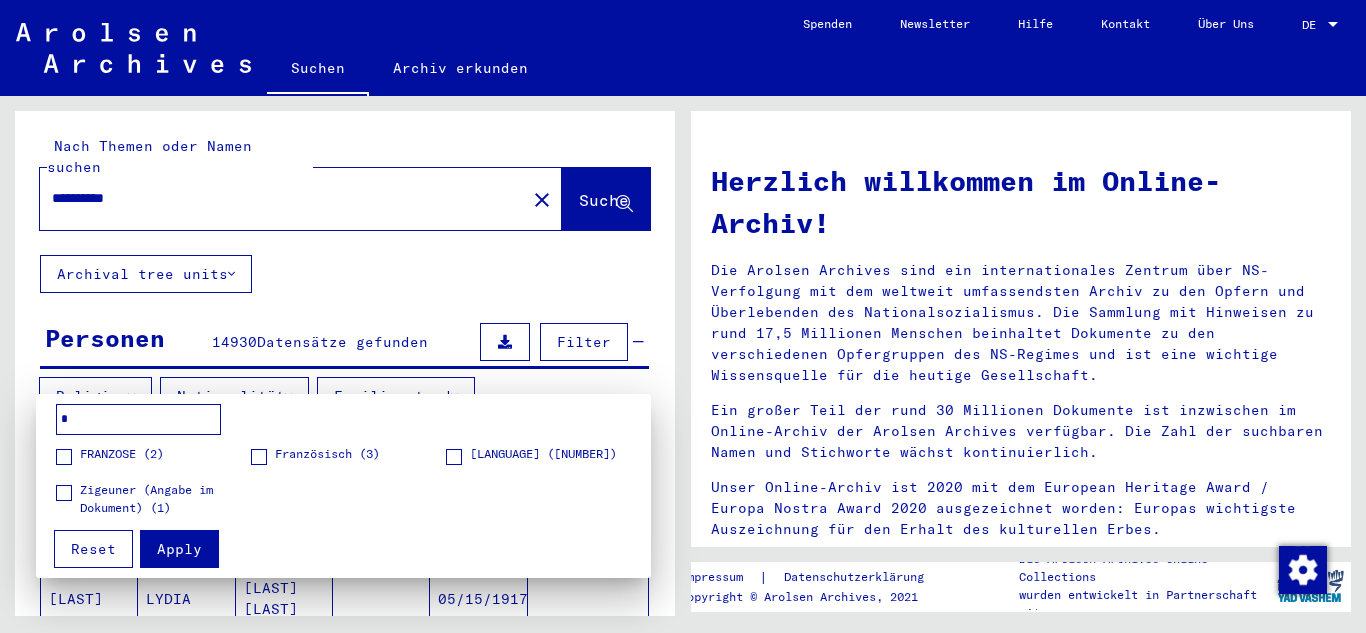 type on "*" 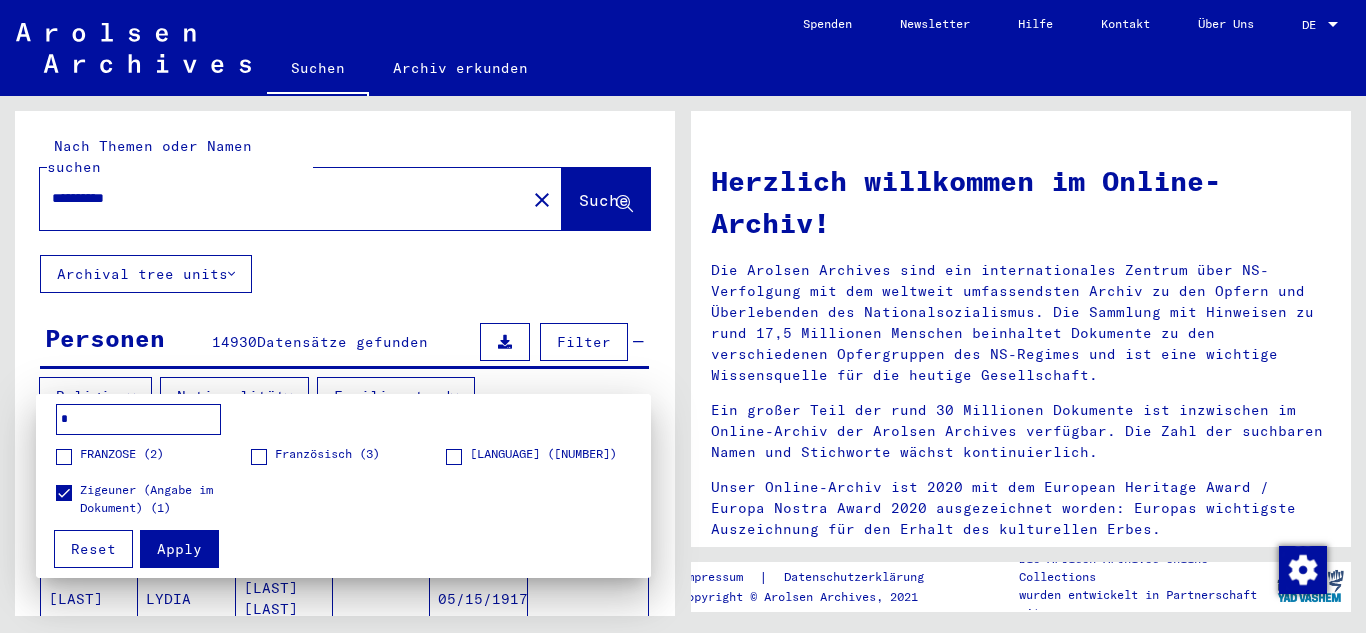 click on "Apply" at bounding box center [179, 549] 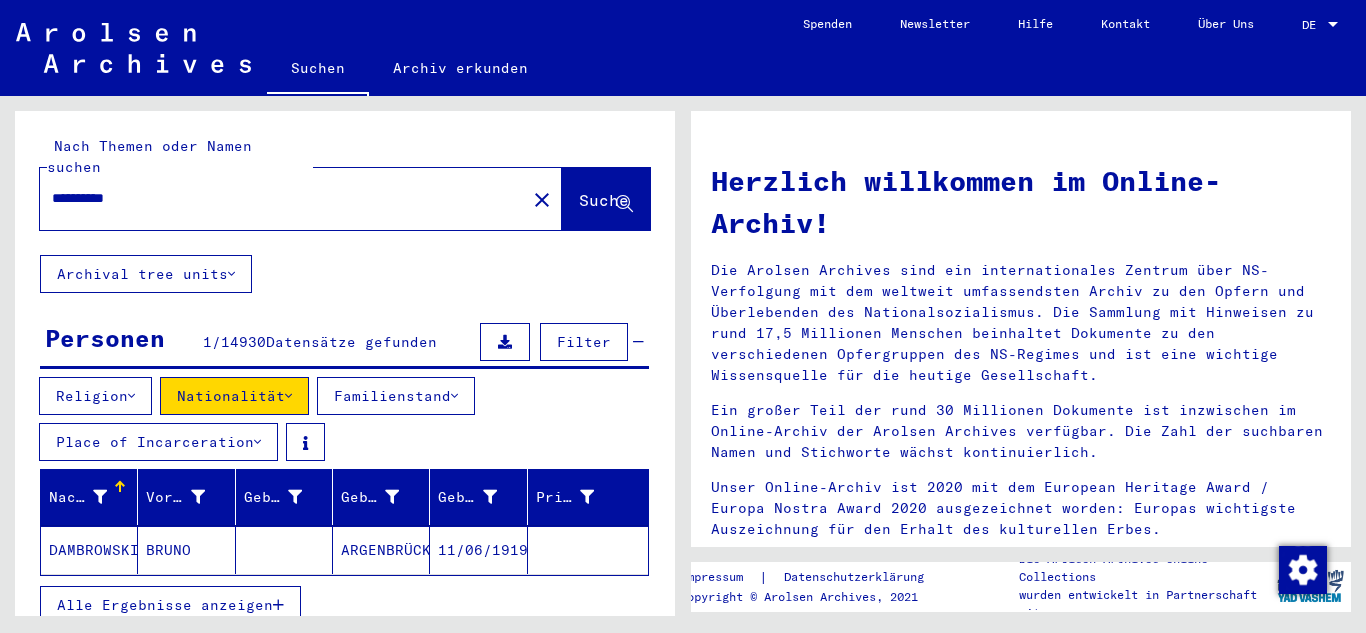 type 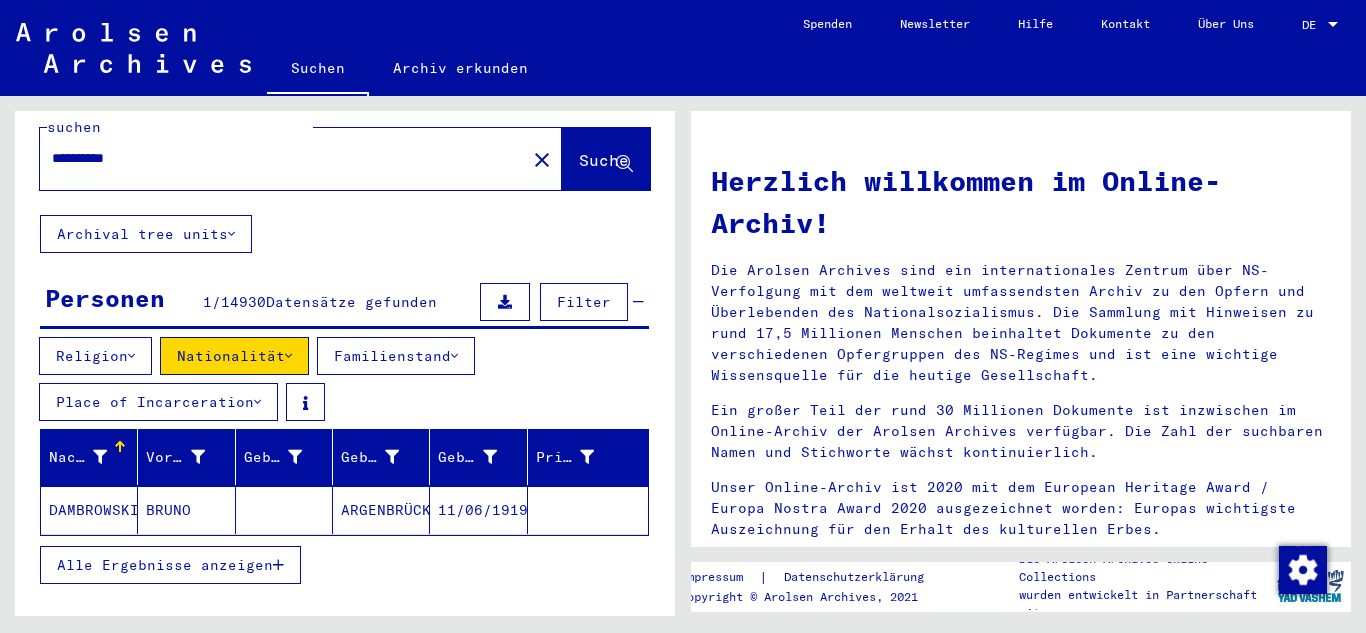 click at bounding box center [278, 565] 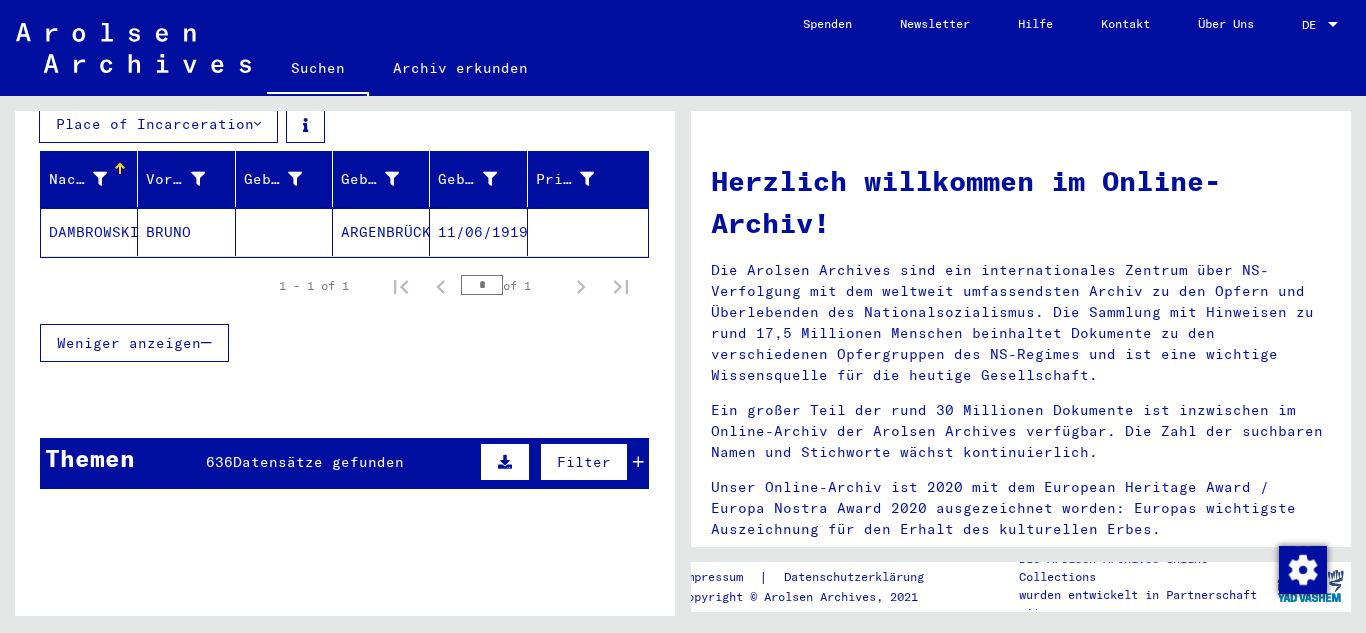 scroll, scrollTop: 280, scrollLeft: 0, axis: vertical 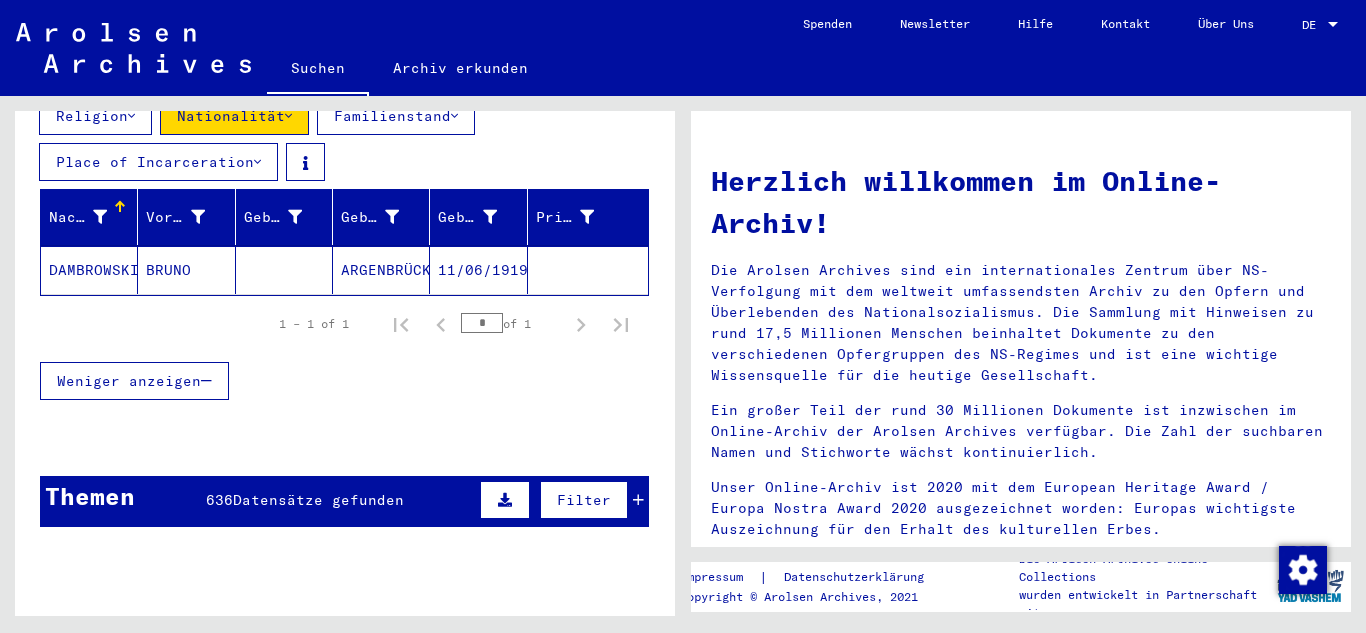 click on "11/06/1919" 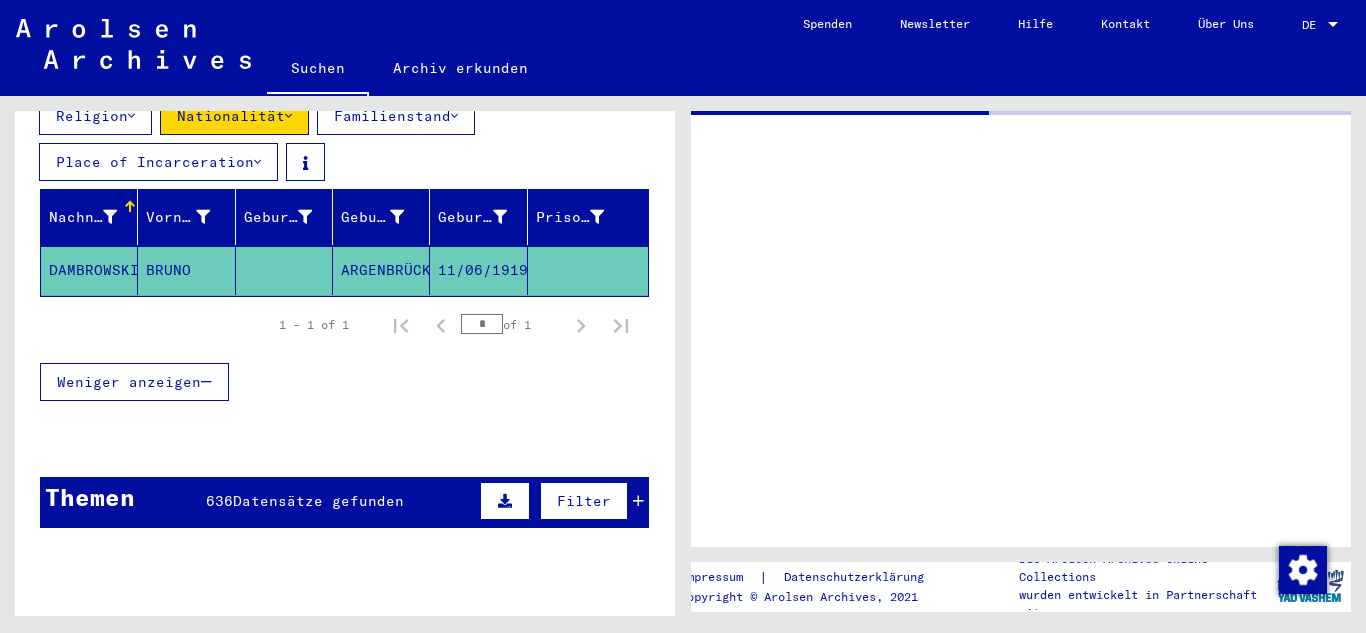 click on "11/06/1919" 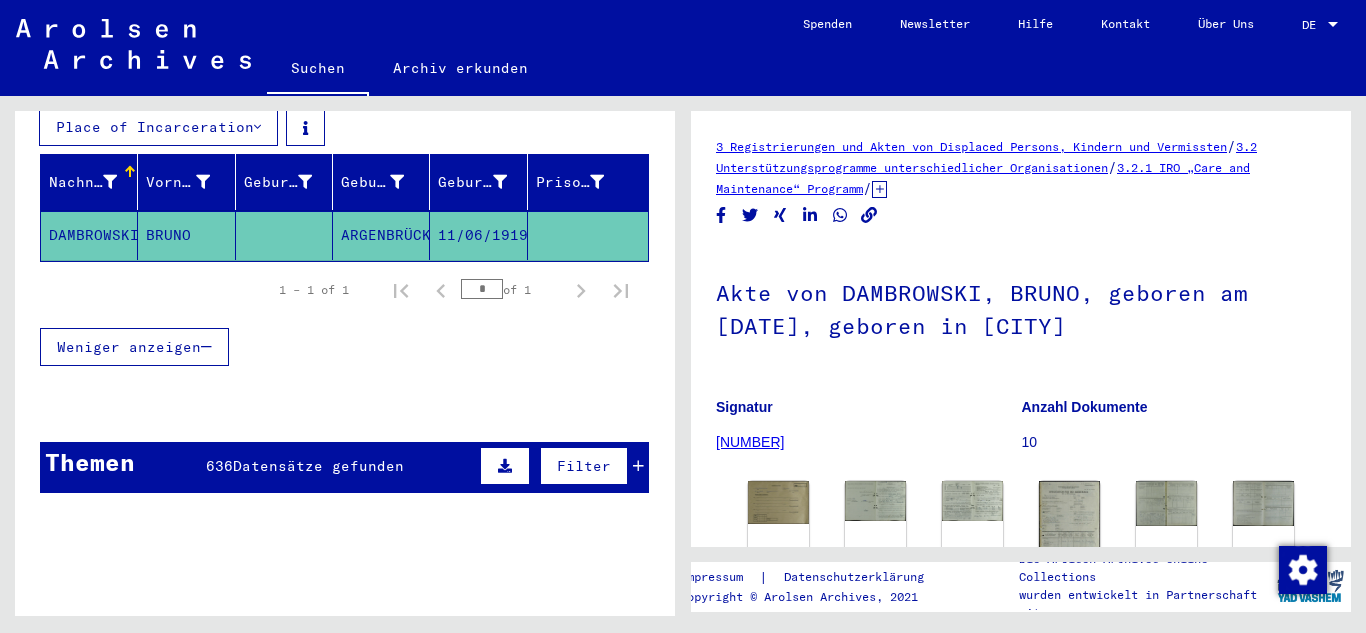 scroll, scrollTop: 0, scrollLeft: 0, axis: both 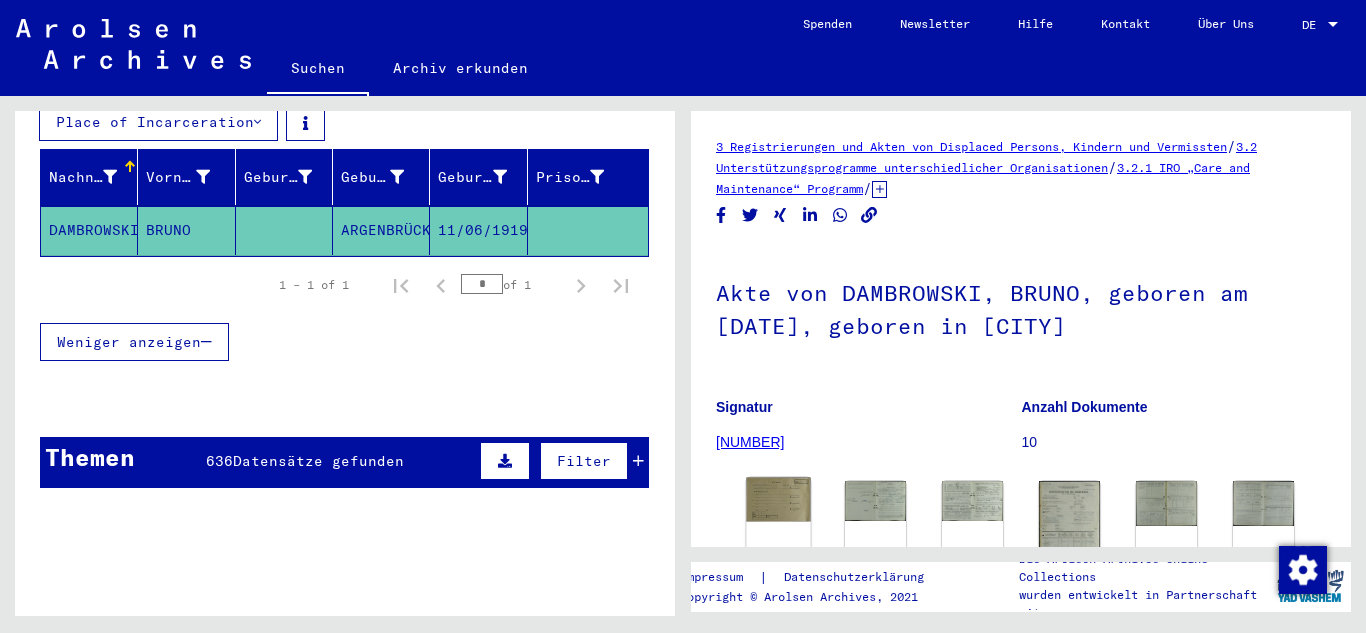 click 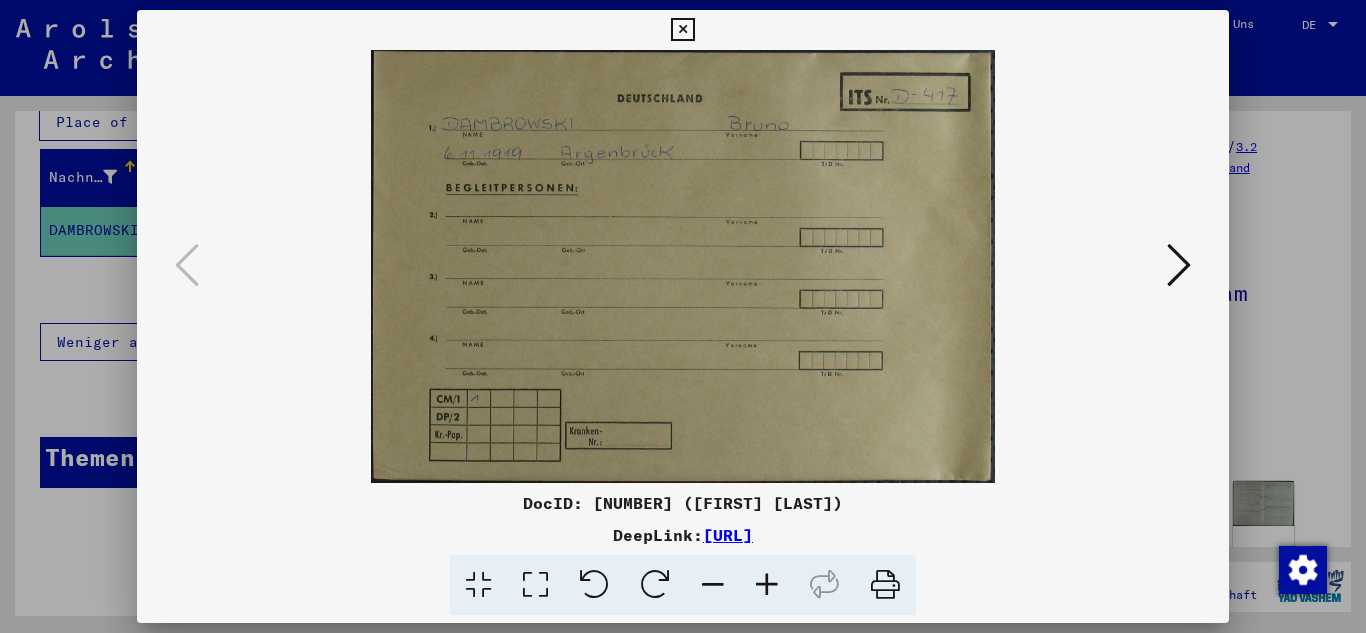 click at bounding box center [683, 266] 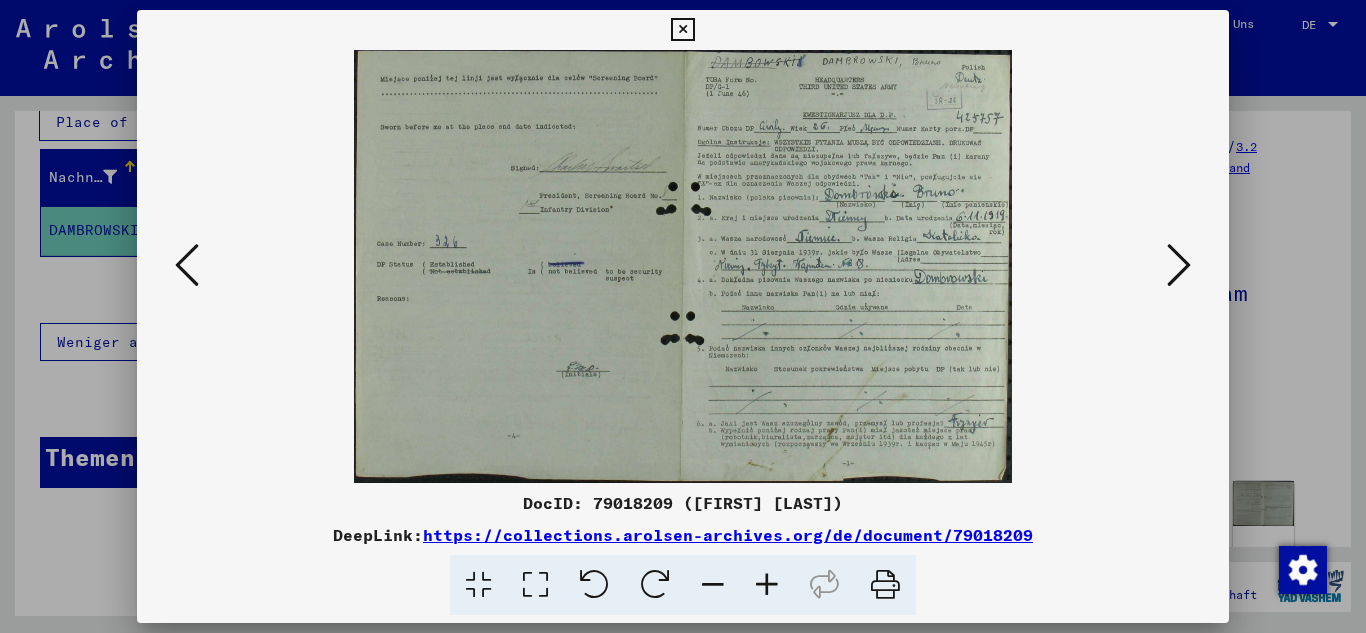click at bounding box center (1179, 265) 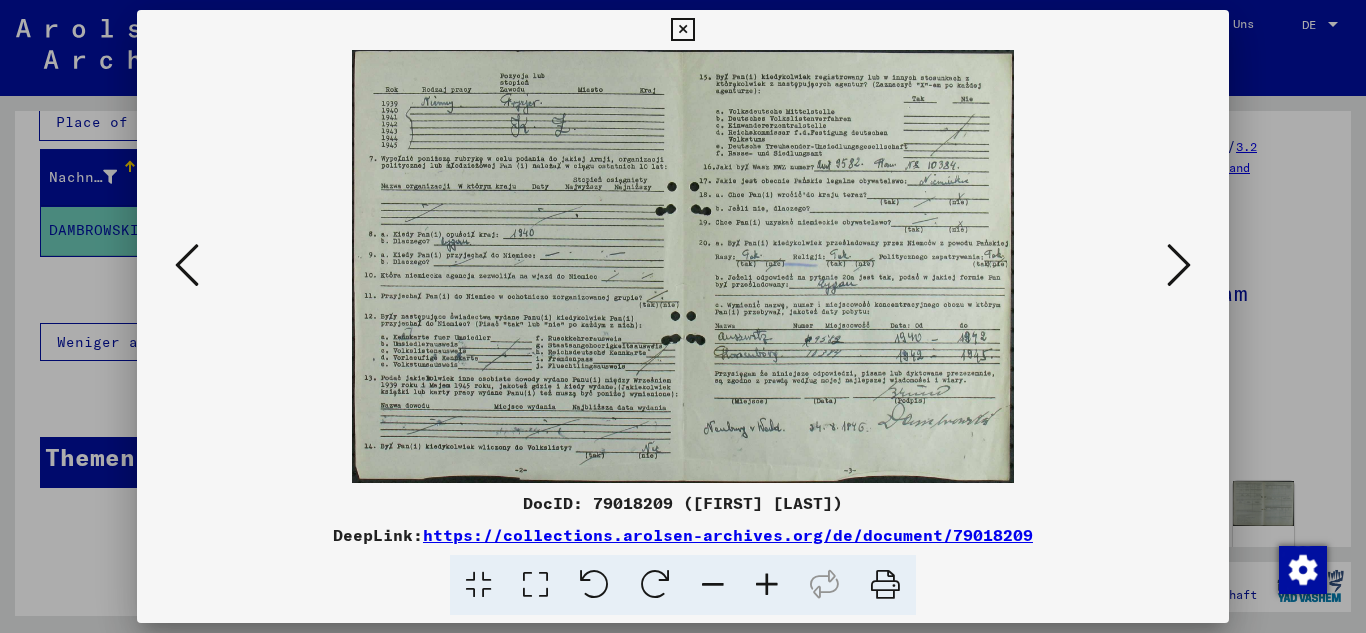 click at bounding box center [1179, 265] 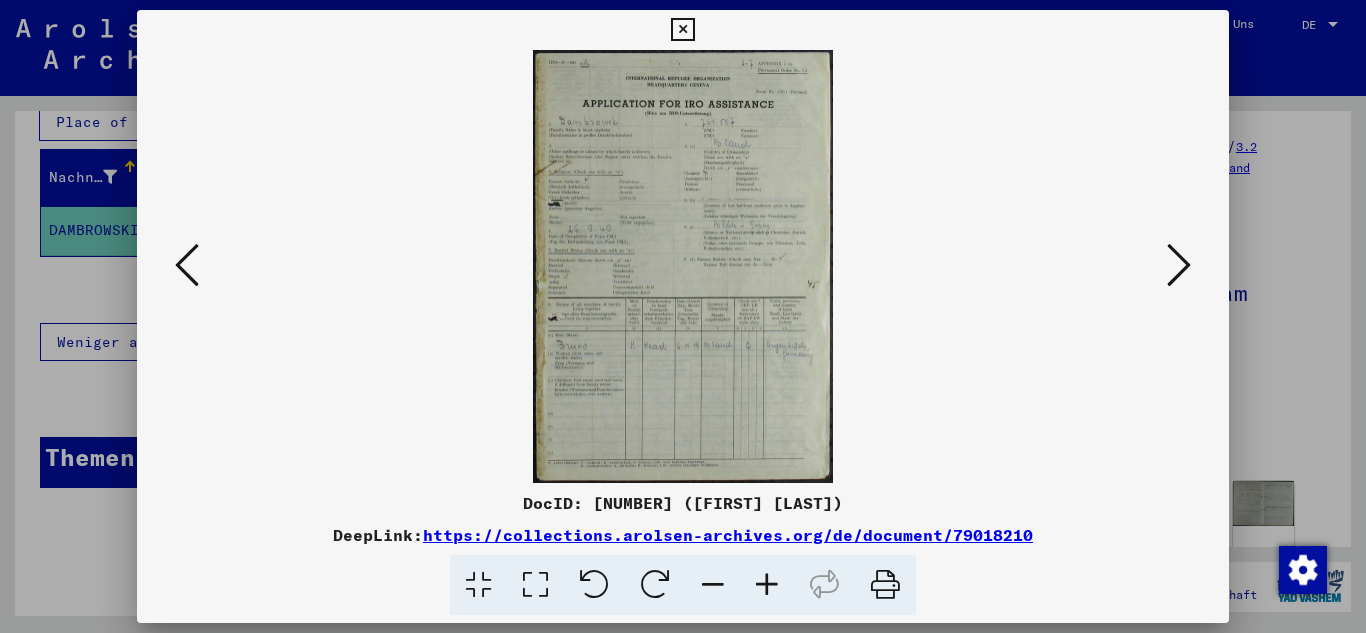 click at bounding box center (1179, 265) 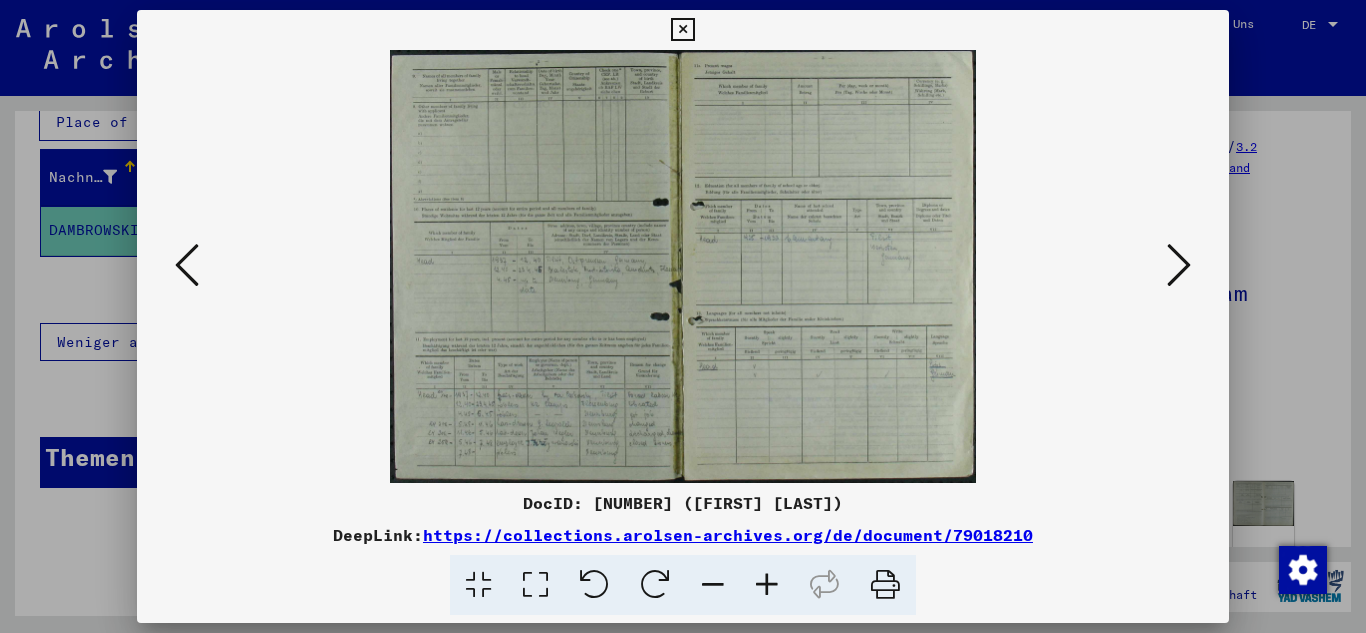 click at bounding box center (1179, 265) 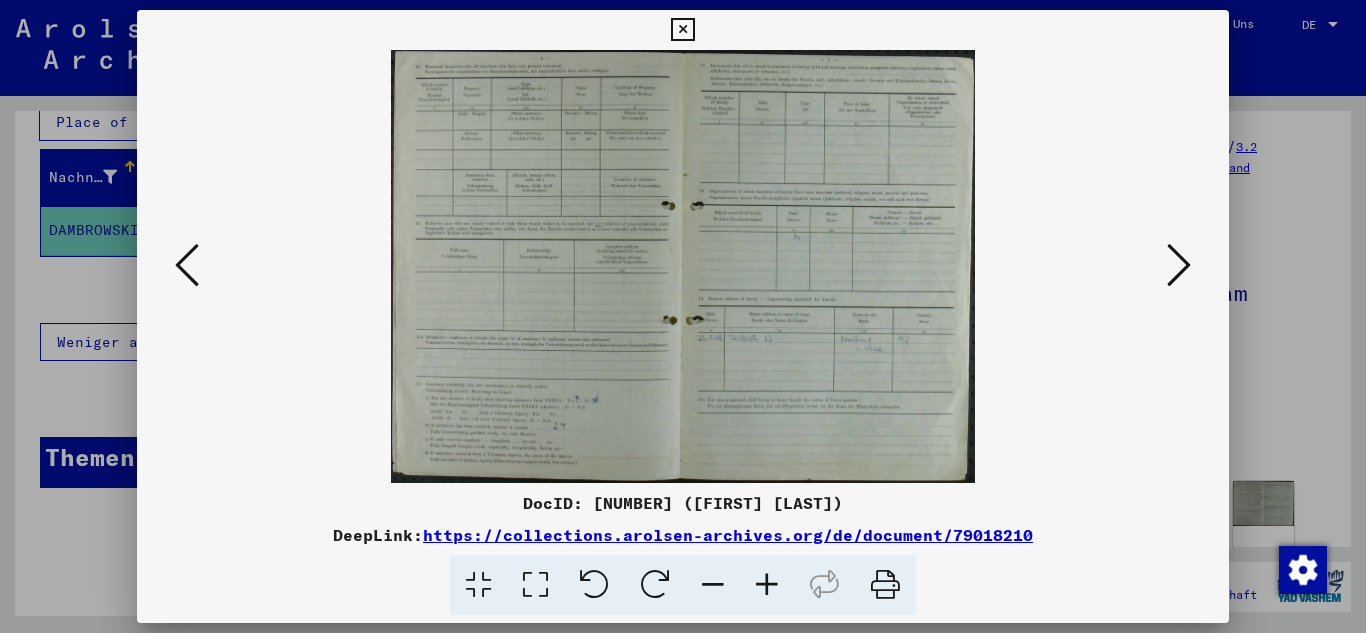 click at bounding box center (1179, 265) 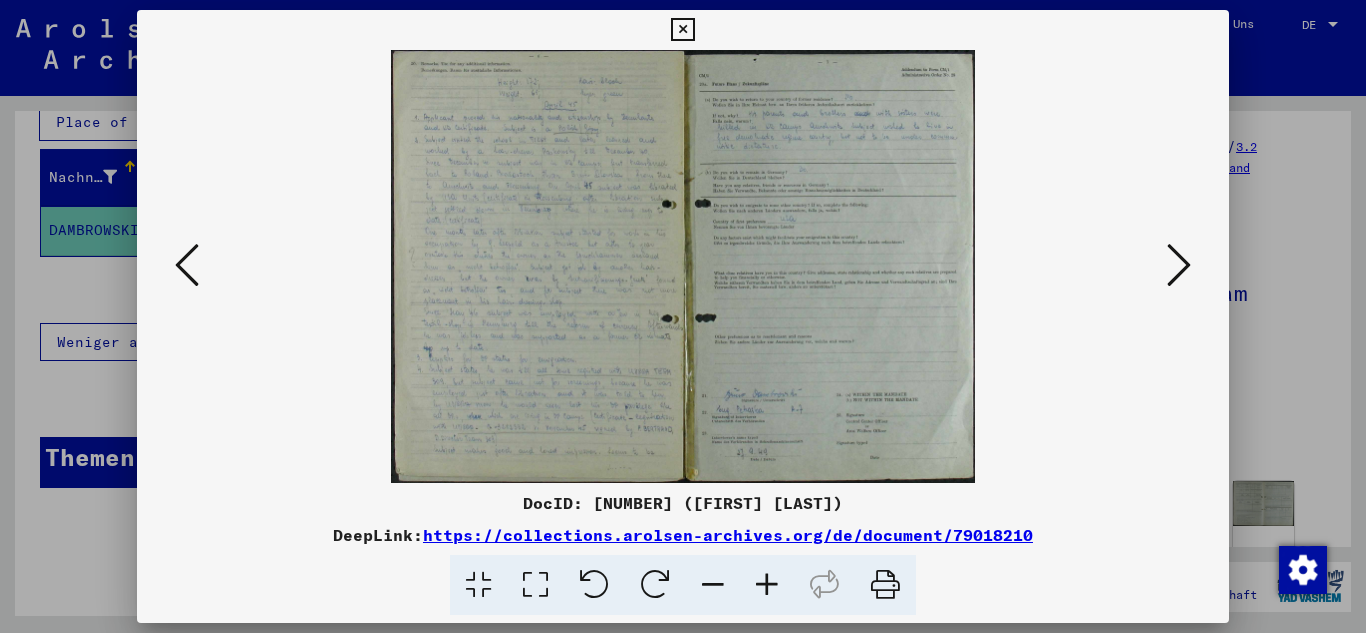 click at bounding box center [1179, 265] 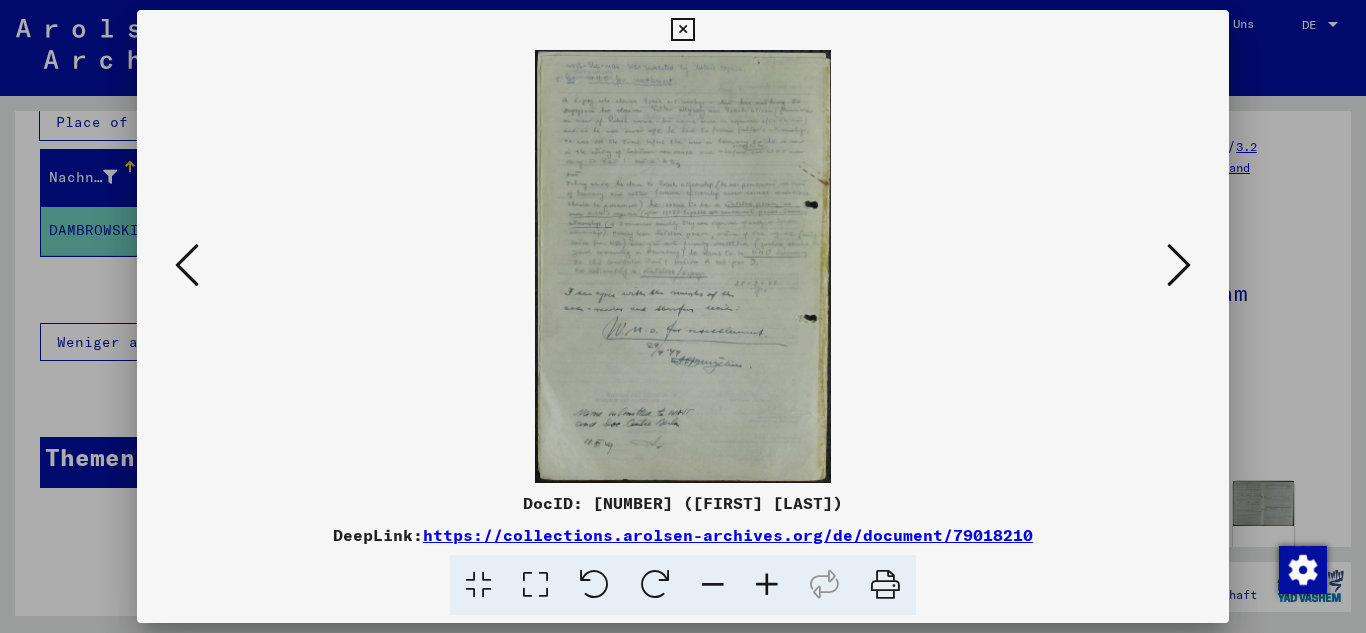 click at bounding box center [1179, 265] 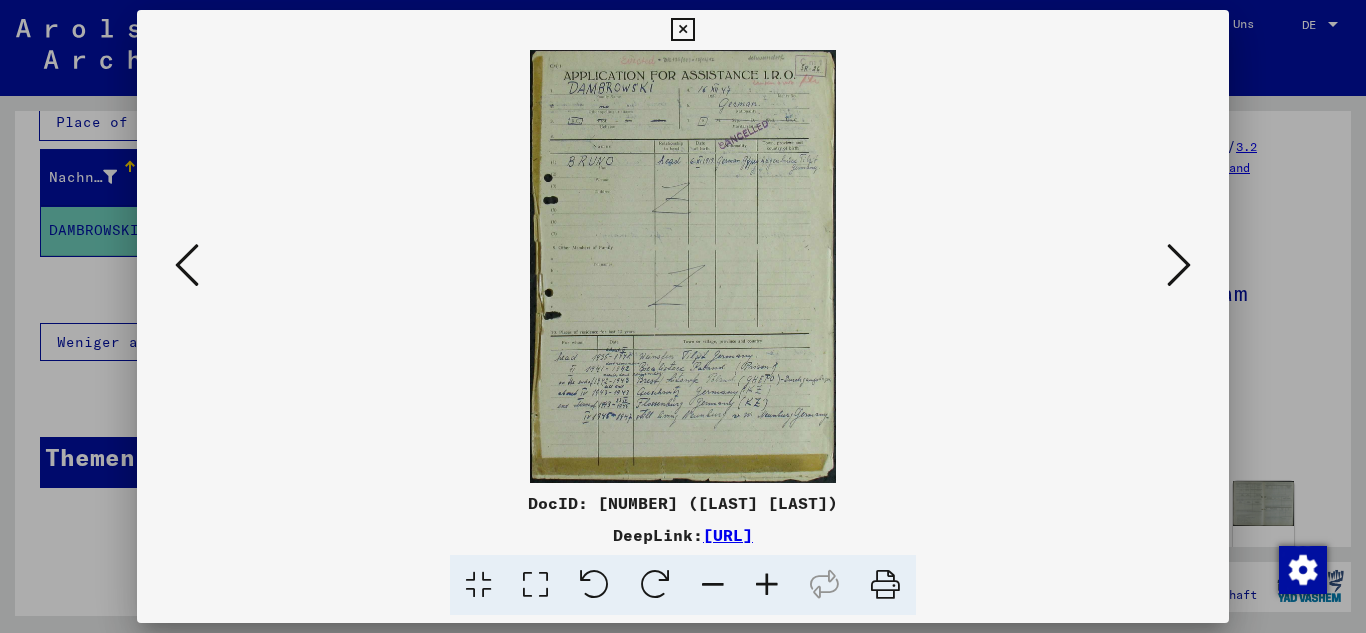 click at bounding box center (1179, 265) 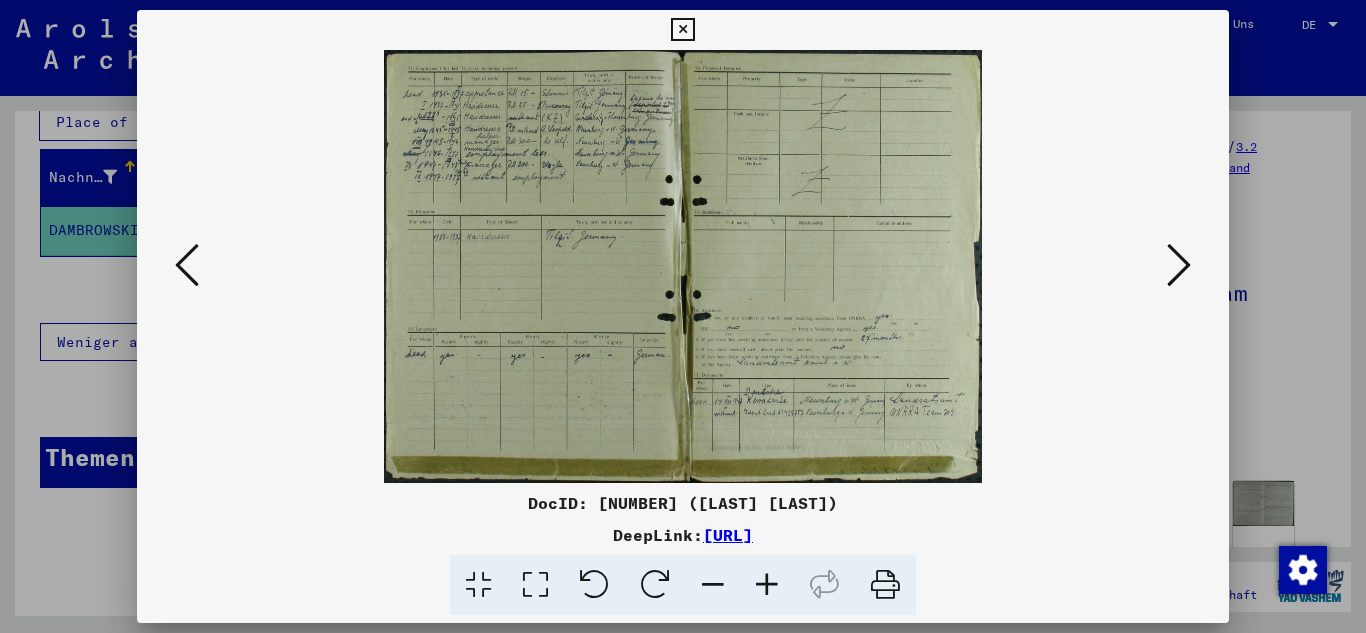 click at bounding box center [1179, 265] 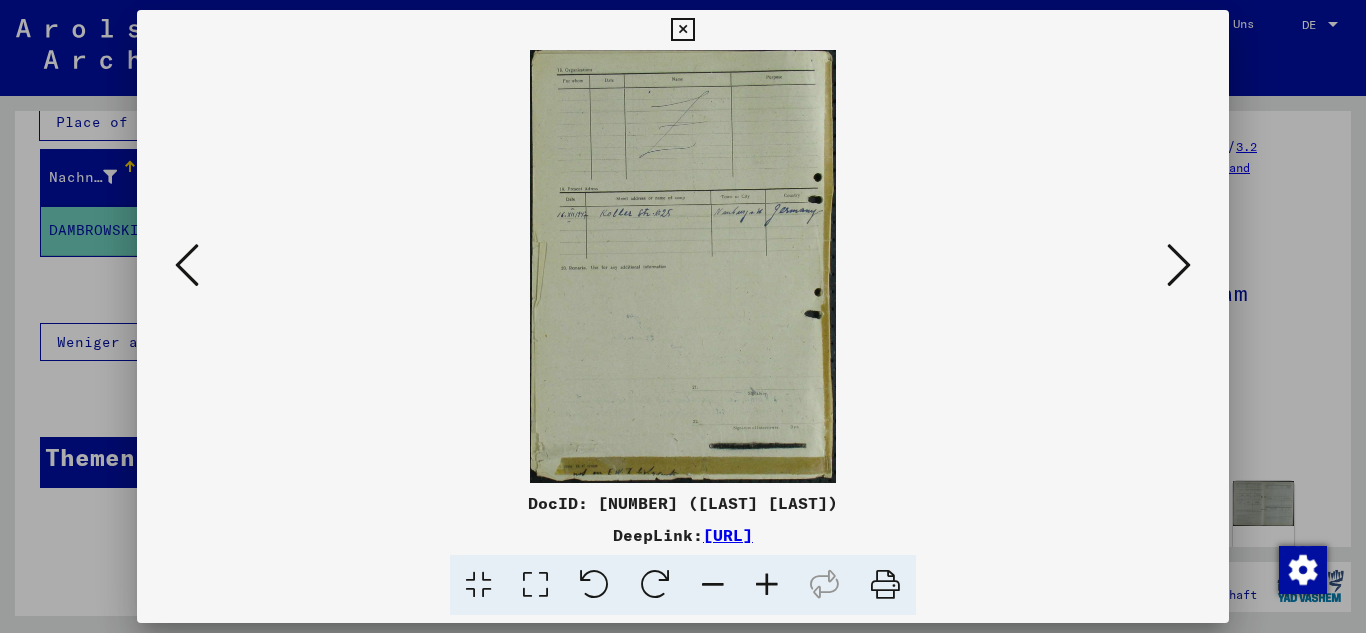 click at bounding box center (682, 30) 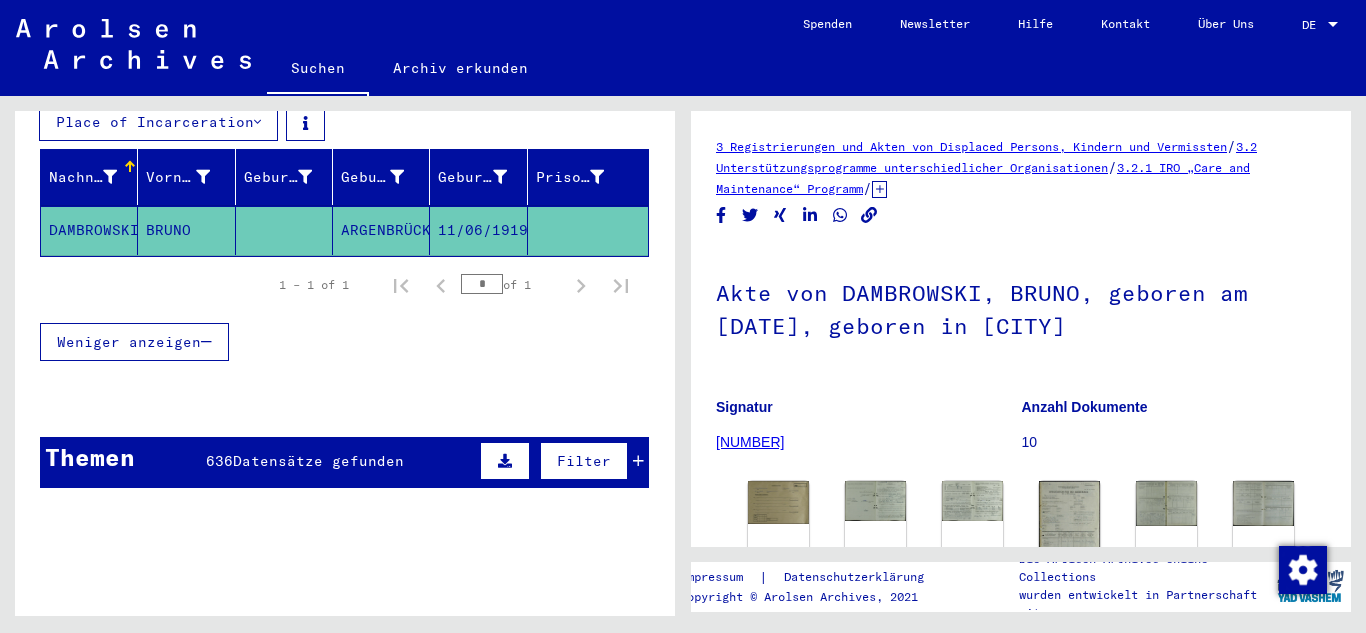 click on "3 Registrierungen und Akten von Displaced Persons, Kindern und Vermissten   /   3.2 Unterstützungsprogramme unterschiedlicher Organisationen   /   3.2.1 IRO „Care and Maintenance“ Programm   /   3.2.1.1 CM/1 Akten aus Deutschland   /   CM/1 Akten aus Deutschland, A-Z   /   Akten mit Namen ab [LAST]   /  Akte von [LAST], [FIRST], geboren am [DATE], geboren in [CITY]  Signatur [NUMBER] [NUMBER] Anzahl Dokumente 10 DocID: [NUMBER] ([FIRST] [LAST]) DocID: [NUMBER] ([FIRST] [LAST]) DocID: [NUMBER] ([FIRST] [LAST]) DocID: [NUMBER] ([FIRST] [LAST]) DocID: [NUMBER] ([FIRST] [LAST]) DocID: [NUMBER] ([FIRST] [LAST]) DocID: [NUMBER] ([FIRST] [LAST]) DocID: [NUMBER] ([FIRST] [LAST]) DocID: [NUMBER] ([FIRST] [LAST]) DocID: [NUMBER] ([FIRST] [LAST]) DocID: [NUMBER] ([FIRST] [LAST]) DocID: [NUMBER] ([FIRST] [LAST]) DocID: [NUMBER] ([FIRST] [LAST]) DocID: [NUMBER] ([FIRST] [LAST]) DocID: [NUMBER] ([FIRST] [LAST]) DocID: [NUMBER] ([FIRST] [LAST]) Impressum  |" 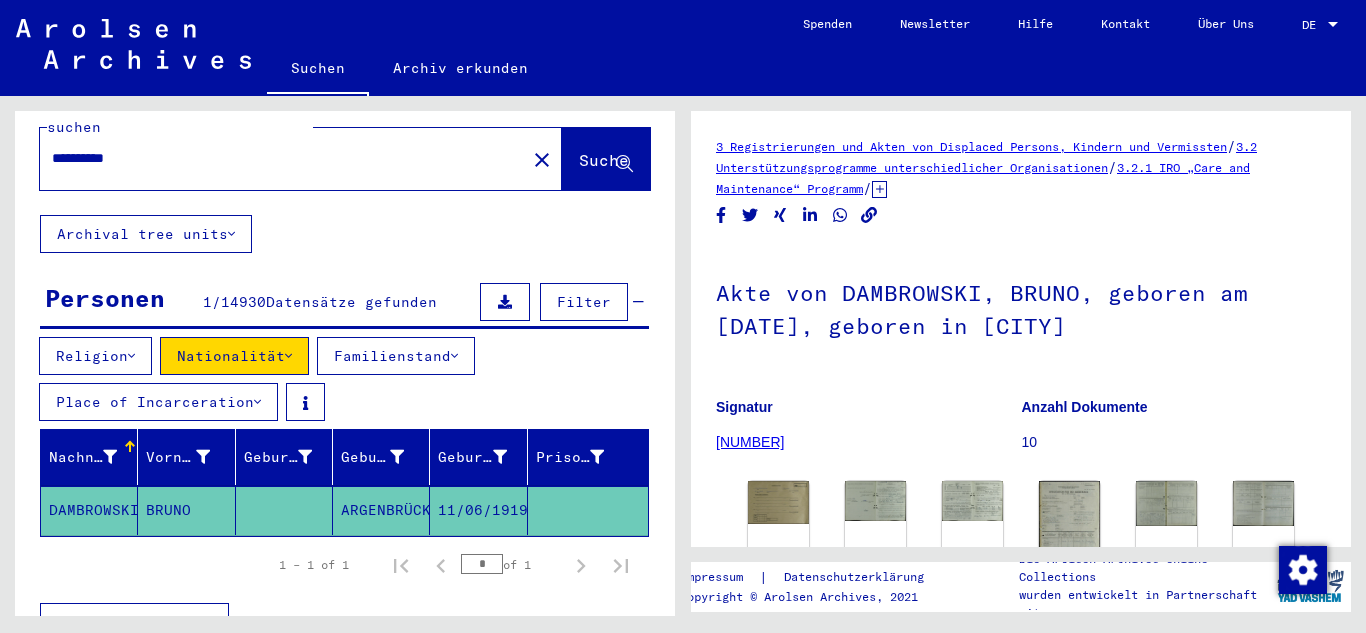 scroll, scrollTop: 0, scrollLeft: 0, axis: both 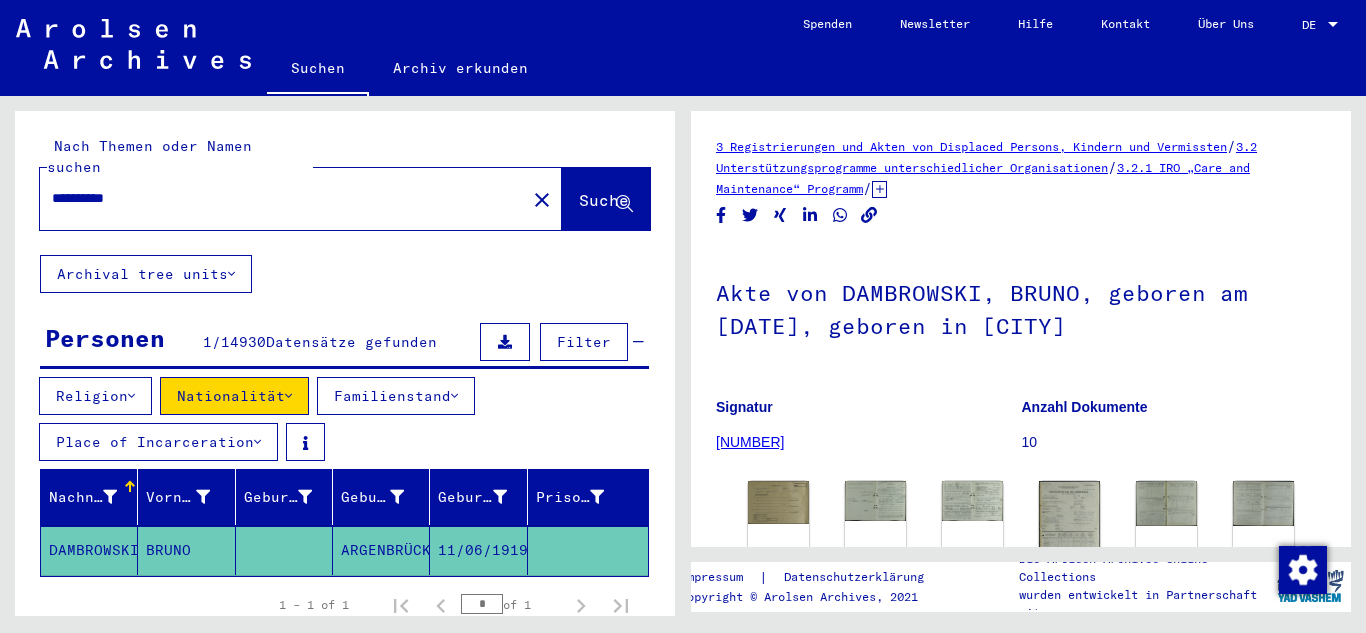click on "**********" 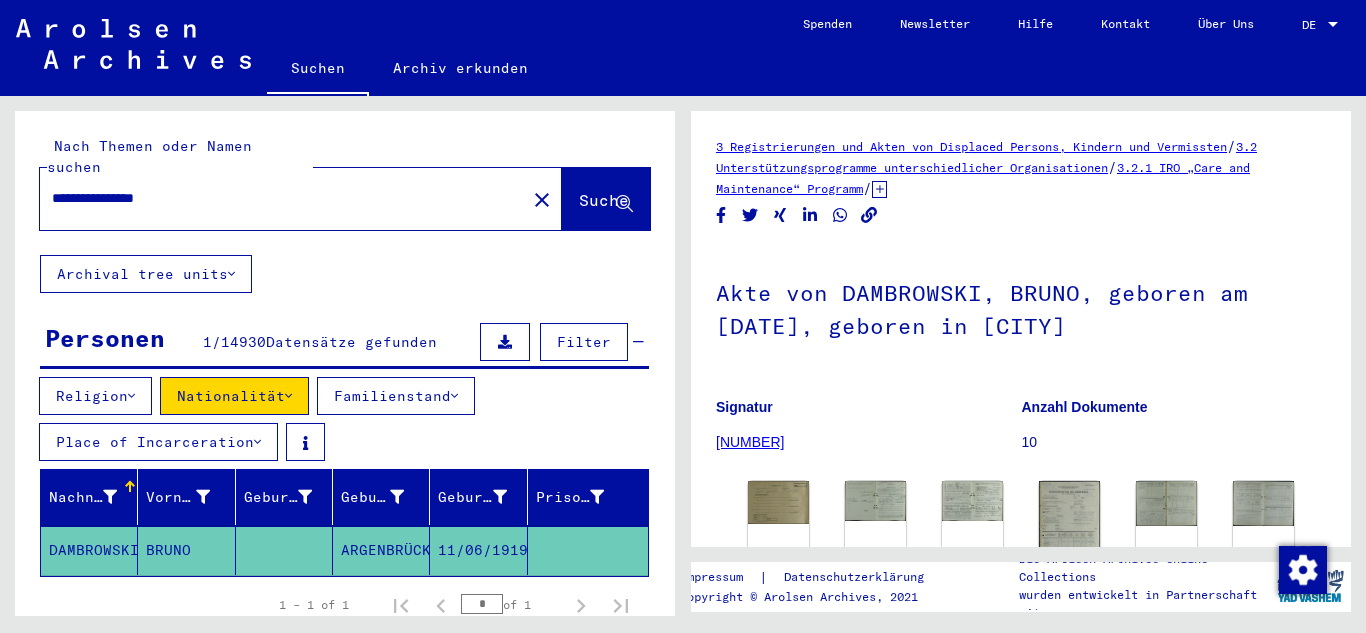 type on "**********" 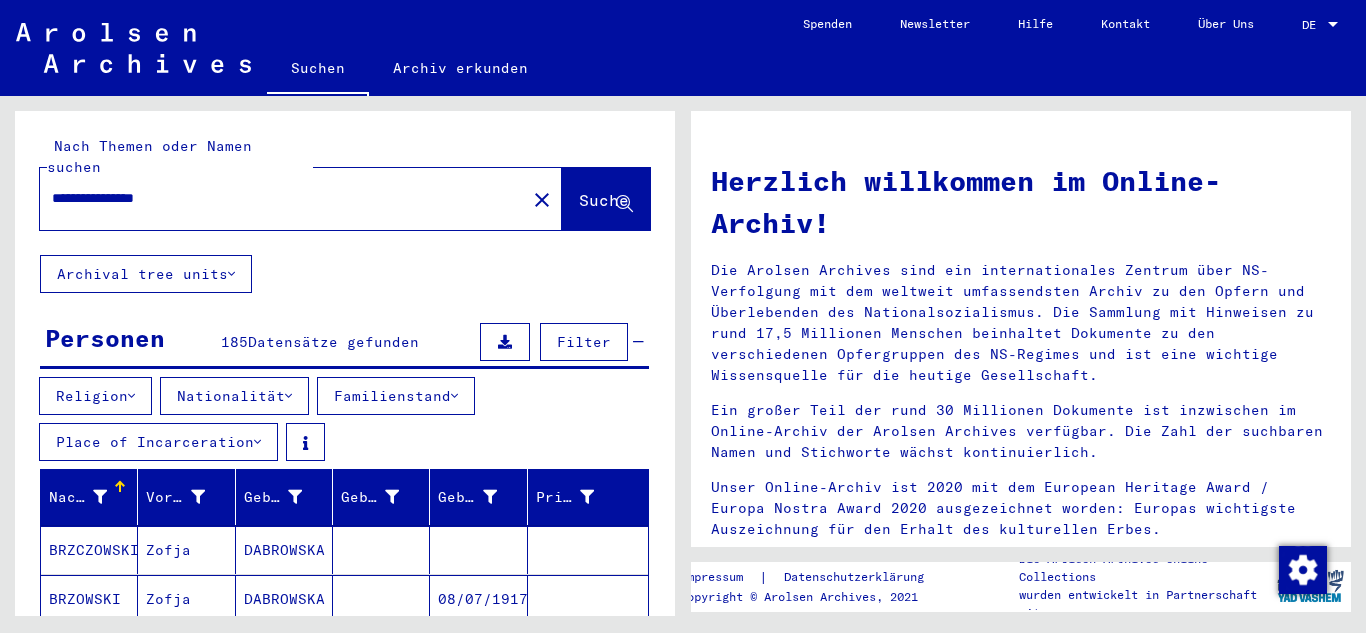 click on "Religion   Nationalität   Familienstand   Place of Incarceration" at bounding box center (345, 423) 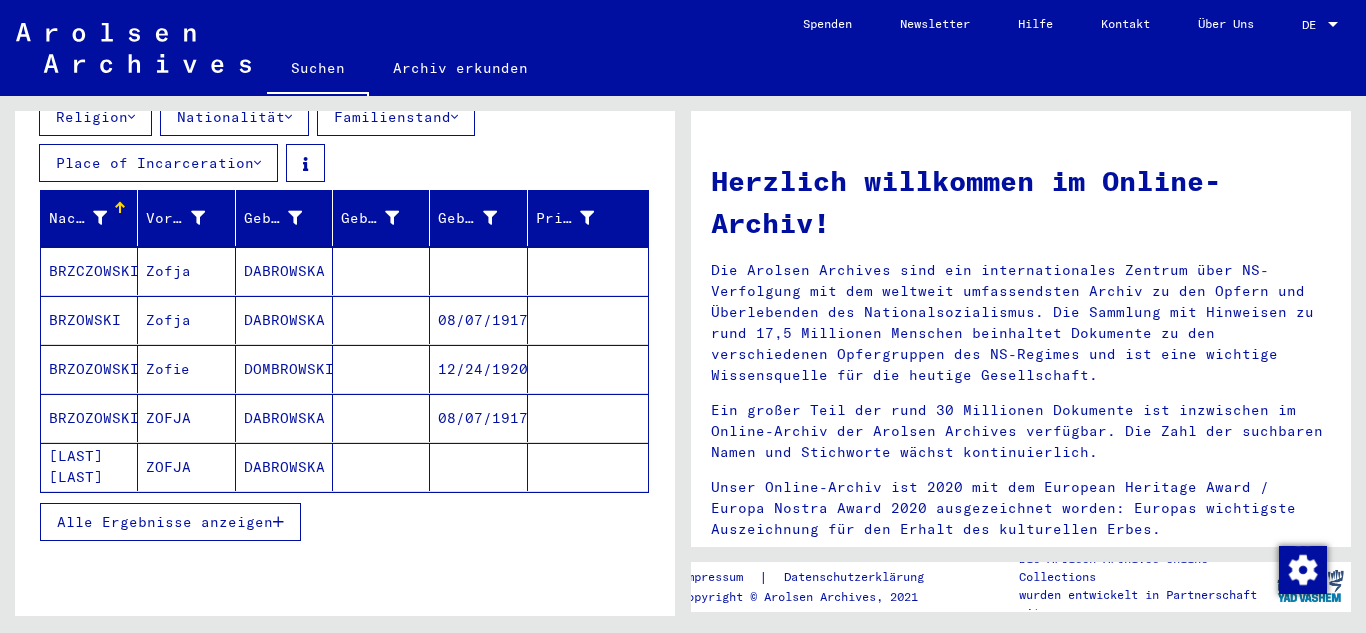 scroll, scrollTop: 280, scrollLeft: 0, axis: vertical 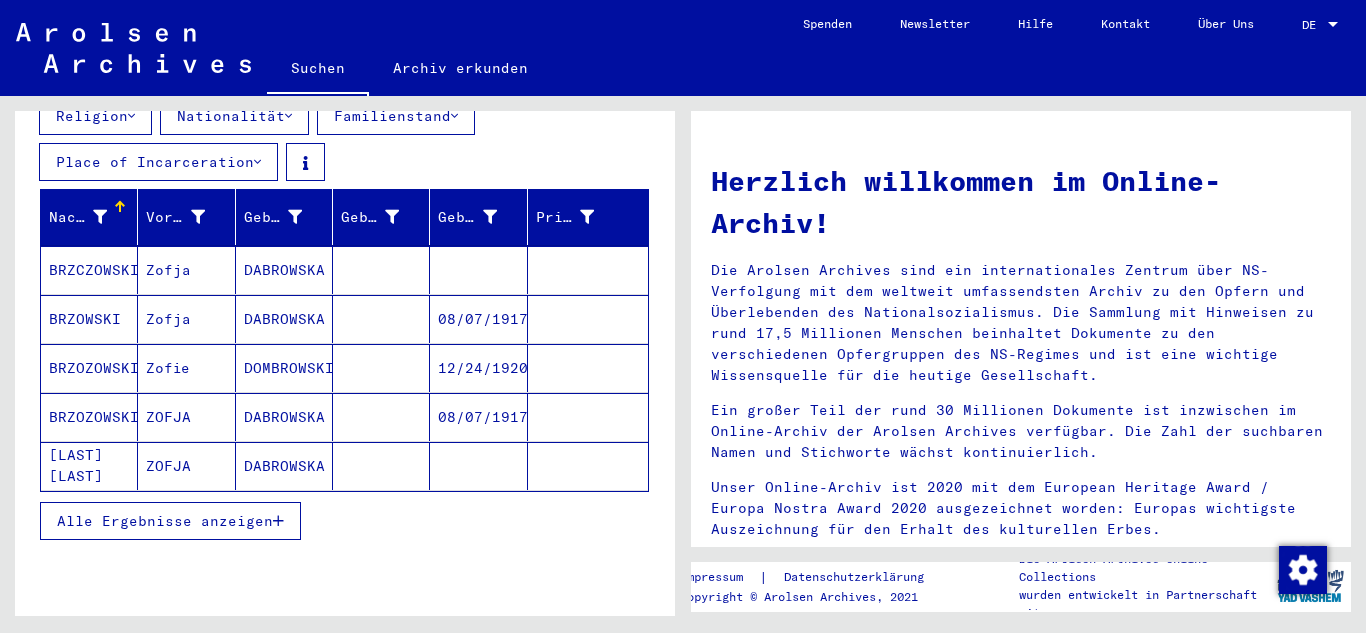 click at bounding box center [278, 521] 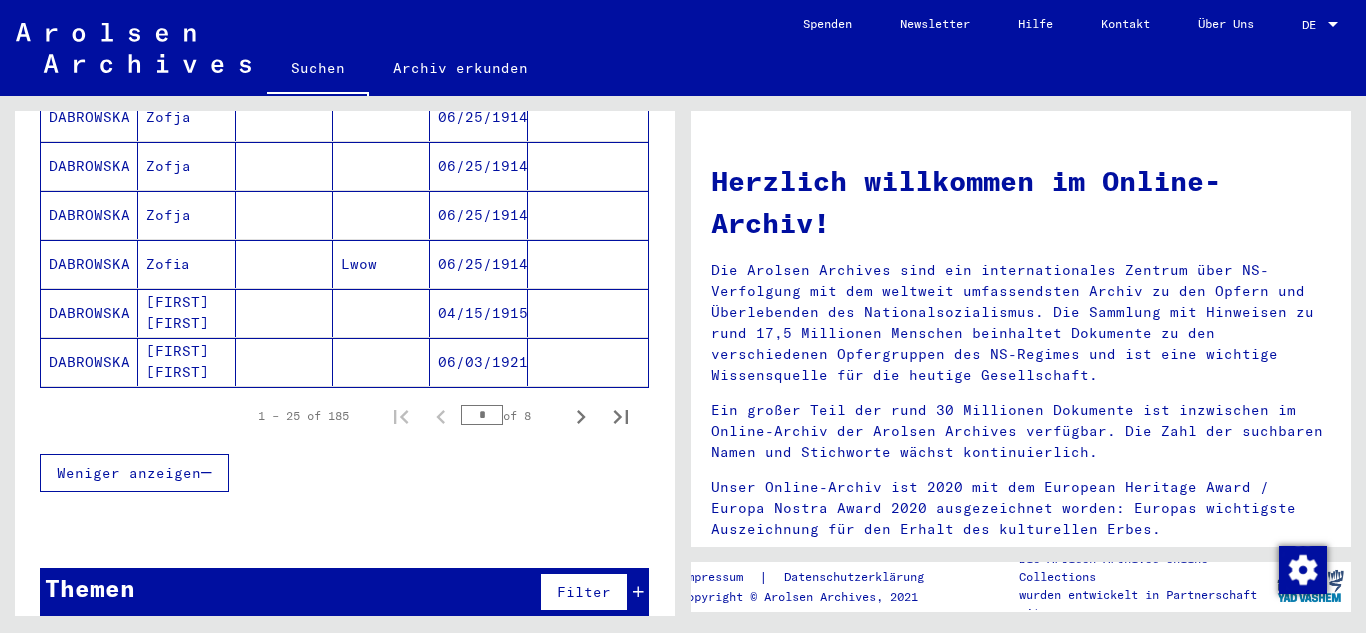 scroll, scrollTop: 1368, scrollLeft: 0, axis: vertical 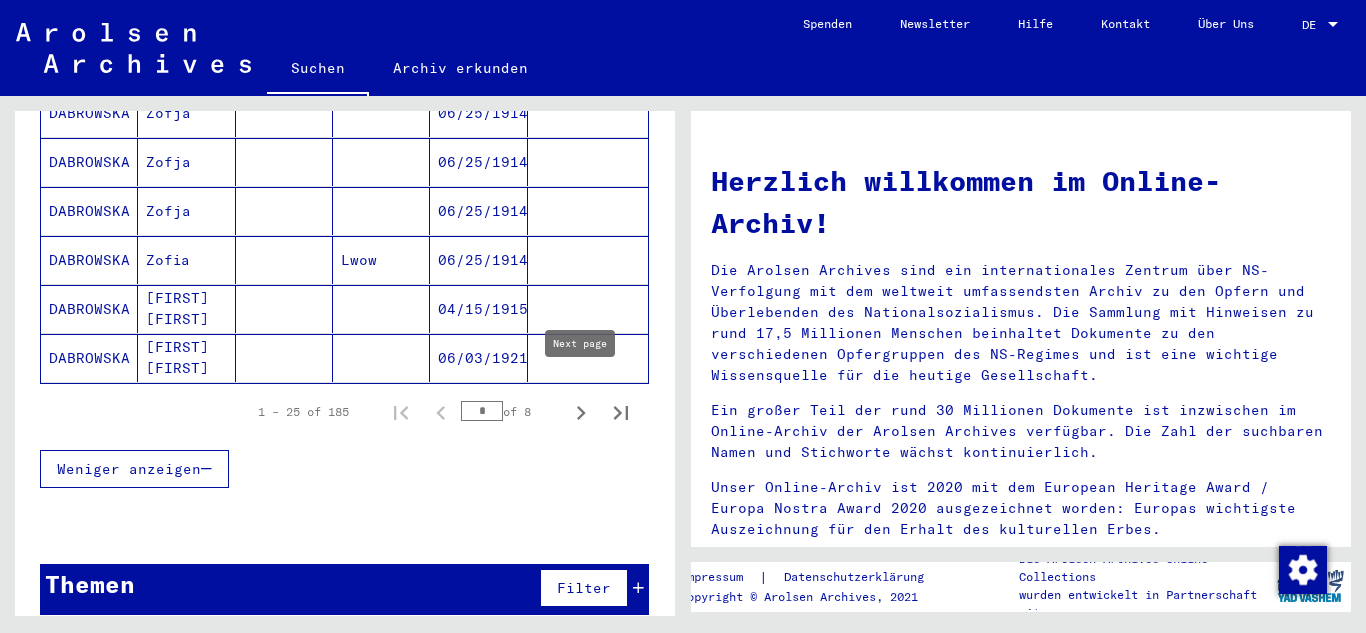click 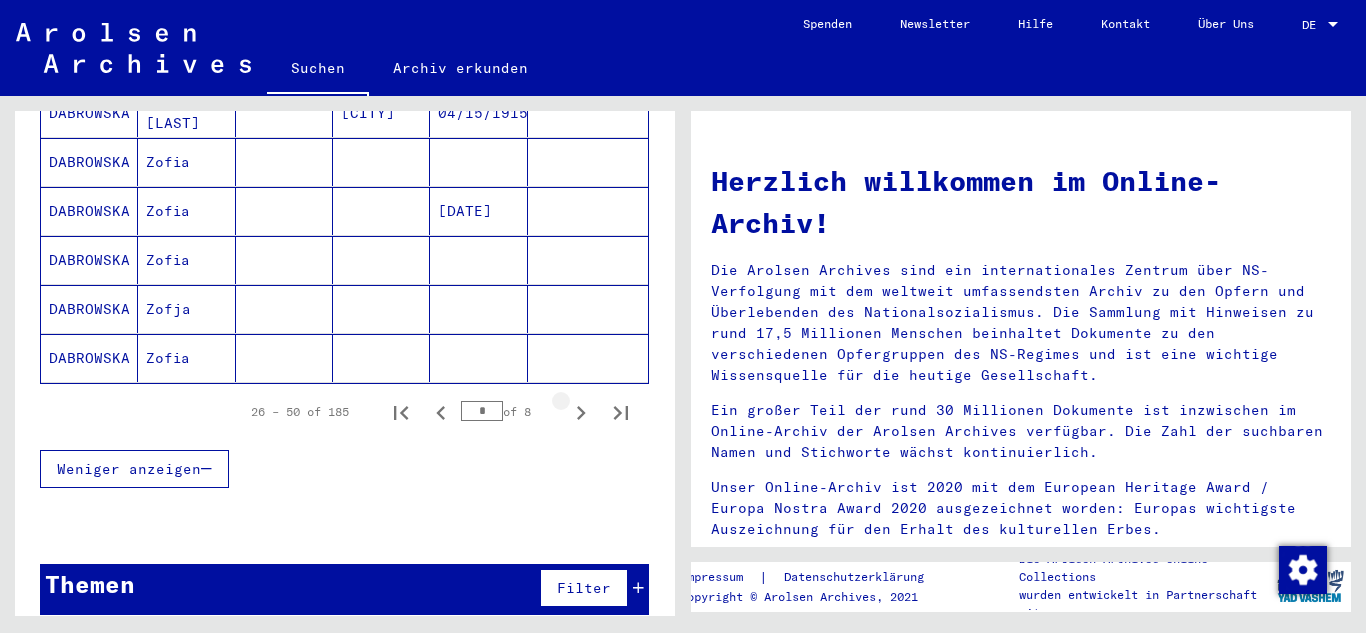click 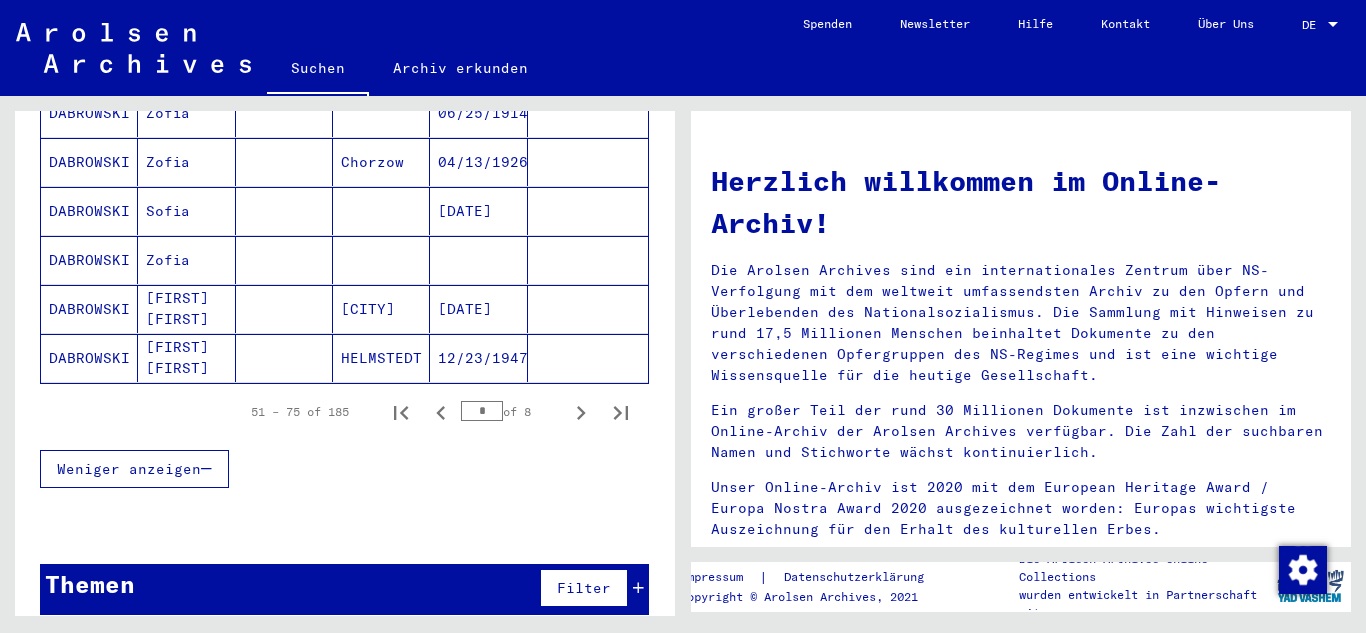 type 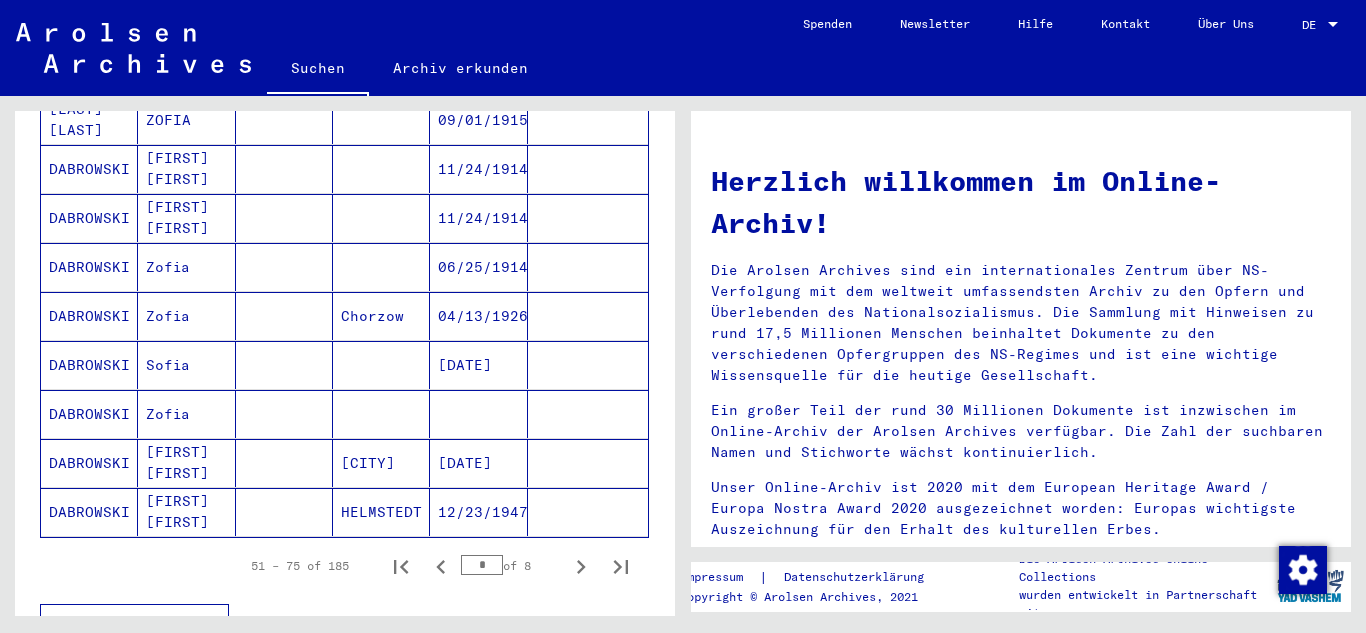 scroll, scrollTop: 1248, scrollLeft: 0, axis: vertical 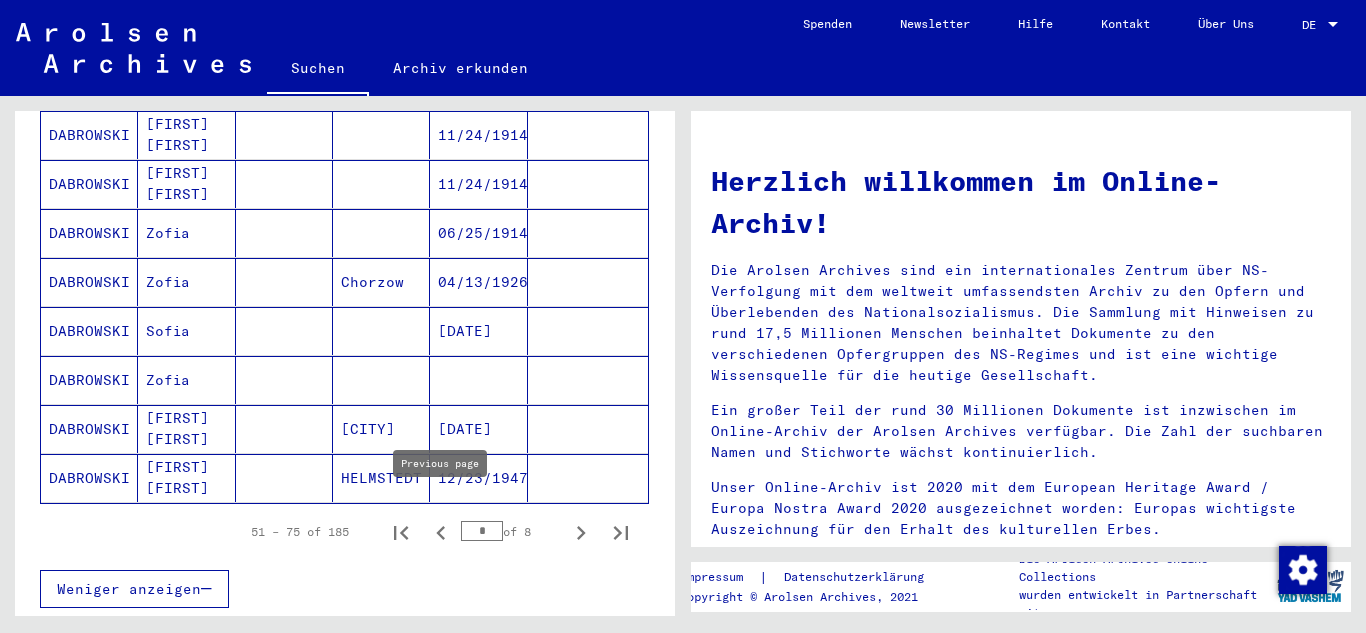 click 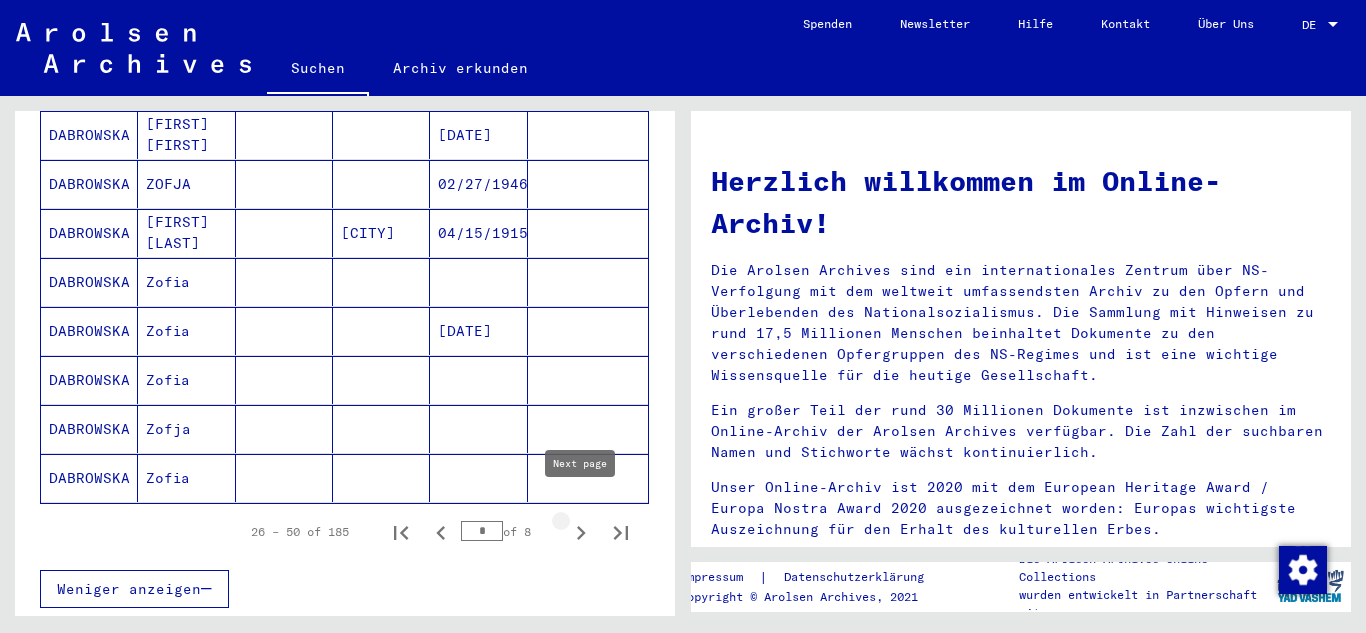 click 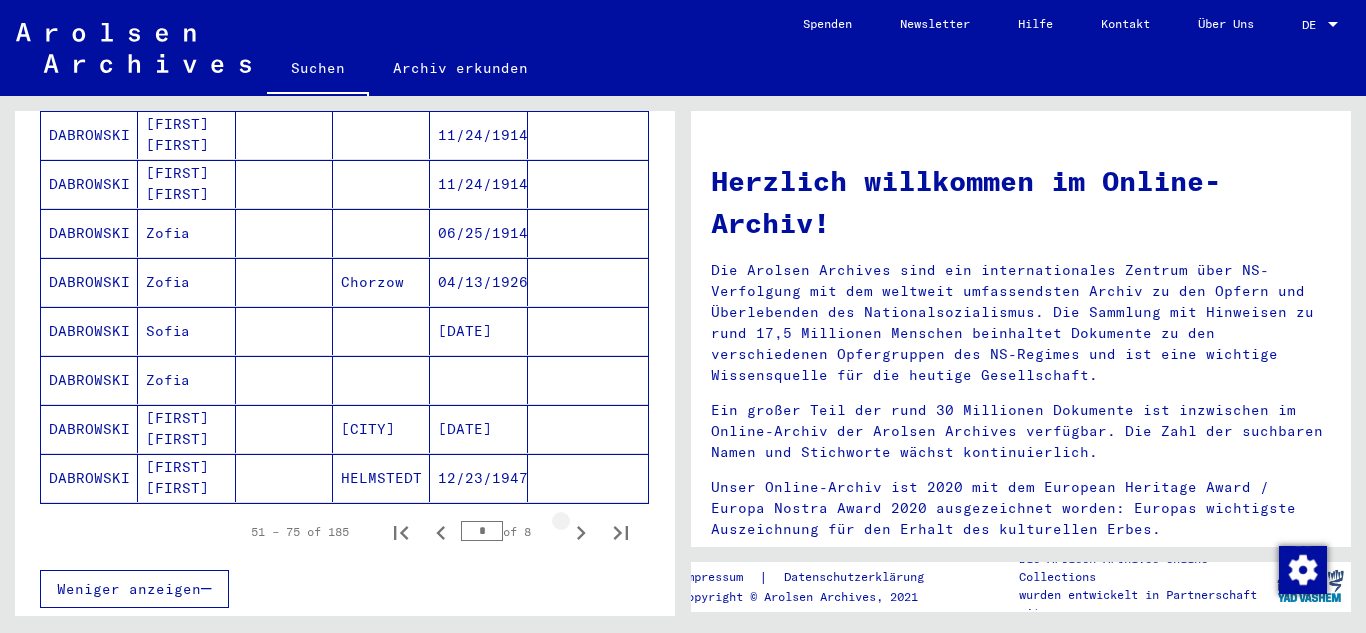 click 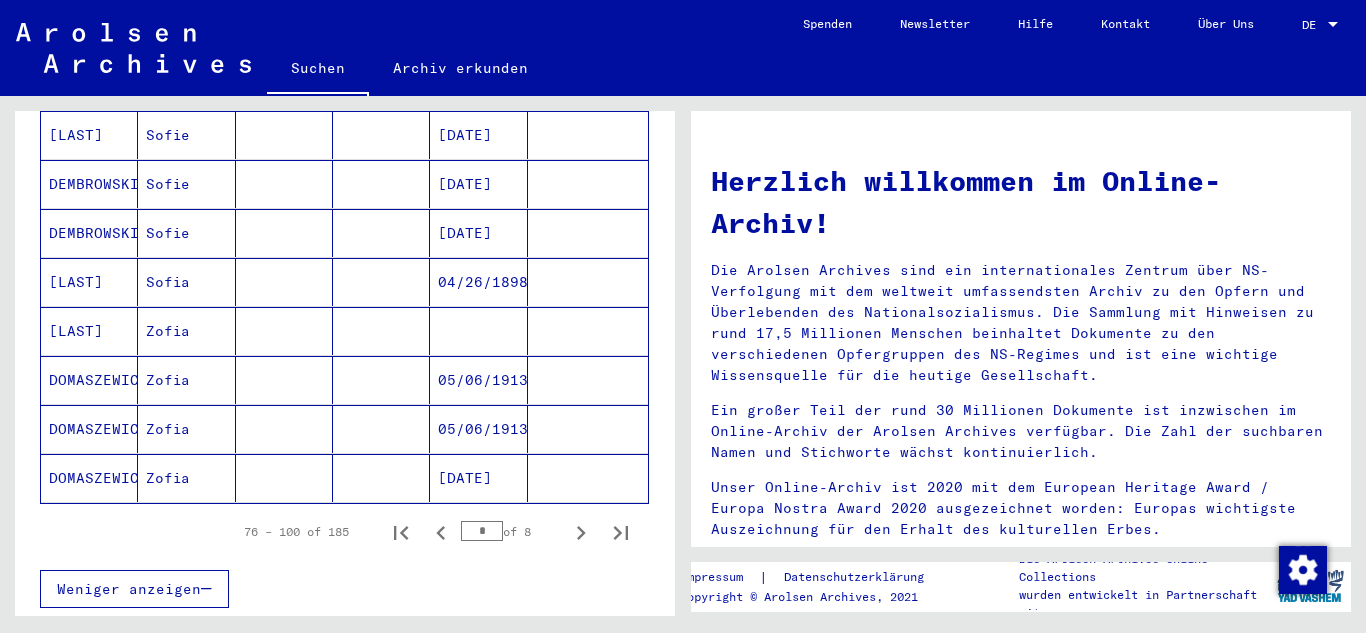 click 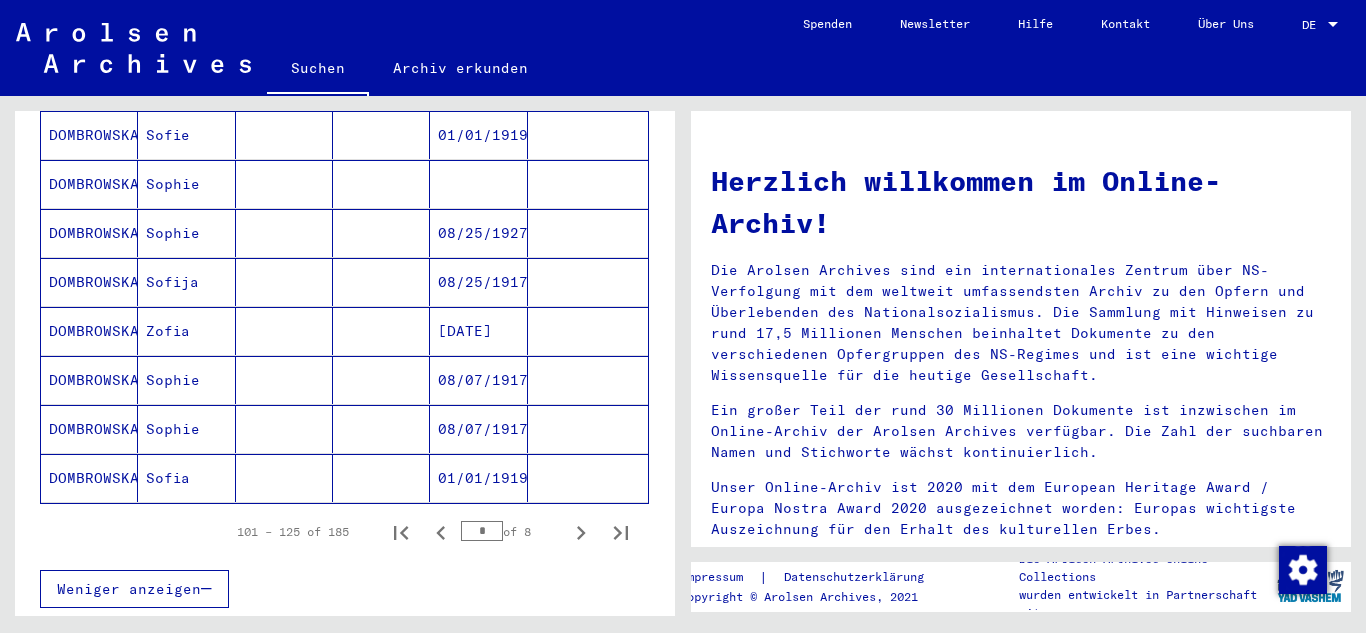 click 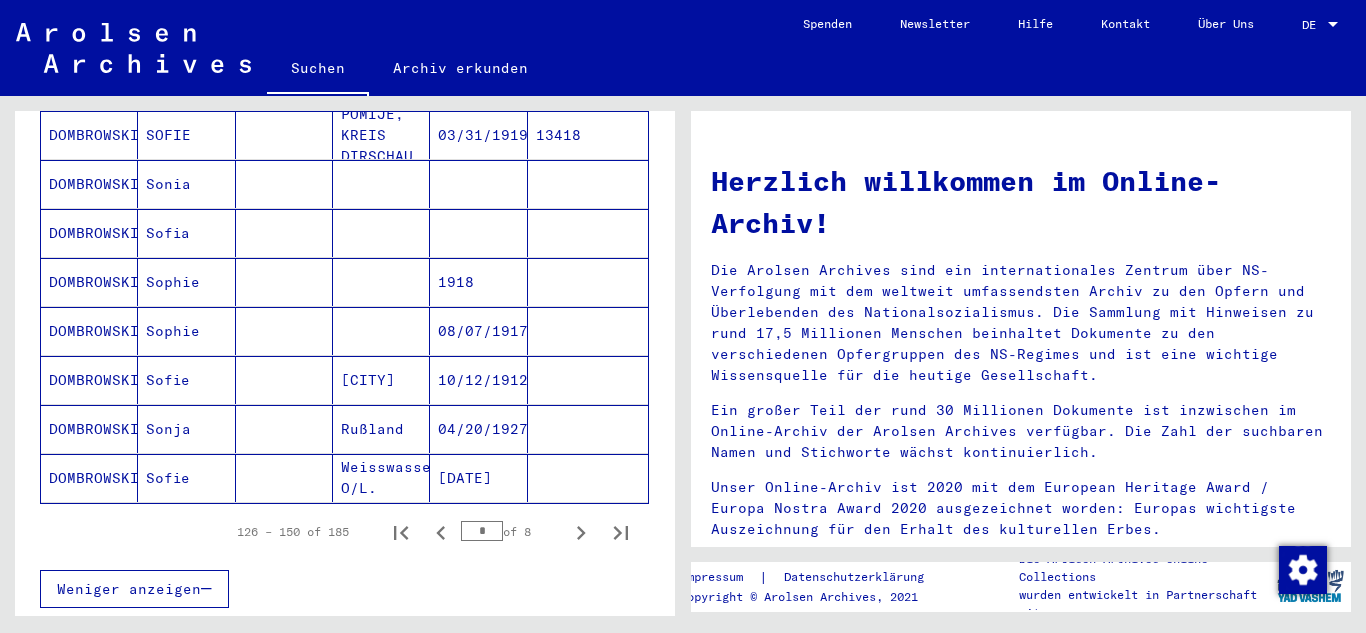 click 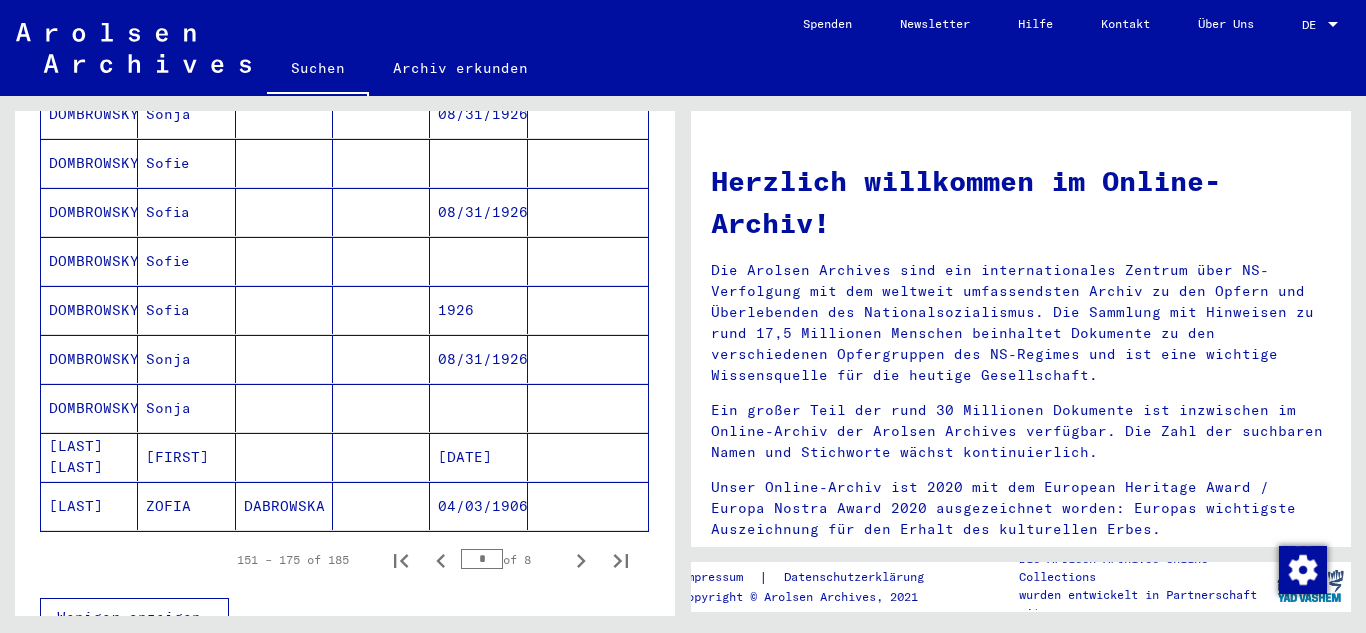 scroll, scrollTop: 1368, scrollLeft: 0, axis: vertical 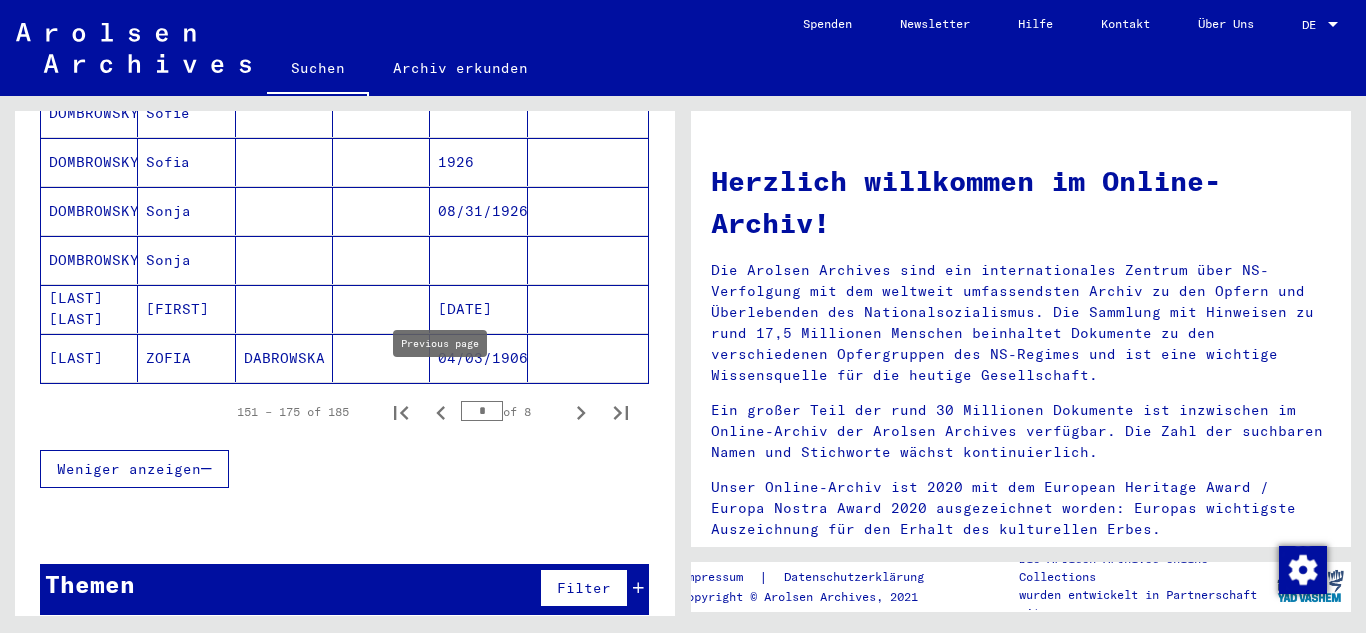 click 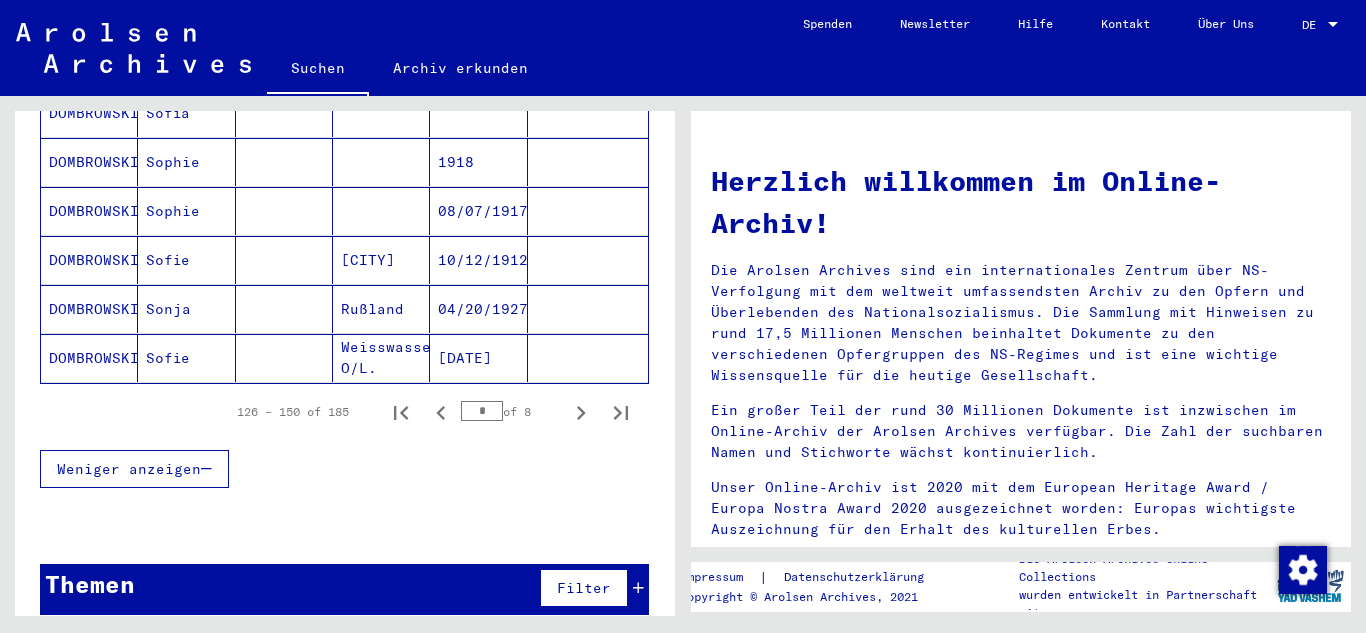 type 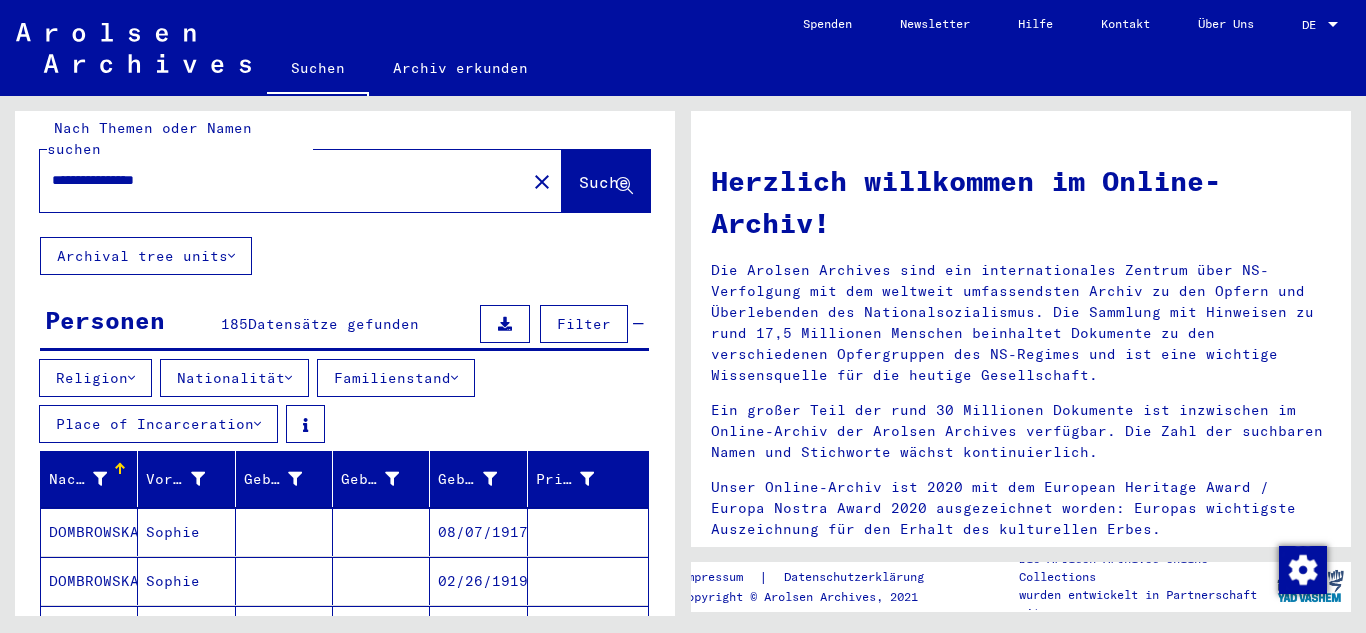 scroll, scrollTop: 0, scrollLeft: 0, axis: both 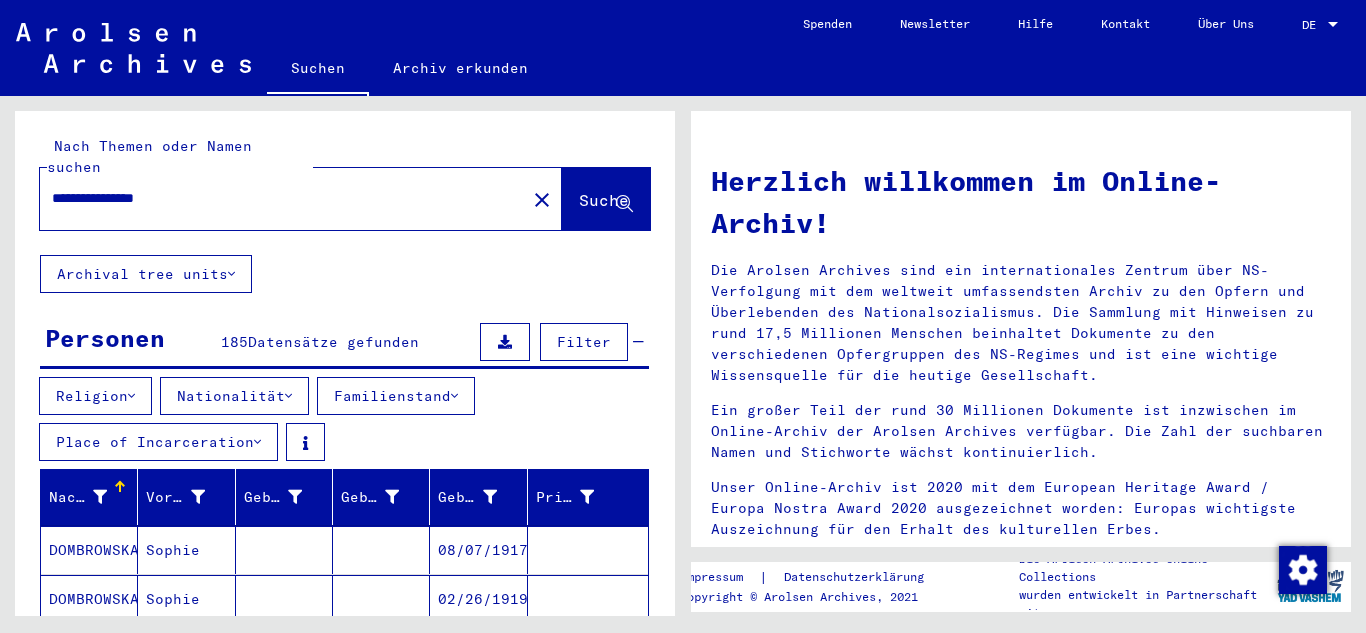 click on "Religion   Nationalität   Familienstand   Place of Incarceration" at bounding box center [345, 423] 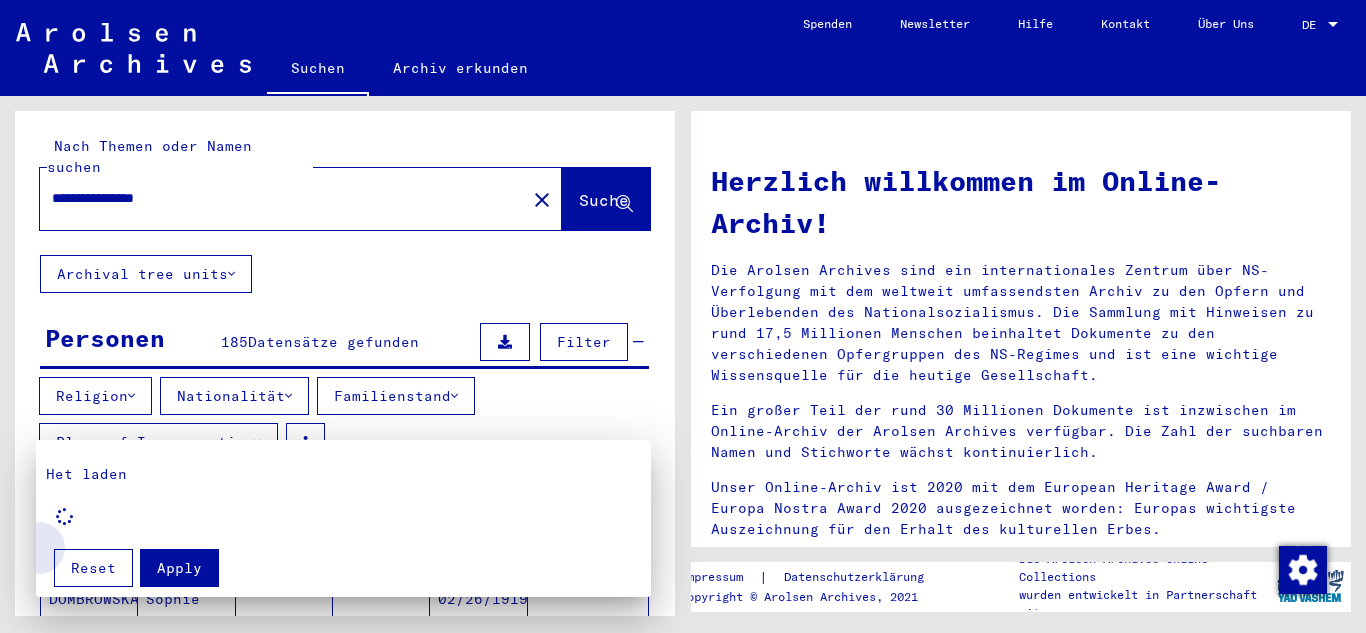 click on "Reset" at bounding box center (93, 568) 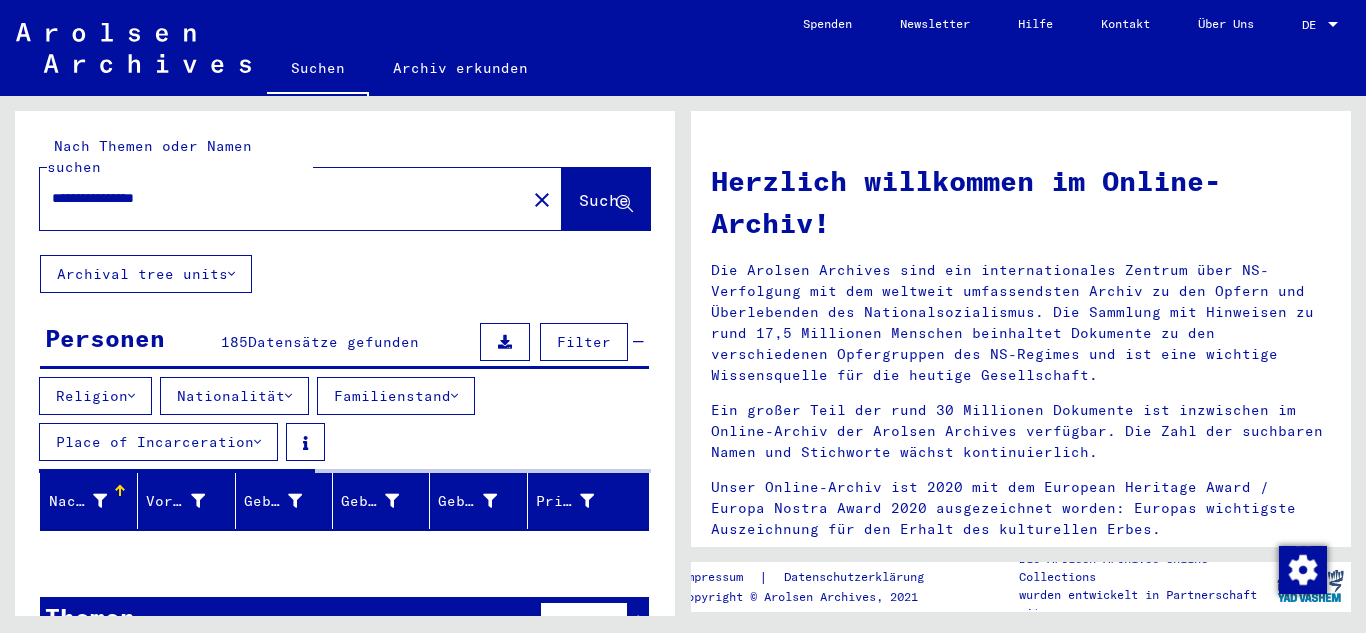 click on "**********" at bounding box center (277, 198) 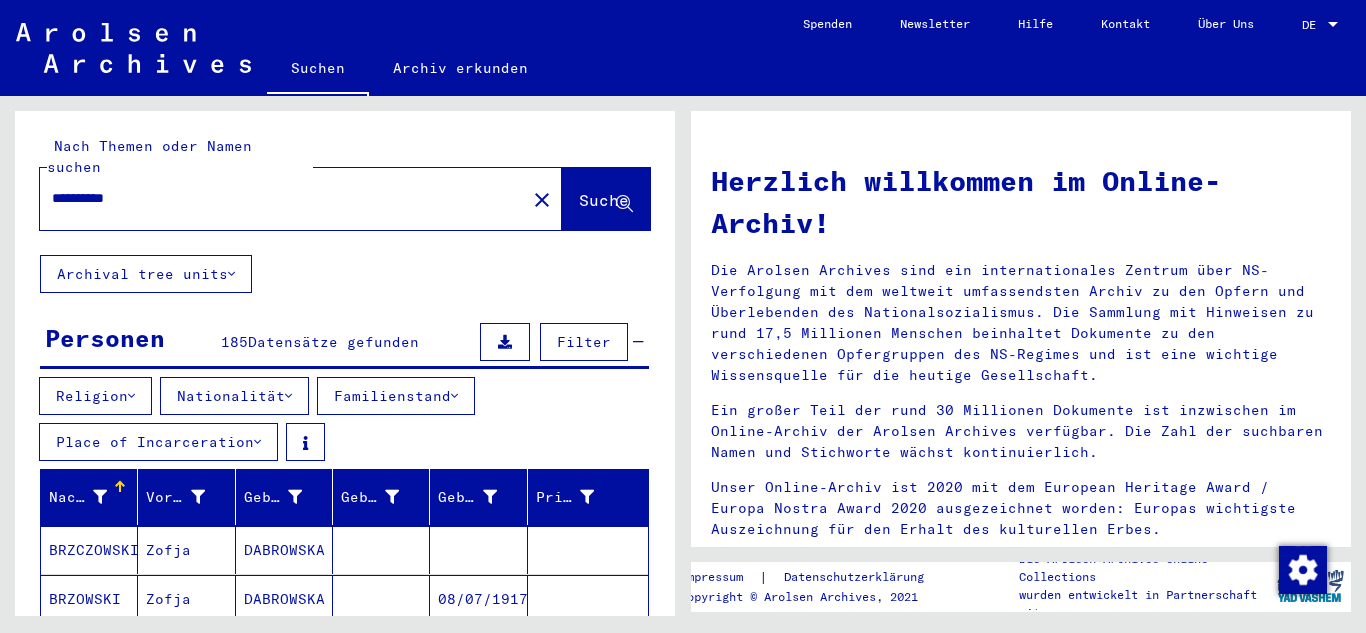 type on "**********" 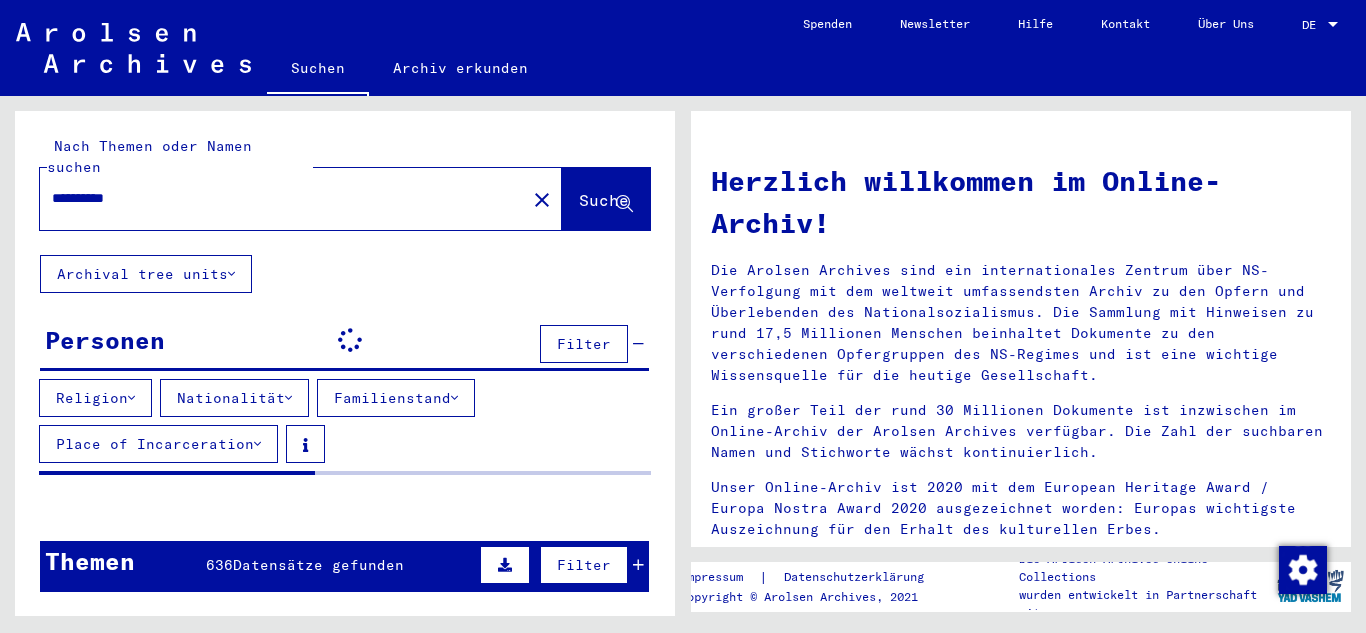 click on "Familienstand" at bounding box center (396, 398) 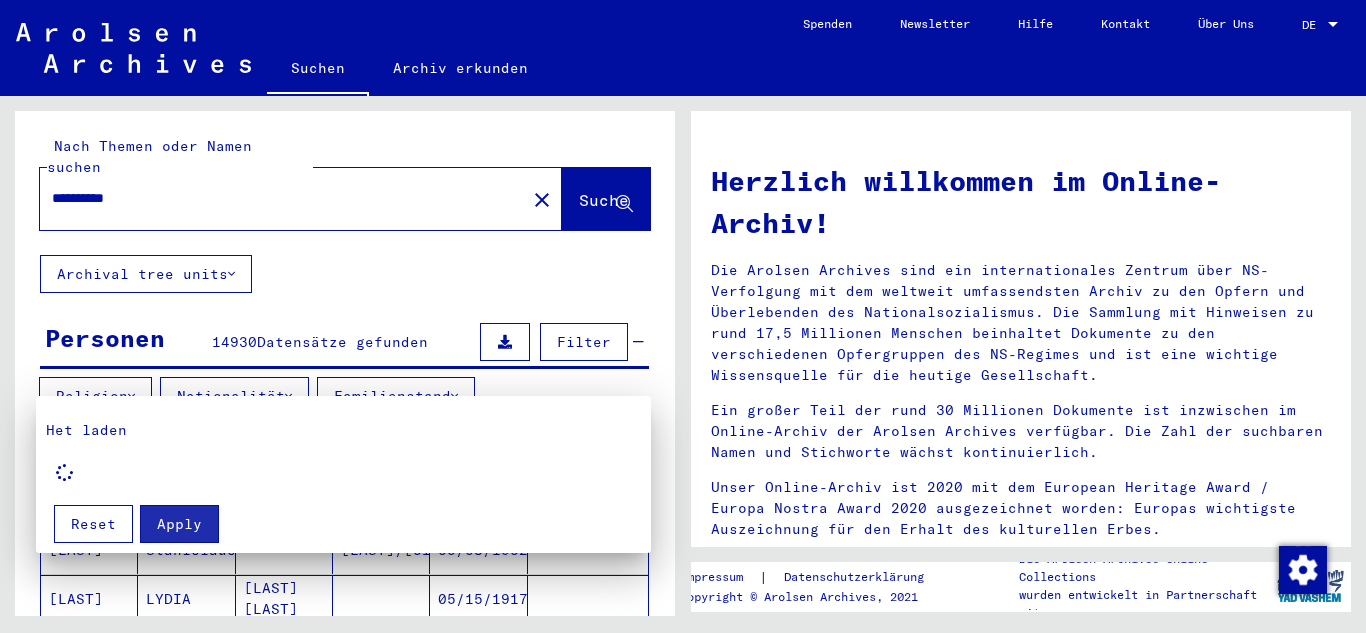 click at bounding box center (683, 316) 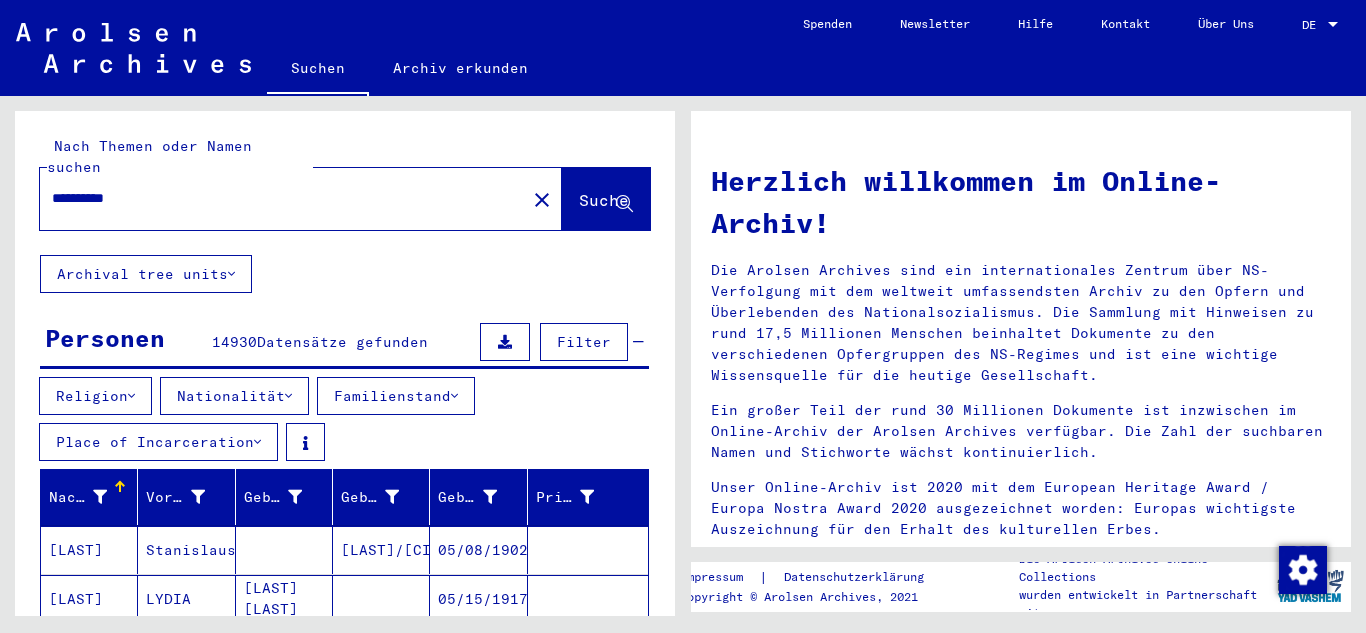 type 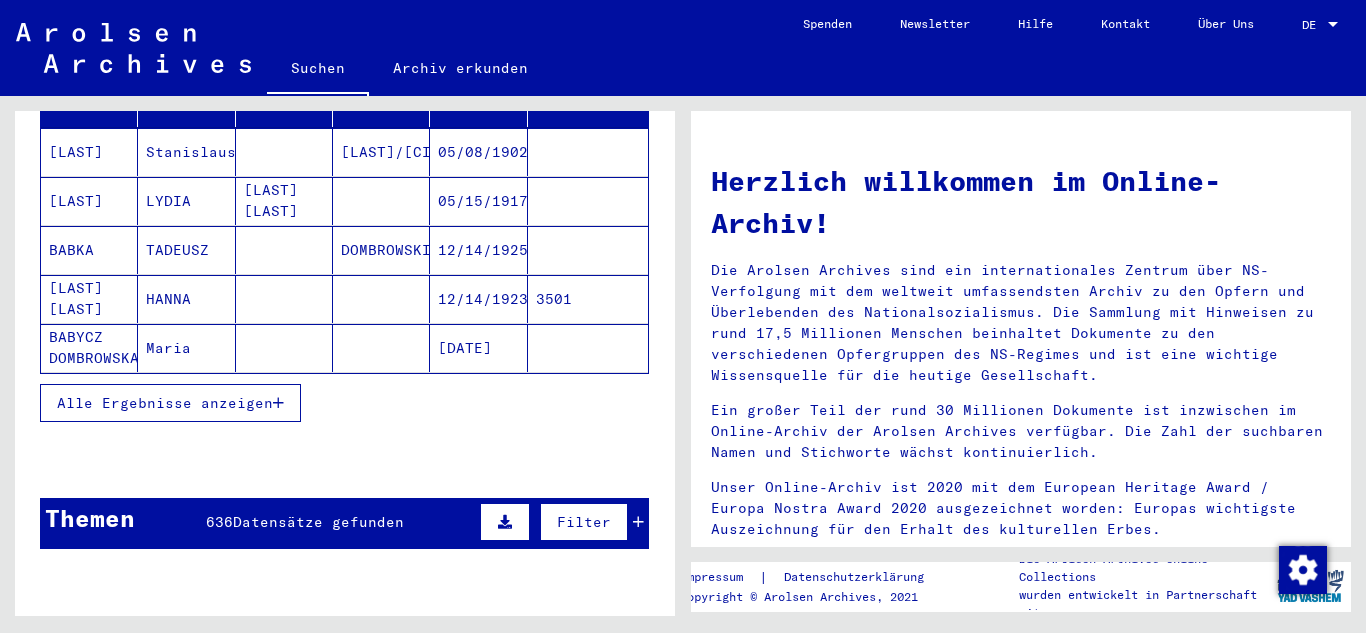 scroll, scrollTop: 400, scrollLeft: 0, axis: vertical 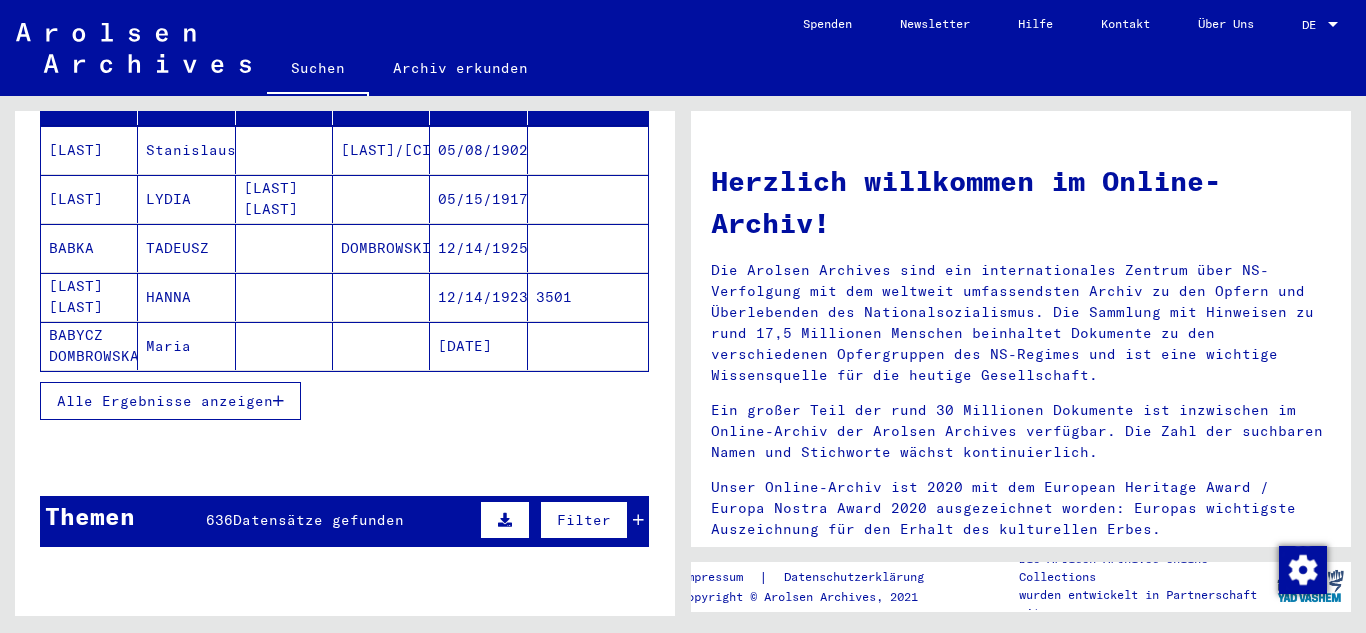 click on "Themen 636  Datensätze gefunden  Filter" at bounding box center (344, 521) 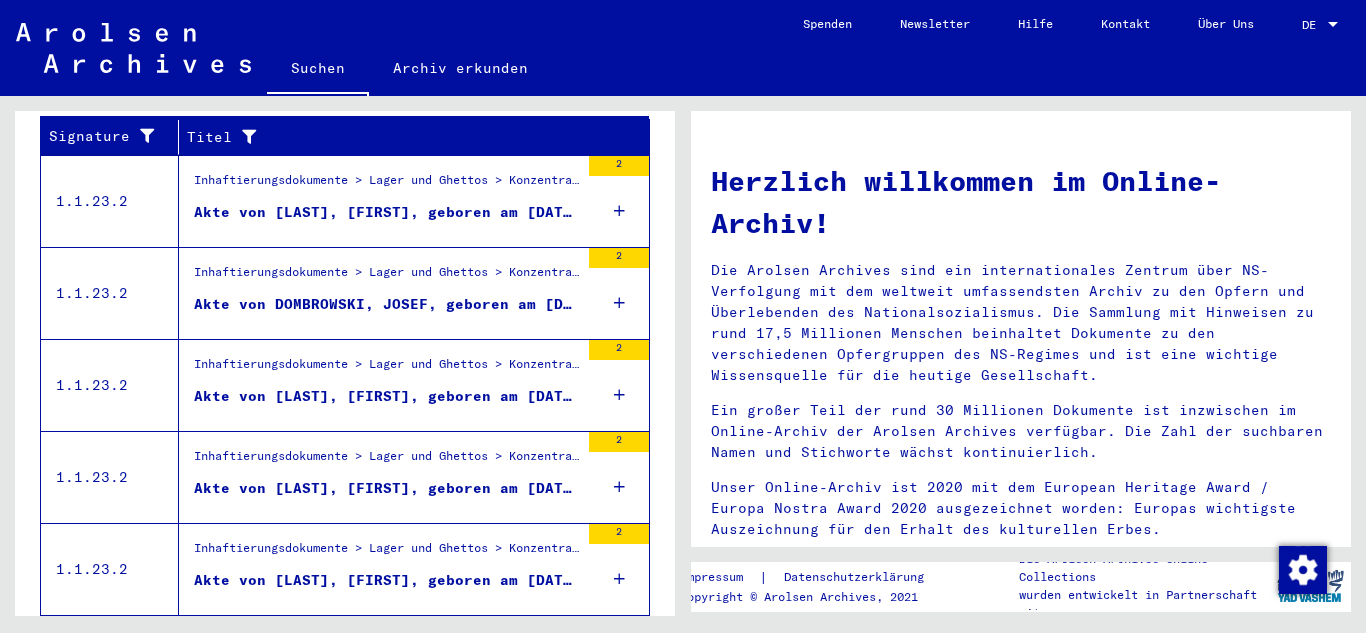 scroll, scrollTop: 866, scrollLeft: 0, axis: vertical 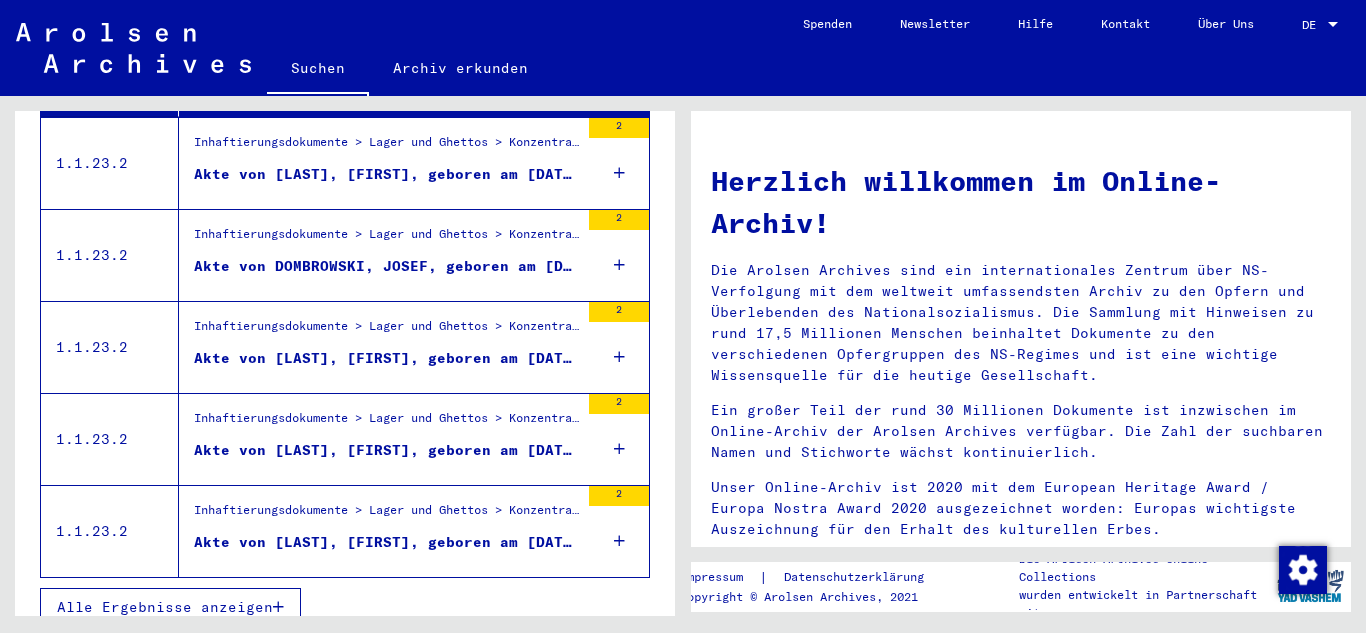 click on "Alle Ergebnisse anzeigen" at bounding box center (165, 607) 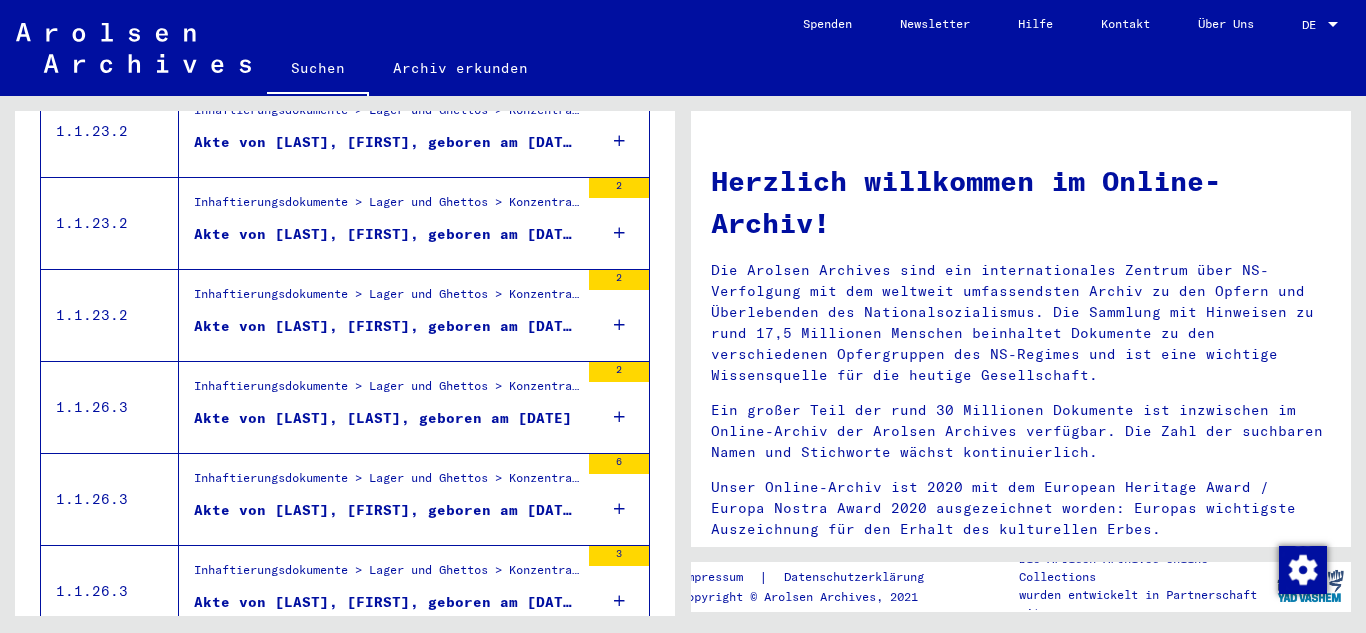 scroll, scrollTop: 945, scrollLeft: 0, axis: vertical 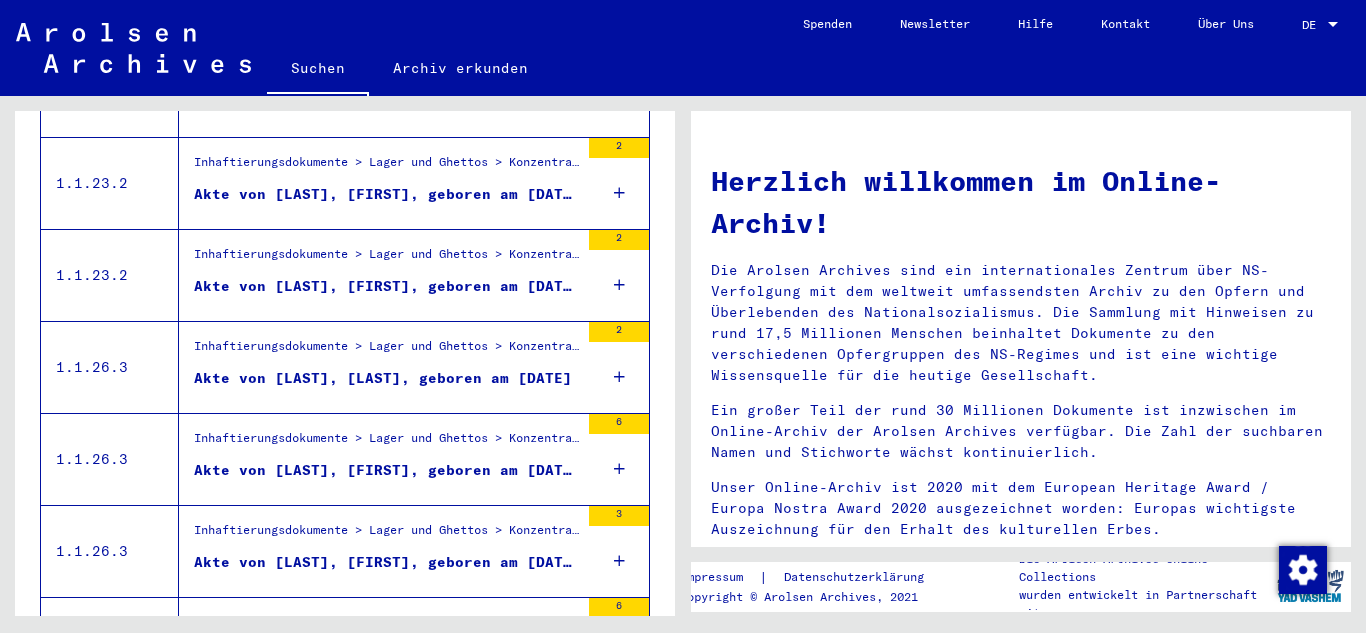 click on "Akte von [LAST], [LAST], geboren am [DATE]" at bounding box center (383, 378) 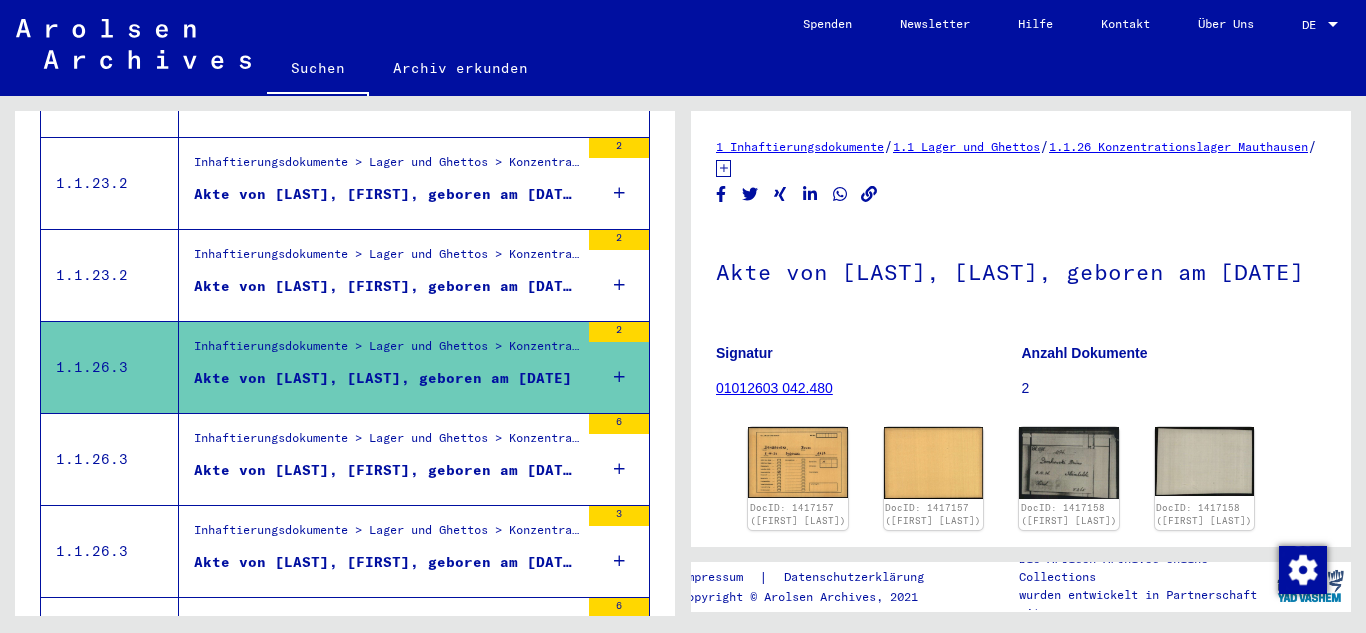 scroll, scrollTop: 0, scrollLeft: 0, axis: both 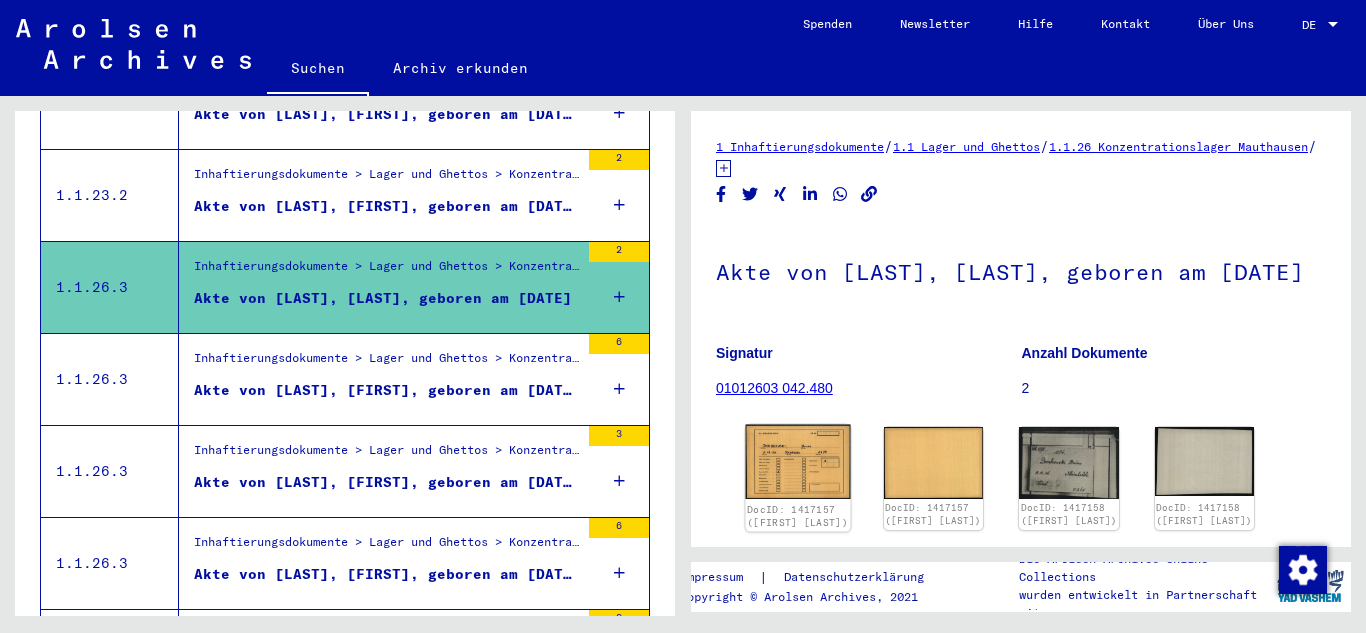 click 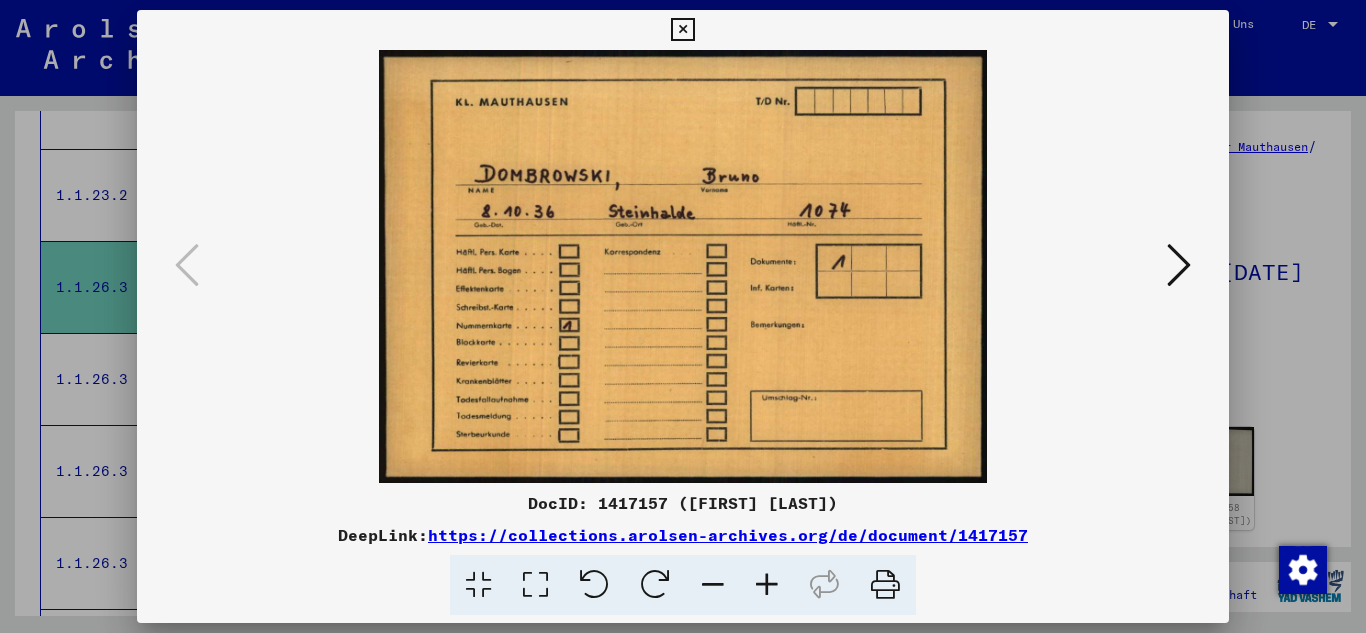 type 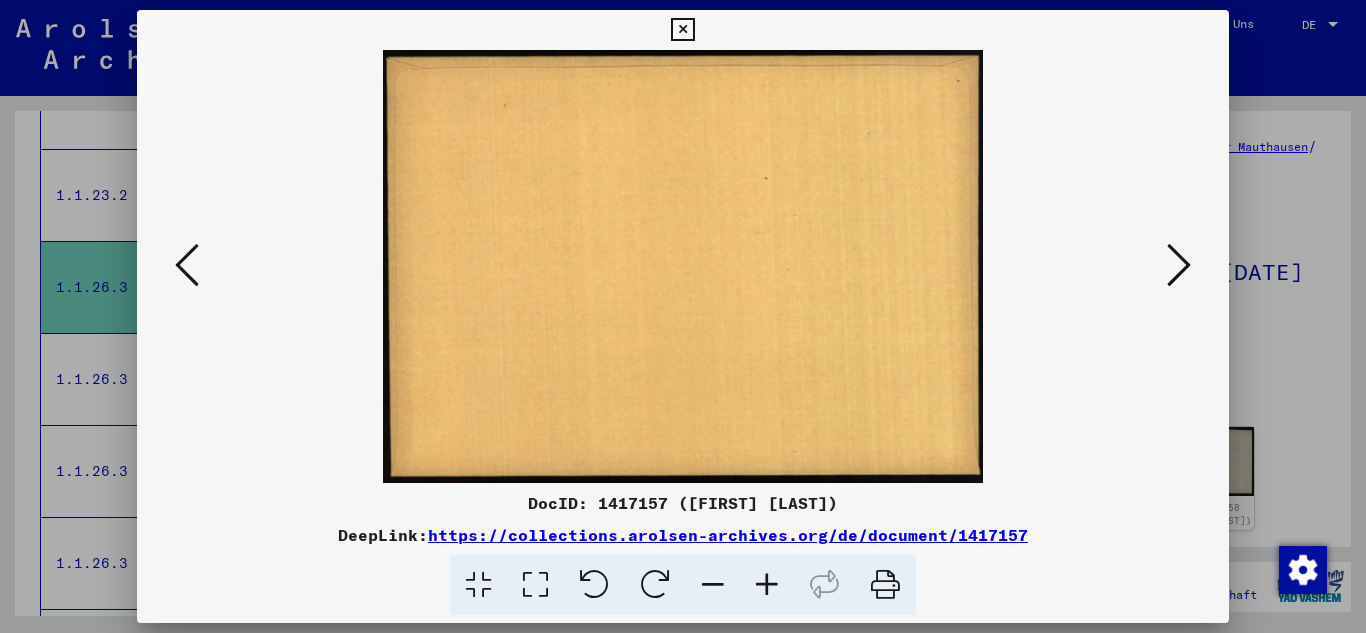 click at bounding box center [682, 30] 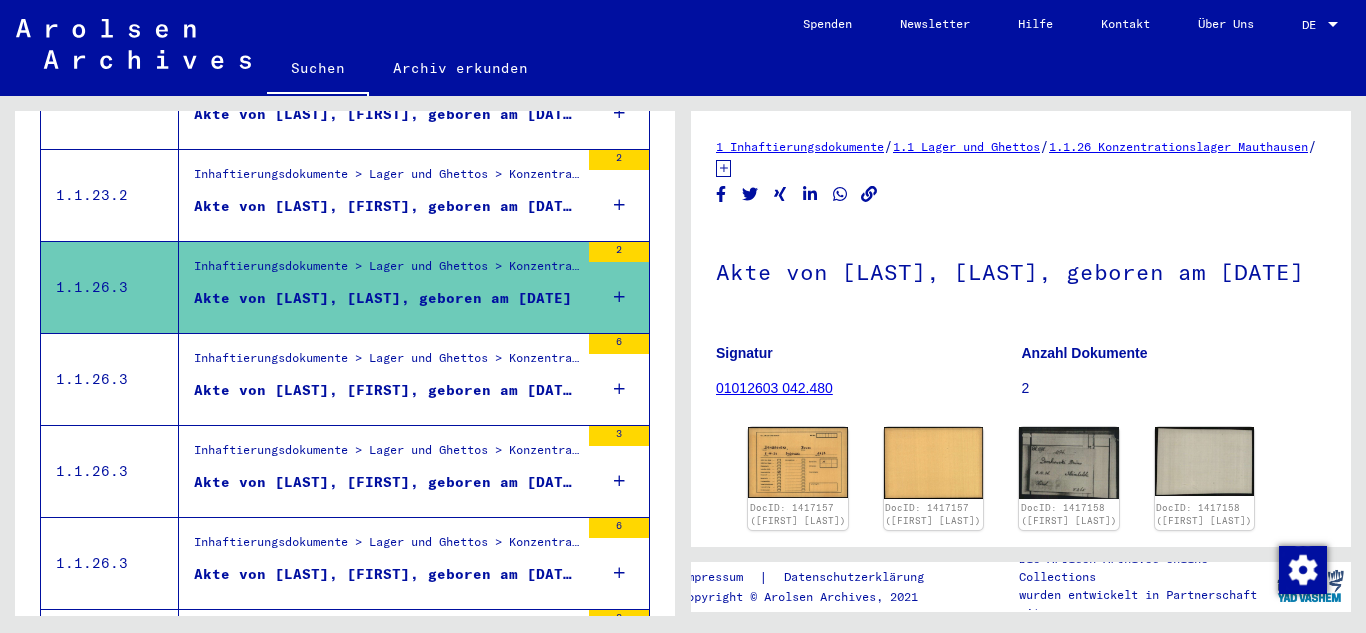 click on "**********" 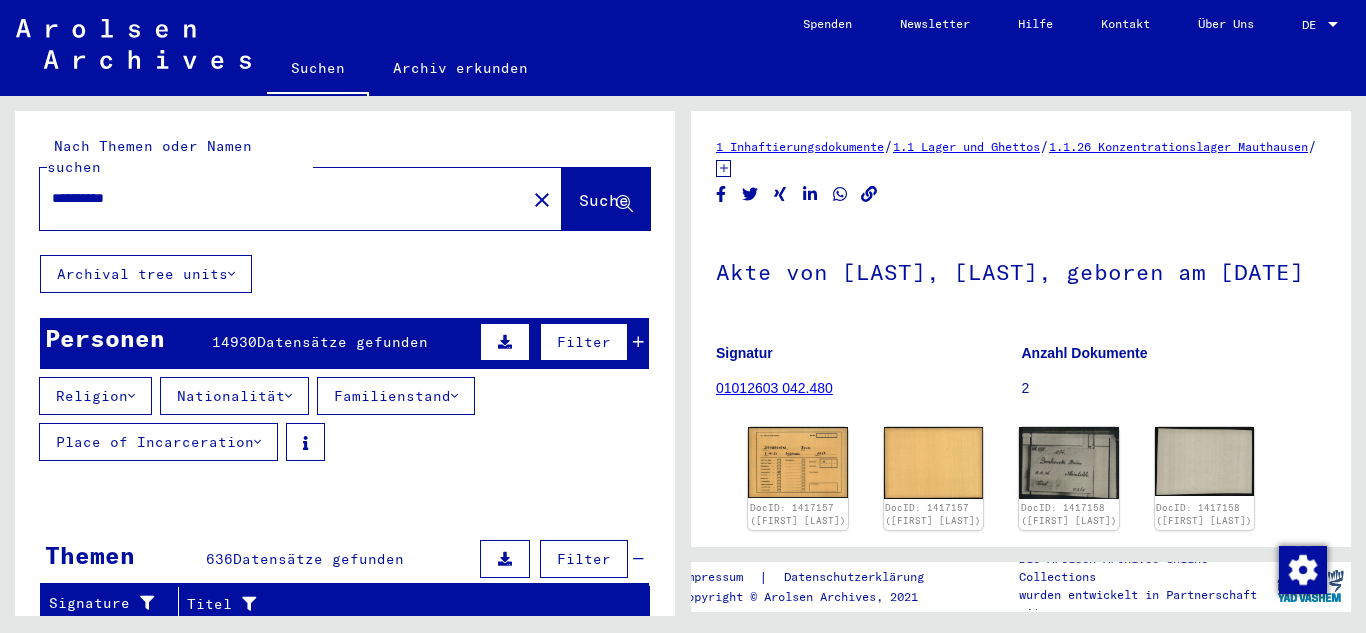 type 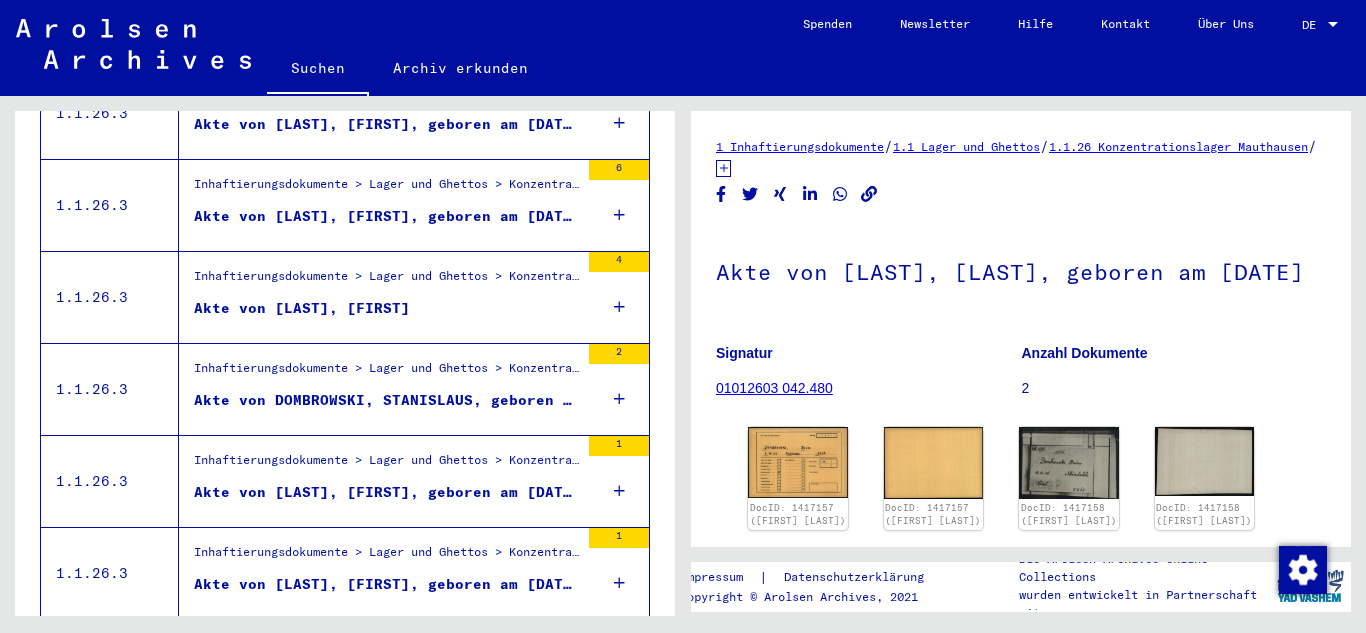 scroll, scrollTop: 2401, scrollLeft: 0, axis: vertical 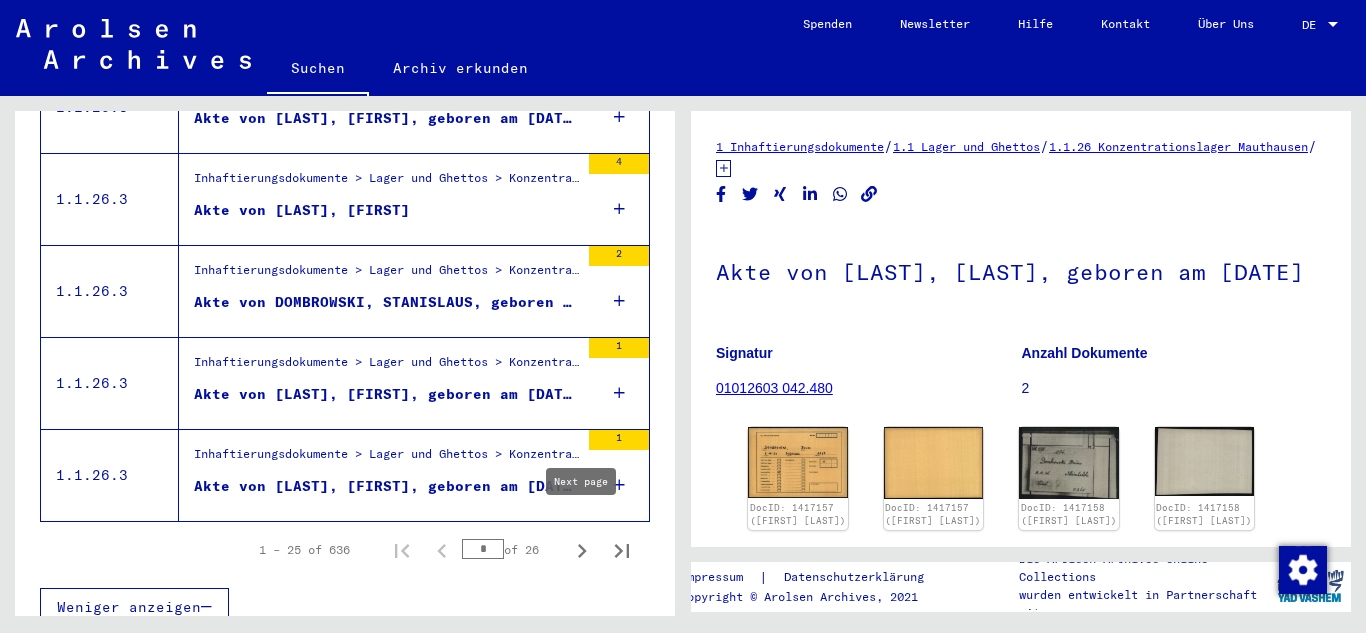 click 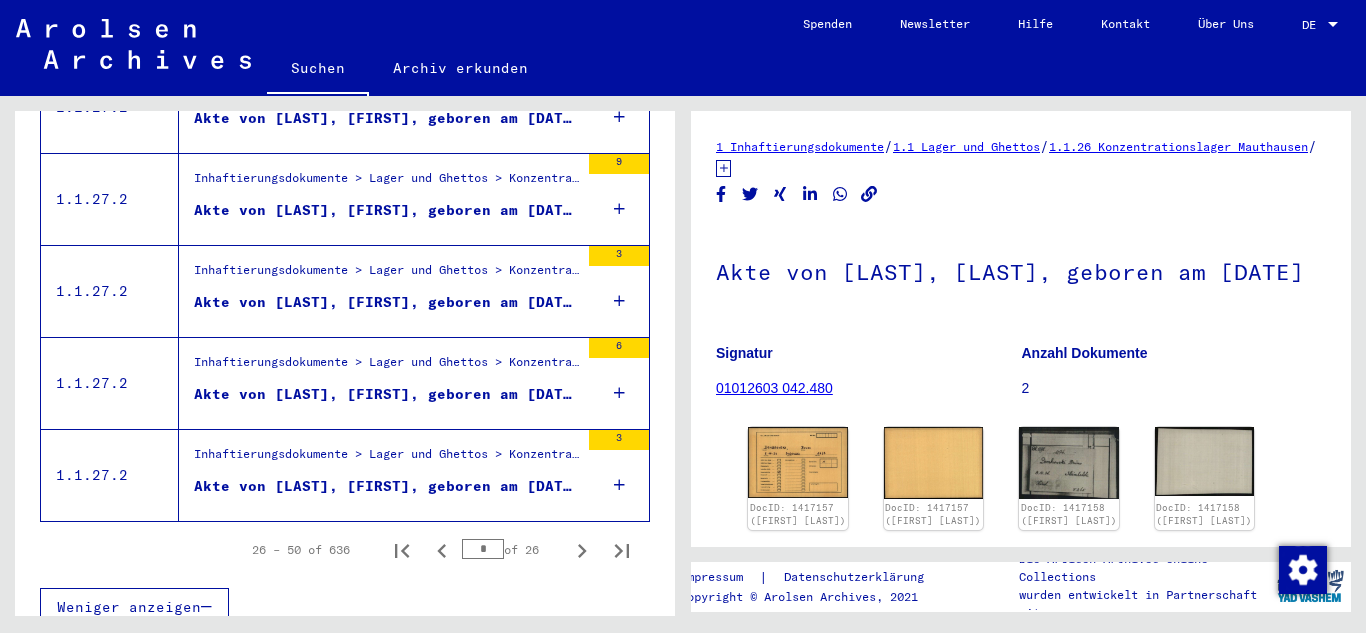 type 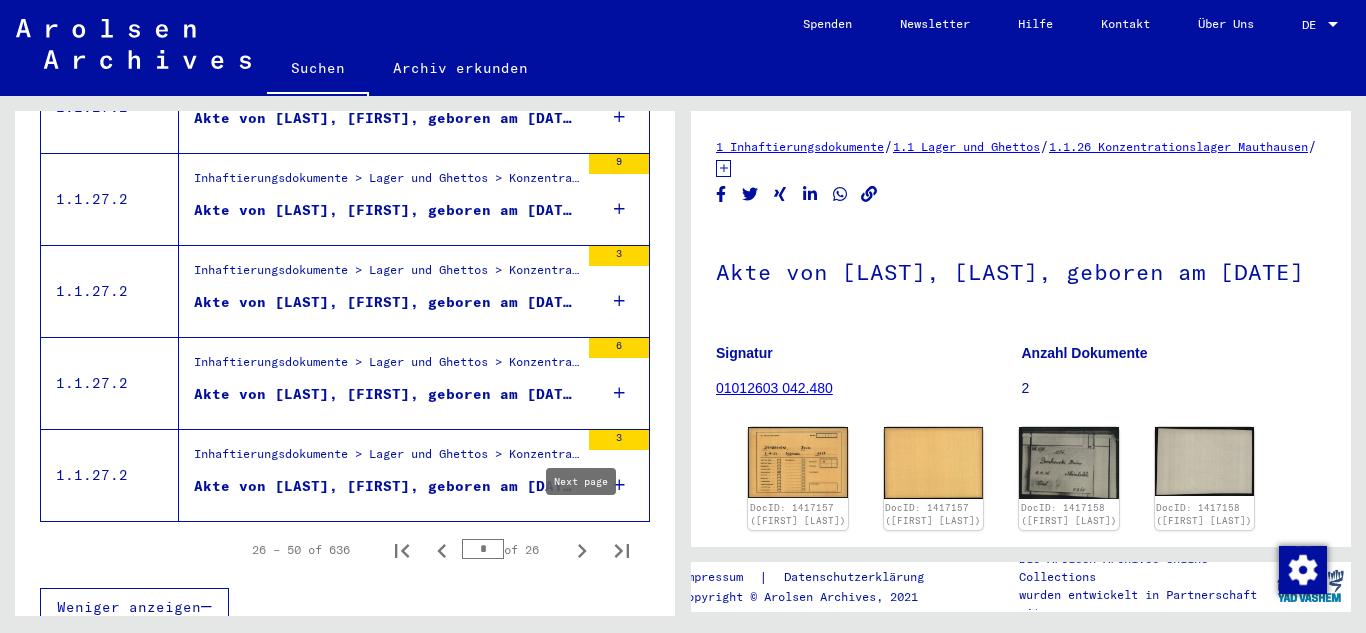 click 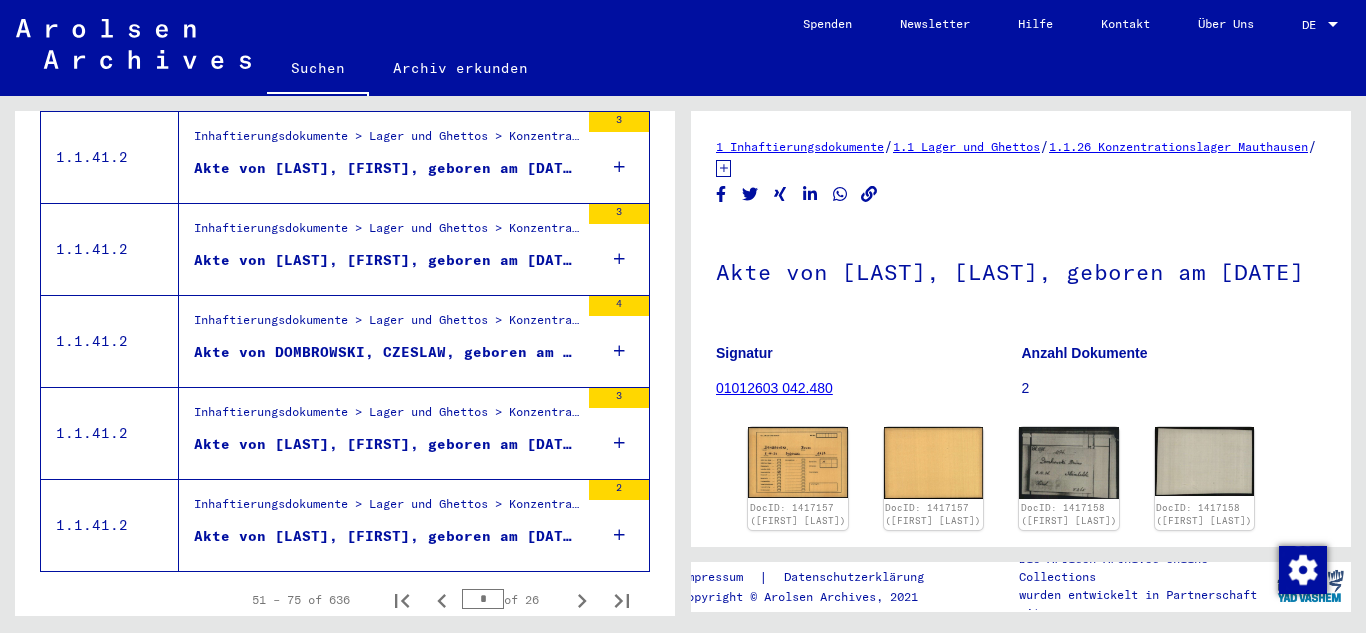 scroll, scrollTop: 2362, scrollLeft: 0, axis: vertical 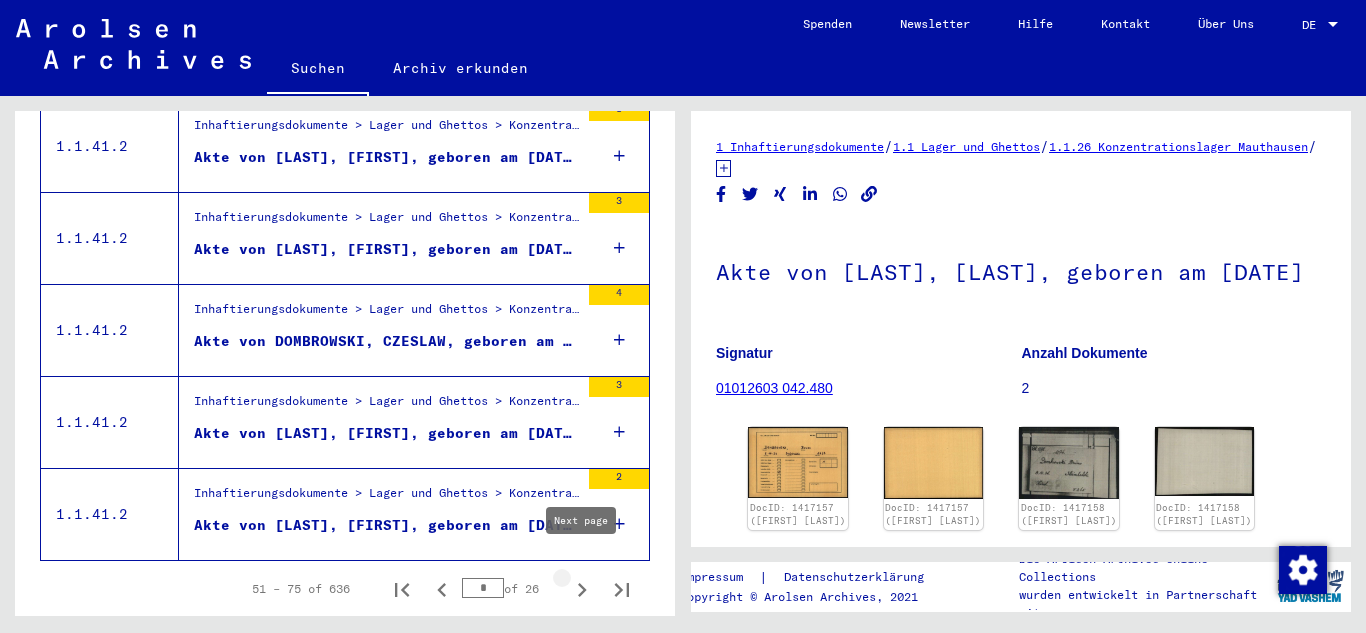 click 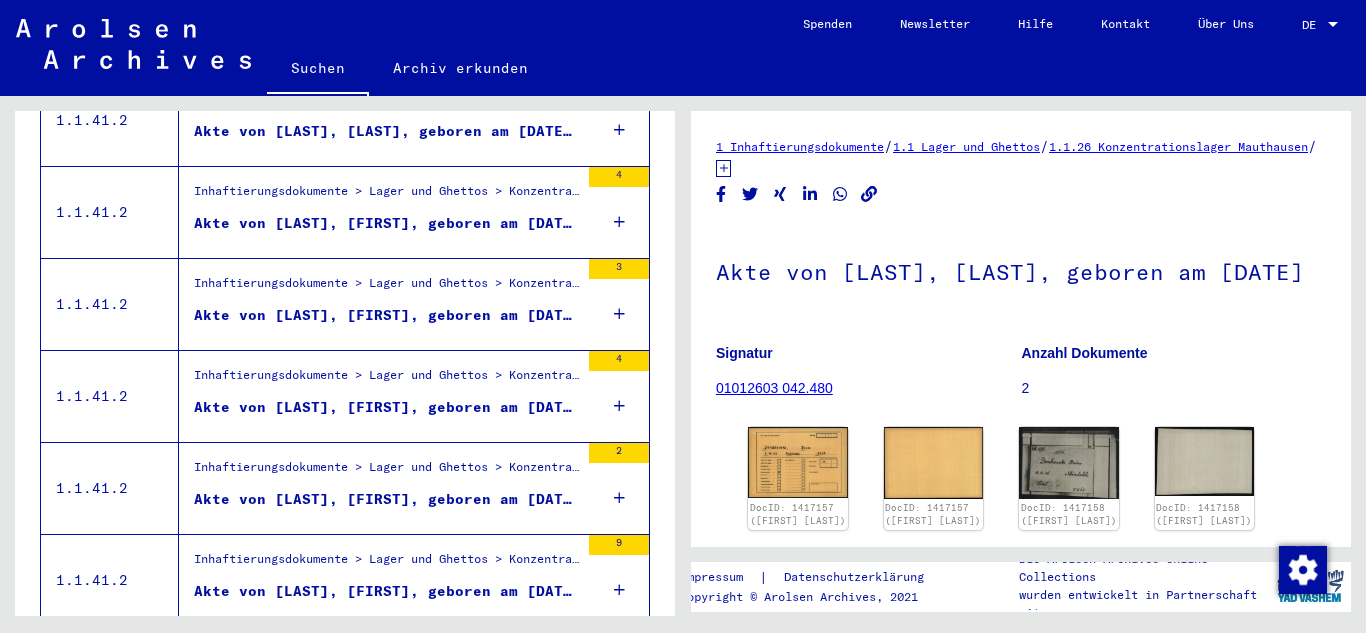 scroll, scrollTop: 2247, scrollLeft: 0, axis: vertical 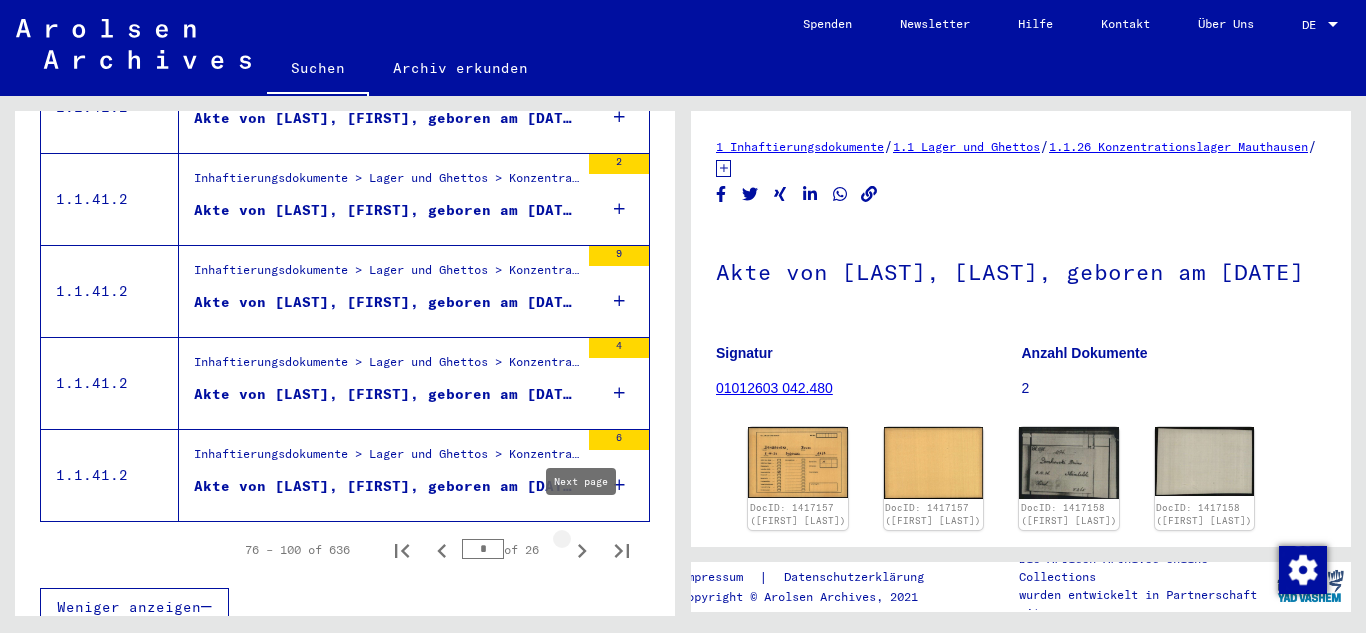 click 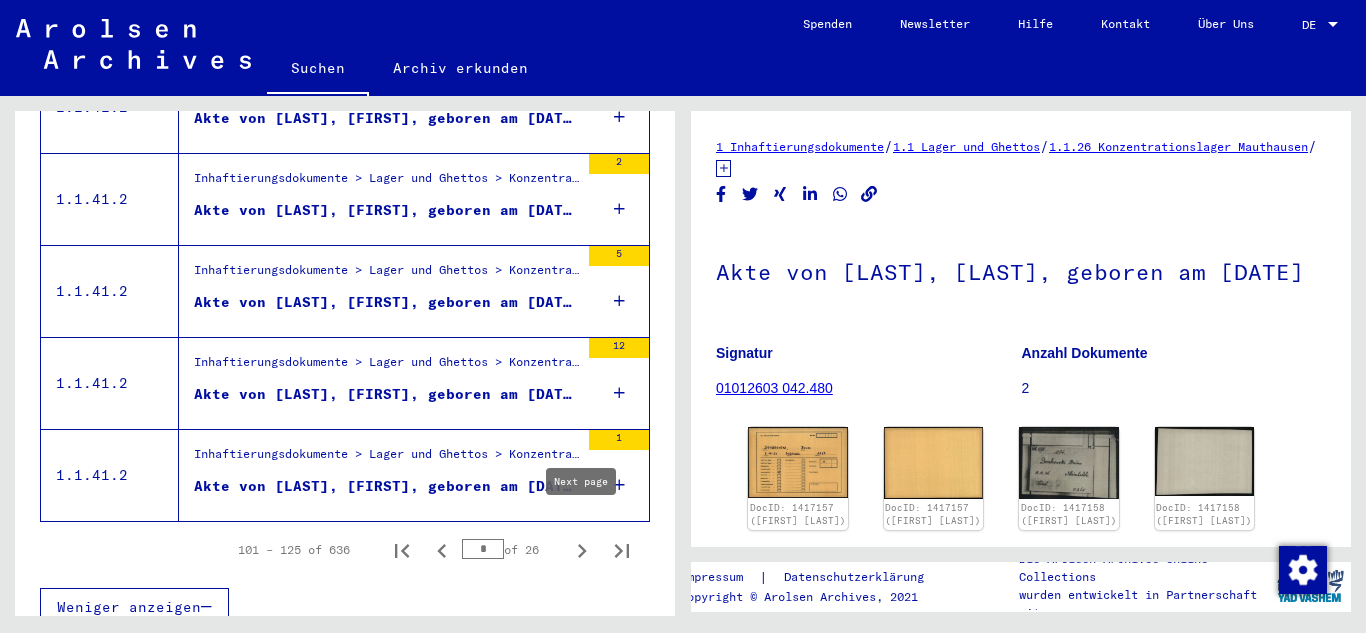 click 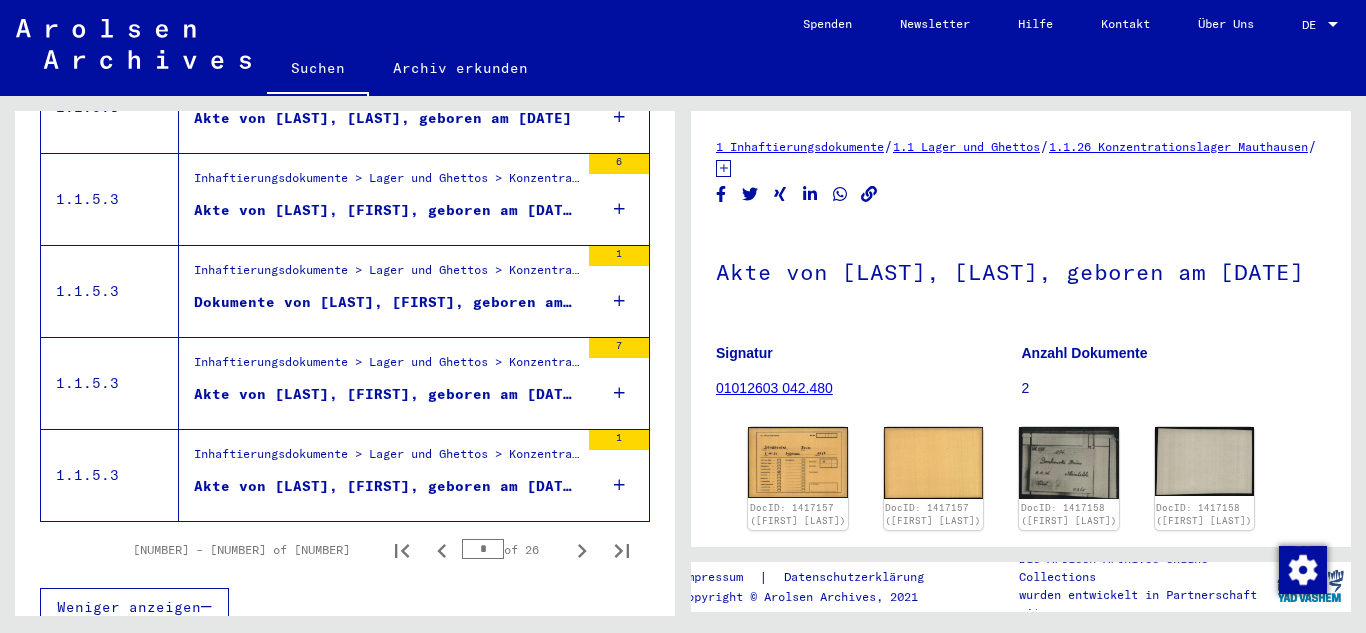 click 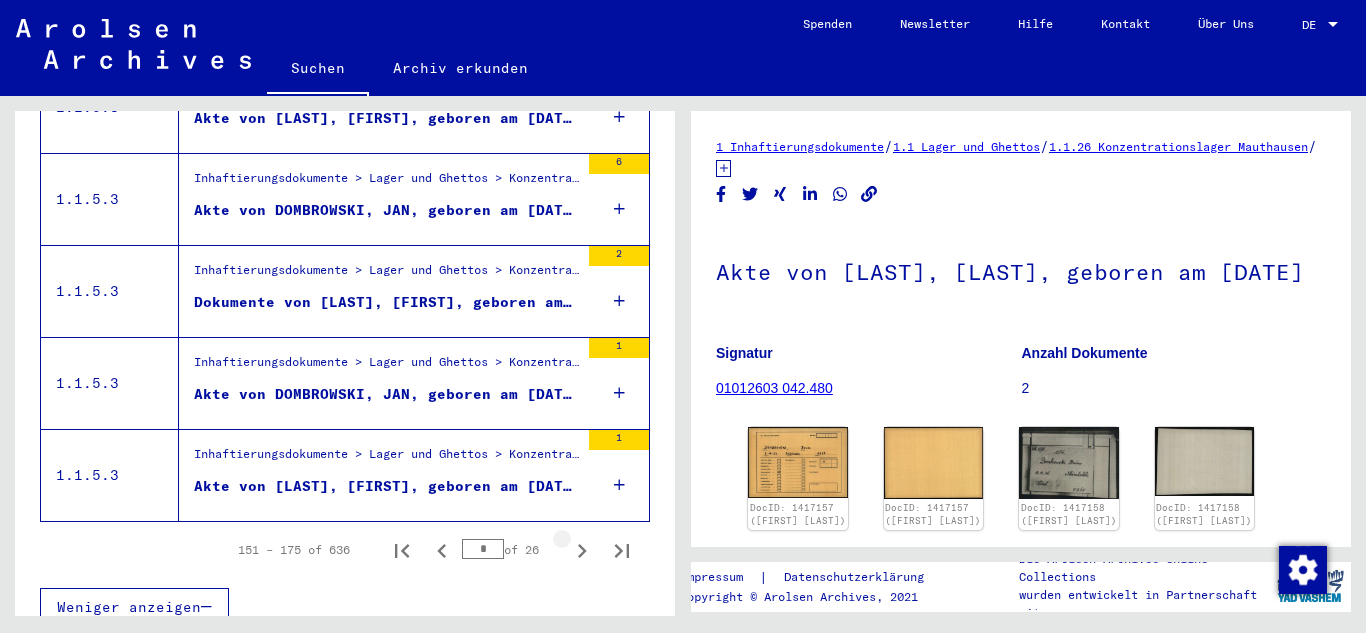 click 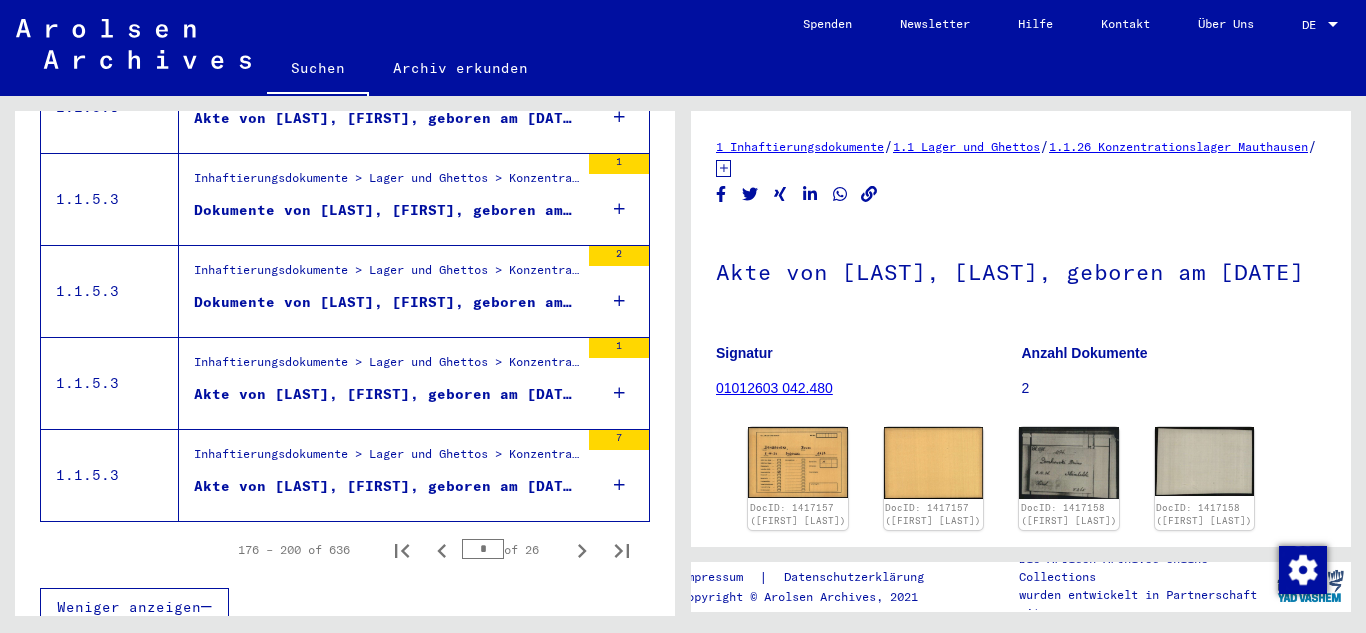 click on "1 Inhaftierungsdokumente   /   1.1 Lager und Ghettos   /   1.1.26 Konzentrationslager Mauthausen   /   1.1.26.3 Individuelle Unterlagen Männer Mauthausen   /   Individuelle Häftlings Unterlagen - KL Mauthausen   /   Akten mit Namen ab DLOUHY   /  Akte von [LAST], [FIRST], geboren am [DATE]  Signatur [NUMBER] Anzahl Dokumente 2 DocID: [NUMBER] ([FIRST] [LAST]) DocID: [NUMBER] ([FIRST] [LAST]) DocID: [NUMBER] ([FIRST] [LAST]) DocID: [NUMBER] ([FIRST] [LAST]) See comments created before January 2022 Impressum  |  Datenschutzerklärung Copyright © Arolsen Archives, 2021 Die Arolsen Archives Online-Collections wurden entwickelt in Partnerschaft mit" 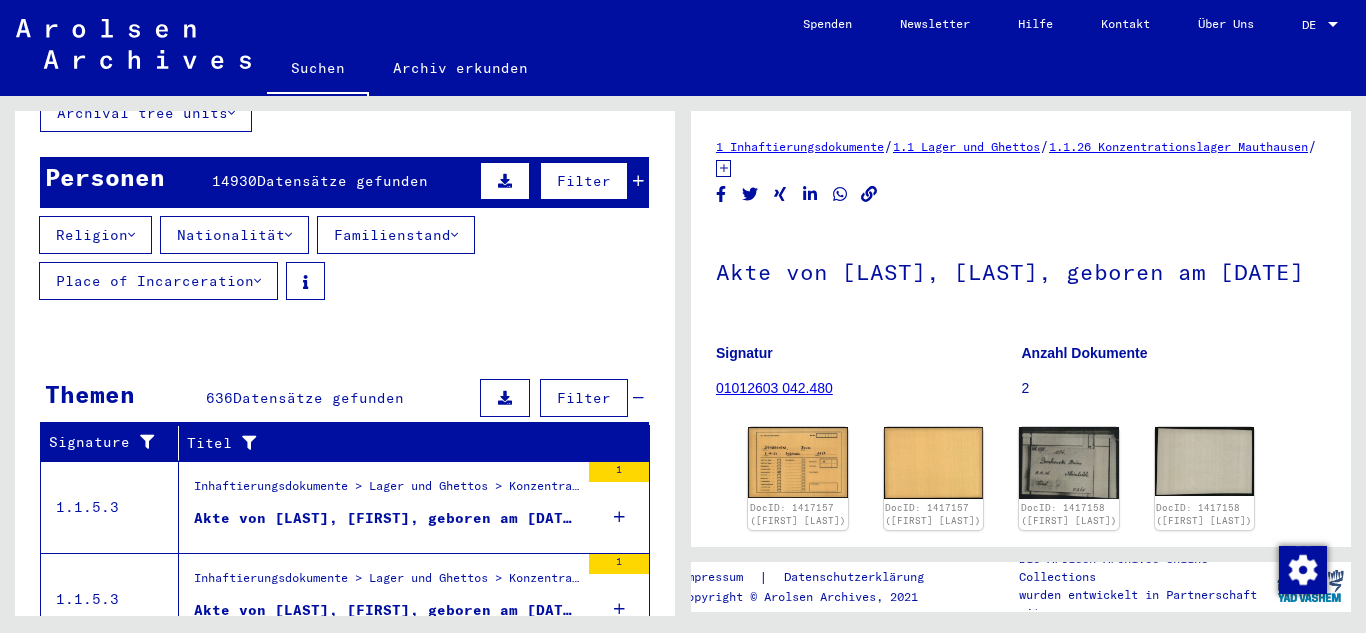 scroll, scrollTop: 0, scrollLeft: 0, axis: both 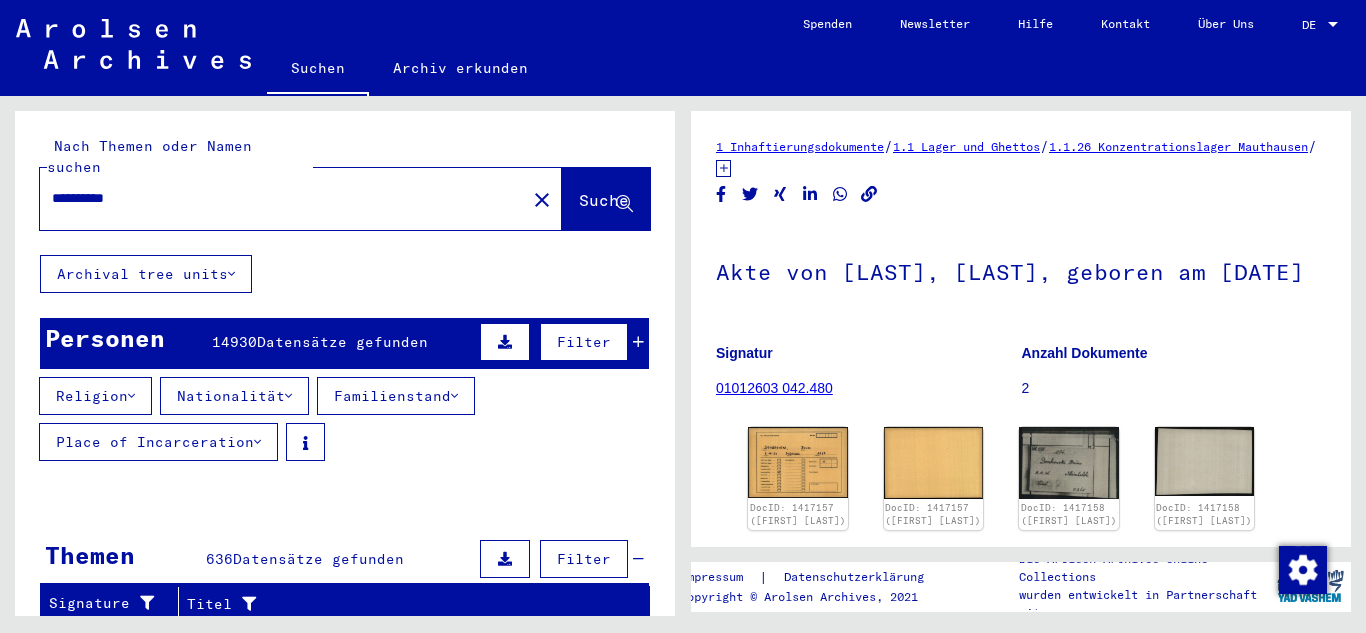 click on "**********" at bounding box center (283, 198) 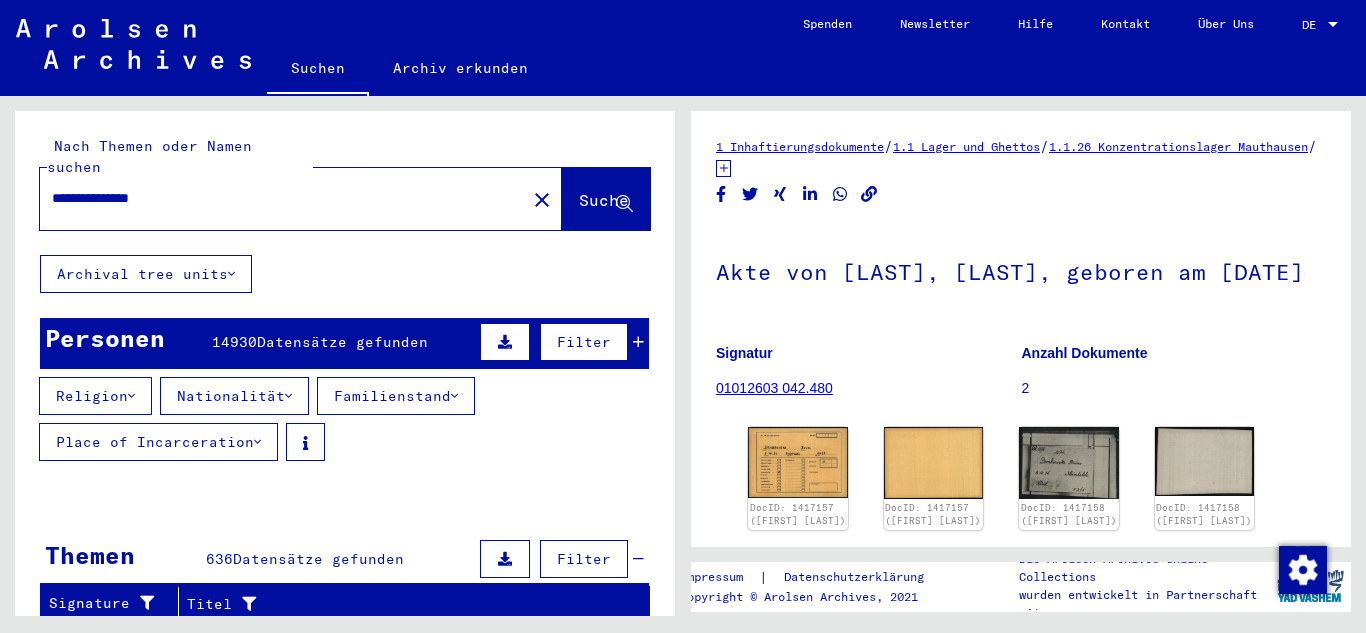 type on "**********" 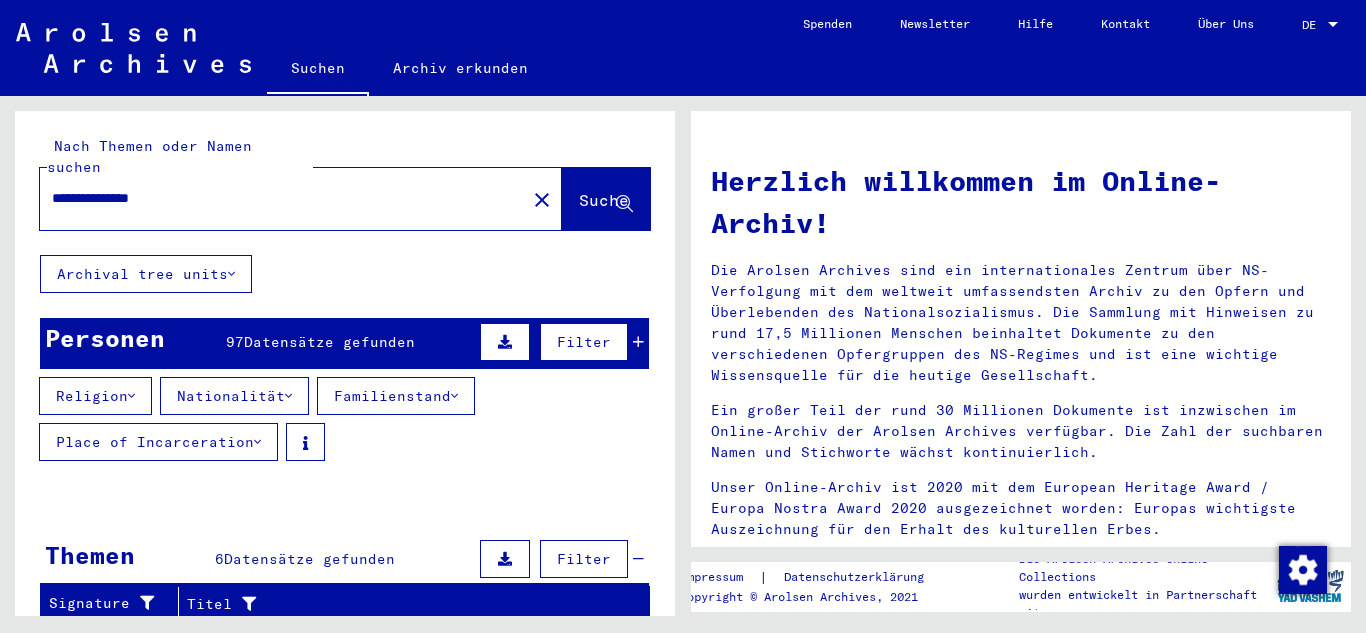 click on "Personen 97  Datensätze gefunden  Filter" at bounding box center (344, 343) 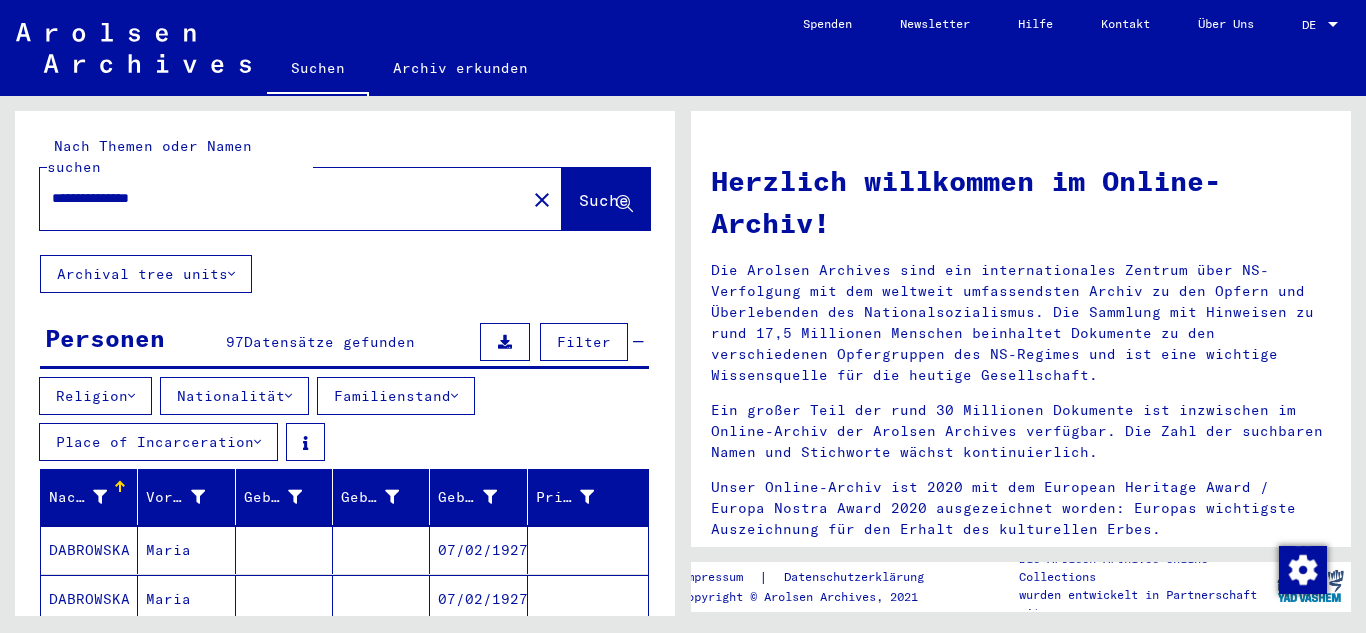 drag, startPoint x: 673, startPoint y: 227, endPoint x: 671, endPoint y: 258, distance: 31.06445 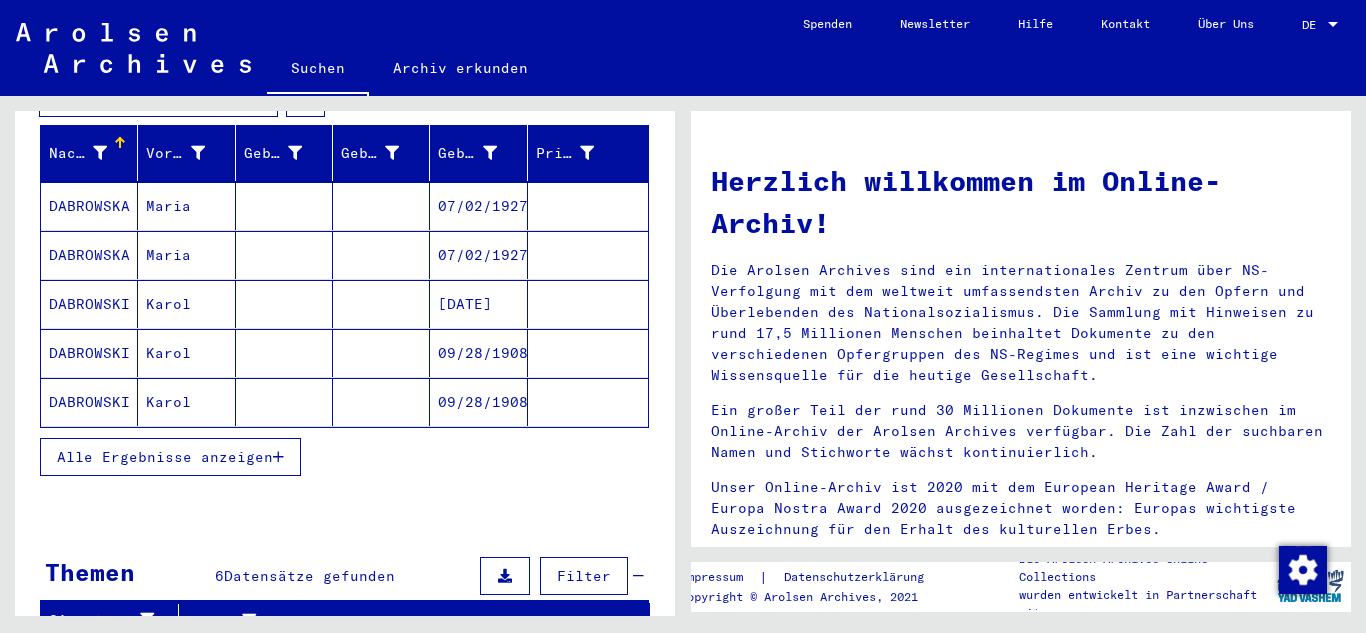 scroll, scrollTop: 346, scrollLeft: 0, axis: vertical 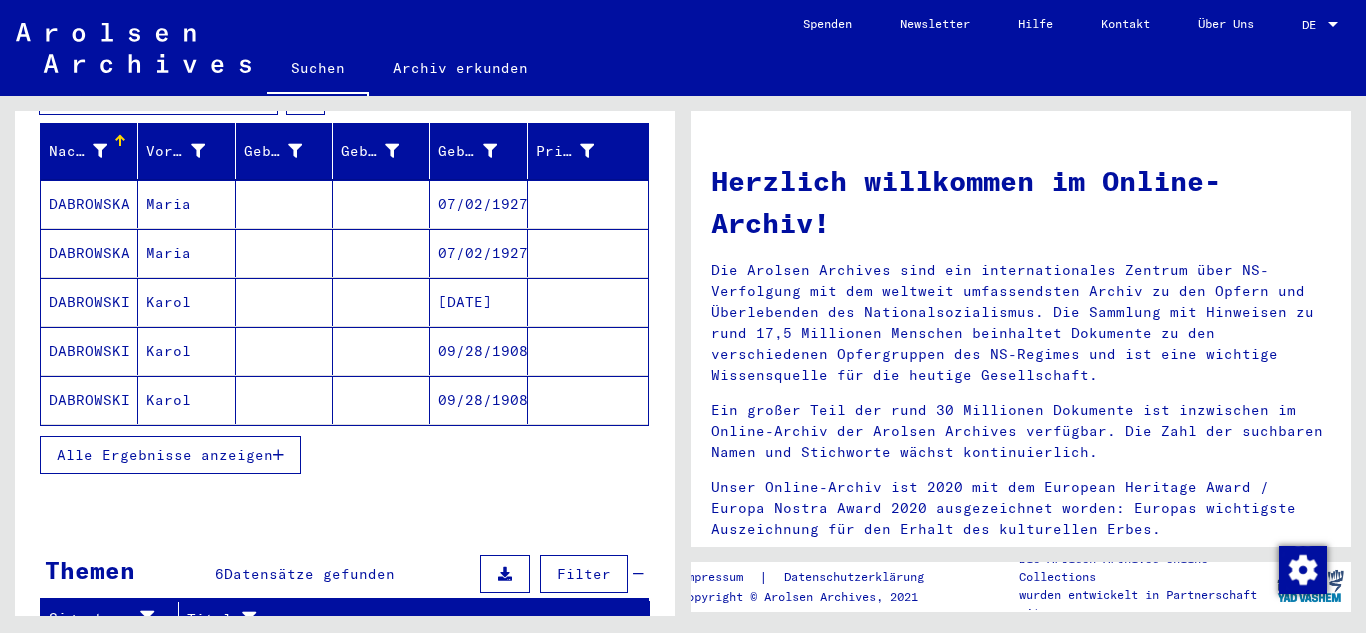 click on "Alle Ergebnisse anzeigen" at bounding box center [165, 455] 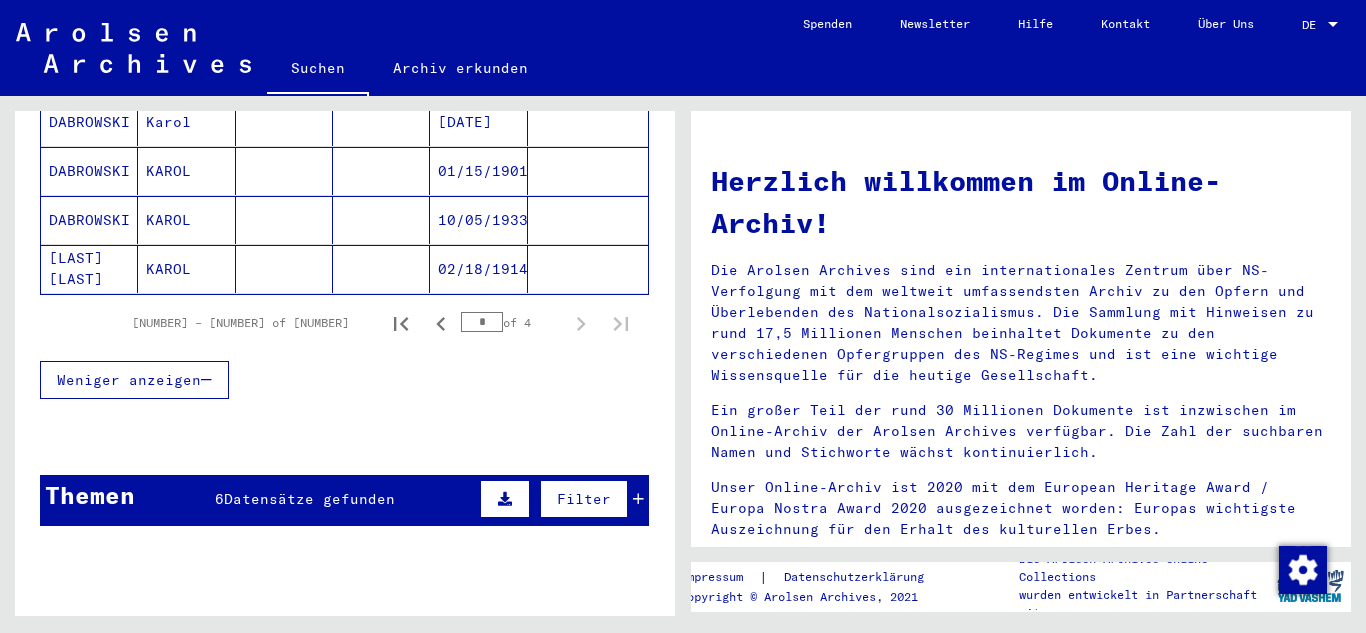scroll, scrollTop: 1411, scrollLeft: 0, axis: vertical 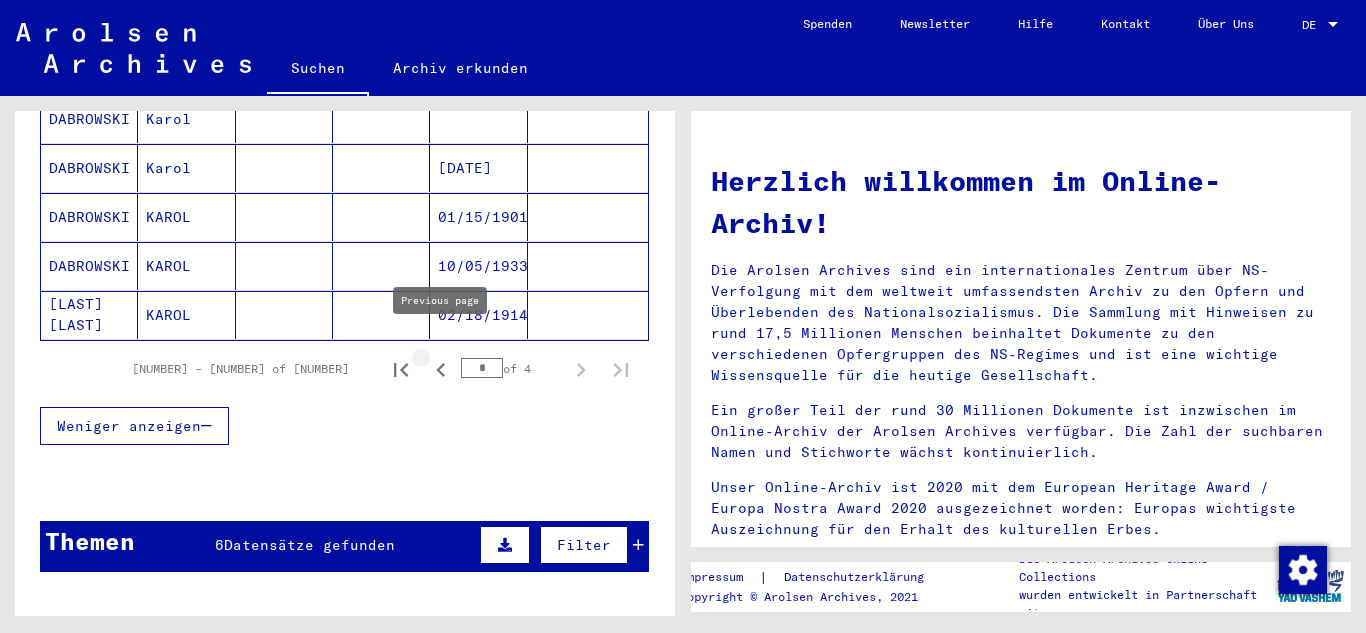 click 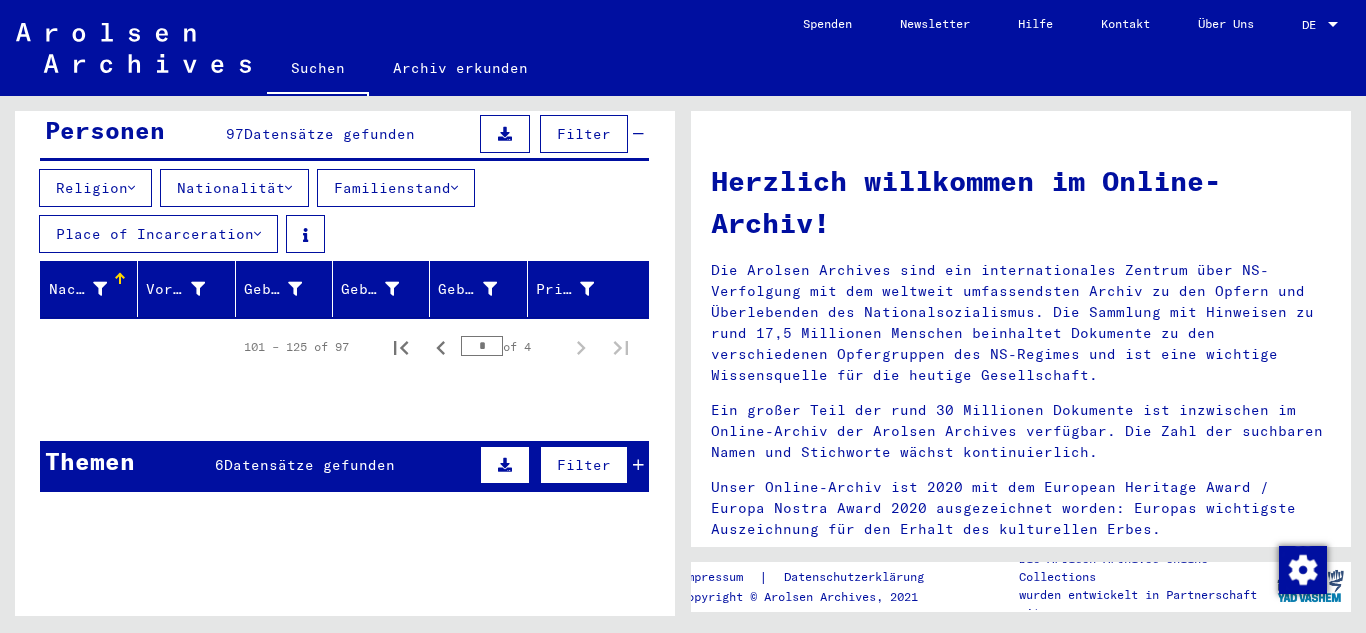 scroll, scrollTop: 159, scrollLeft: 0, axis: vertical 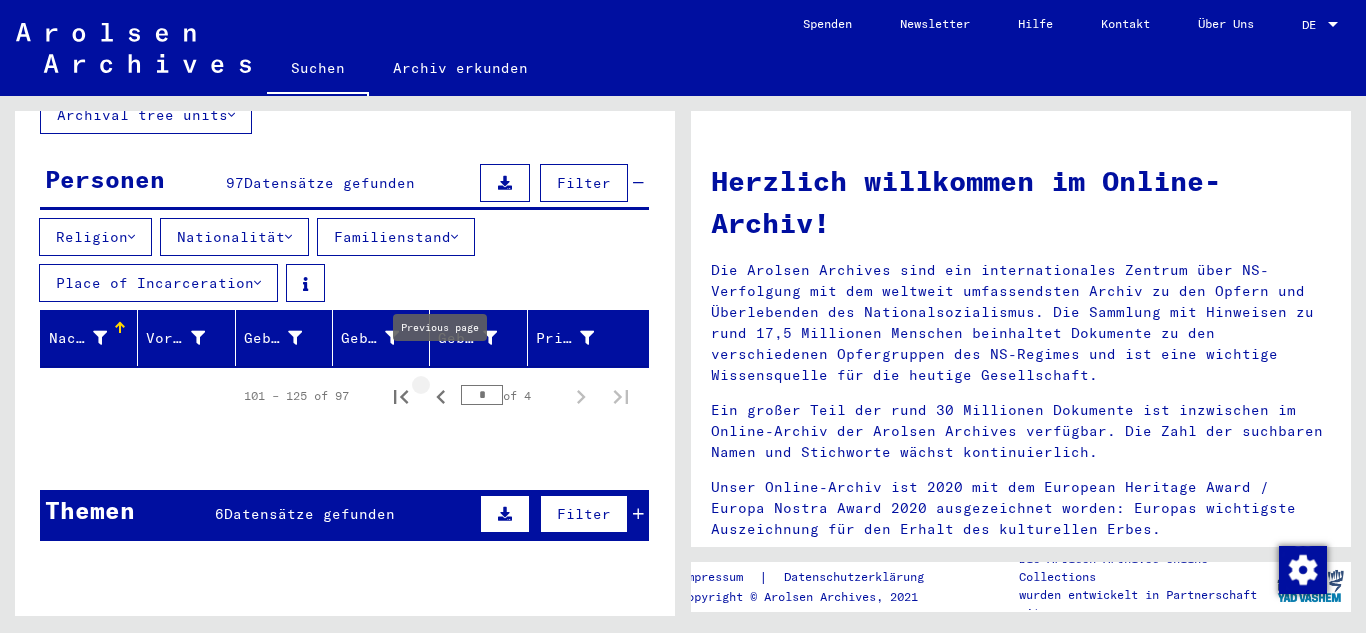 click 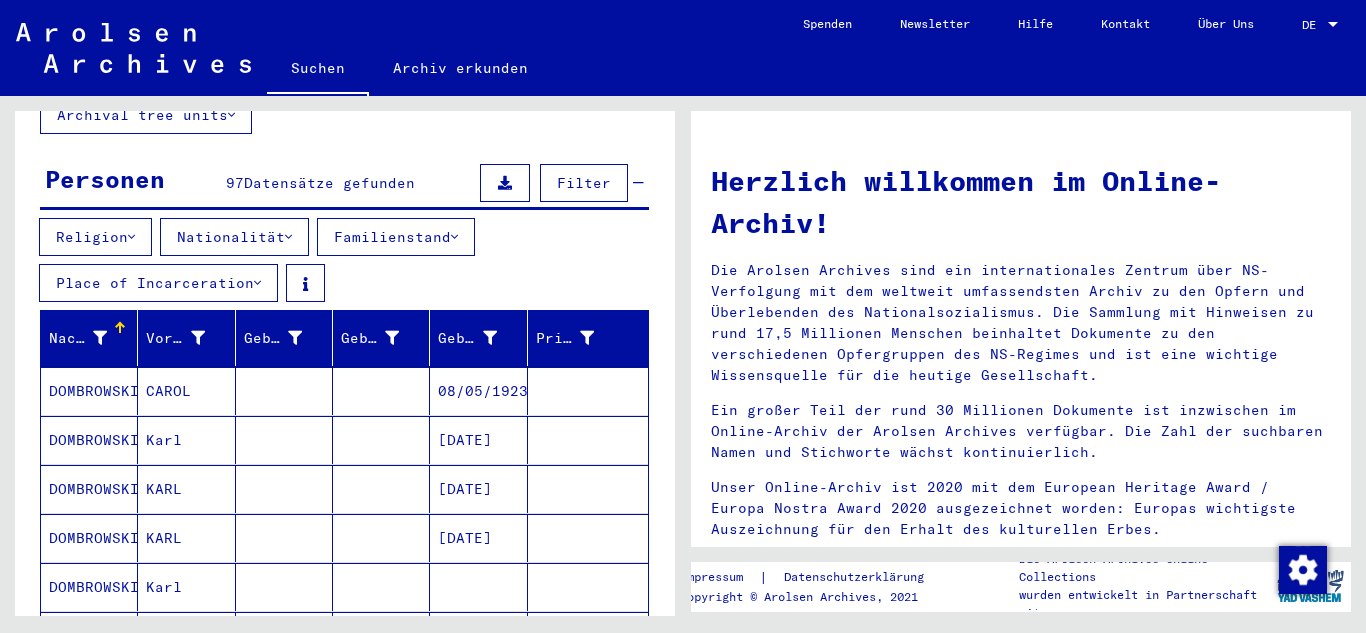 click at bounding box center [381, 538] 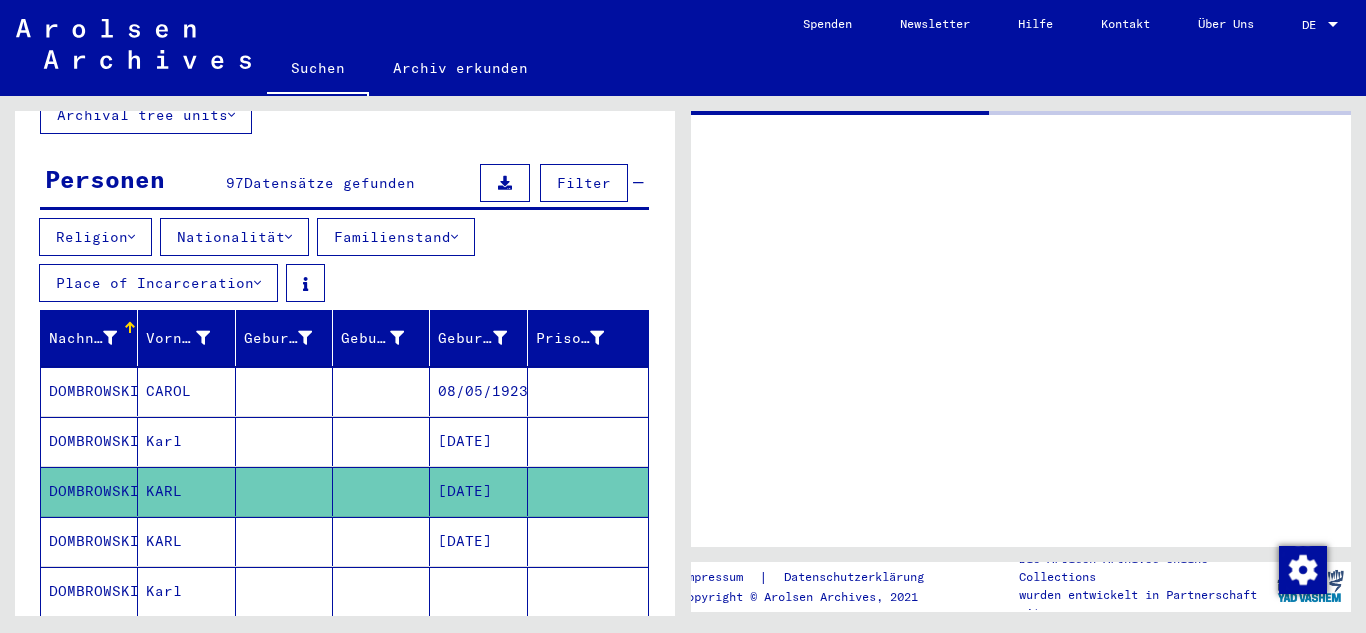 click 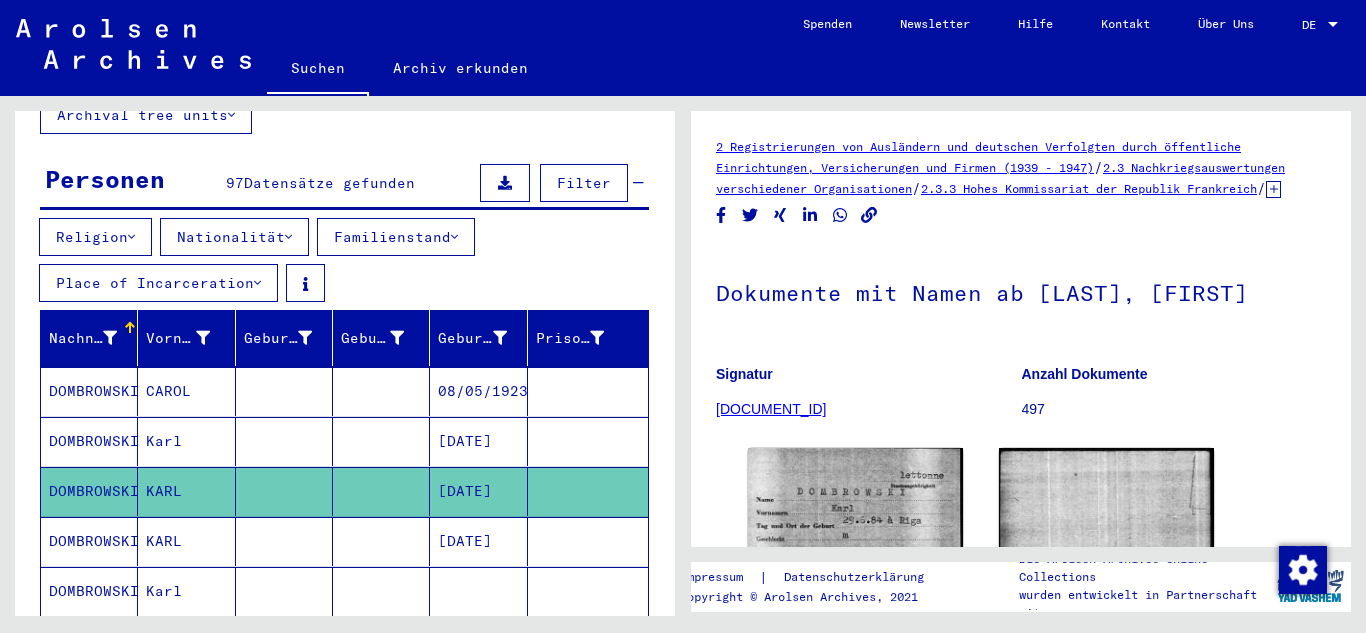 scroll, scrollTop: 0, scrollLeft: 0, axis: both 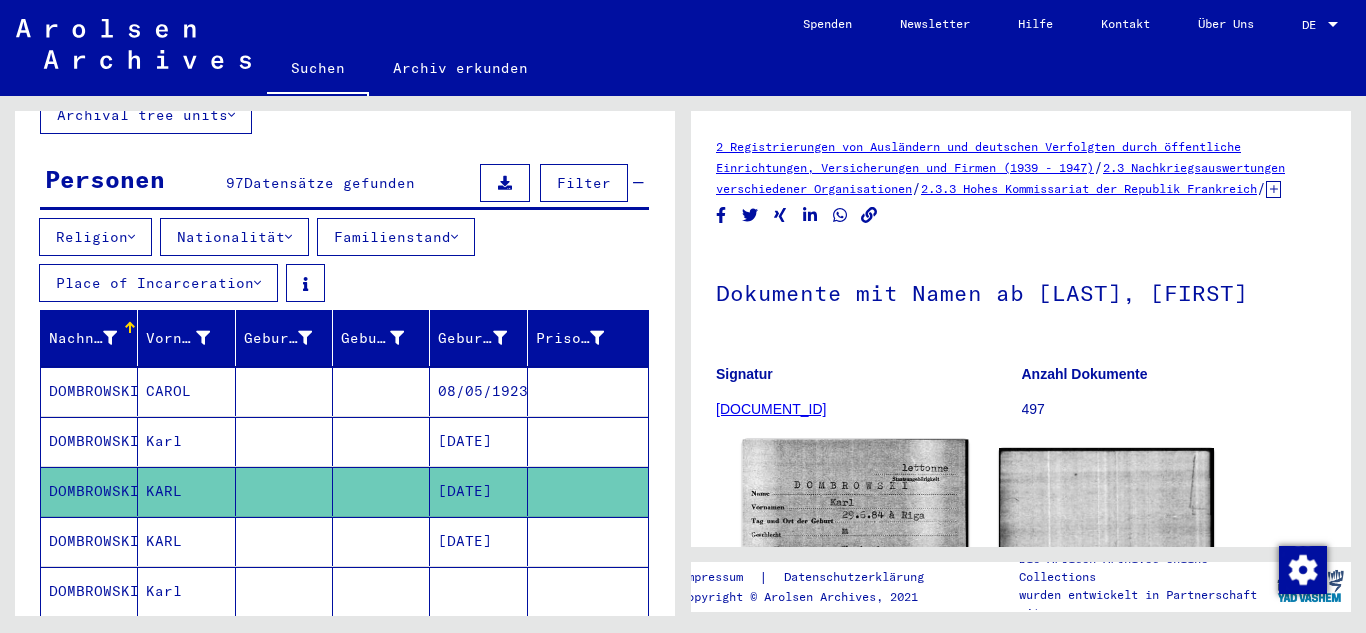 click 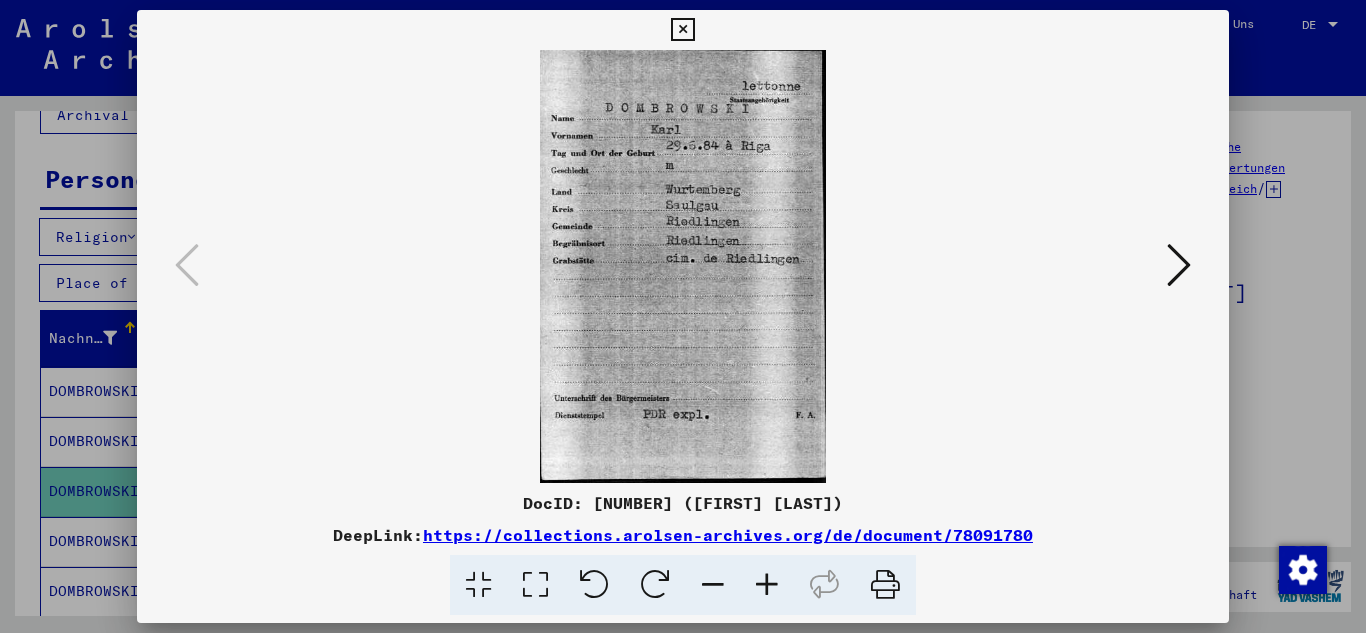 type 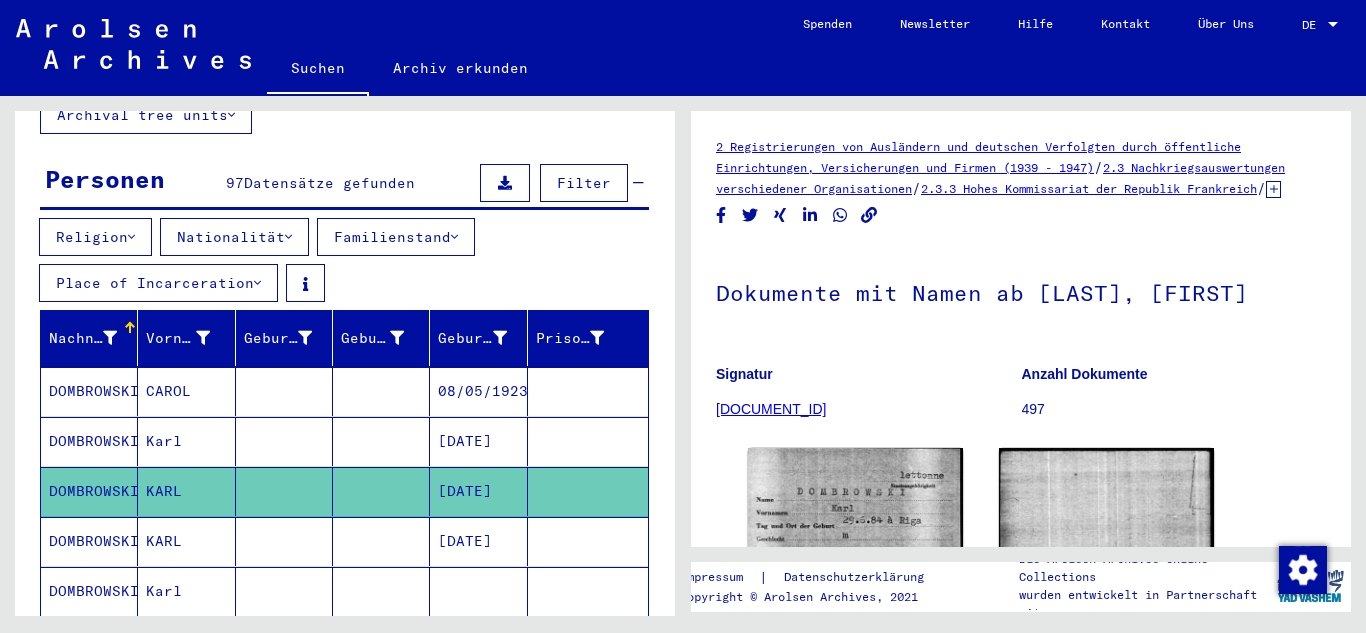click 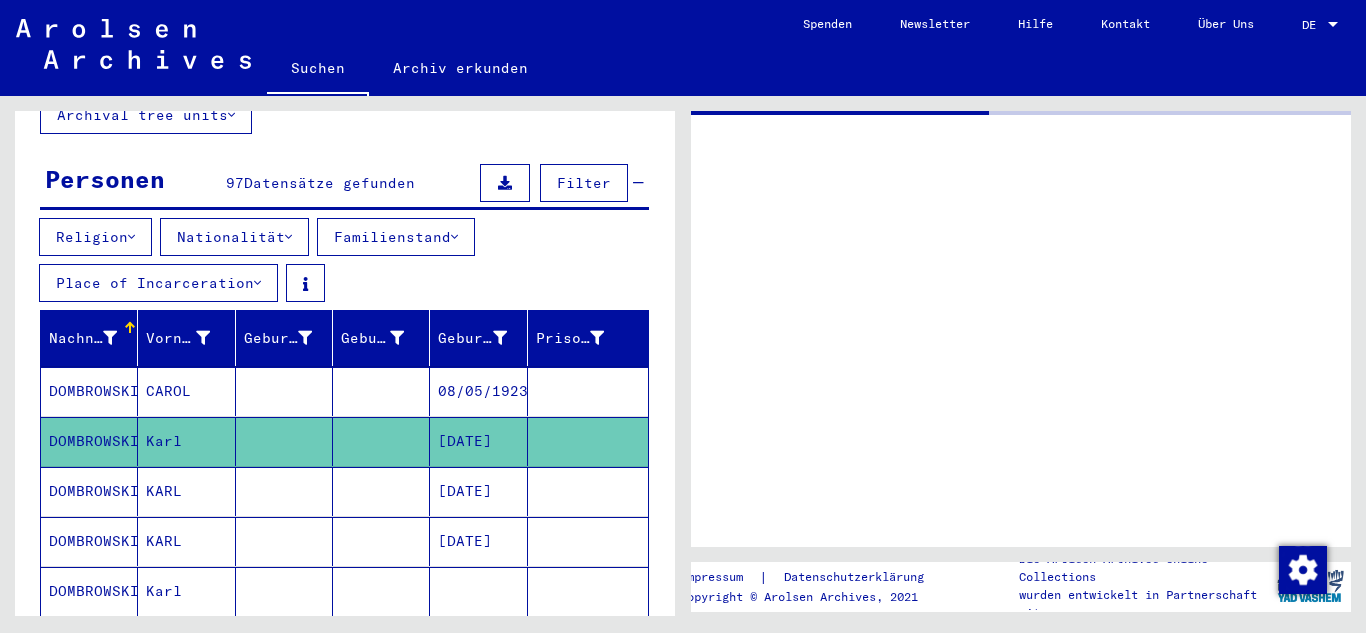 click 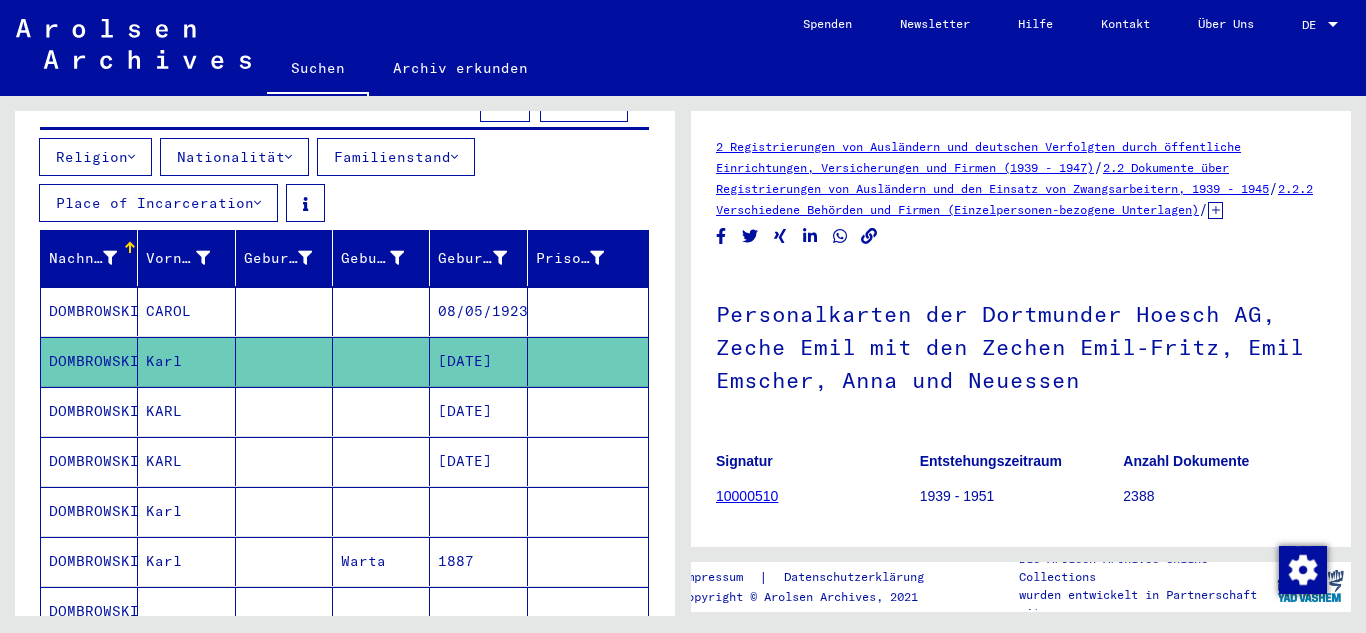 scroll, scrollTop: 0, scrollLeft: 0, axis: both 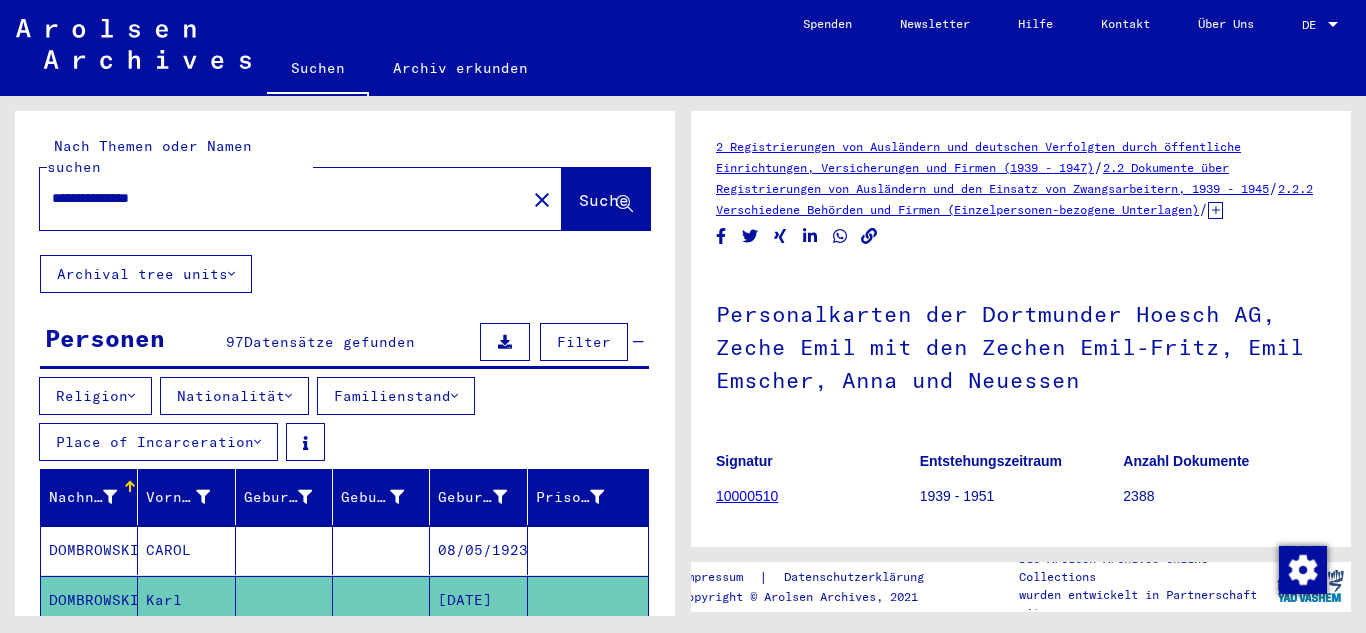 click on "**********" at bounding box center (283, 198) 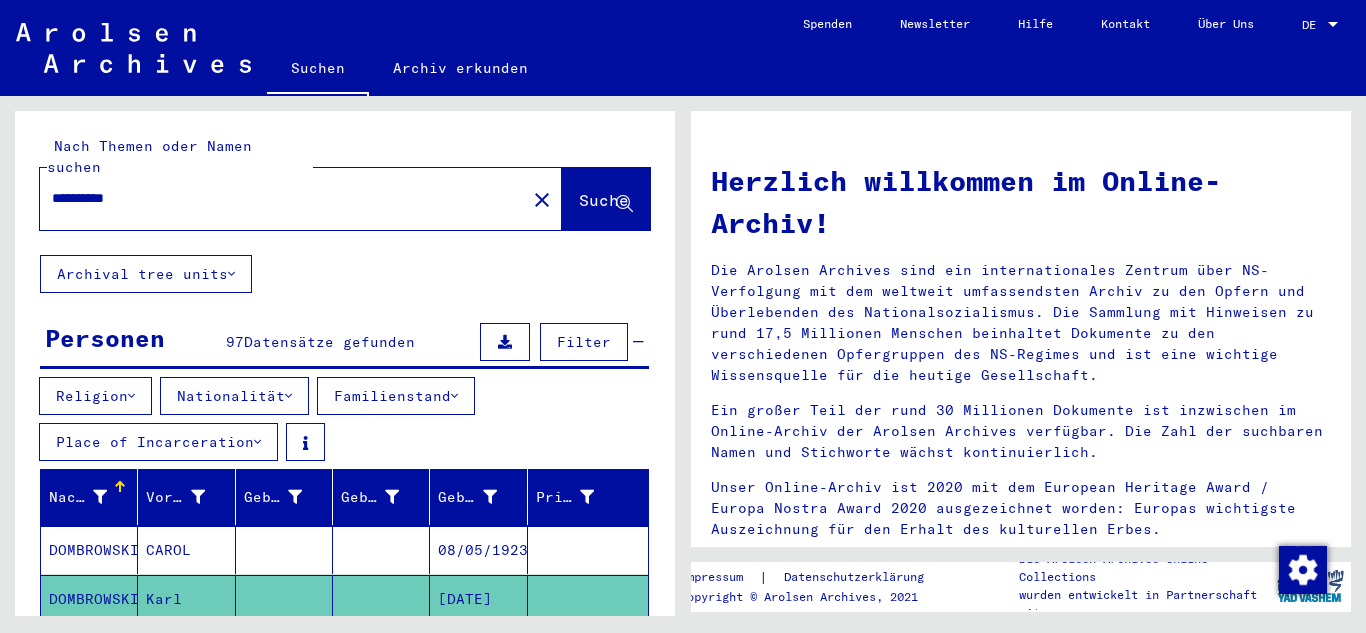 type on "**********" 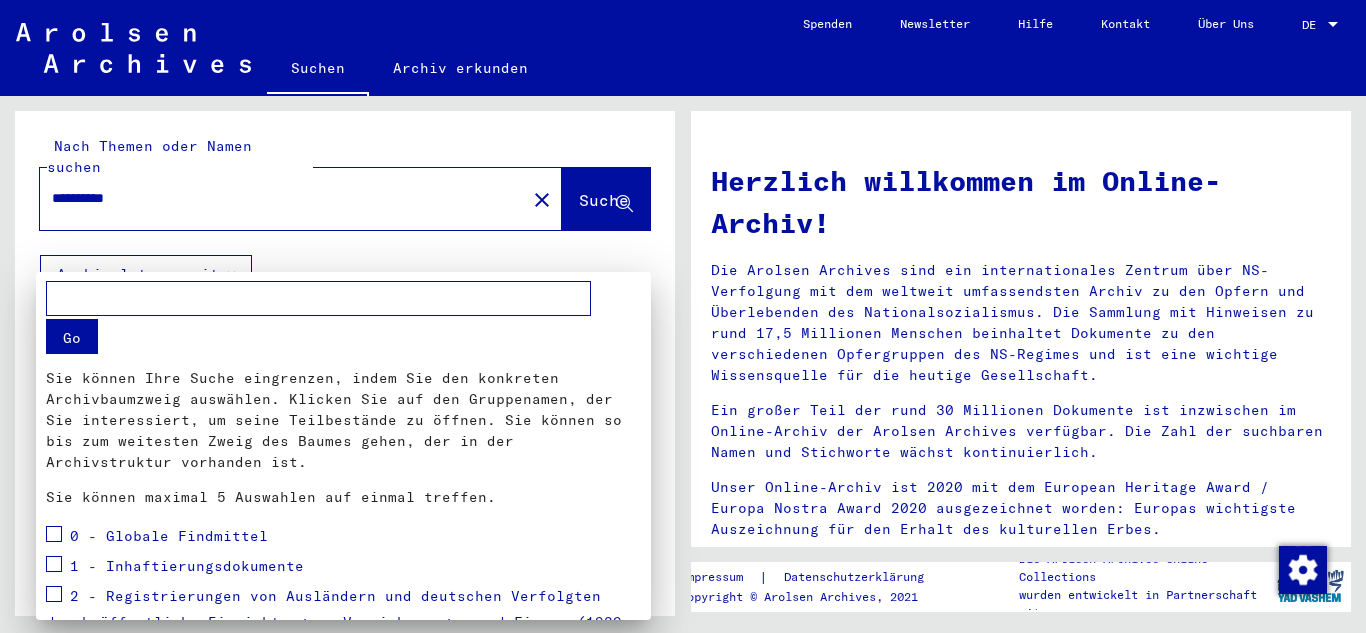 click at bounding box center [318, 298] 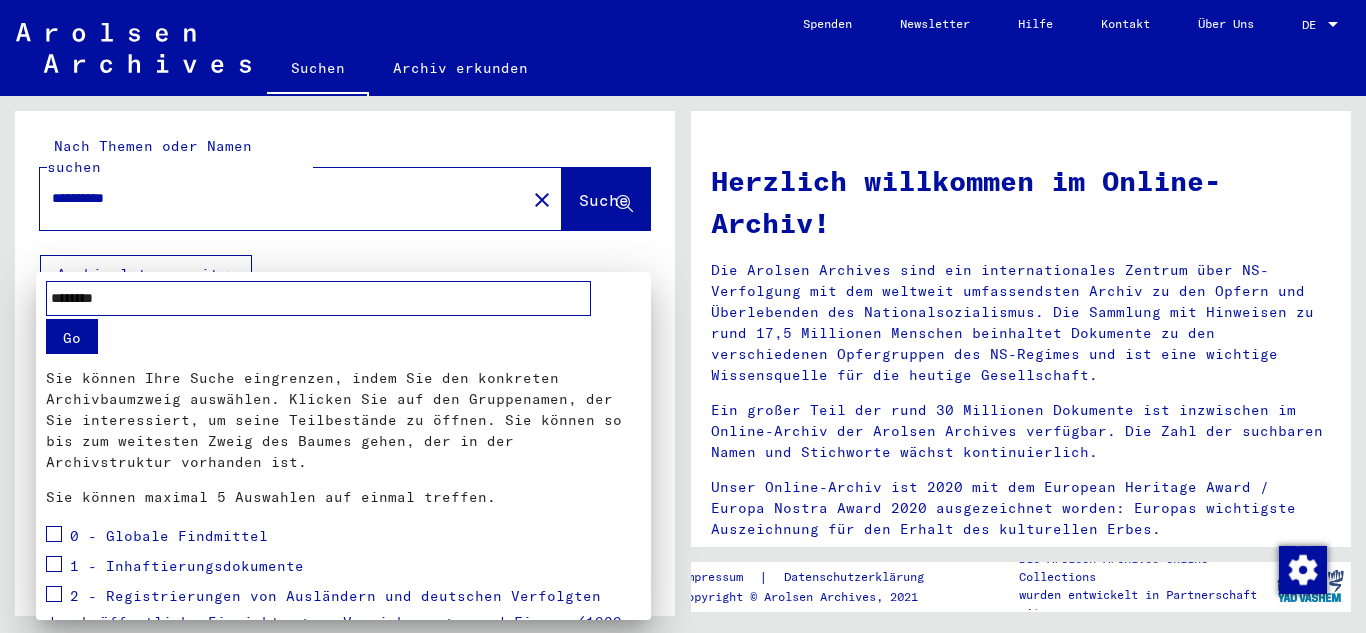 type on "********" 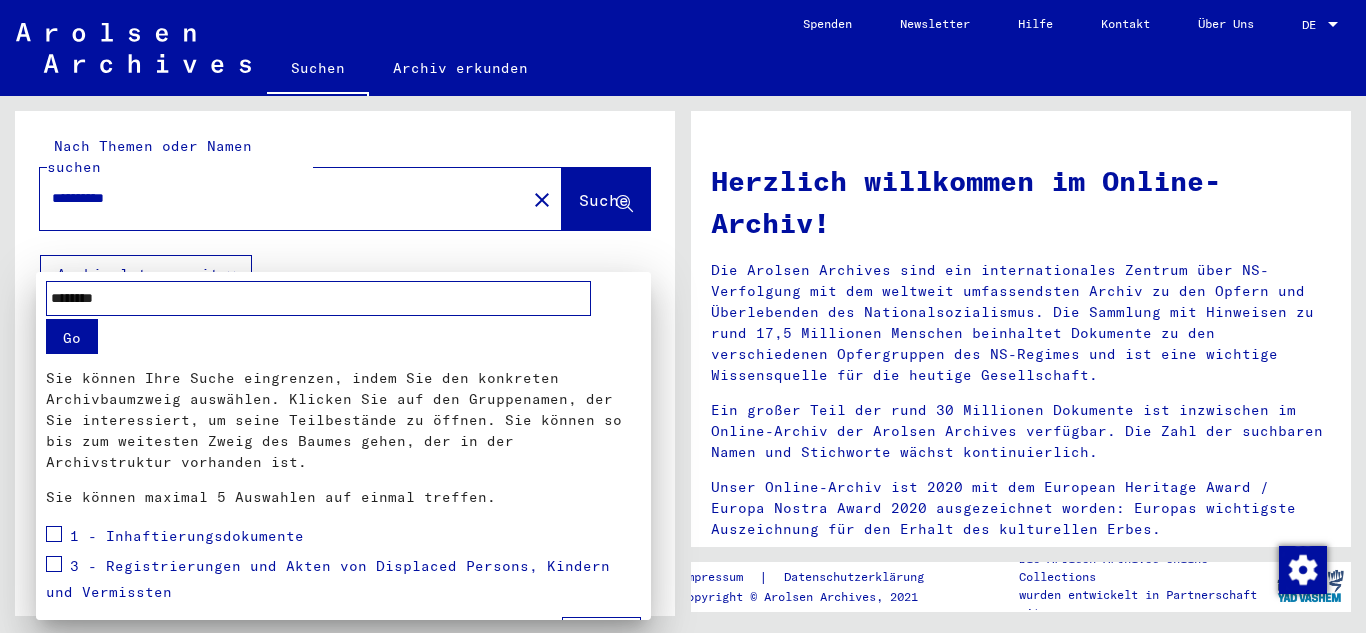 click on "******** Go  Sie können Ihre Suche eingrenzen, indem Sie den konkreten Archivbaumzweig auswählen. Klicken Sie auf den Gruppenamen, der Sie interessiert, um seine Teilbestände zu öffnen. Sie können so bis zum weitesten Zweig des Baumes gehen, der in der Archivstruktur vorhanden ist.
Sie können maximal 5 Auswahlen auf einmal treffen.
1 - Inhaftierungsdokumente      3 - Registrierungen und Akten von Displaced Persons, Kindern und Vermissten" at bounding box center (343, 443) 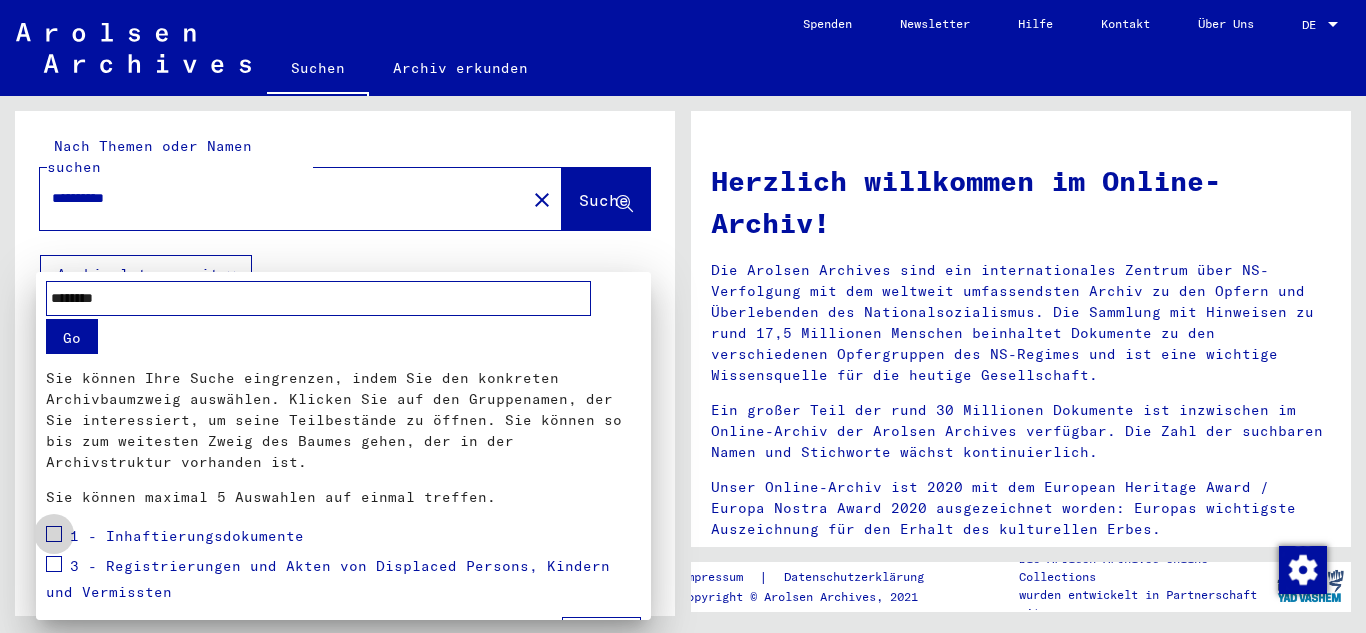 click at bounding box center [54, 534] 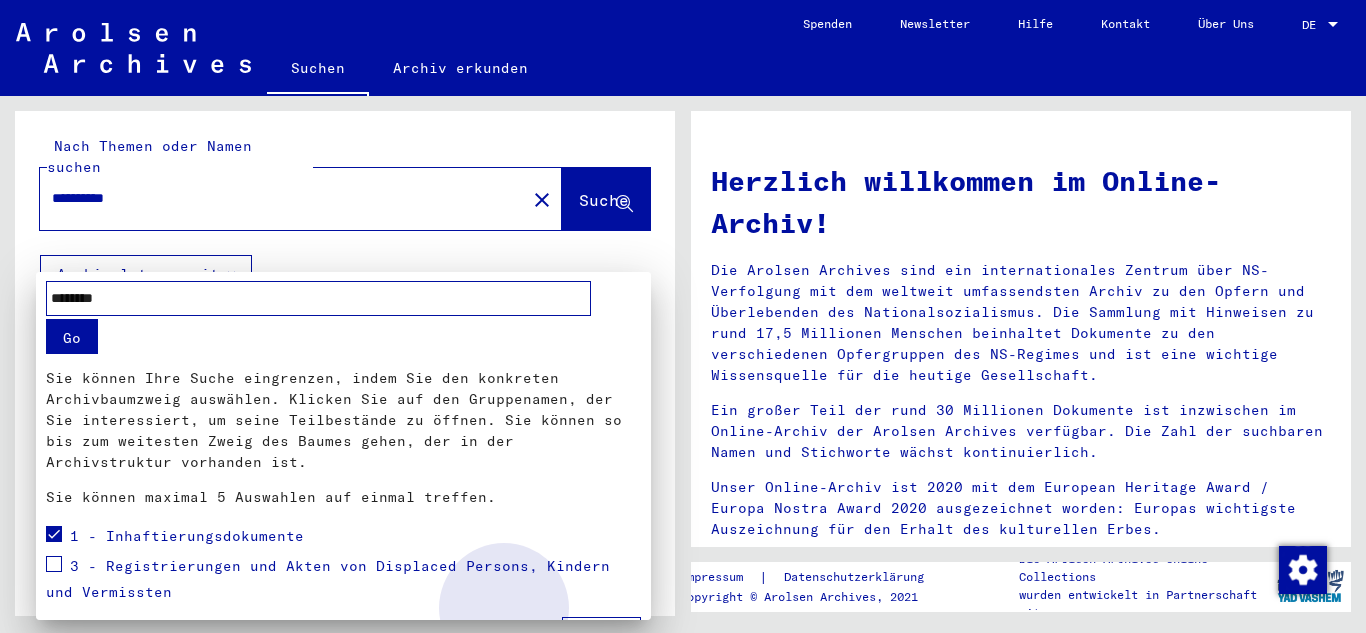 click on "Apply" at bounding box center [601, 636] 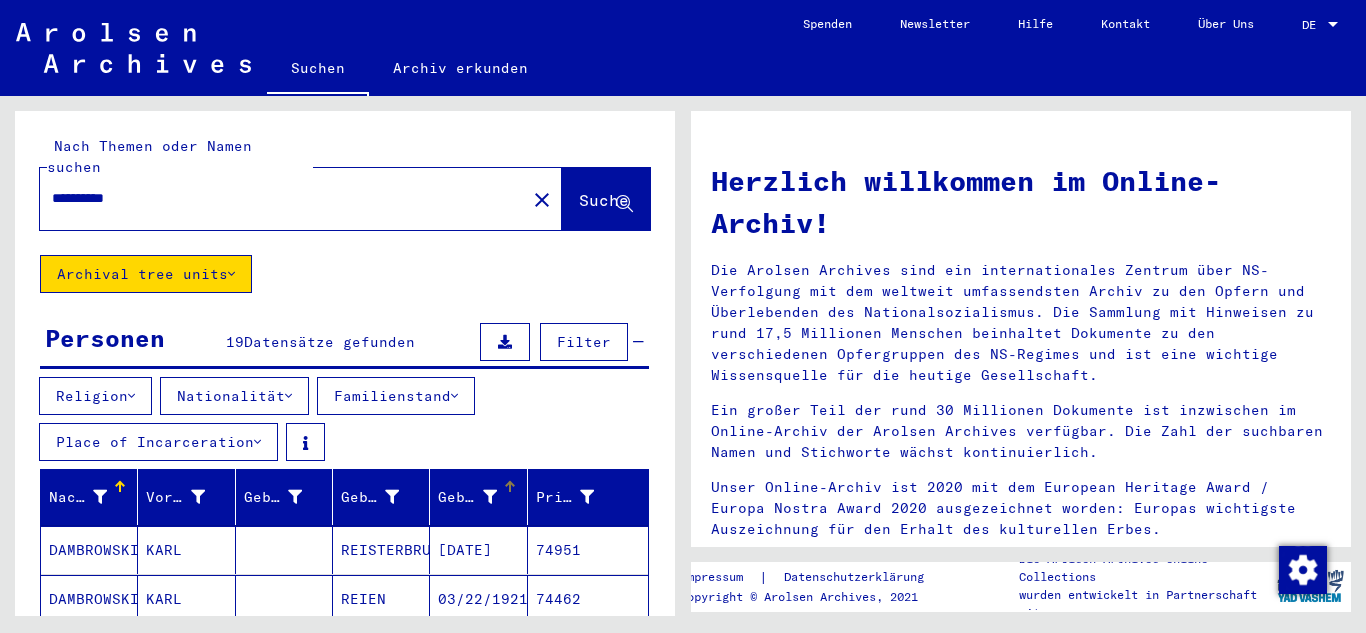 type 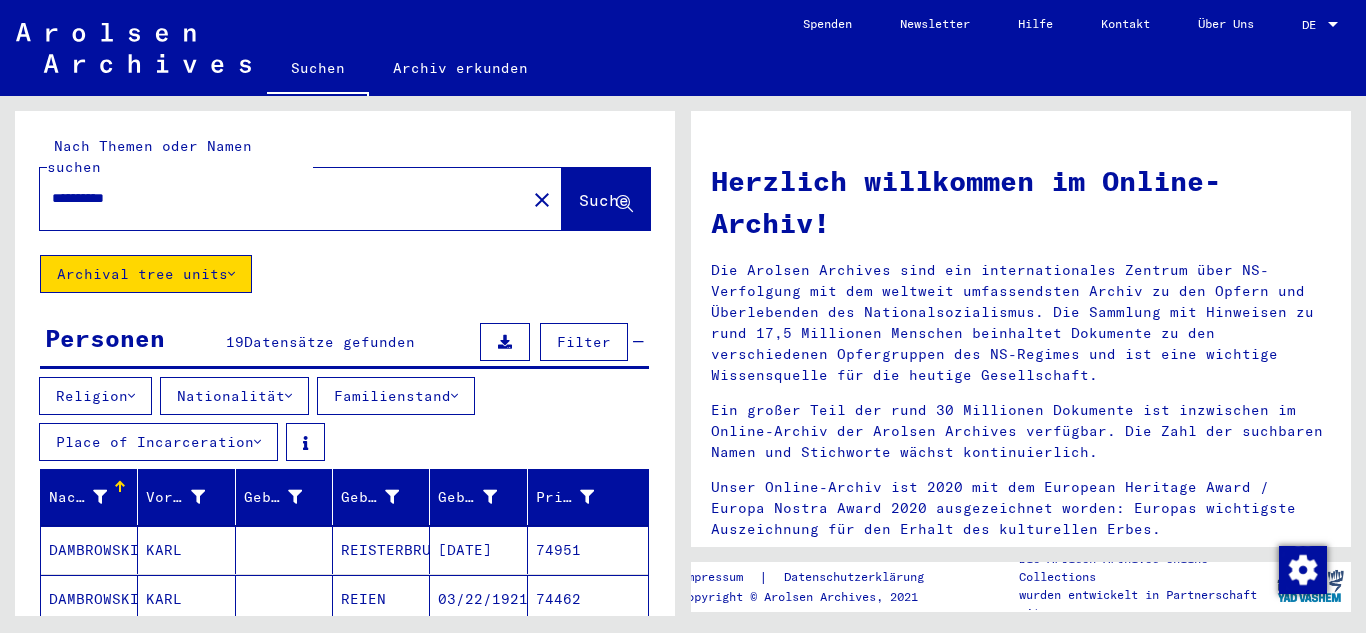 click on "Religion   Nationalität   Familienstand   Place of Incarceration" at bounding box center [345, 423] 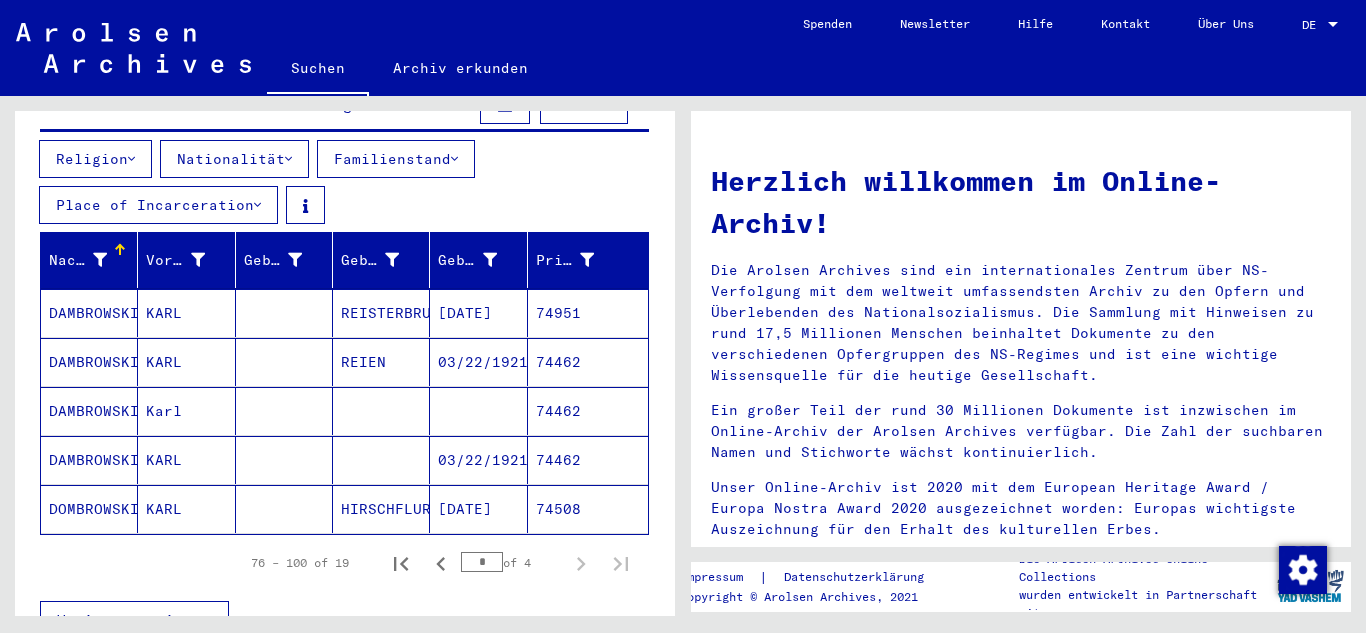 scroll, scrollTop: 251, scrollLeft: 0, axis: vertical 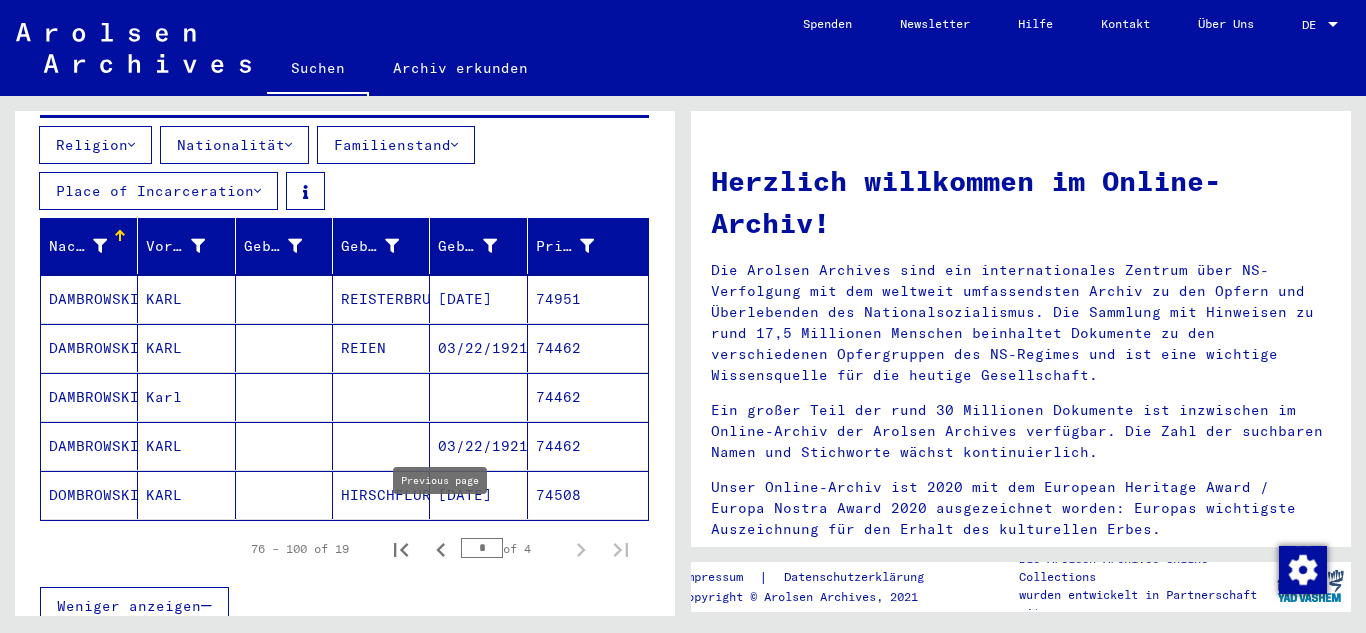 click 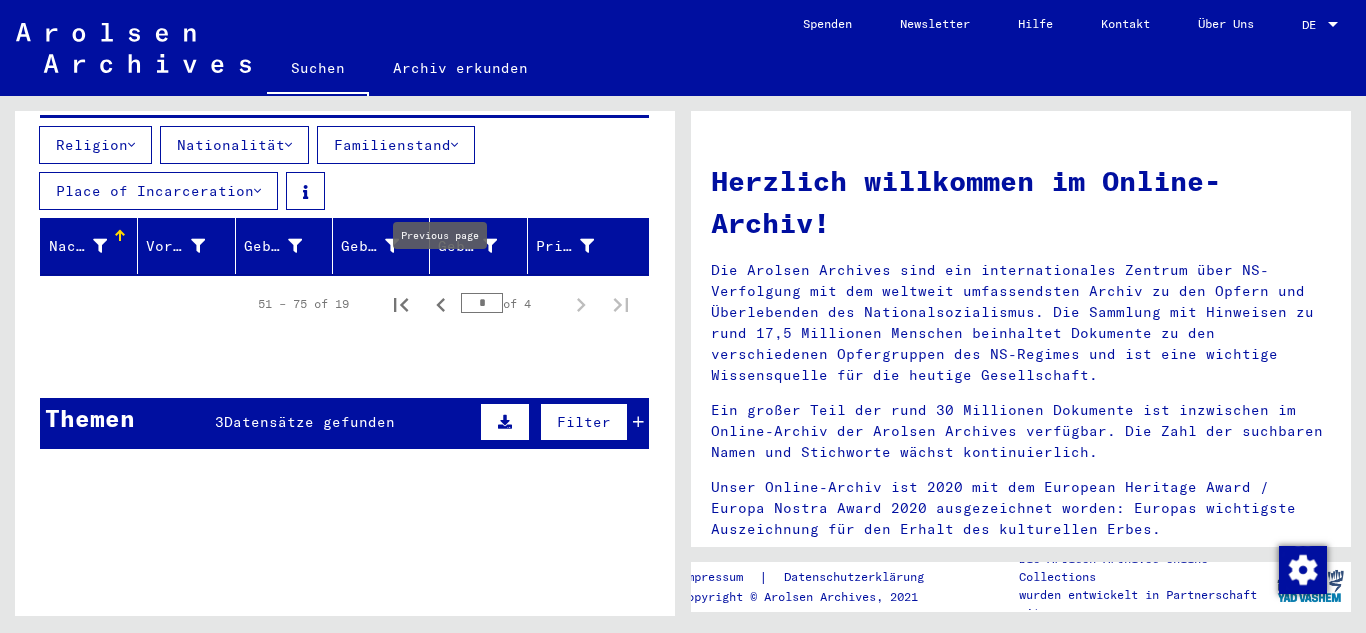 click 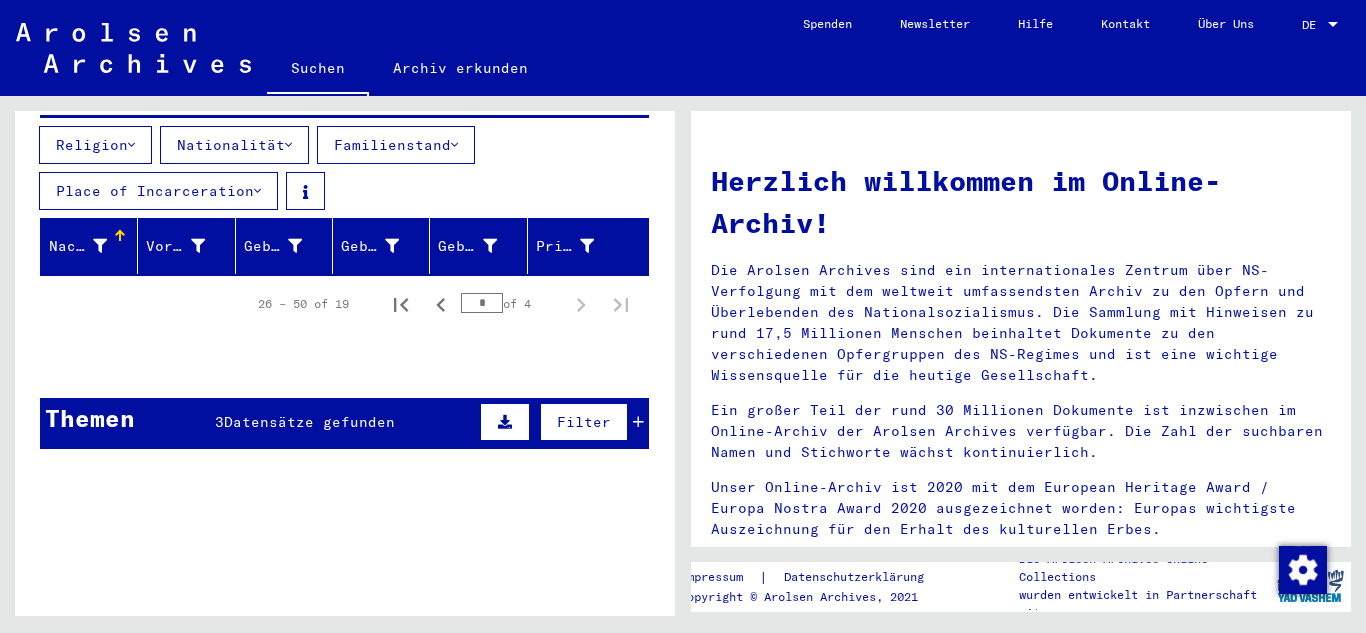 click 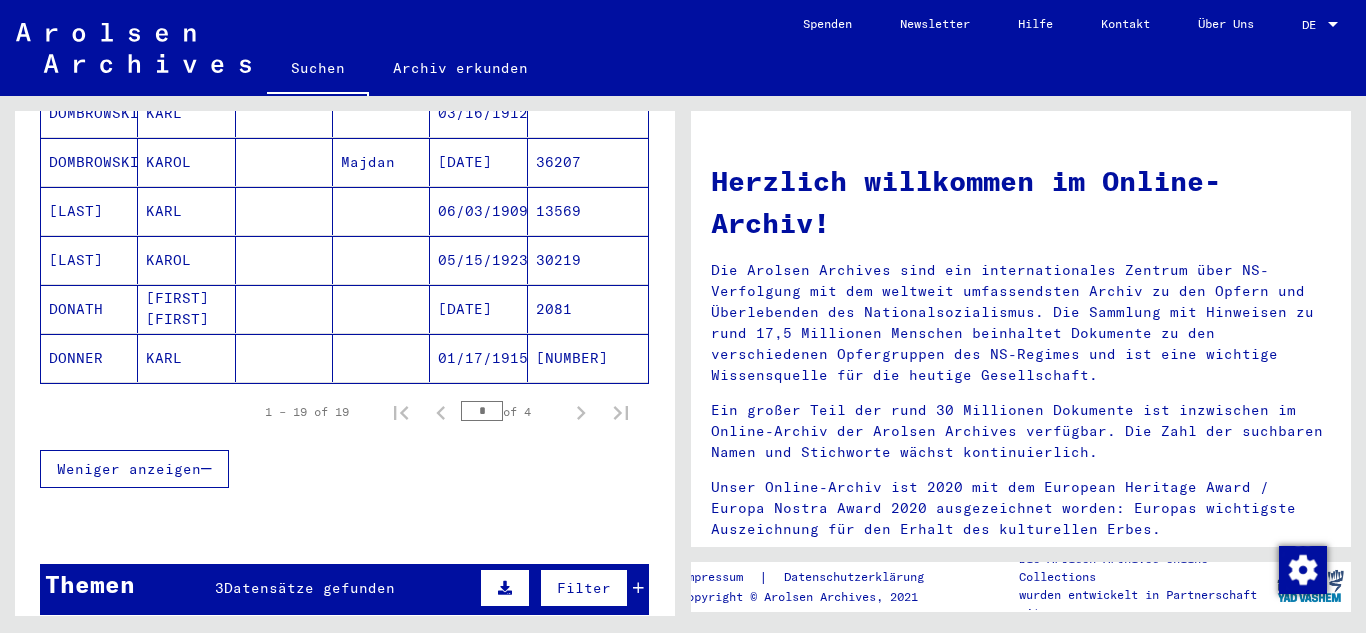 scroll, scrollTop: 0, scrollLeft: 0, axis: both 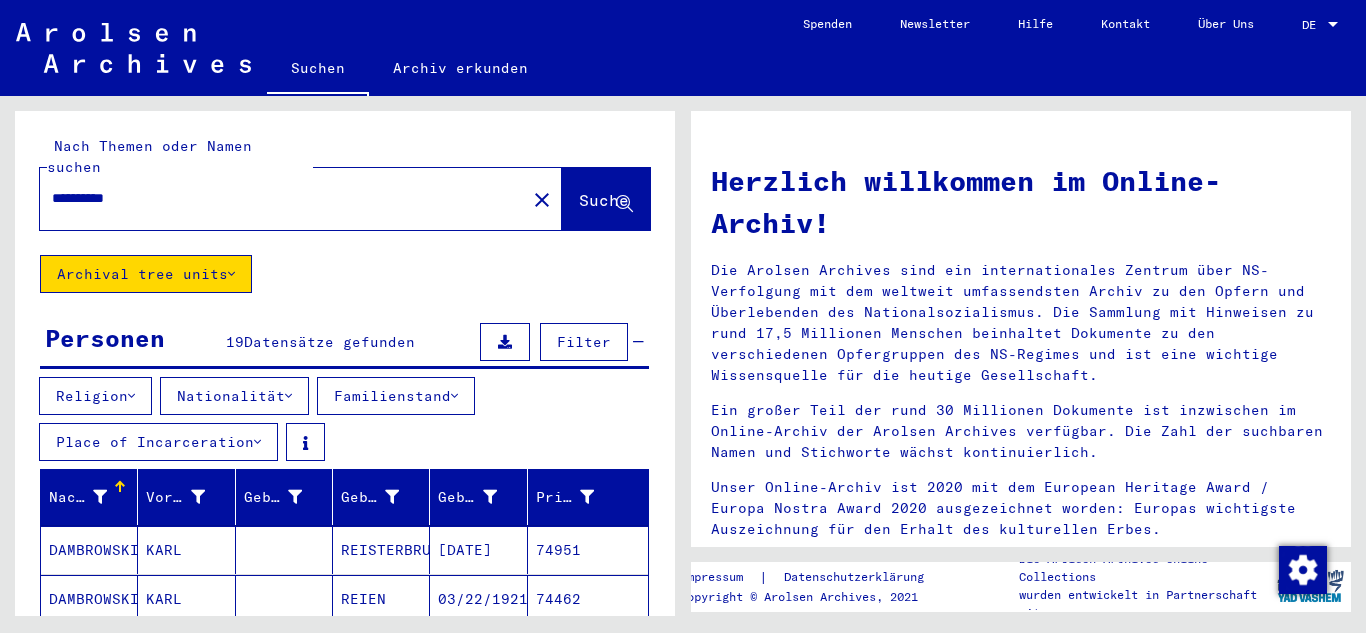 click on "**********" 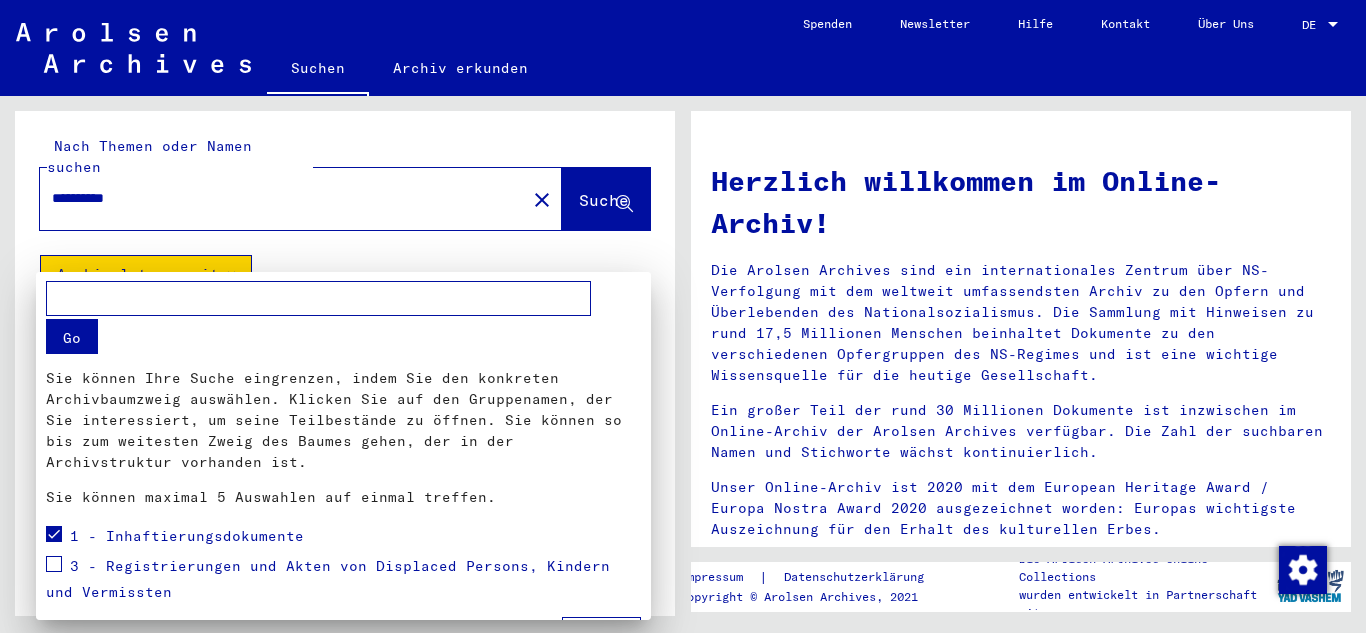 click at bounding box center [54, 534] 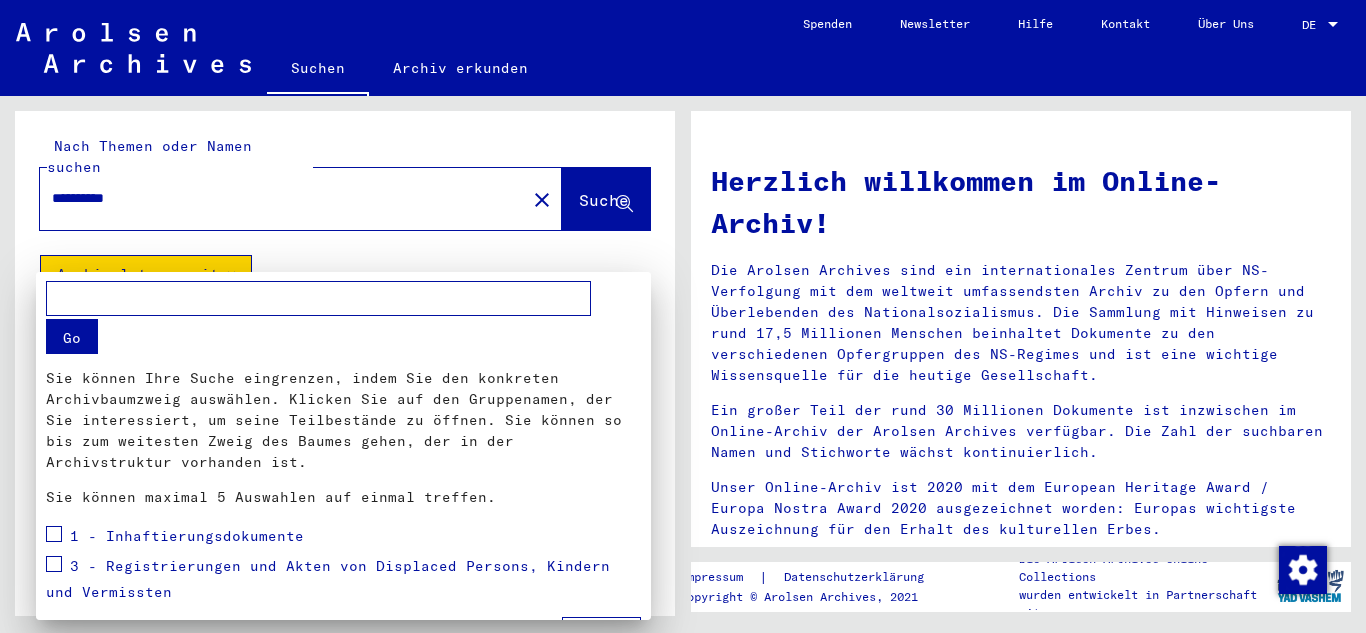 click at bounding box center (683, 316) 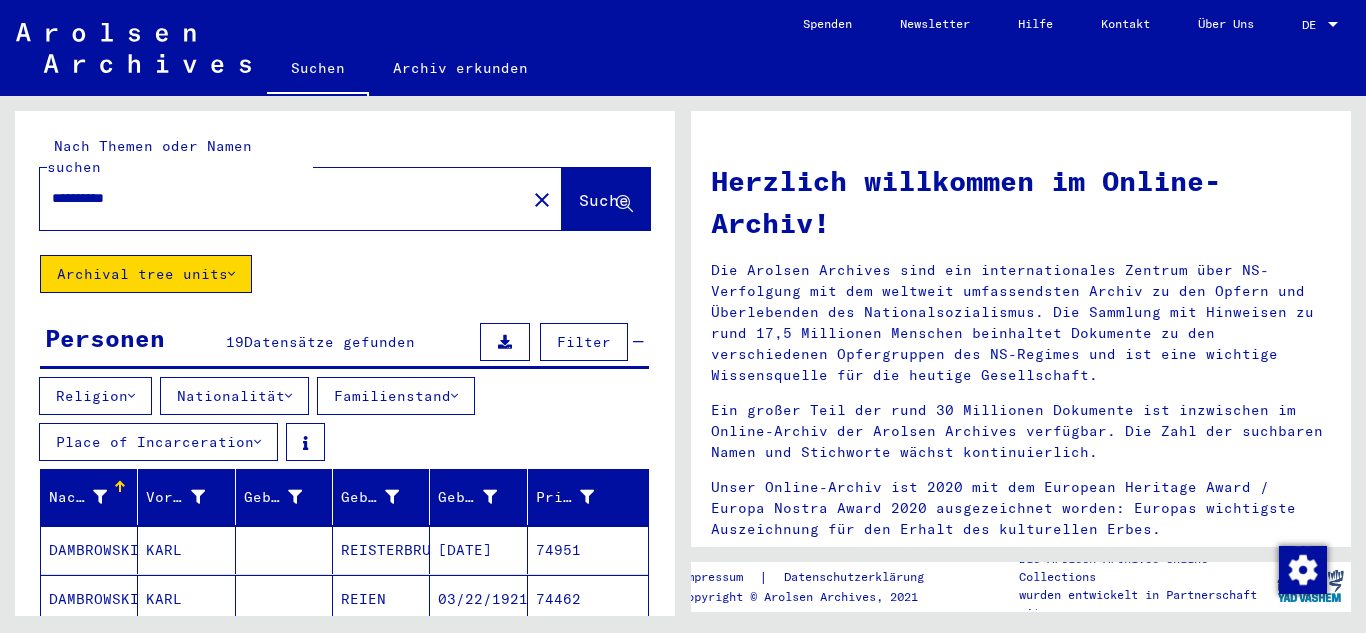 click on "Suche" 